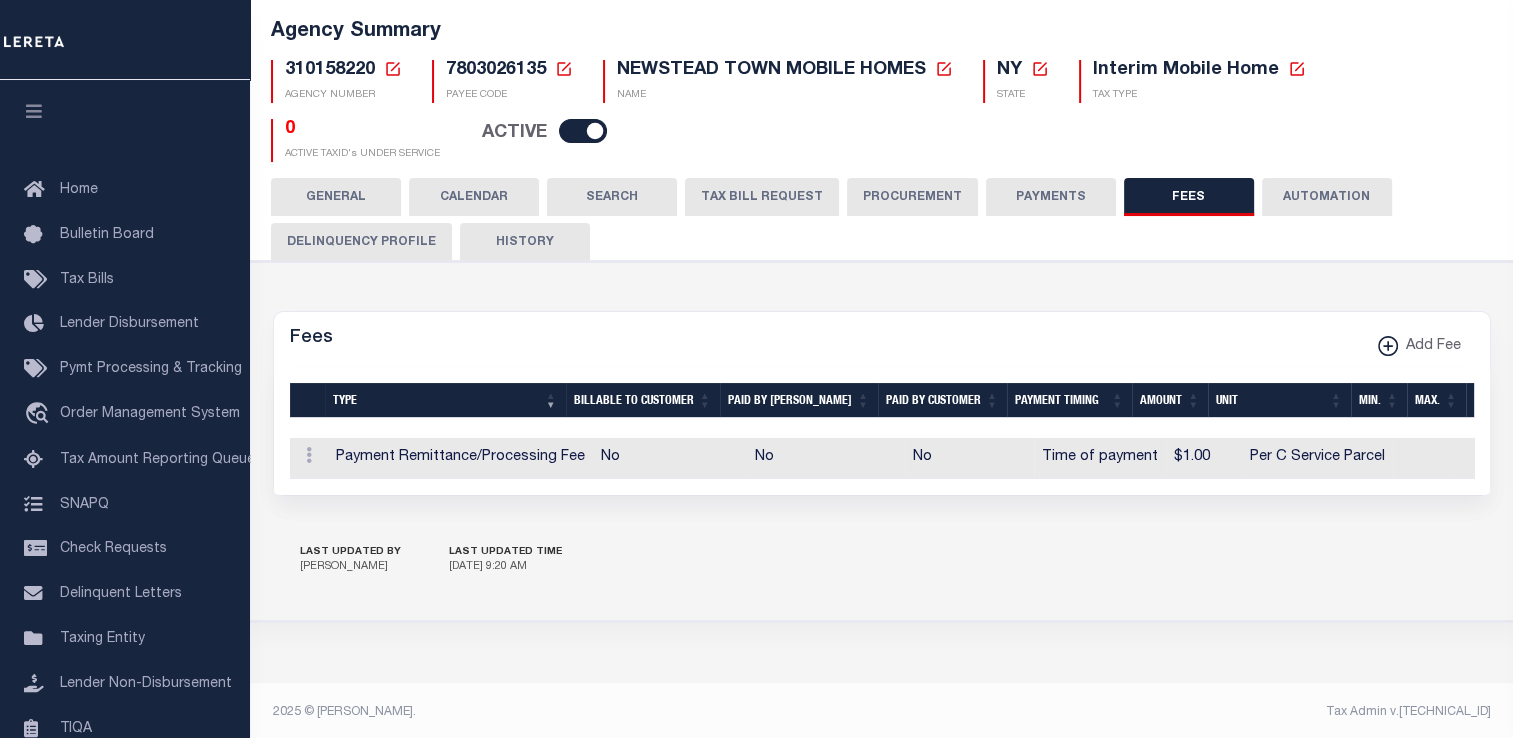 scroll, scrollTop: 125, scrollLeft: 0, axis: vertical 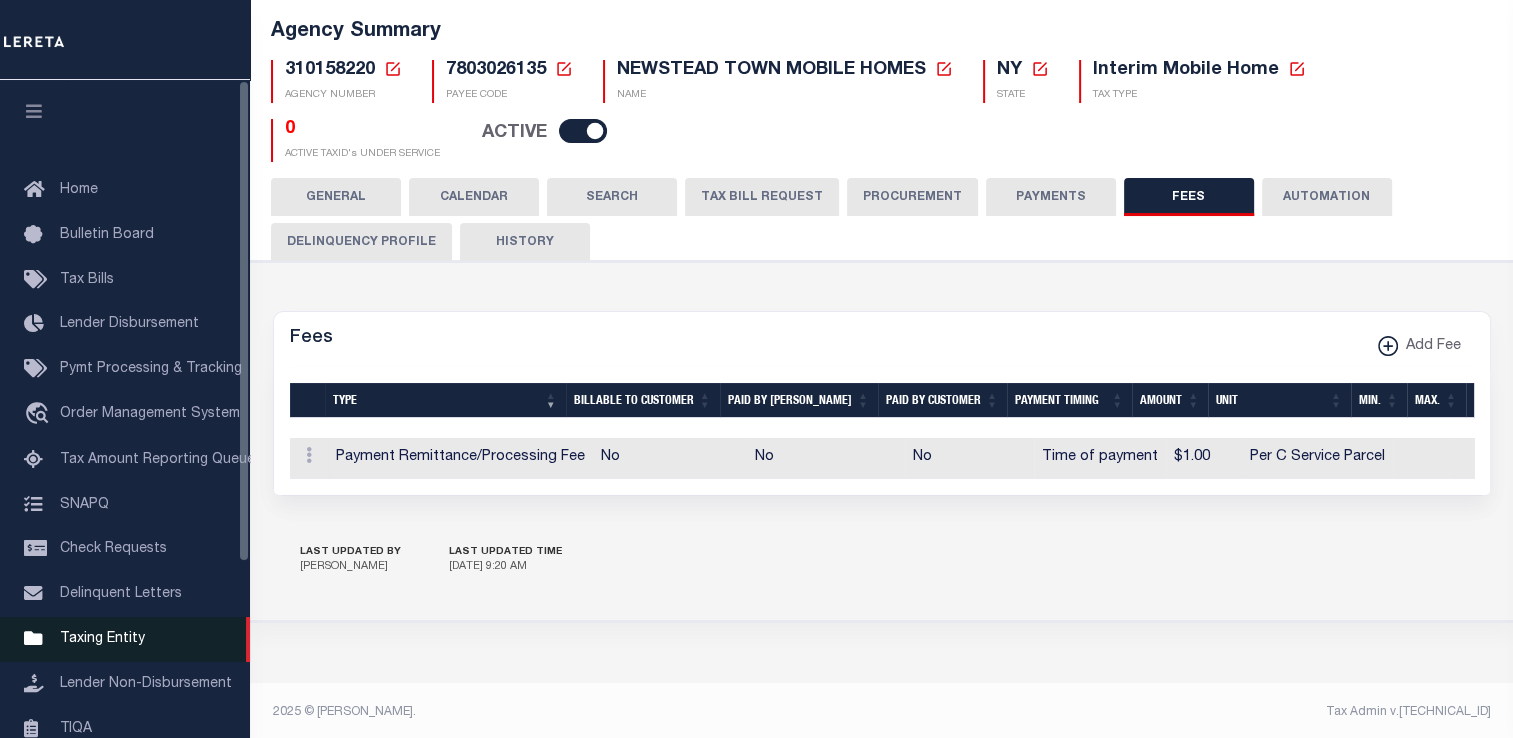 click on "Taxing Entity" at bounding box center [102, 639] 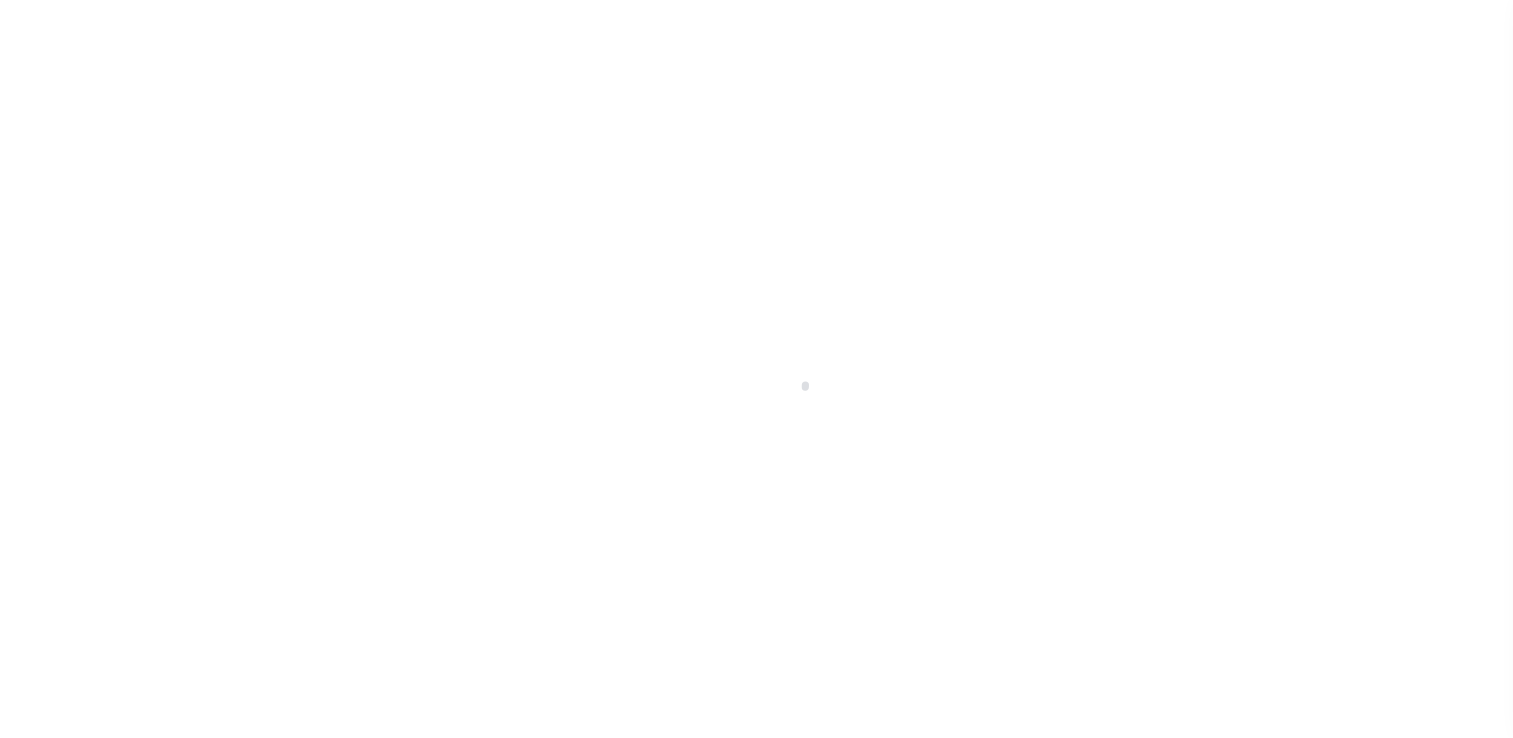 select 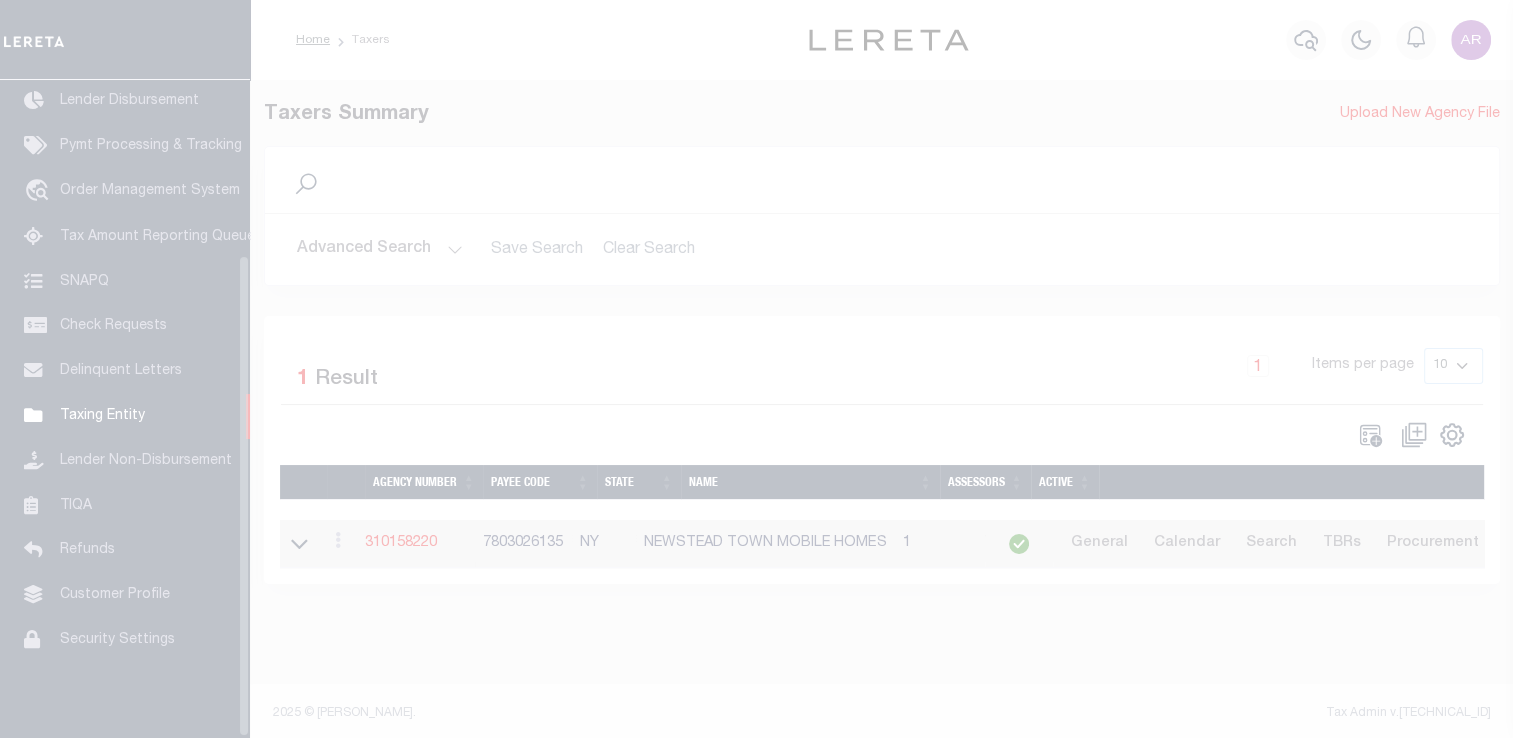 scroll, scrollTop: 239, scrollLeft: 0, axis: vertical 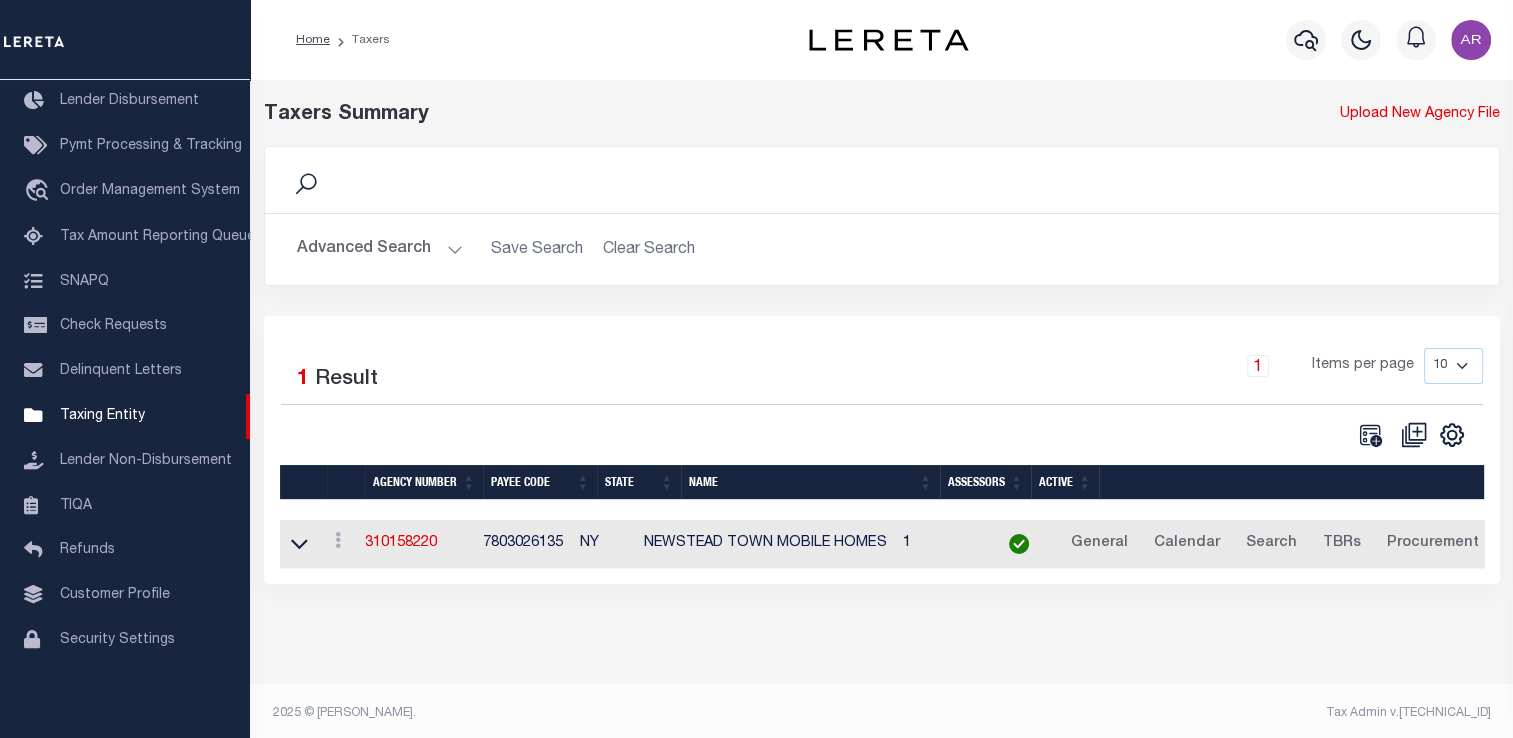 click on "Advanced Search" at bounding box center (380, 249) 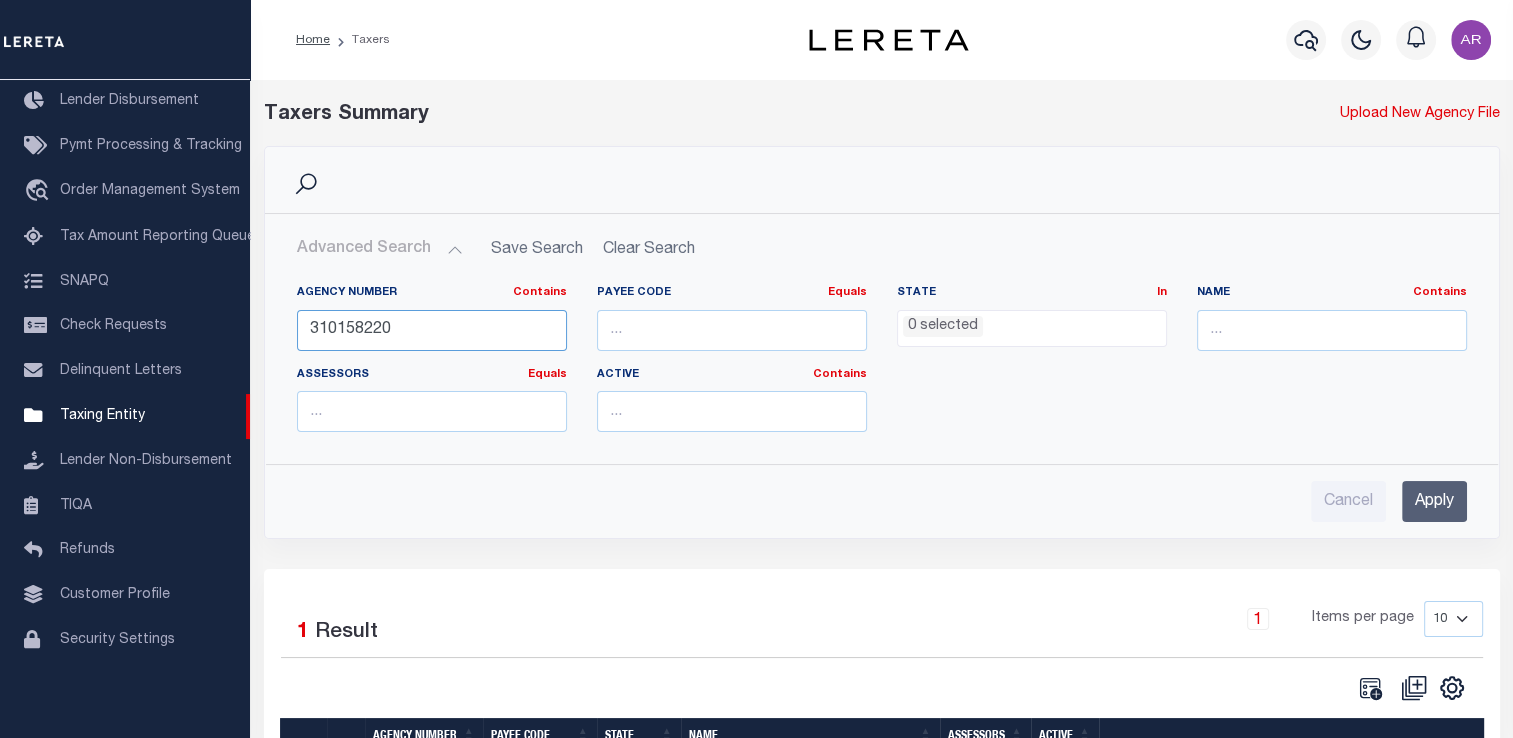 drag, startPoint x: 433, startPoint y: 328, endPoint x: 274, endPoint y: 330, distance: 159.01257 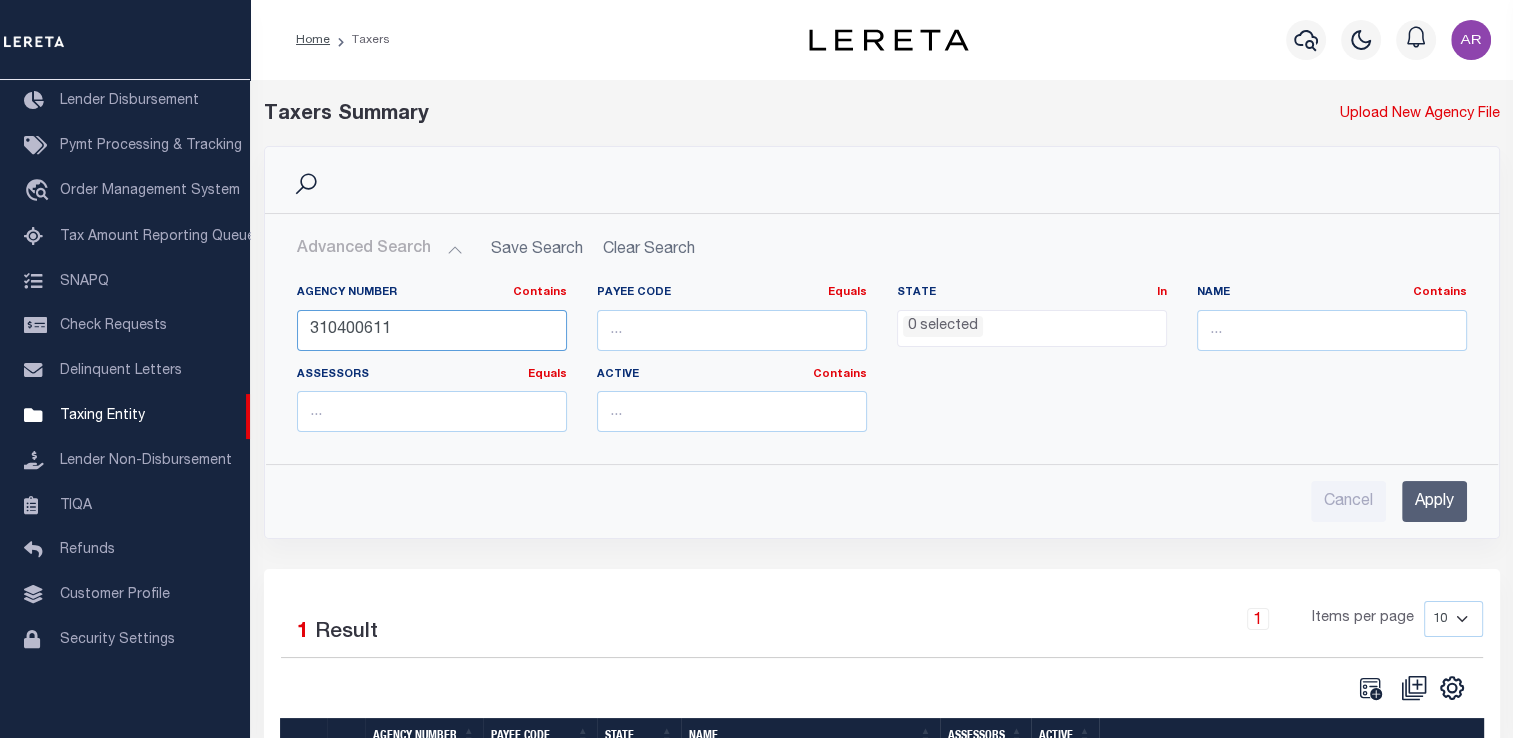 type on "310400611" 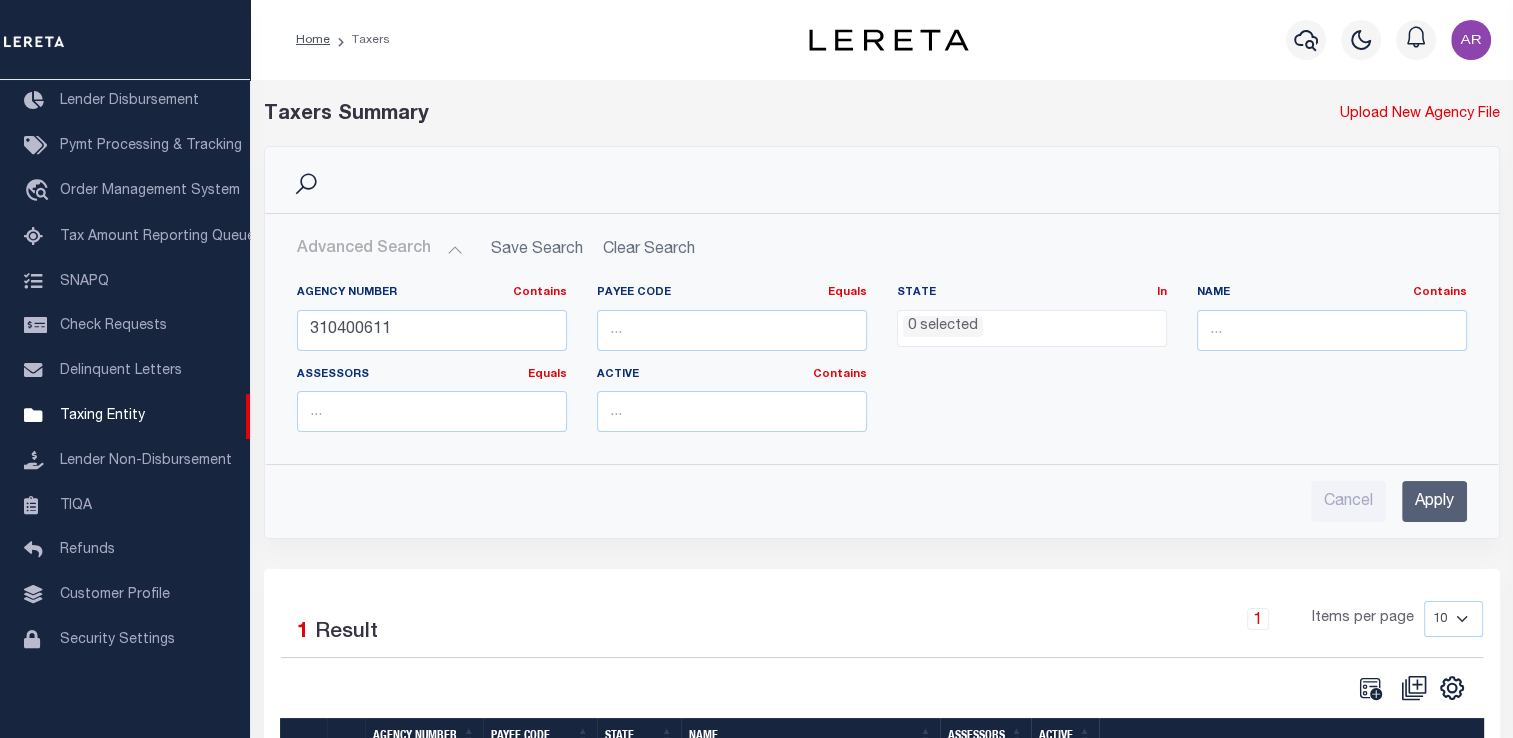 click on "Apply" at bounding box center (1434, 501) 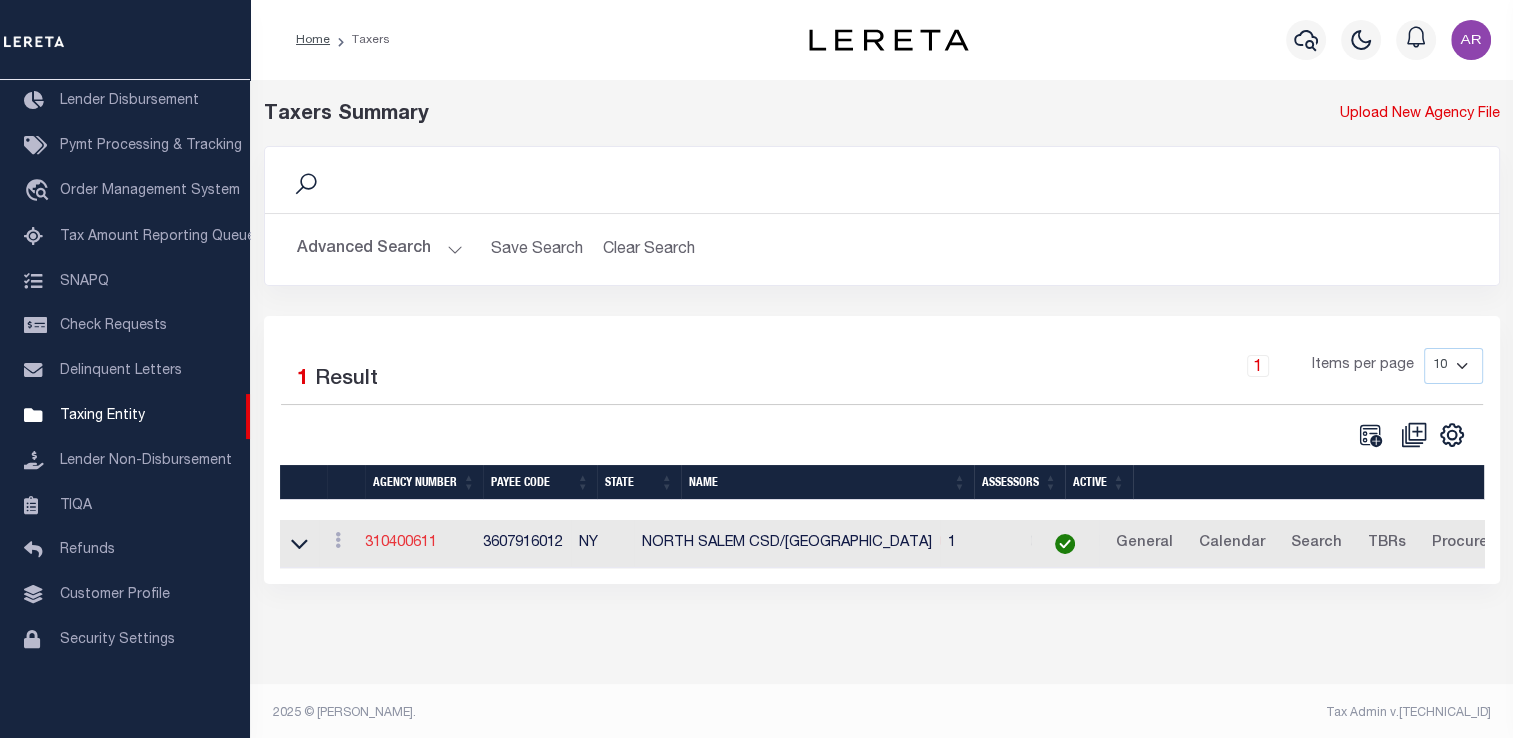click on "310400611" at bounding box center [401, 543] 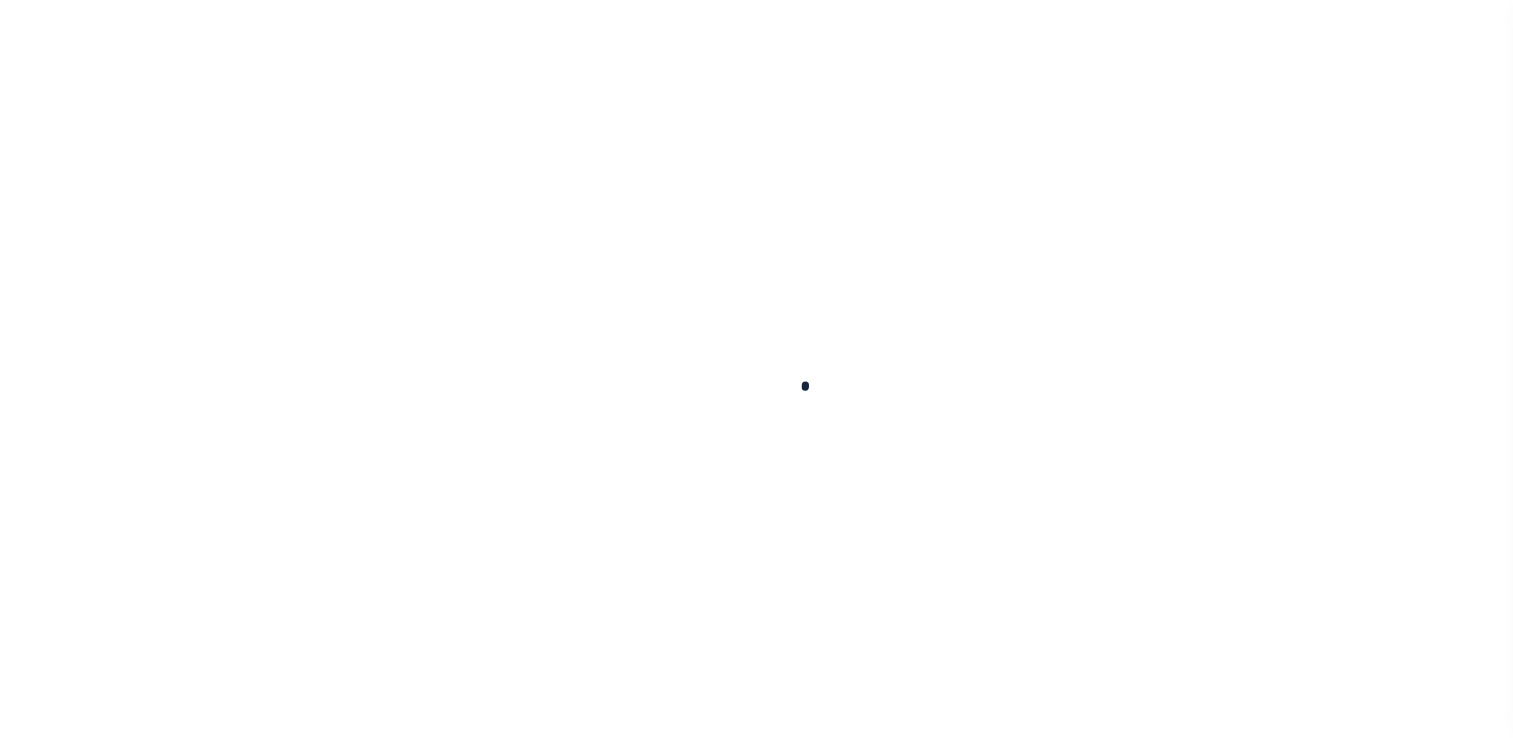 select 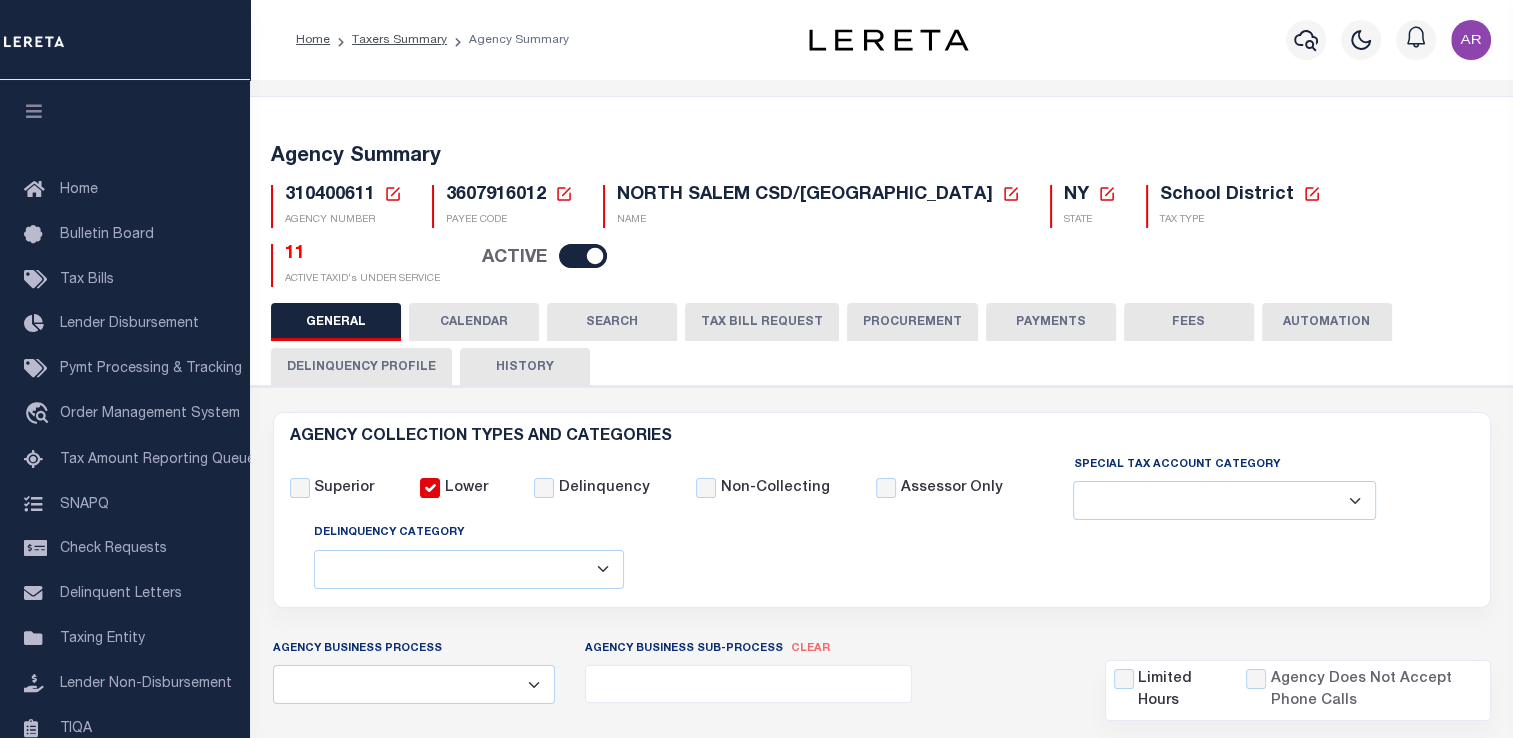 checkbox on "false" 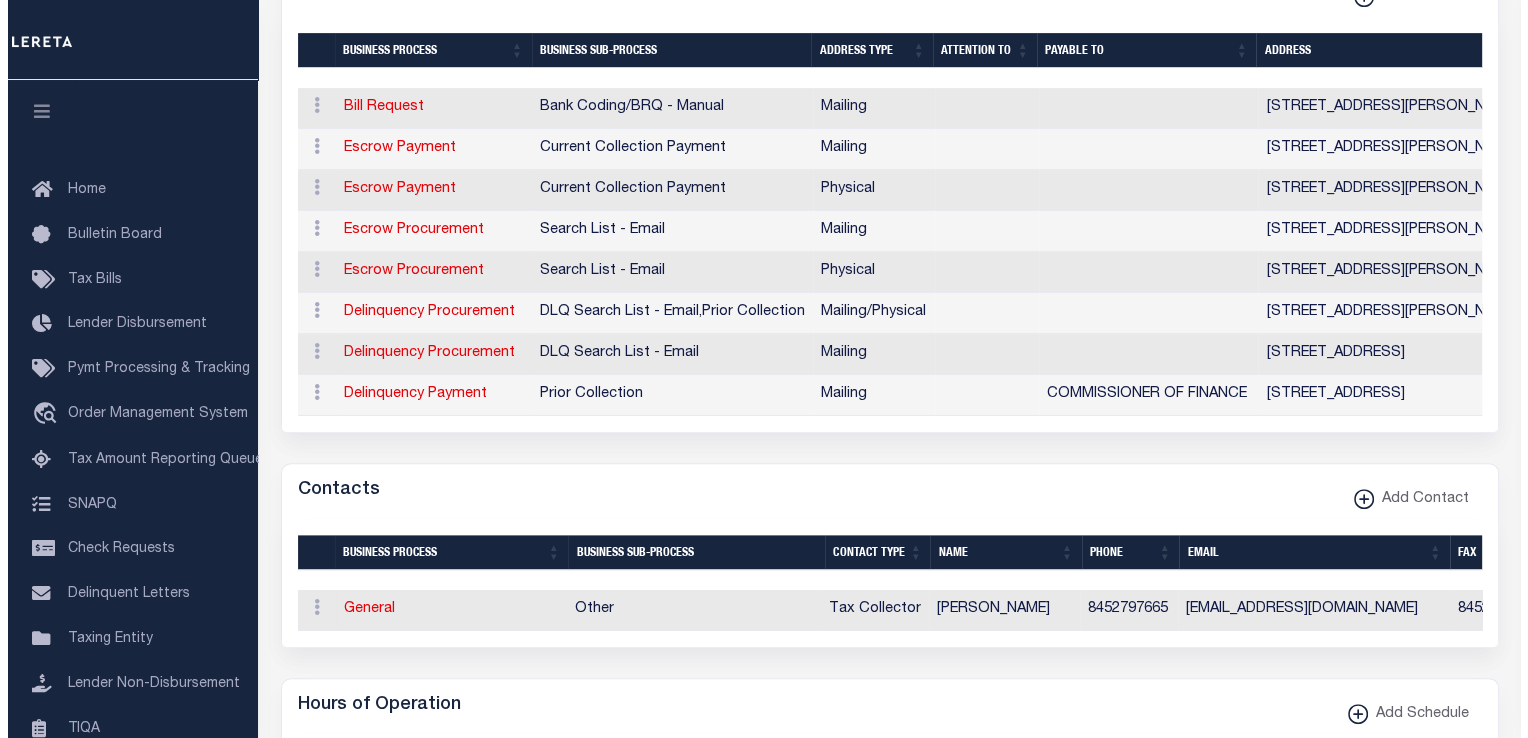 scroll, scrollTop: 793, scrollLeft: 0, axis: vertical 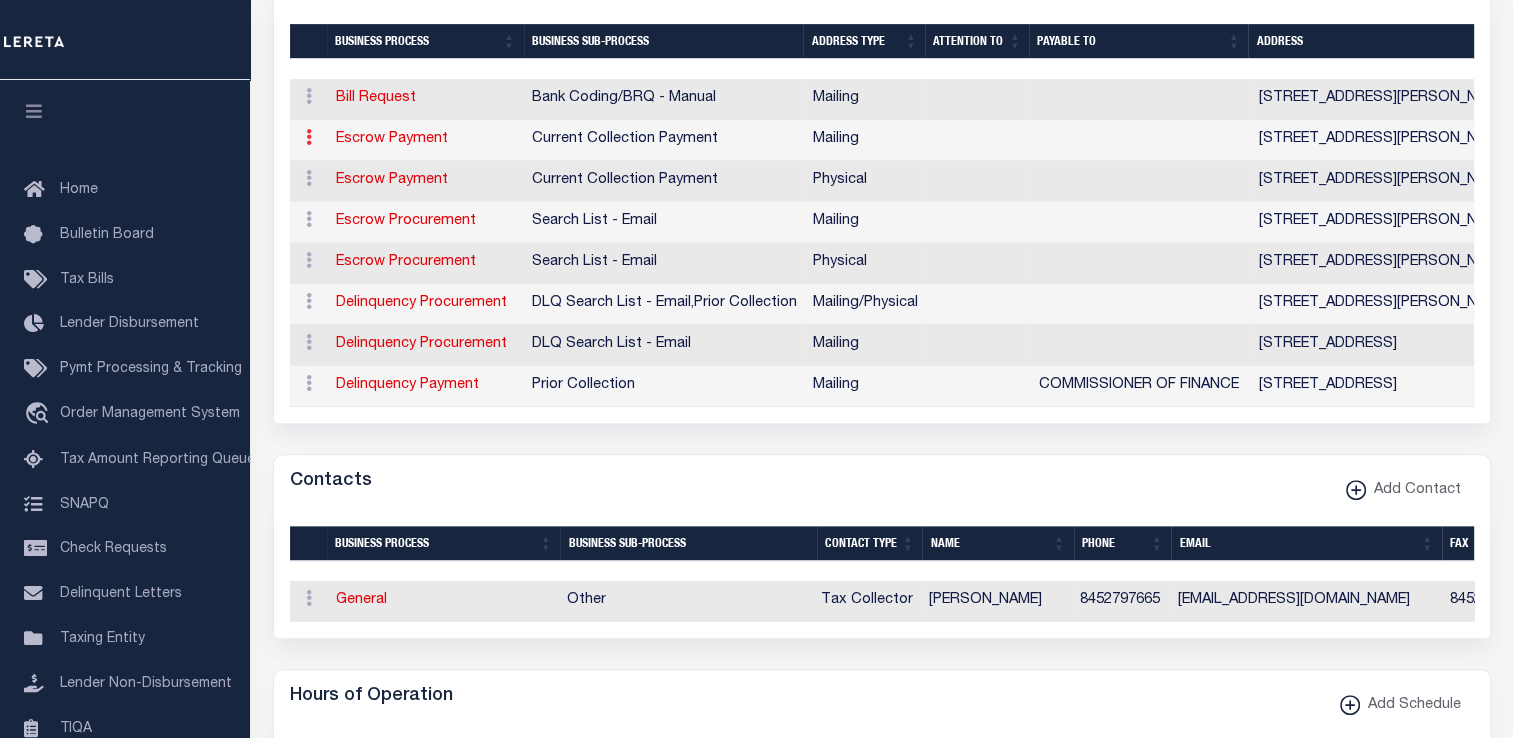 click at bounding box center [309, 137] 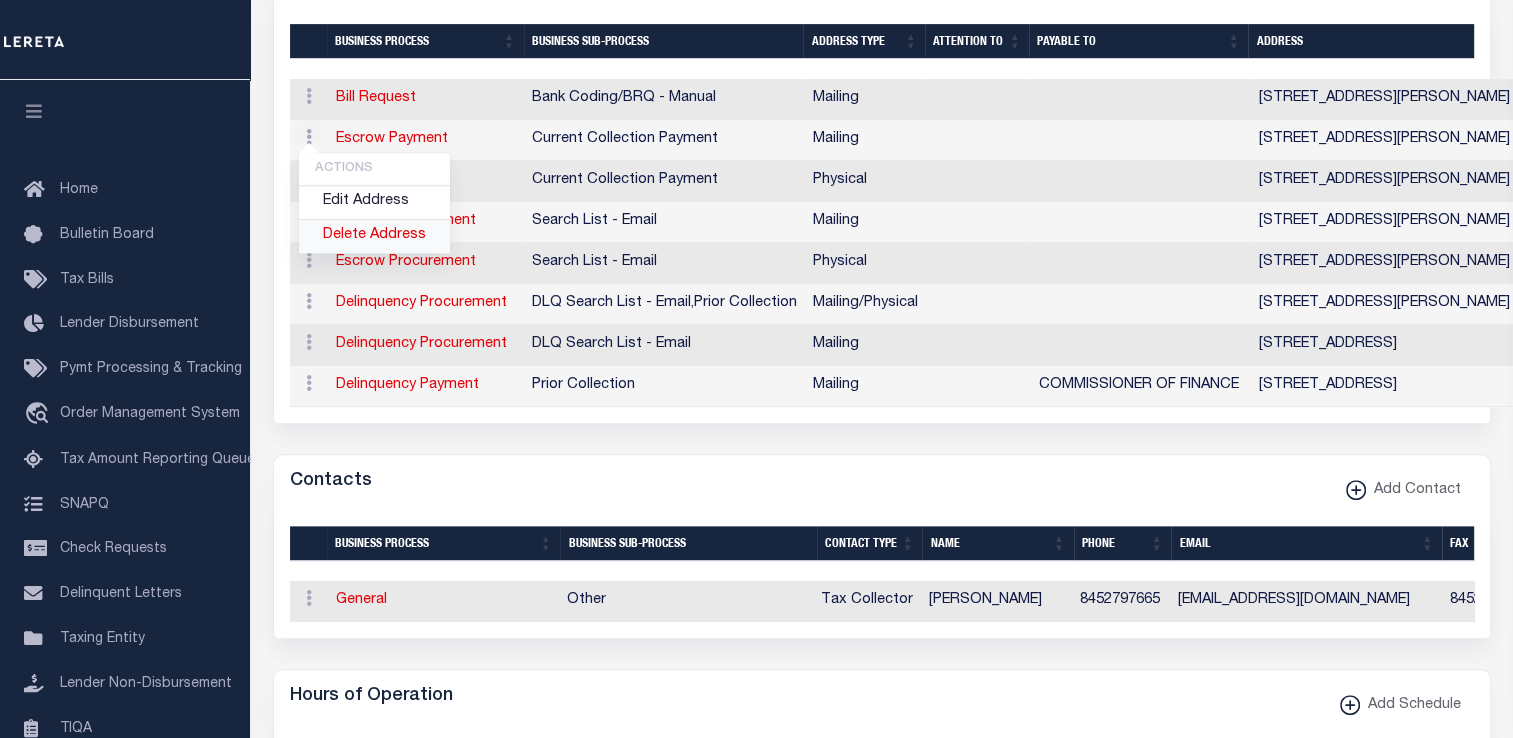 click on "Delete Address" at bounding box center [374, 236] 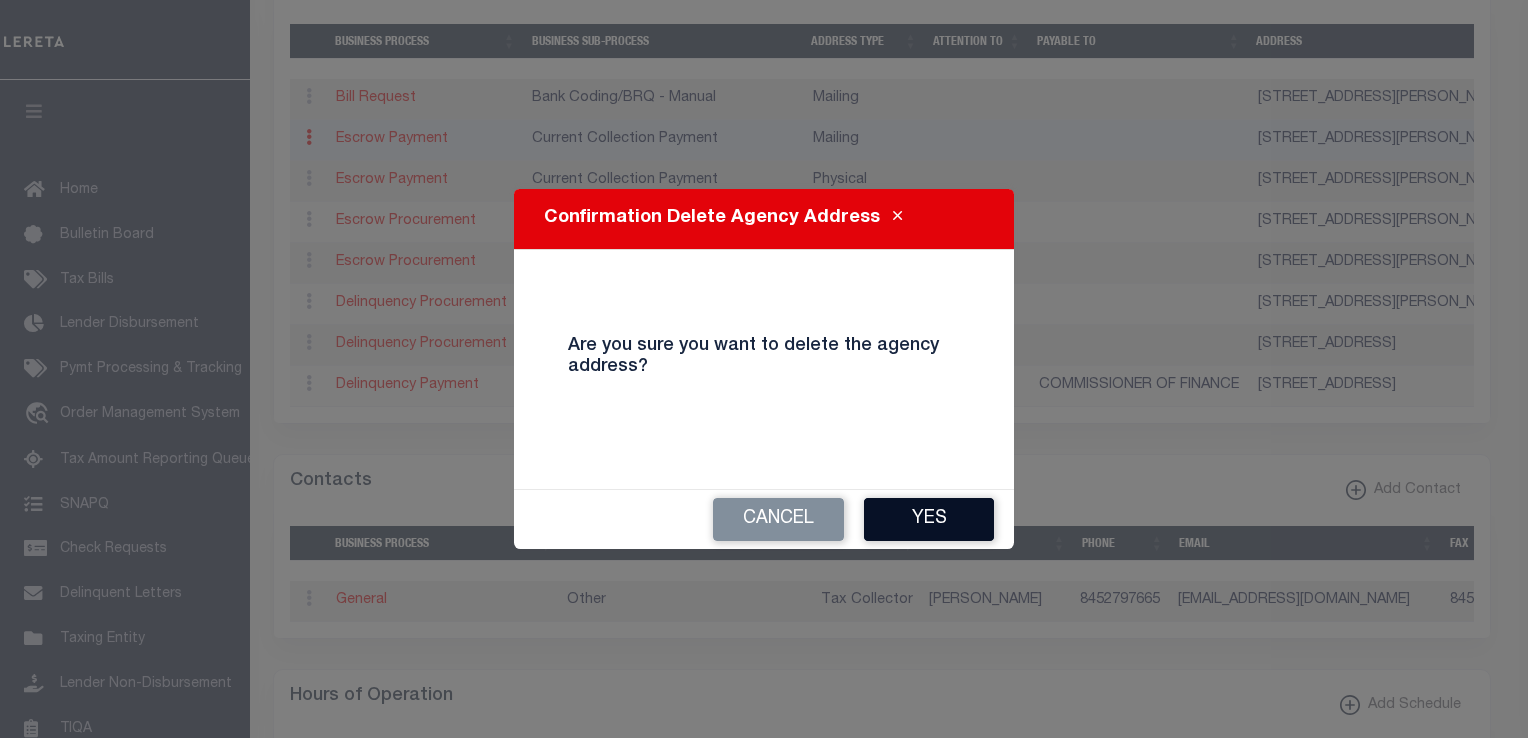 click on "Yes" at bounding box center [929, 519] 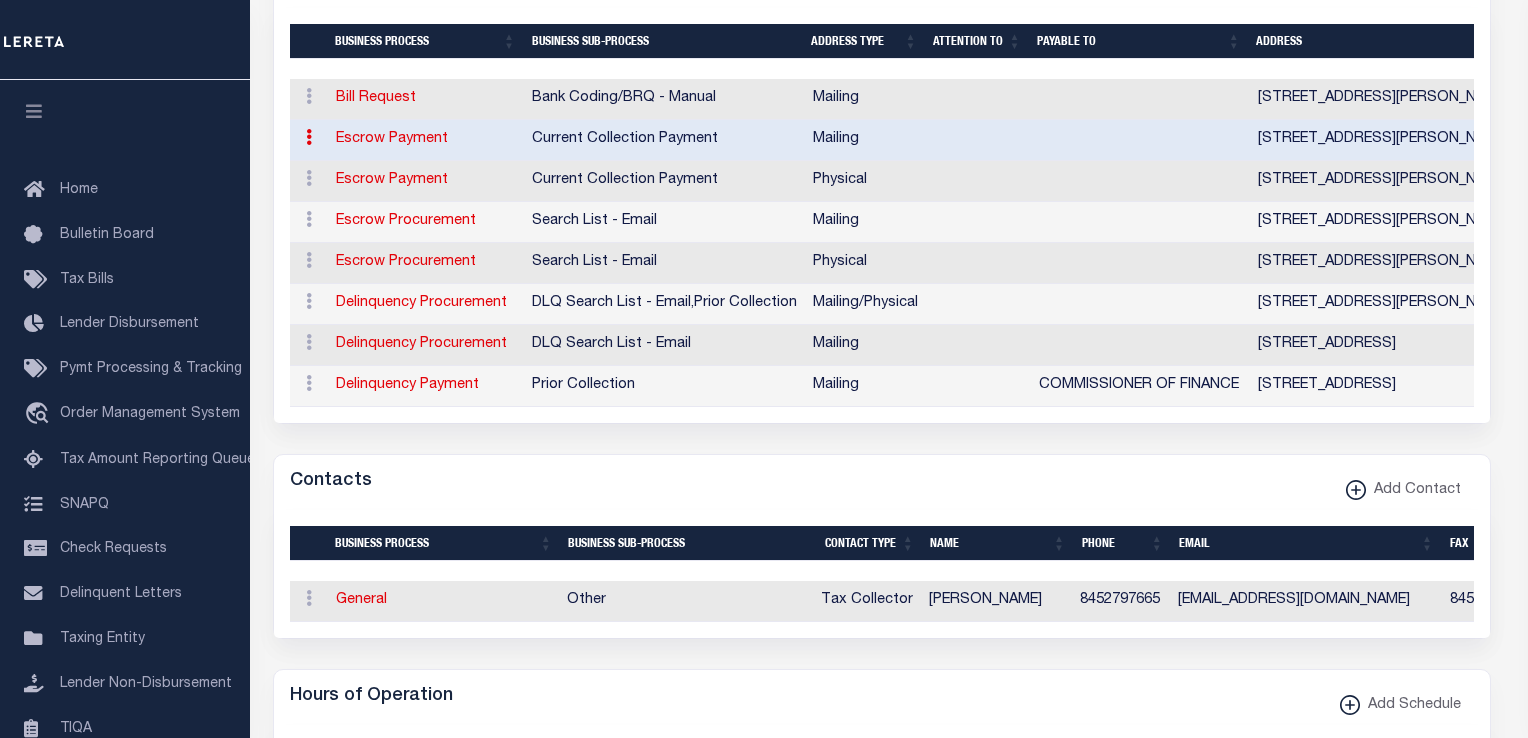 scroll, scrollTop: 805, scrollLeft: 0, axis: vertical 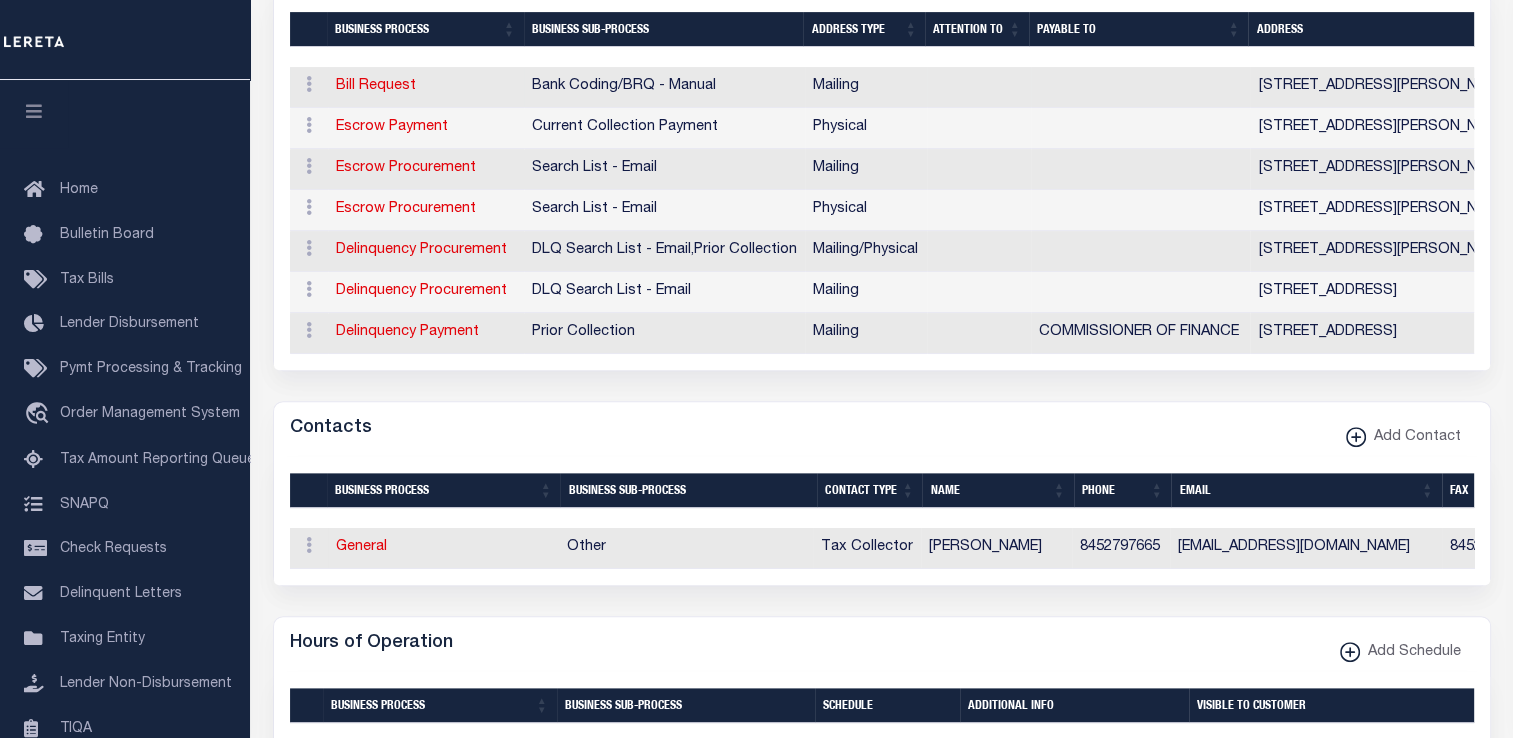 drag, startPoint x: 405, startPoint y: 113, endPoint x: 988, endPoint y: 65, distance: 584.97266 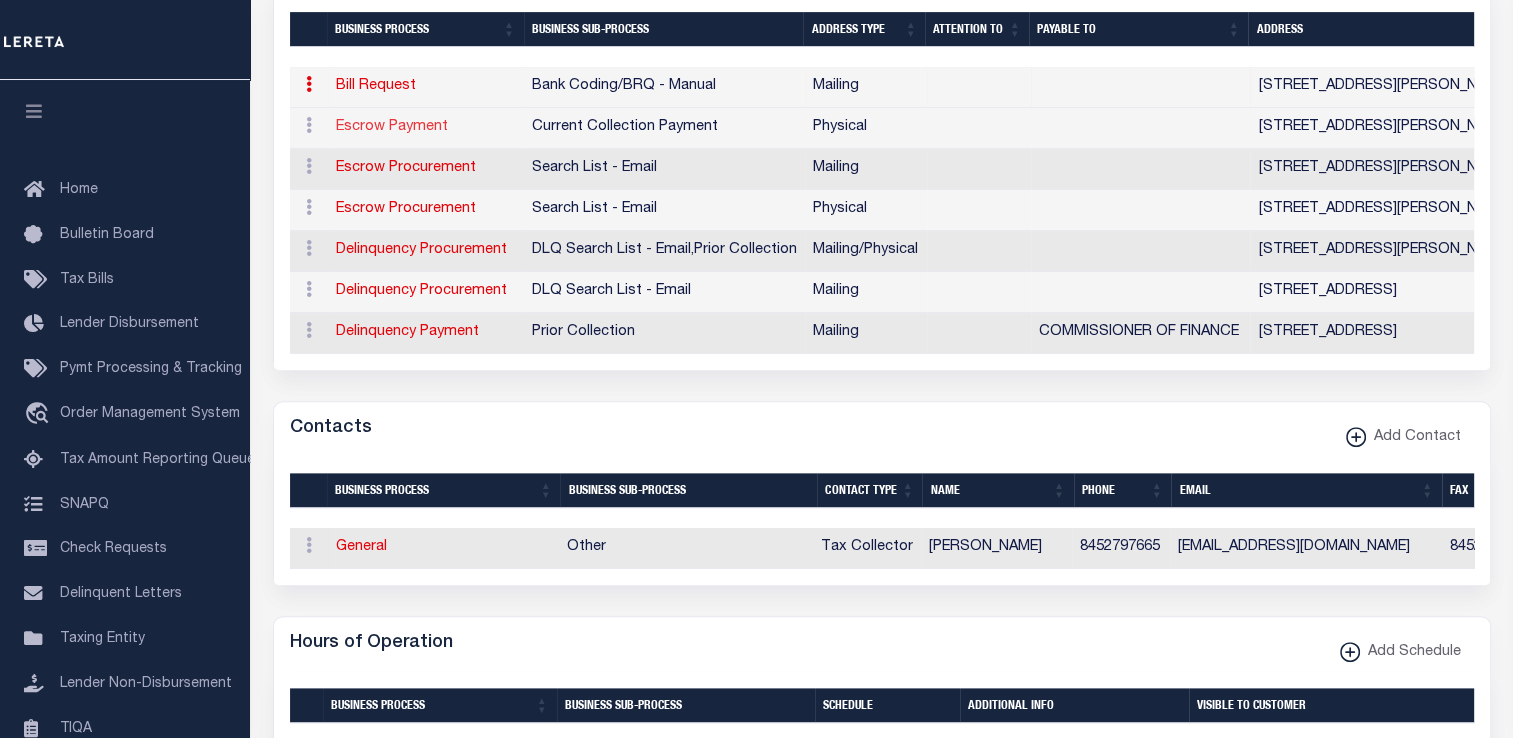 click on "Escrow Payment" at bounding box center [392, 127] 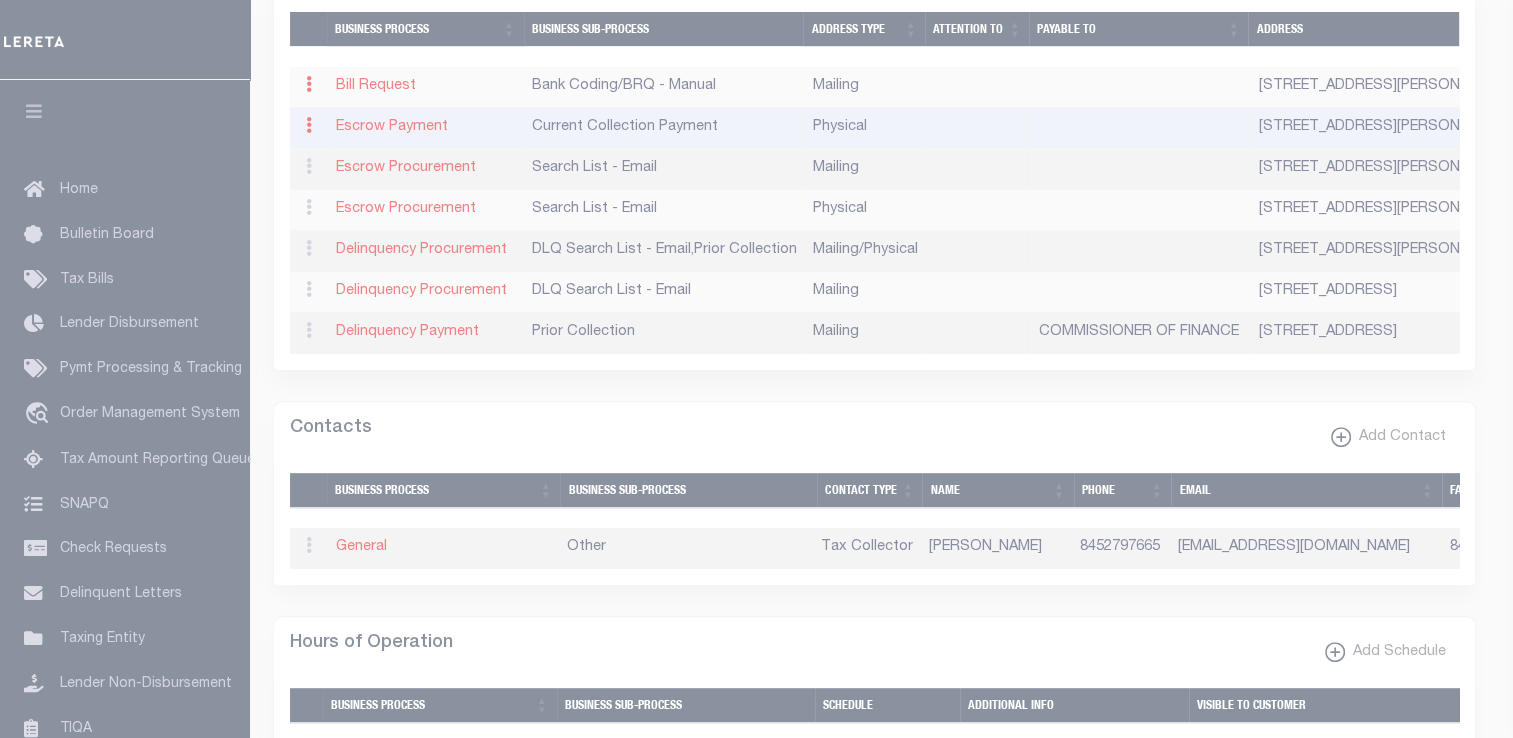 type on "1360 RTE 22" 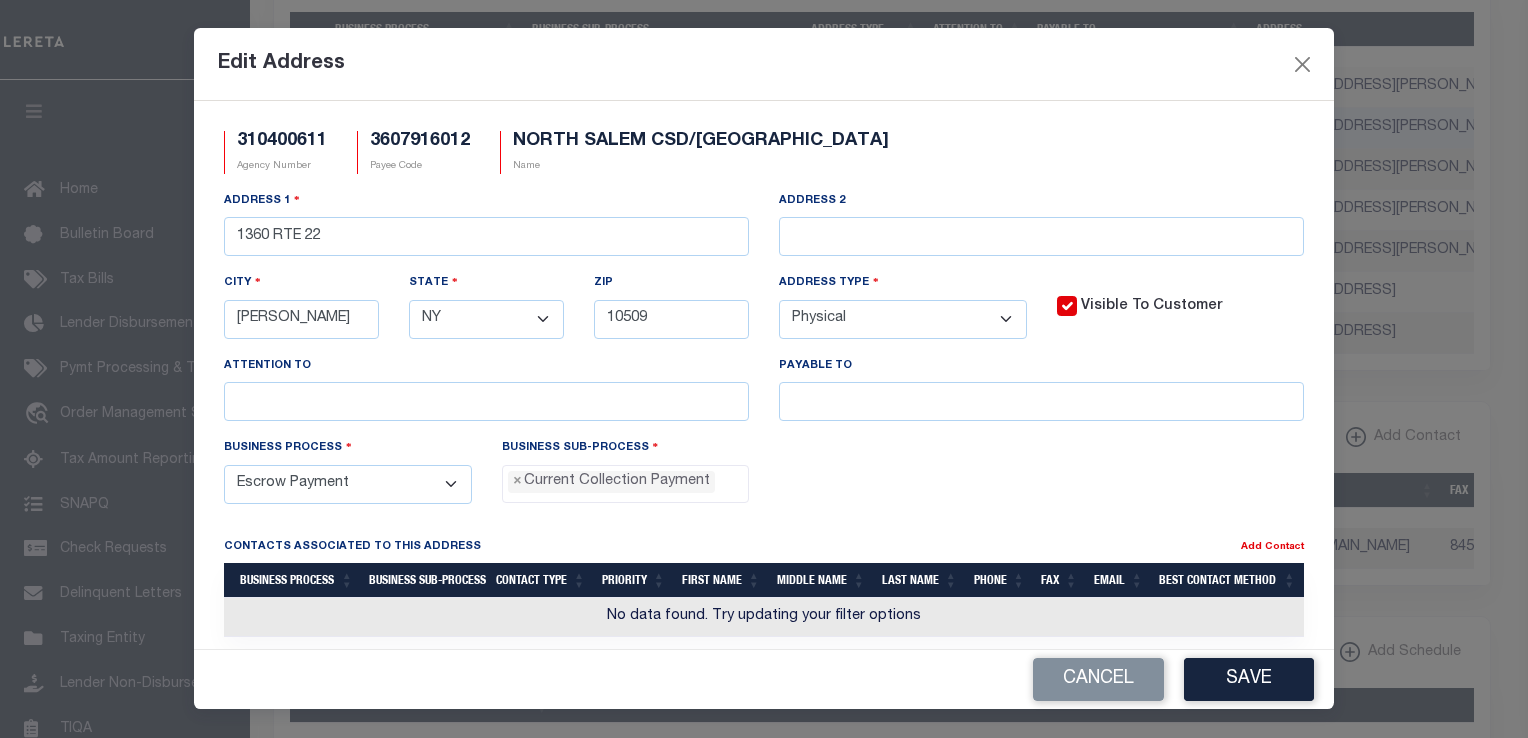 scroll, scrollTop: 18, scrollLeft: 0, axis: vertical 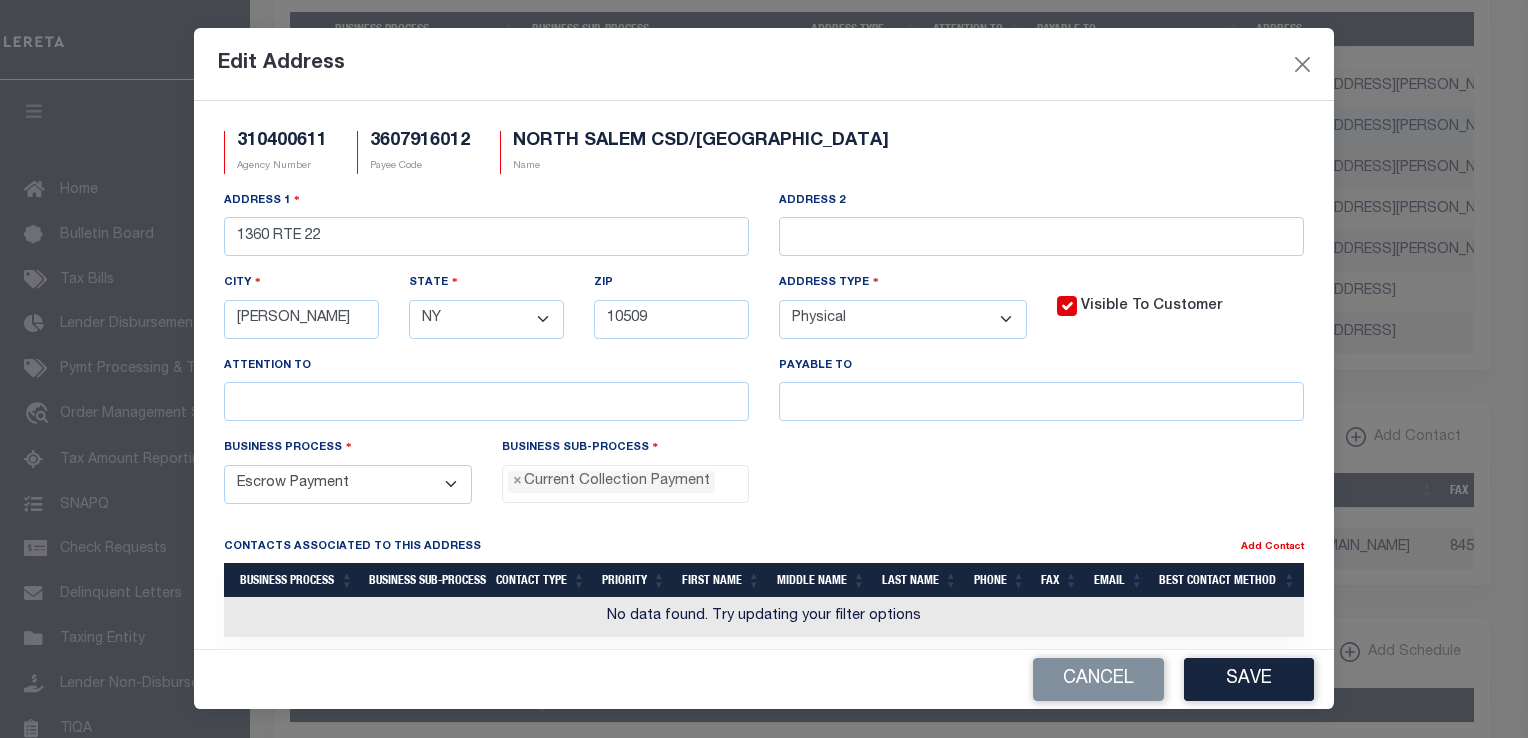 click on "310400611
Agency Number
3607916012
Payee Code
NORTH SALEM CSD/SOUTHEAST TOWN
Name" at bounding box center [764, 160] 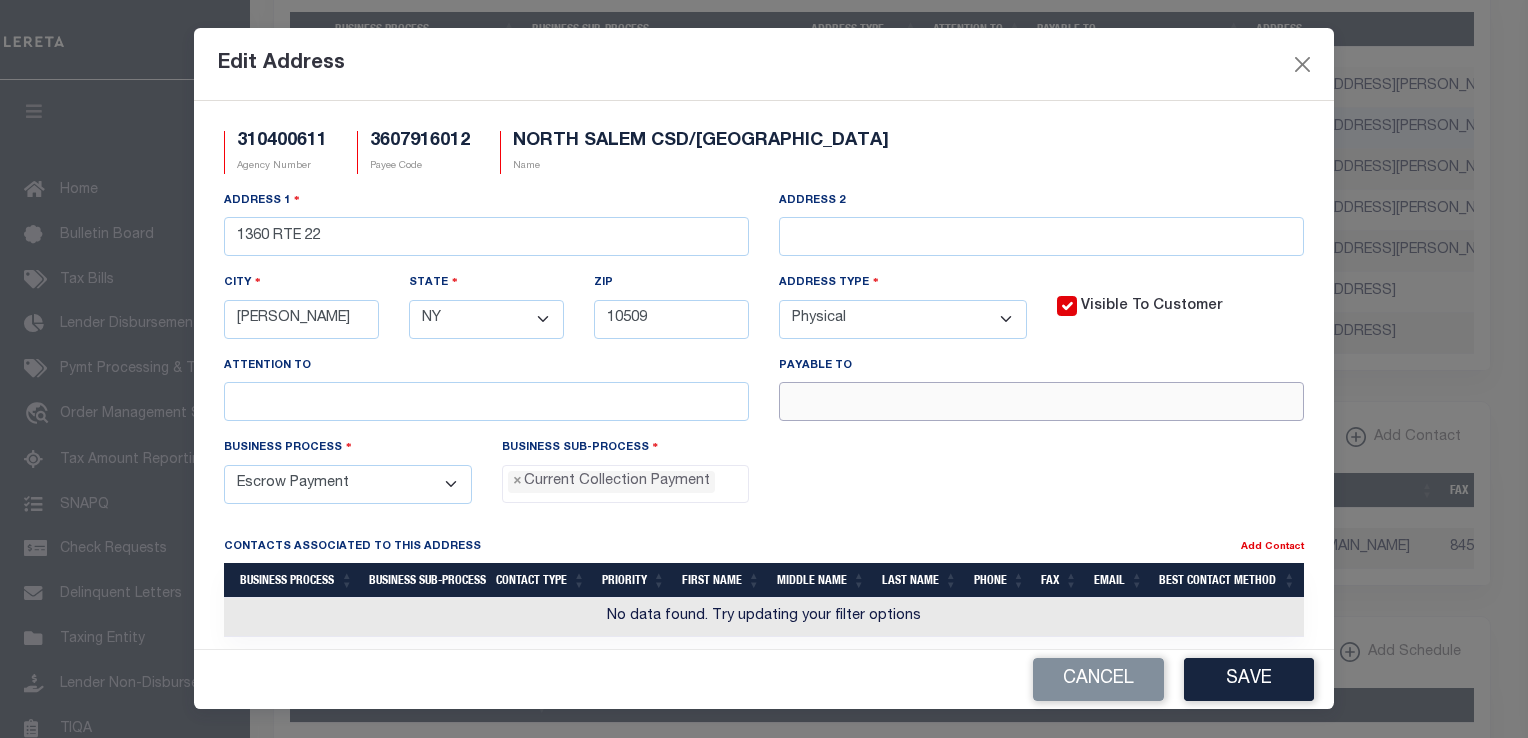 click at bounding box center (1041, 401) 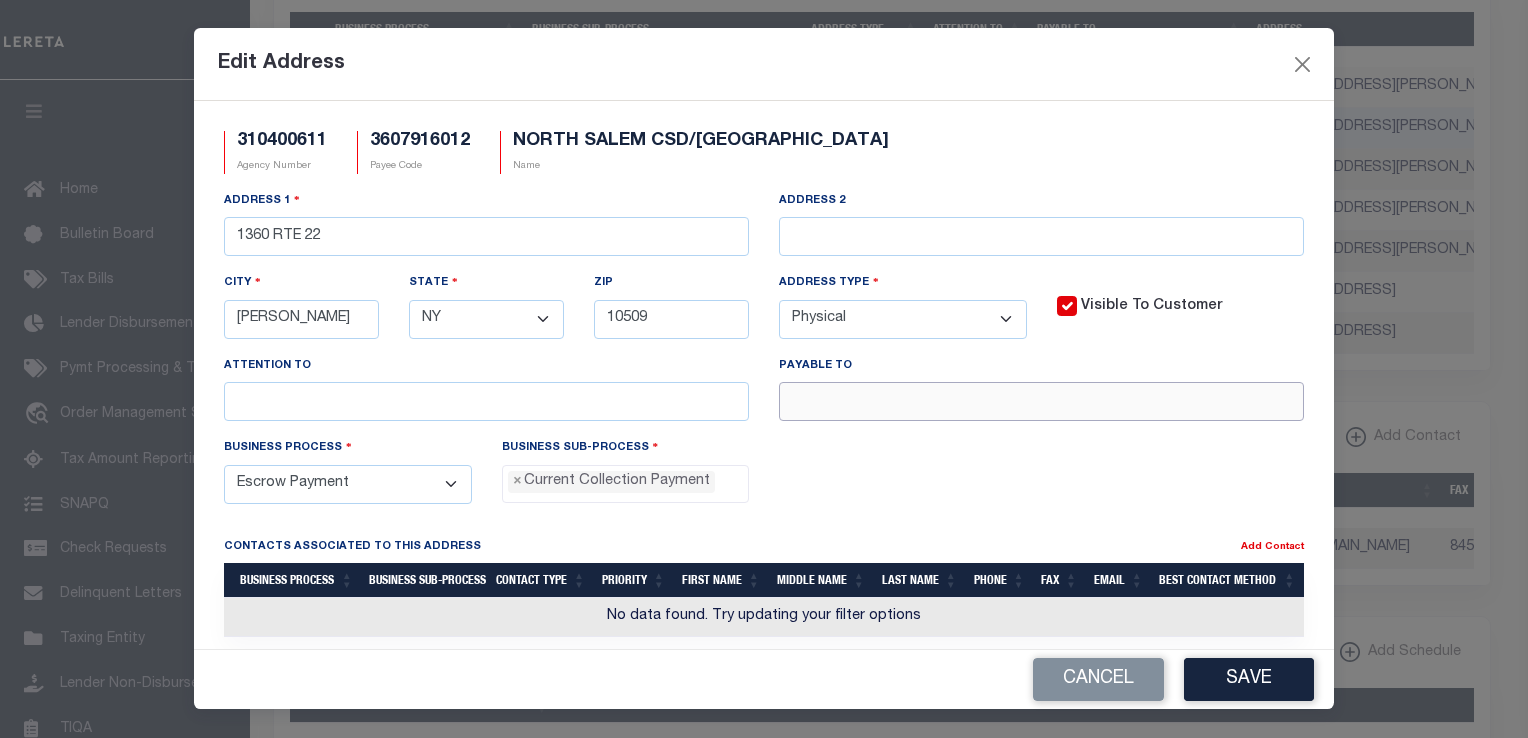 paste on "TAX RECEIVER" 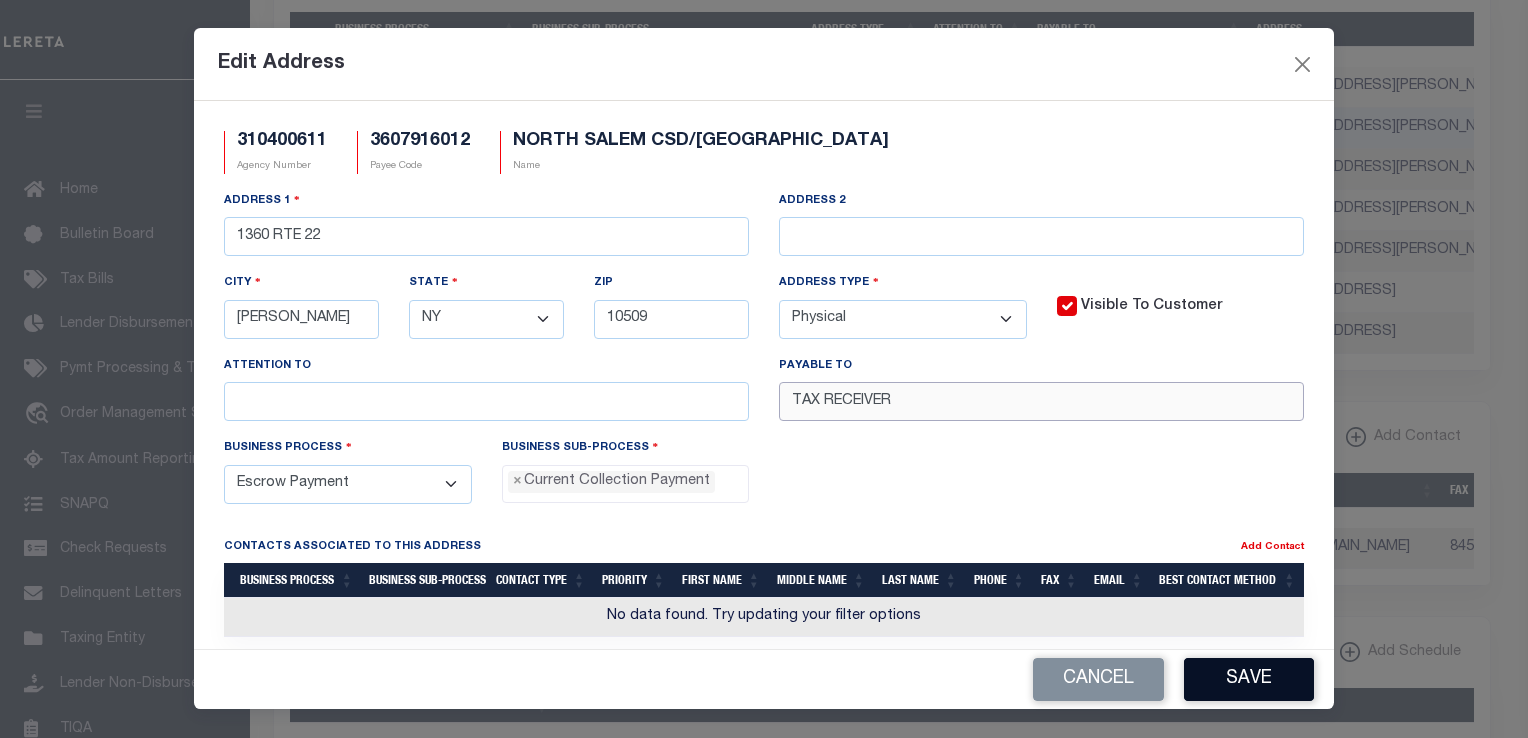 type on "TAX RECEIVER" 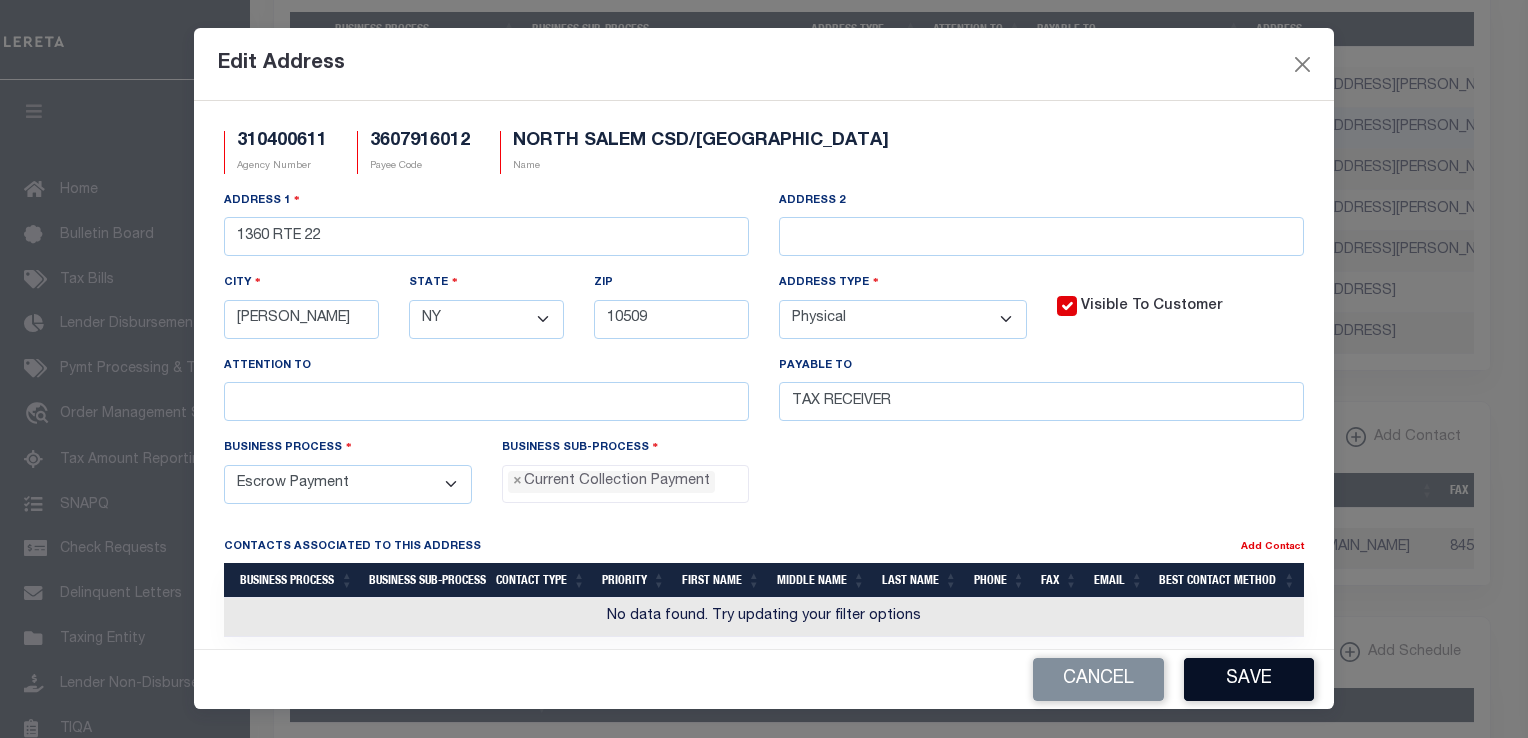 click on "Save" at bounding box center (1249, 679) 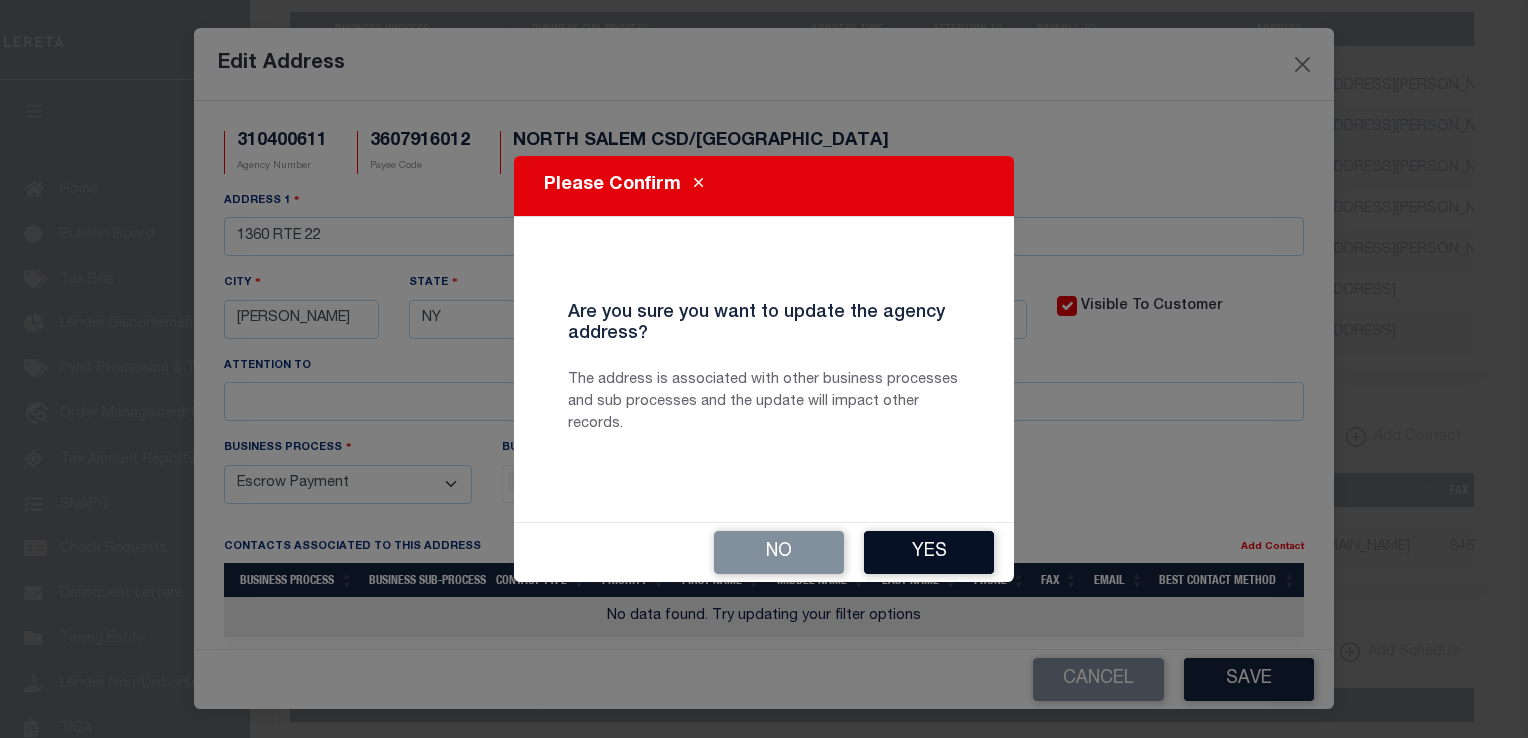 click on "Yes" at bounding box center (929, 552) 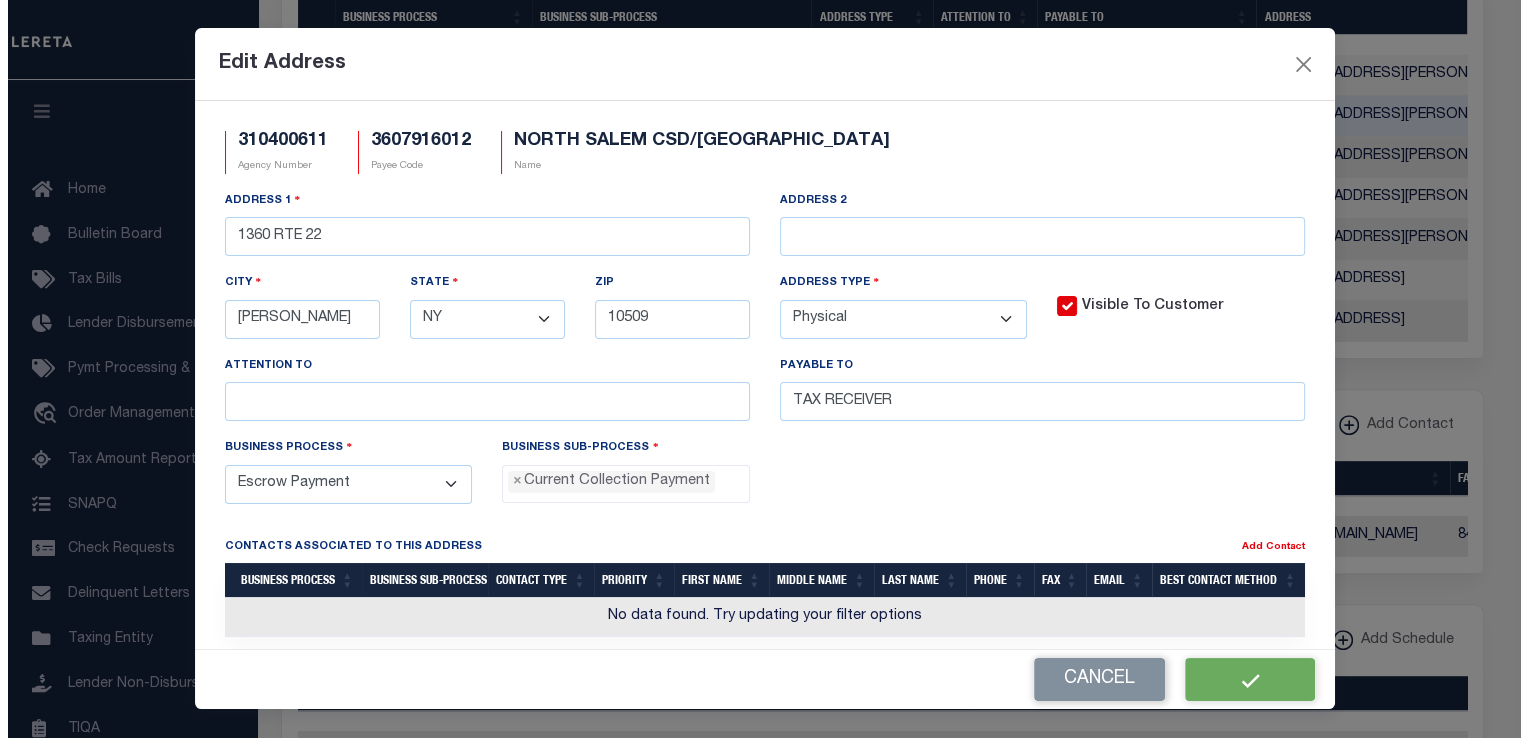 scroll, scrollTop: 805, scrollLeft: 0, axis: vertical 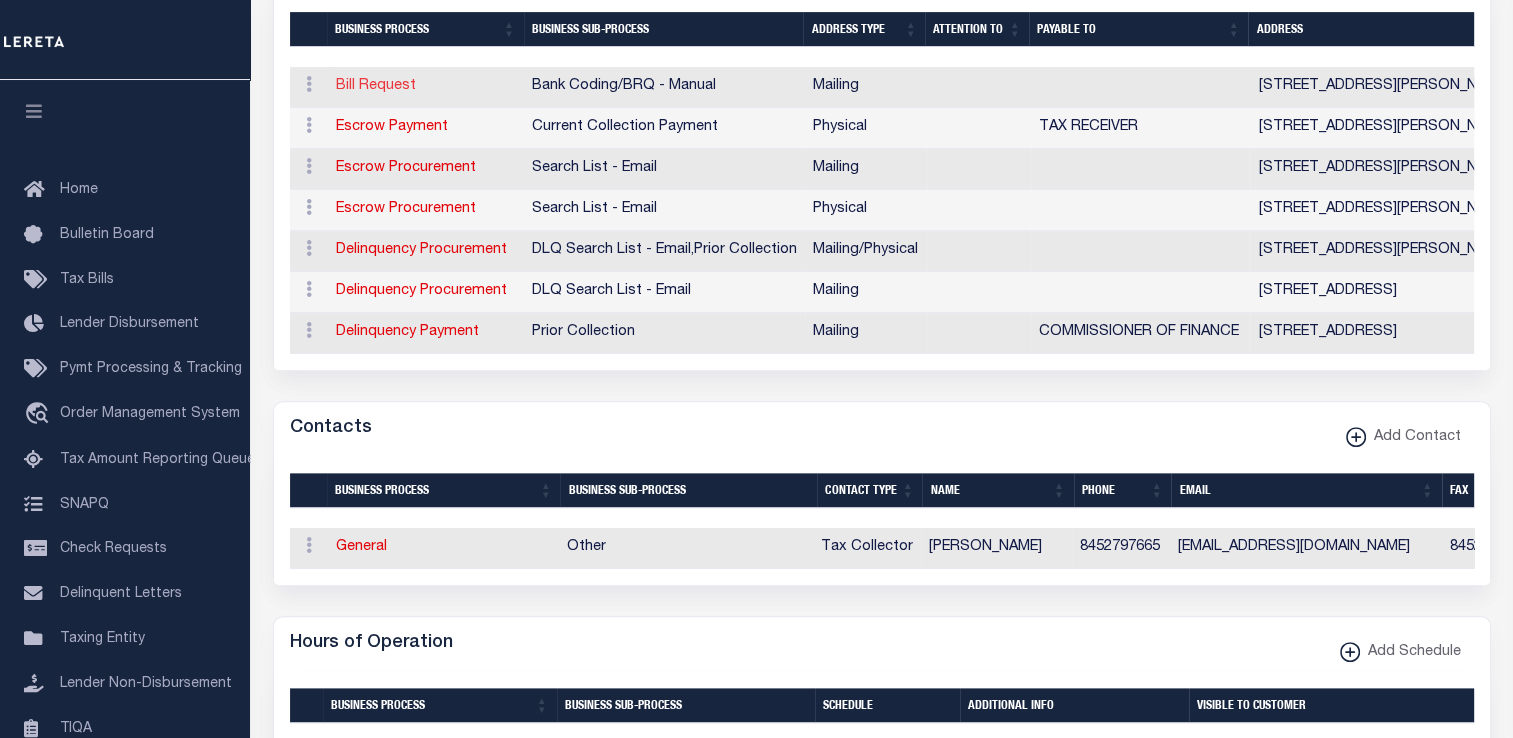 click on "Bill Request" at bounding box center (376, 86) 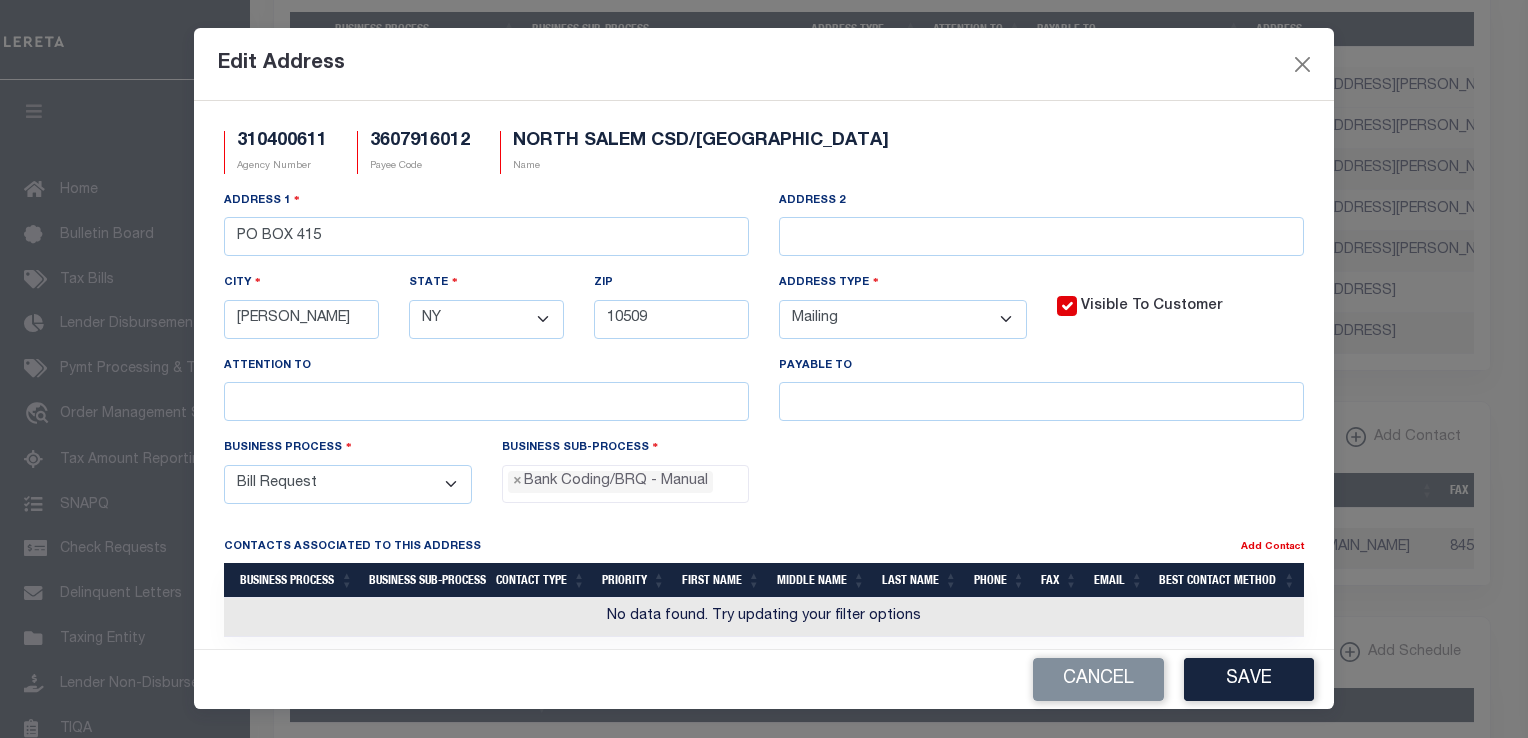 scroll, scrollTop: 37, scrollLeft: 0, axis: vertical 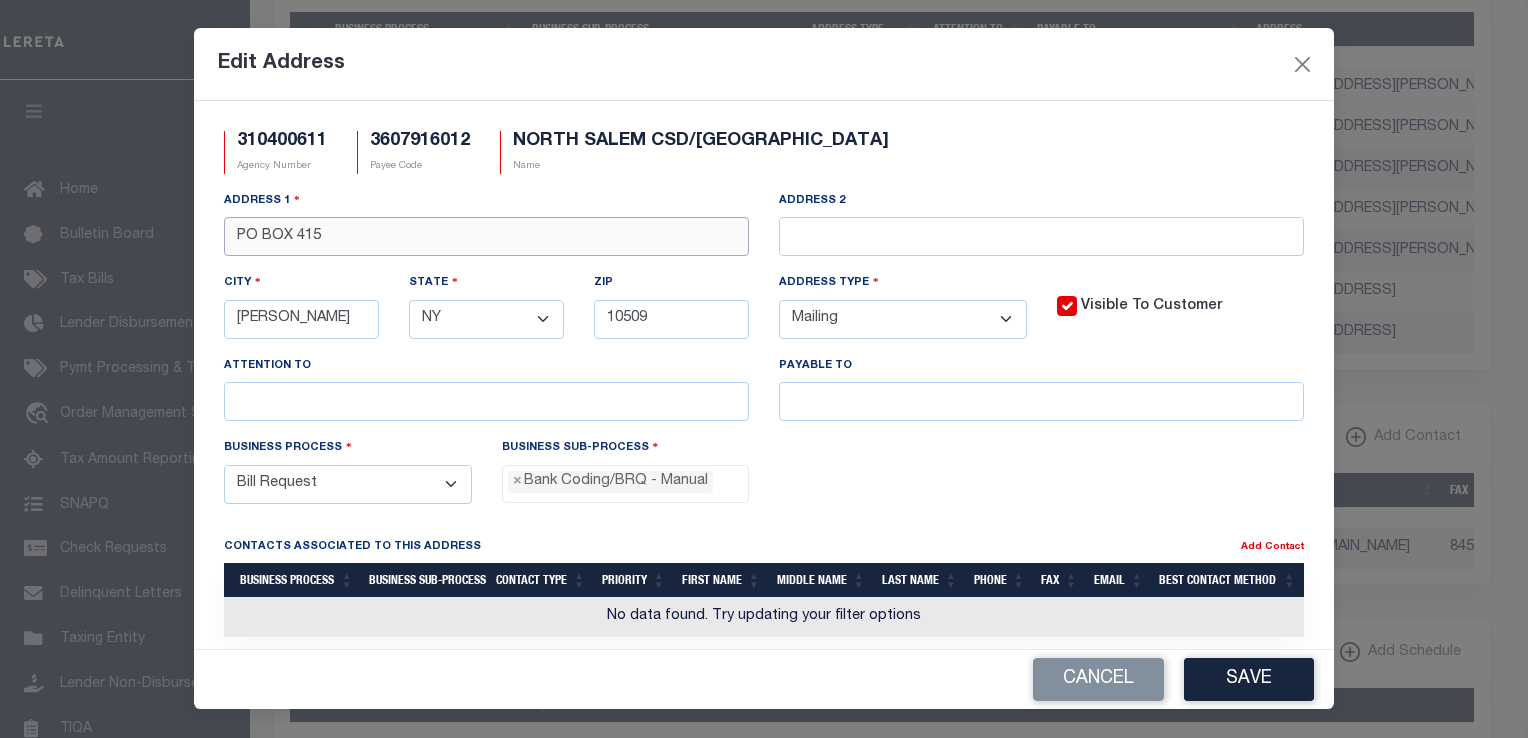 drag, startPoint x: 363, startPoint y: 240, endPoint x: 198, endPoint y: 240, distance: 165 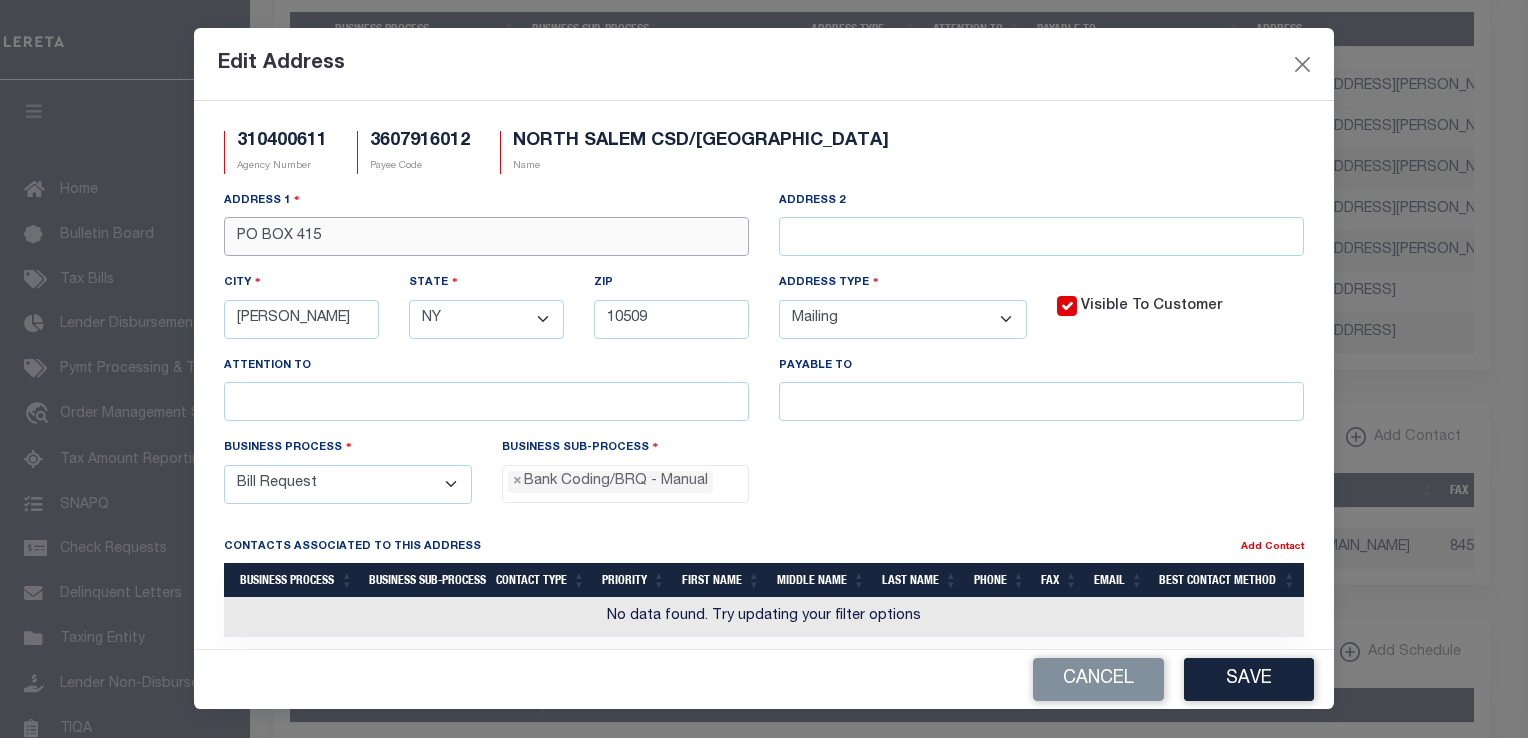 click on "310400611
Agency Number
3607916012
Payee Code
NORTH SALEM CSD/SOUTHEAST TOWN
Name
Address 1
PO BOX 415
Address 2 City BREWSTER" at bounding box center (764, 375) 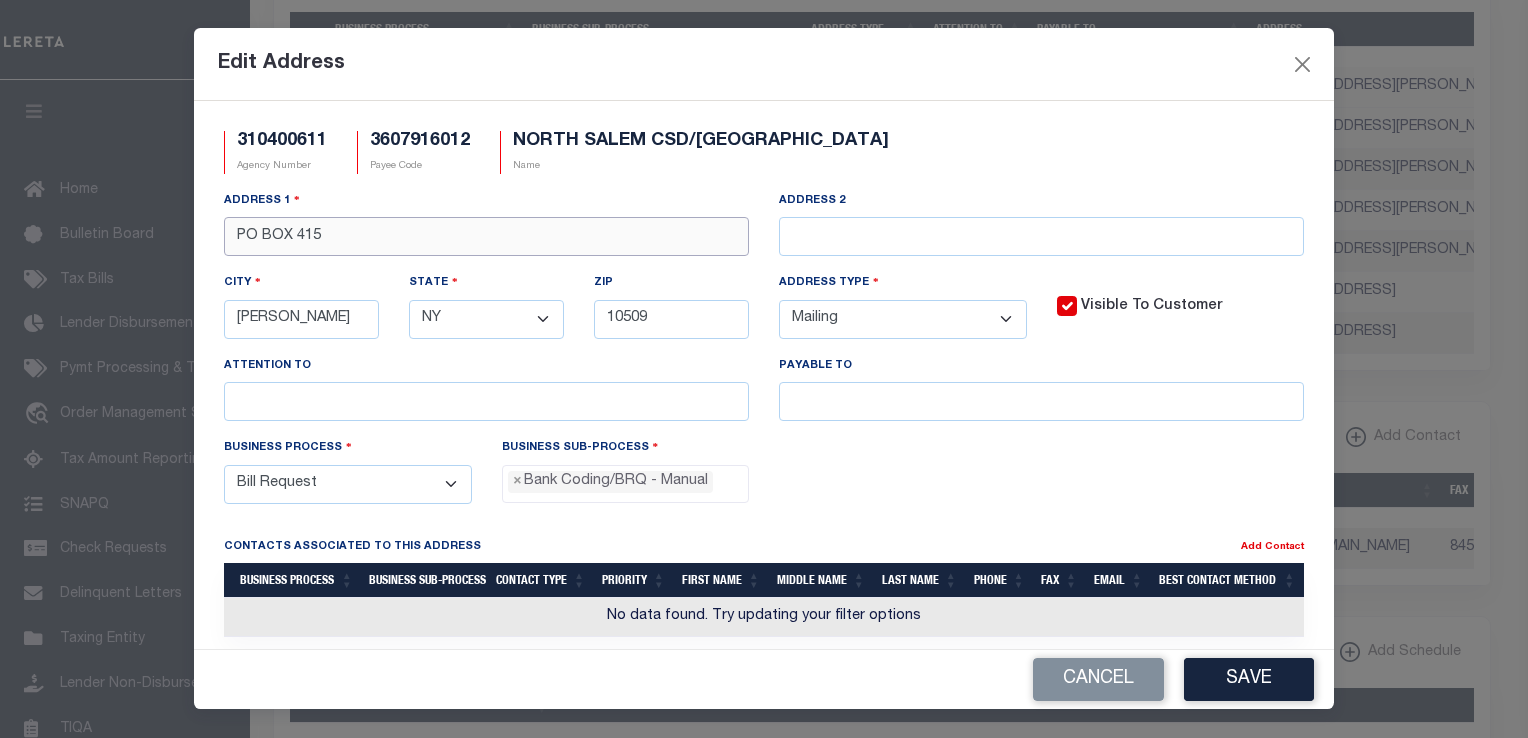 paste on "1360 RT 22" 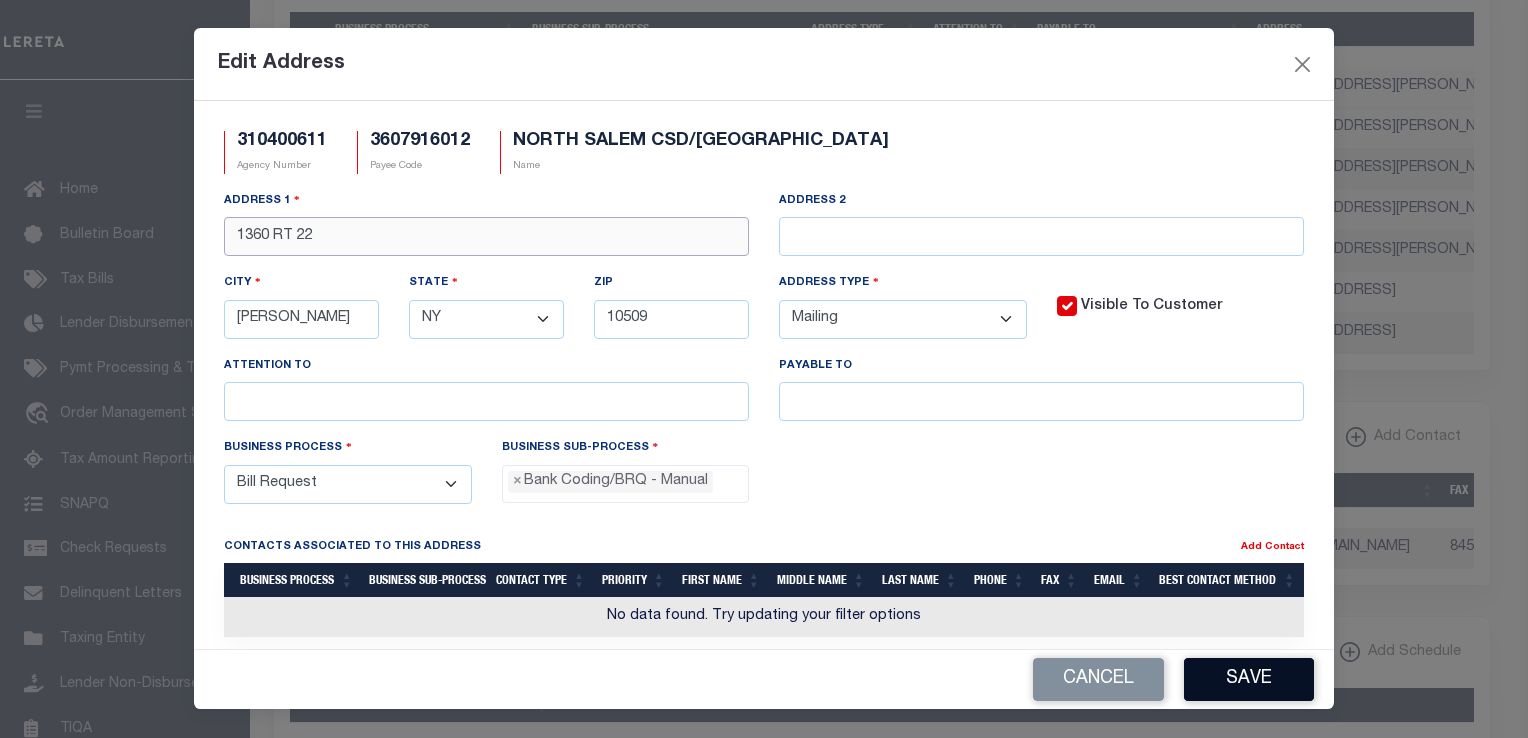 type on "1360 RT 22" 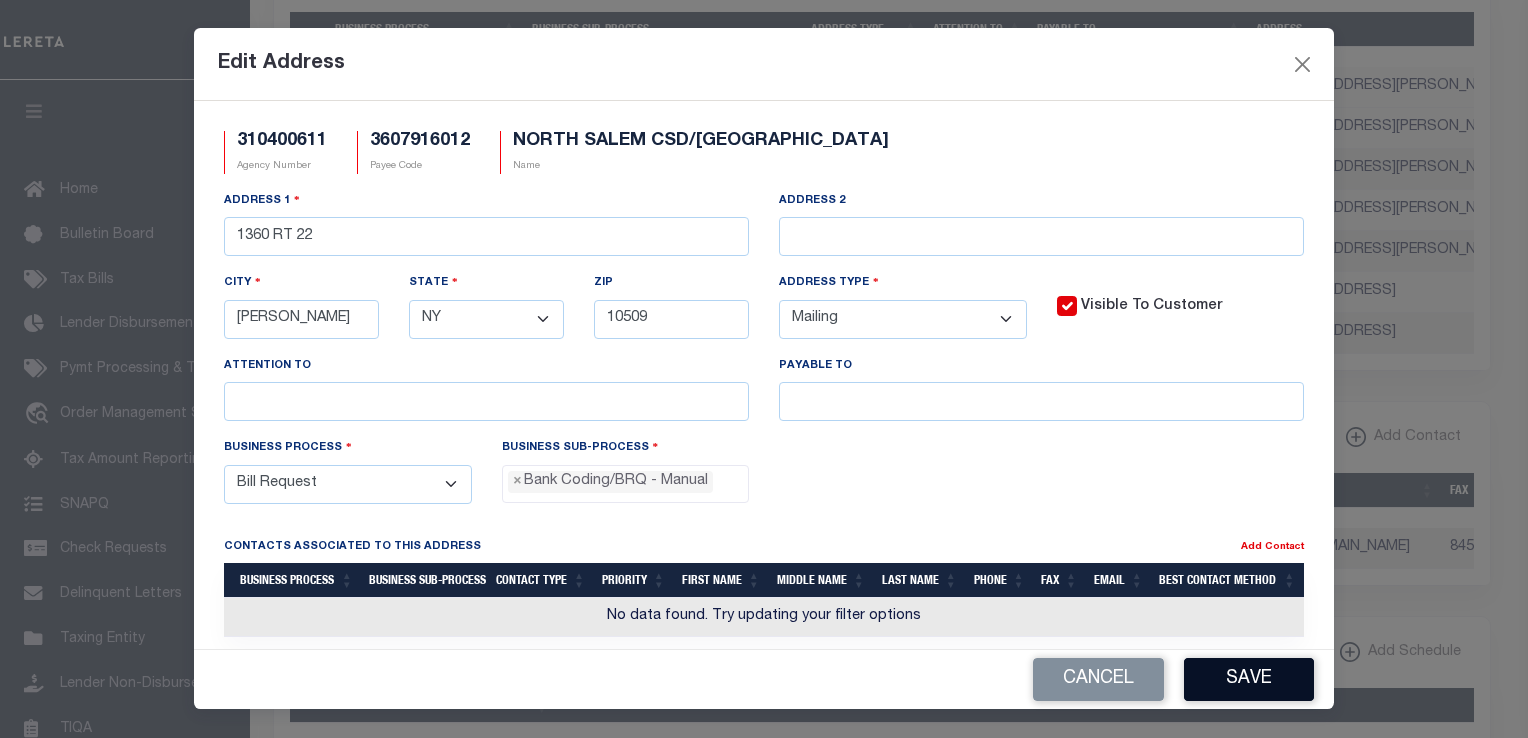 click on "Save" at bounding box center [1249, 679] 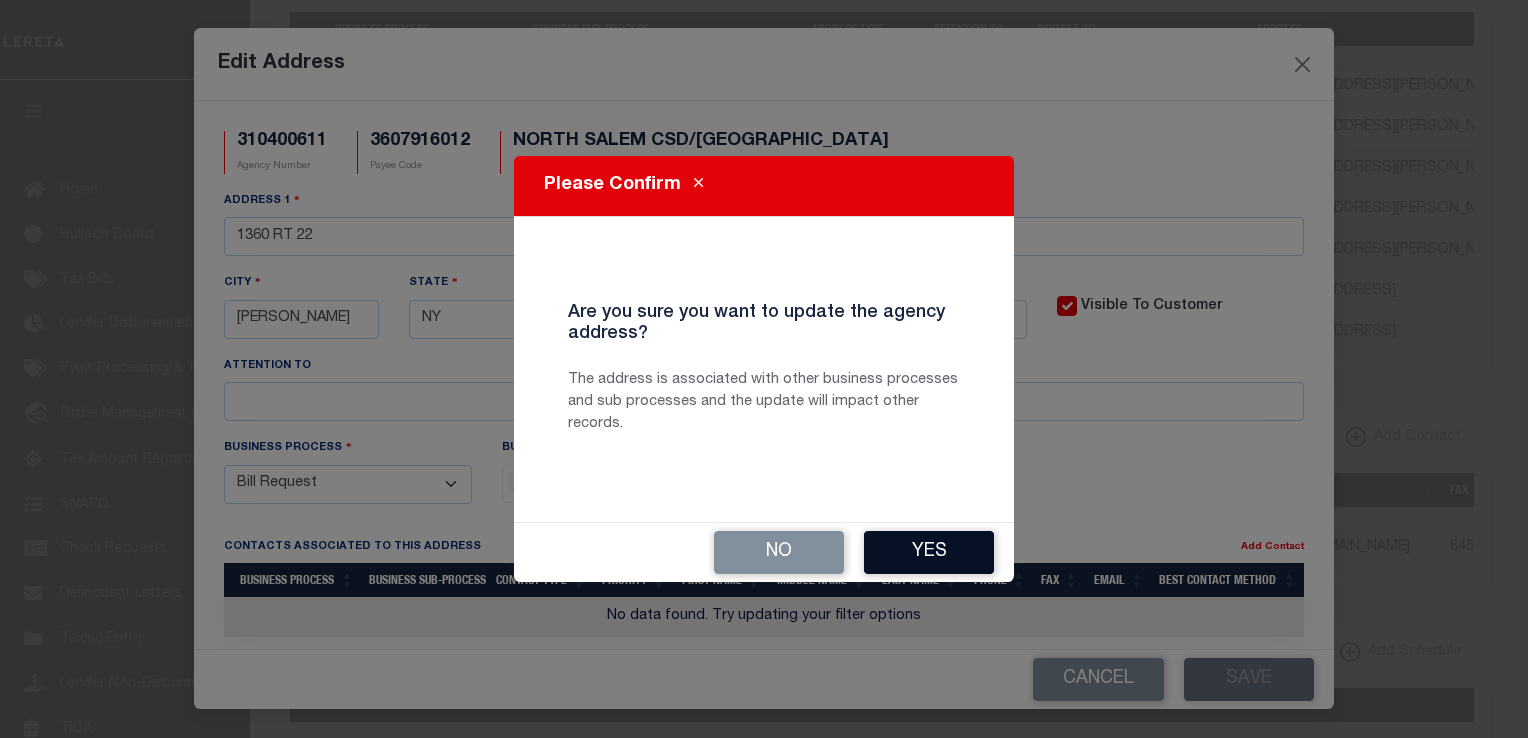 click on "Yes" at bounding box center (929, 552) 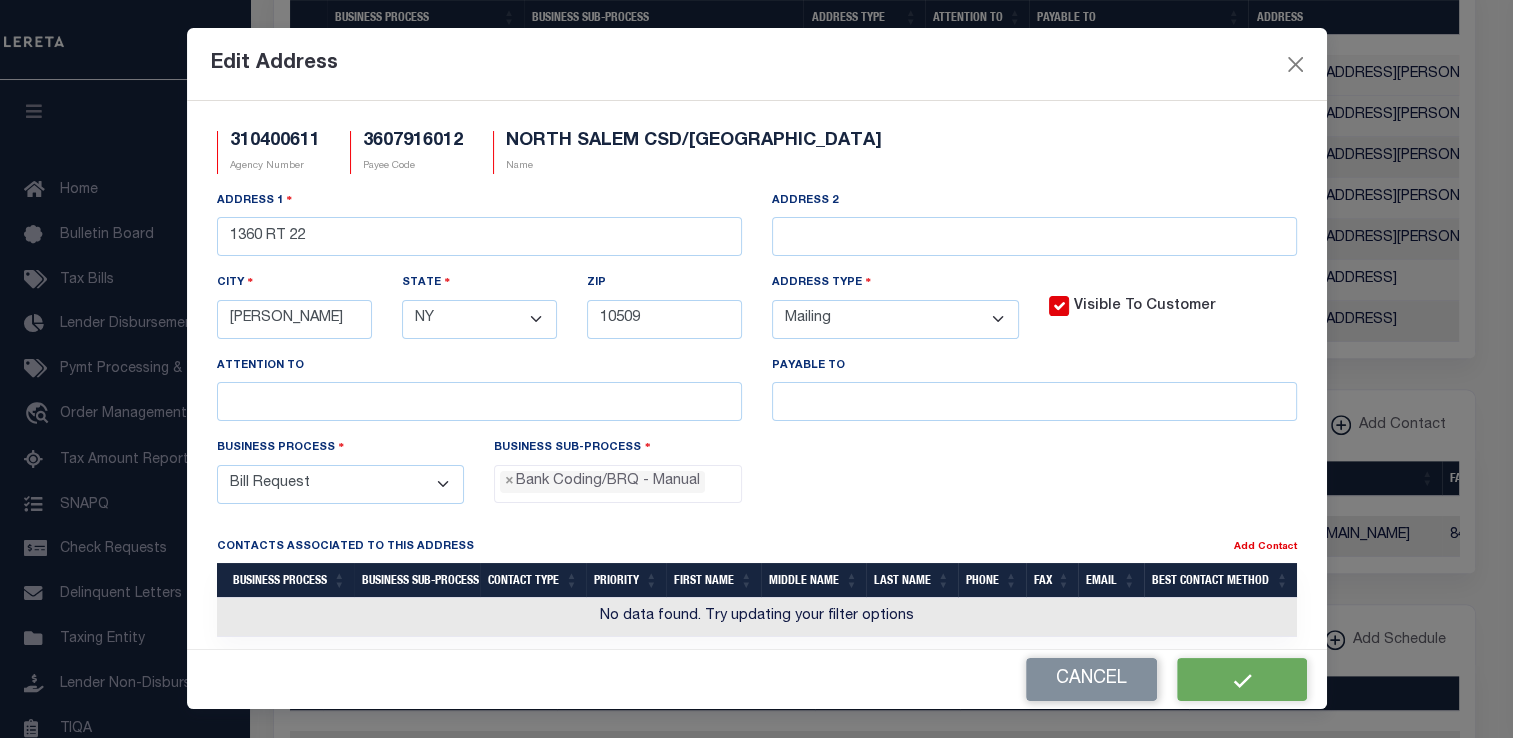 scroll, scrollTop: 805, scrollLeft: 0, axis: vertical 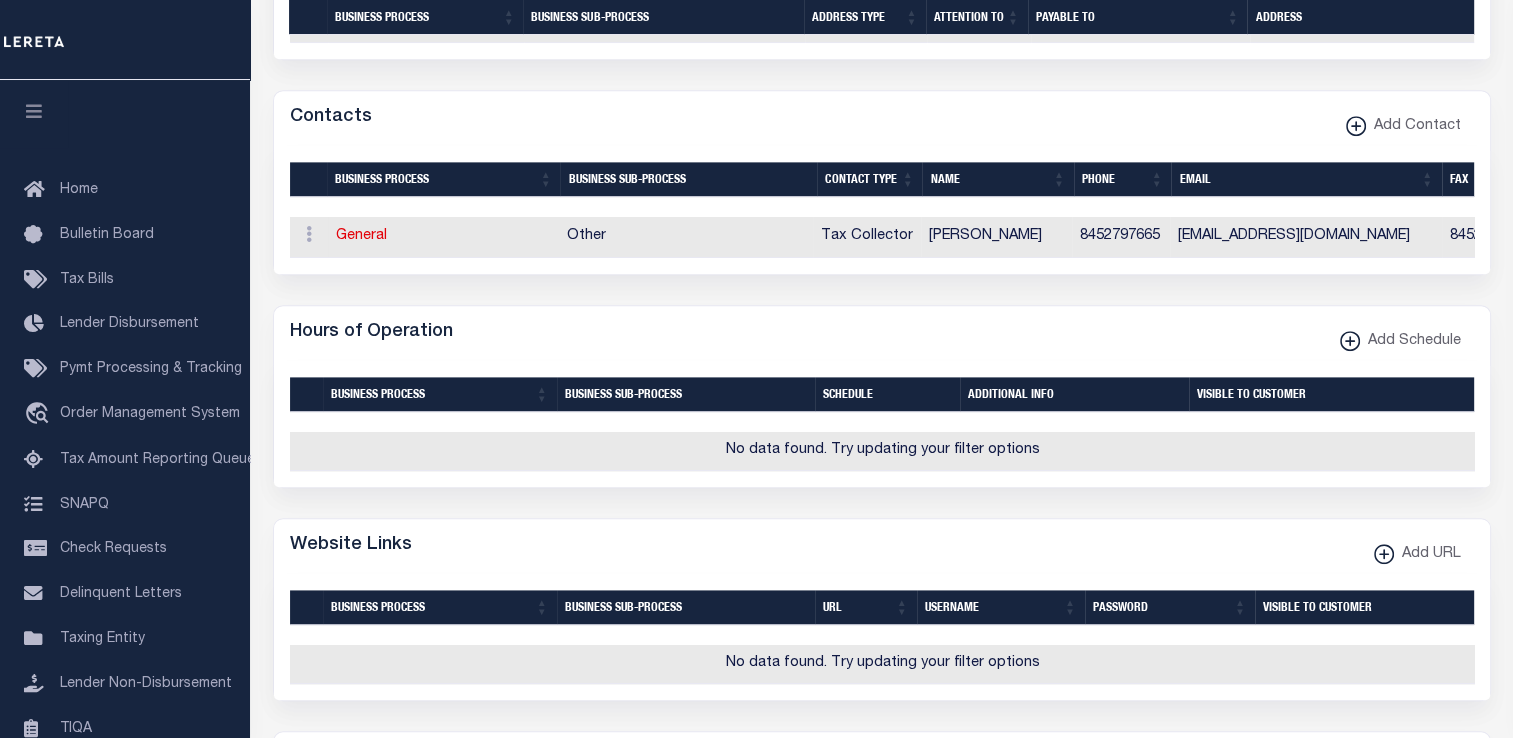 click on "AGENCY COLLECTION TYPES AND CATEGORIES
Superior
Lower
Delinquency
Non-Collecting
Assessor Only" at bounding box center [882, 261] 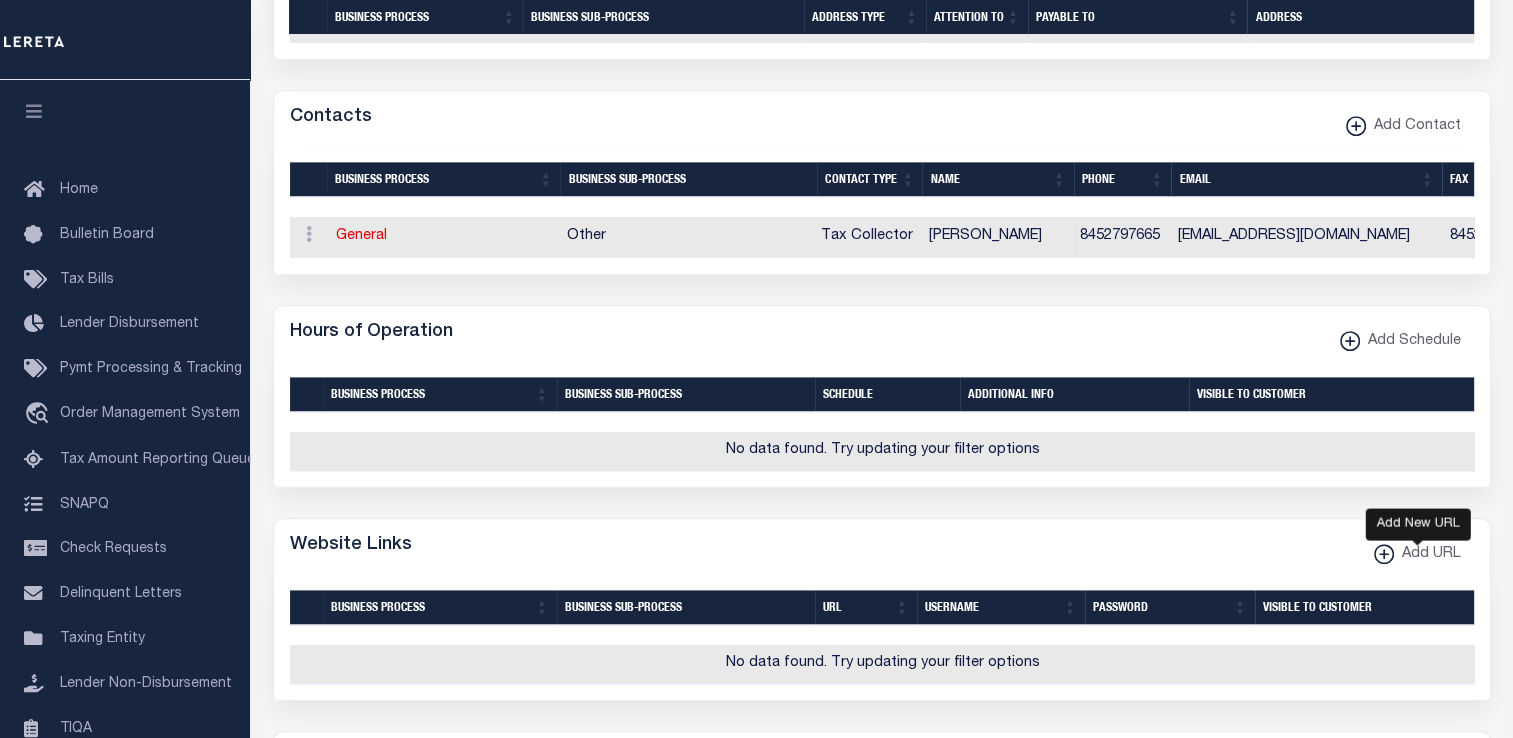 click 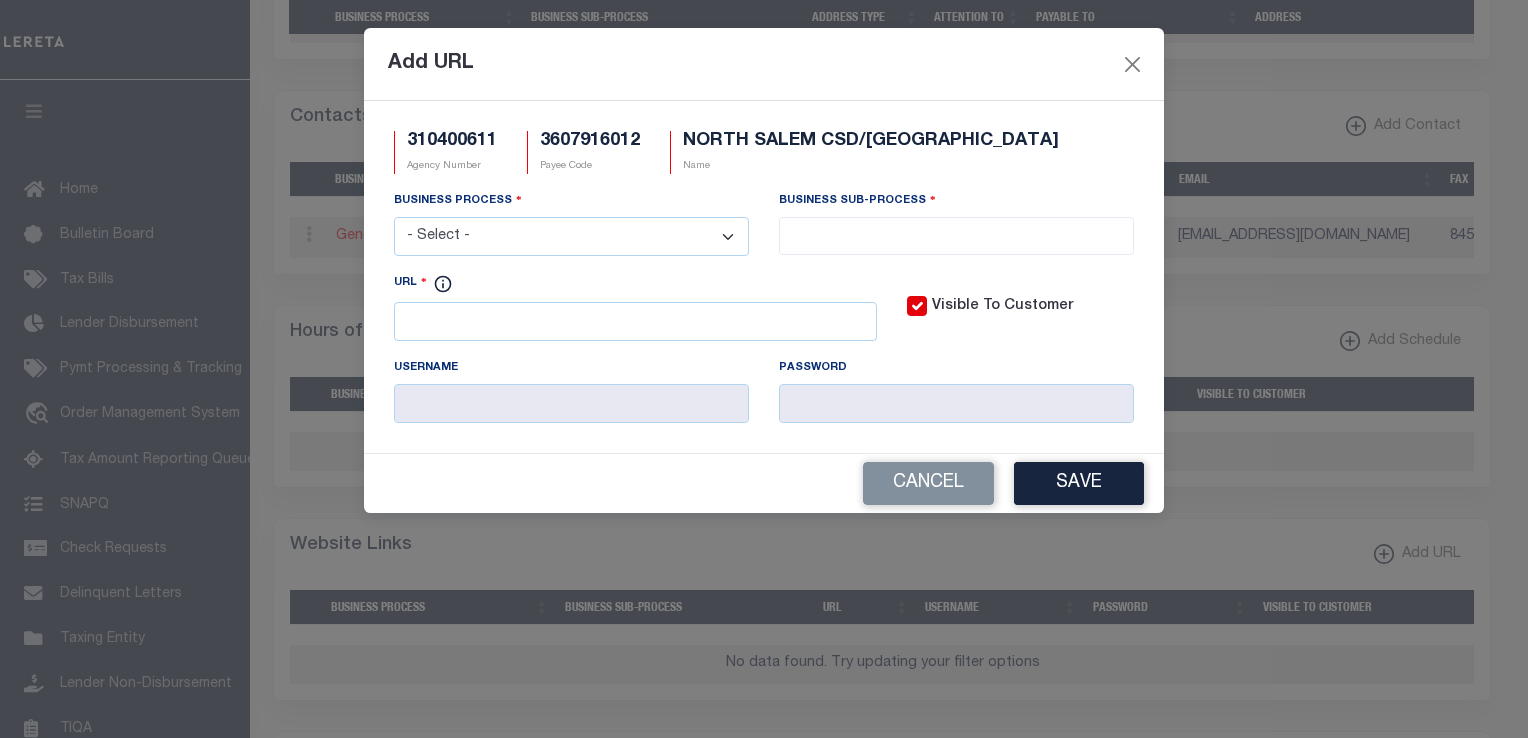 click on "- Select - All
Automation
Bill Request
Delinquency Payment
Delinquency Procurement
Escrow Payment
Escrow Procurement
General" at bounding box center (571, 236) 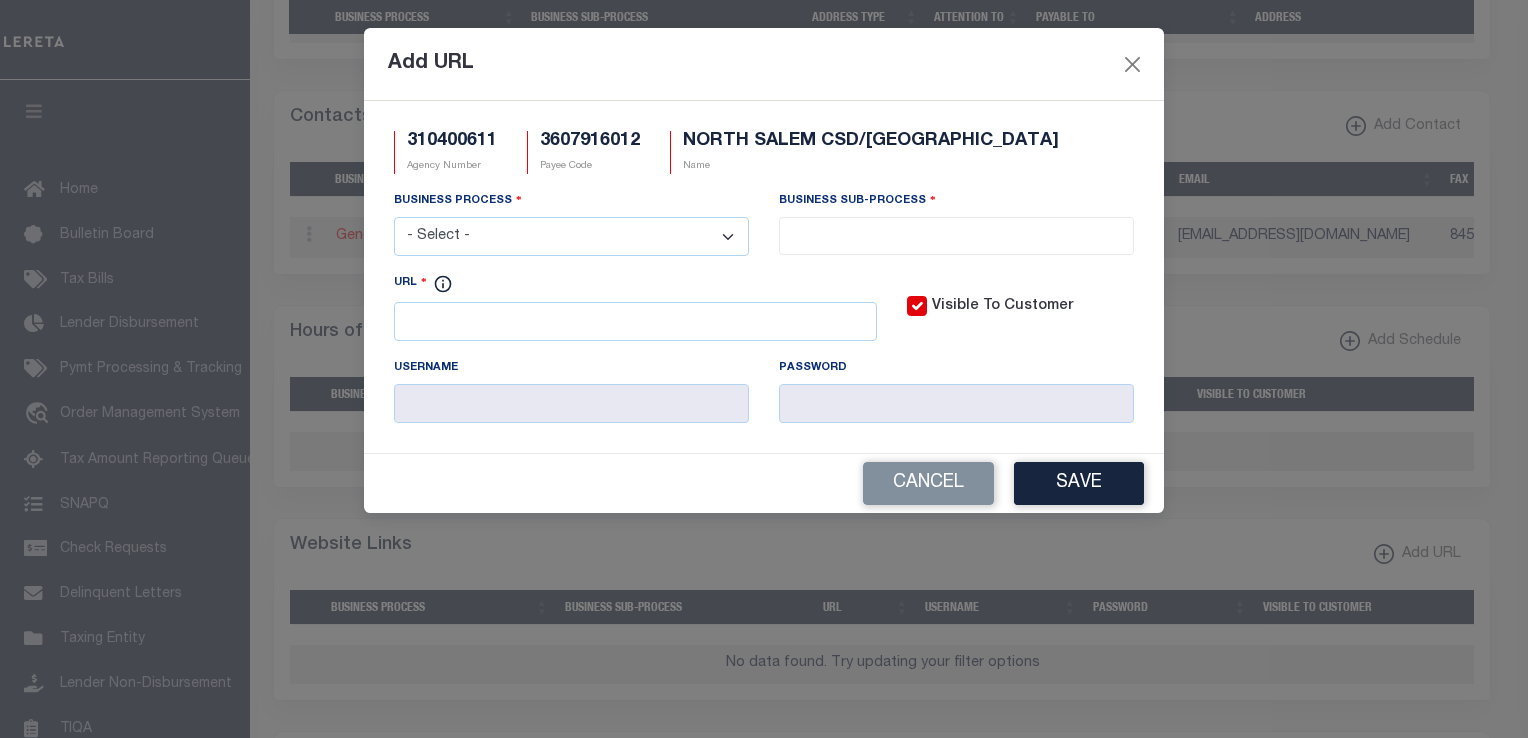 select on "6" 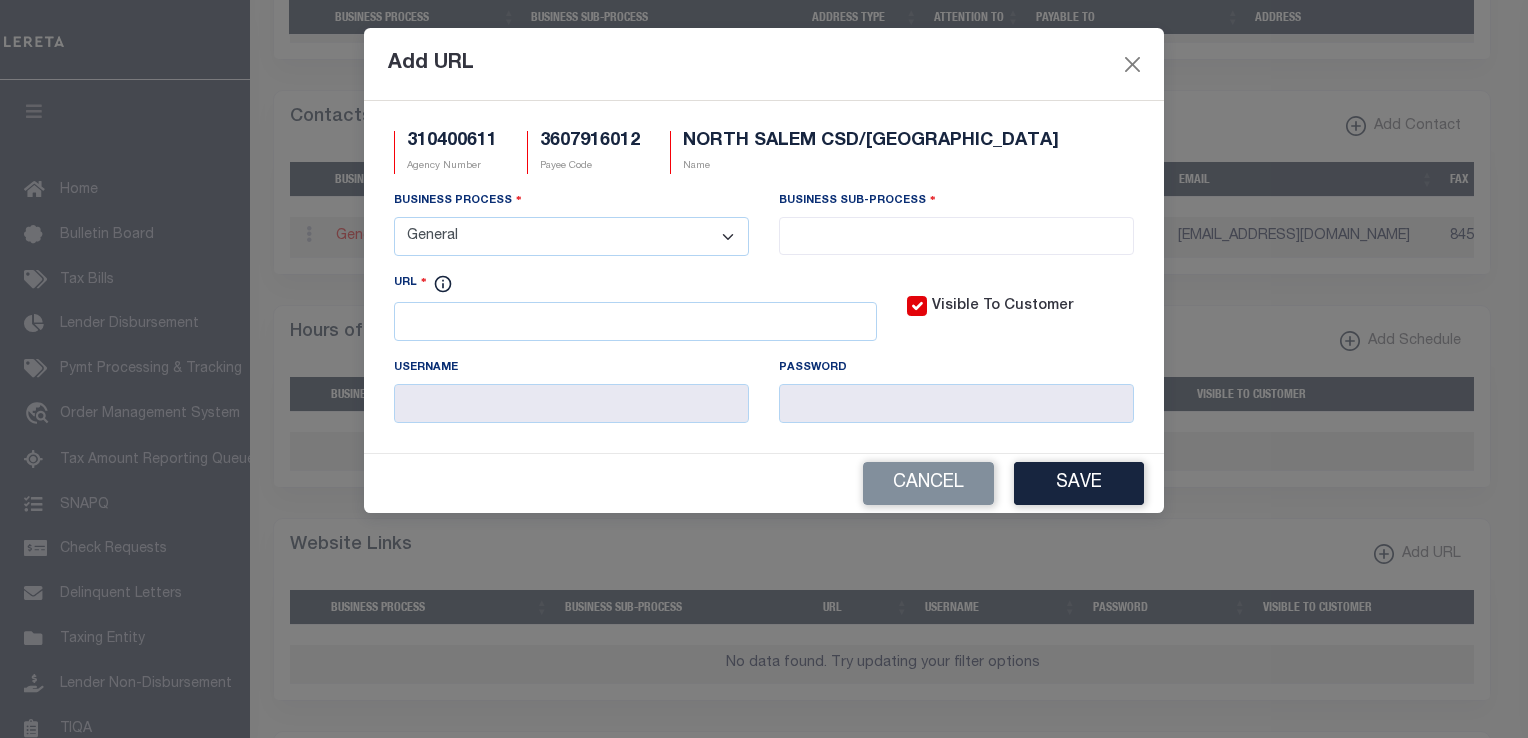 click on "- Select - All
Automation
Bill Request
Delinquency Payment
Delinquency Procurement
Escrow Payment
Escrow Procurement
General" at bounding box center (571, 236) 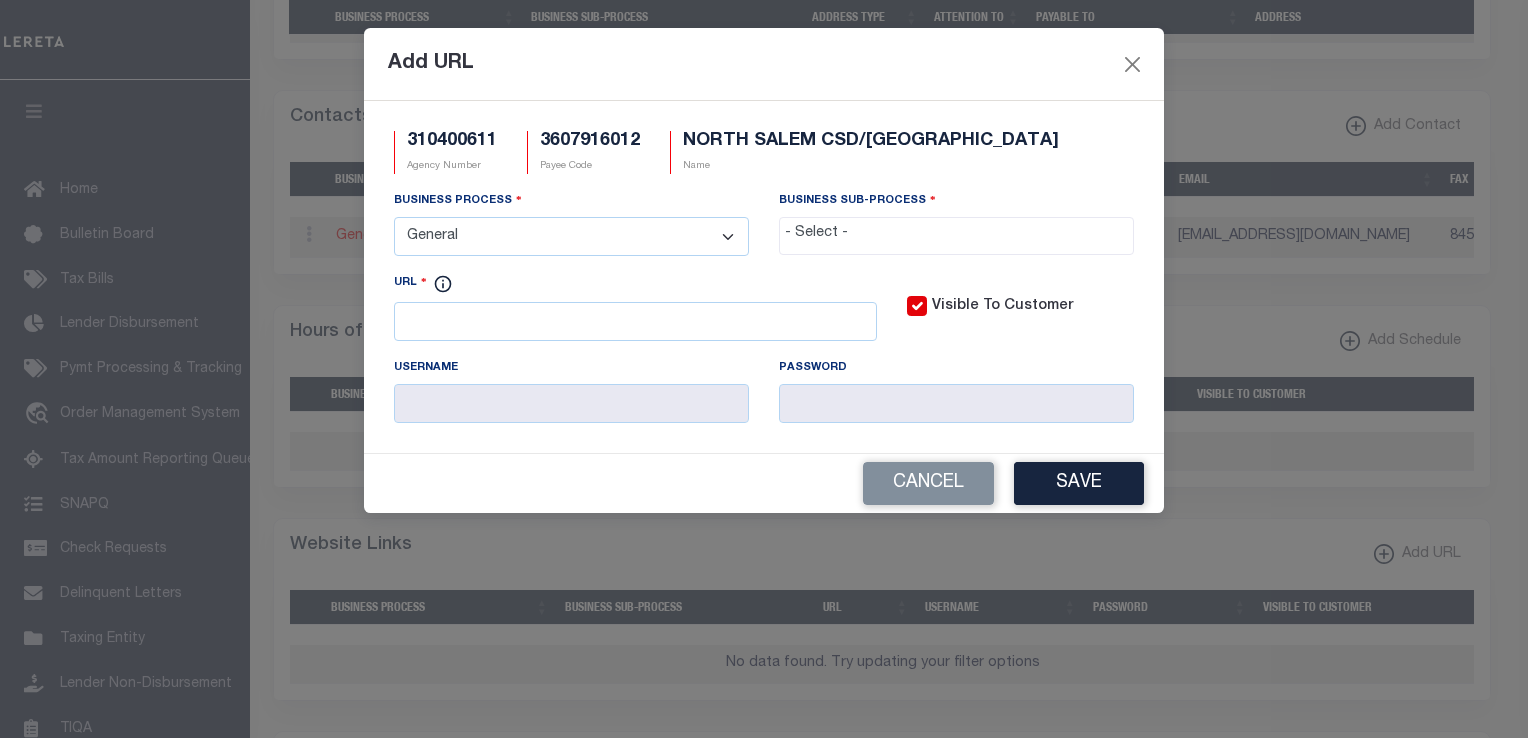 click at bounding box center [956, 234] 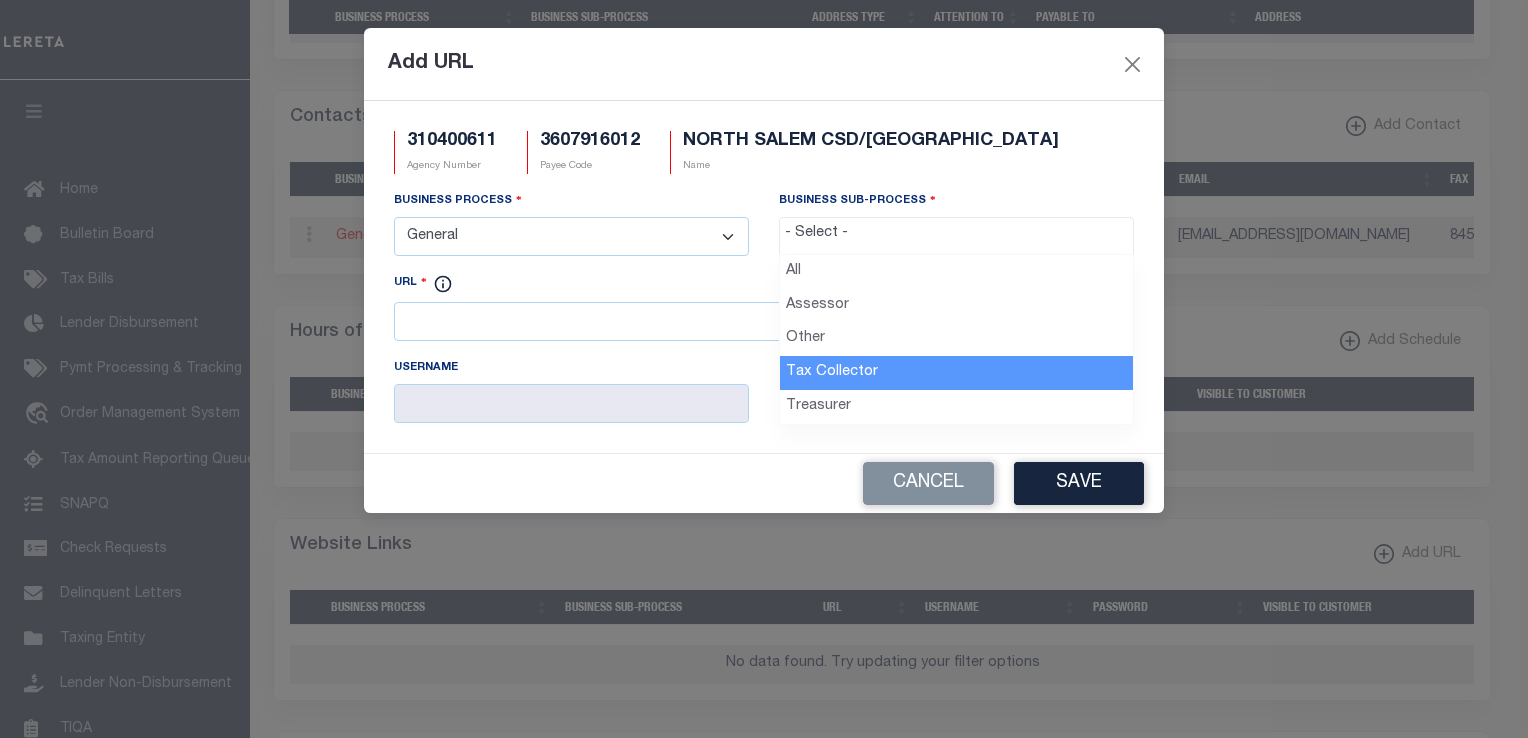 select on "31" 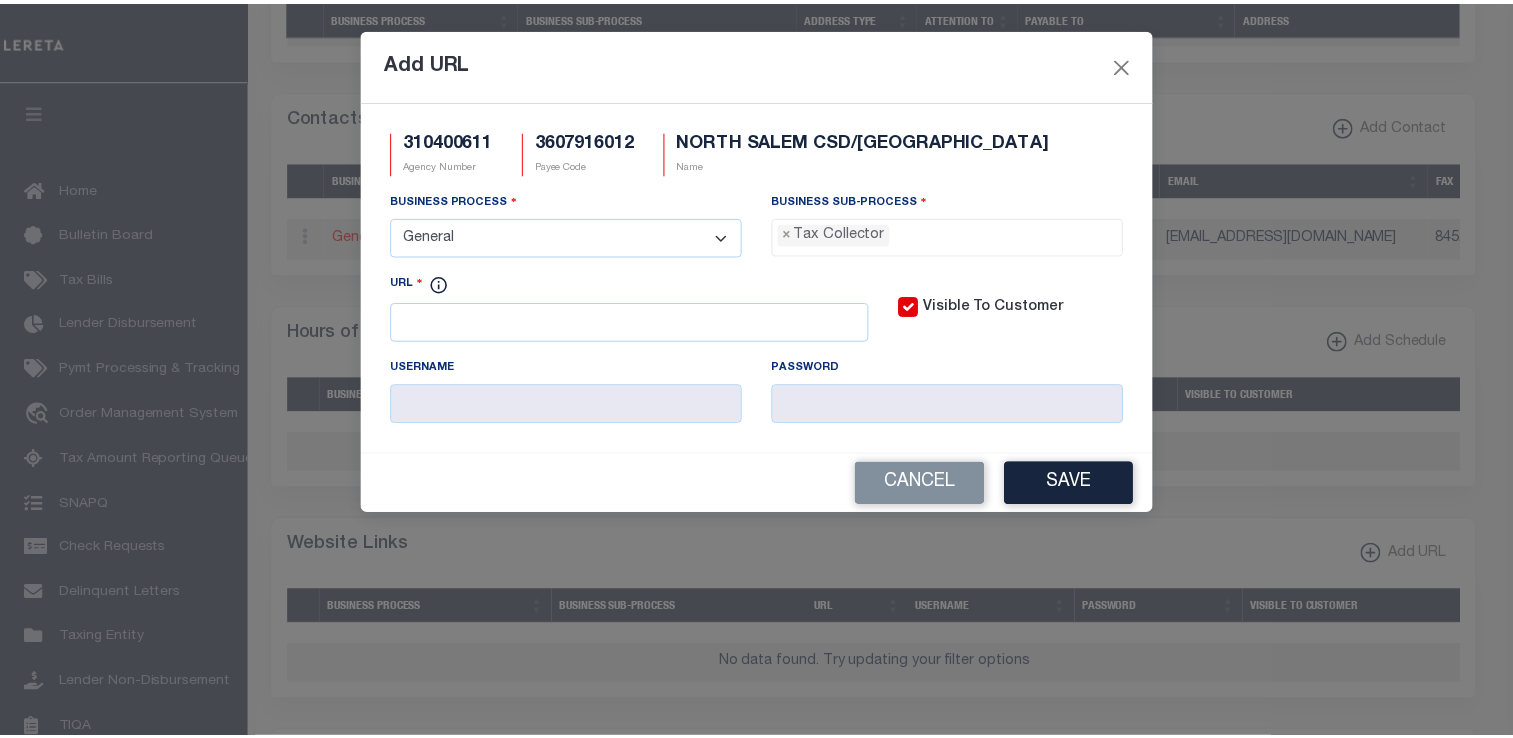 scroll, scrollTop: 56, scrollLeft: 0, axis: vertical 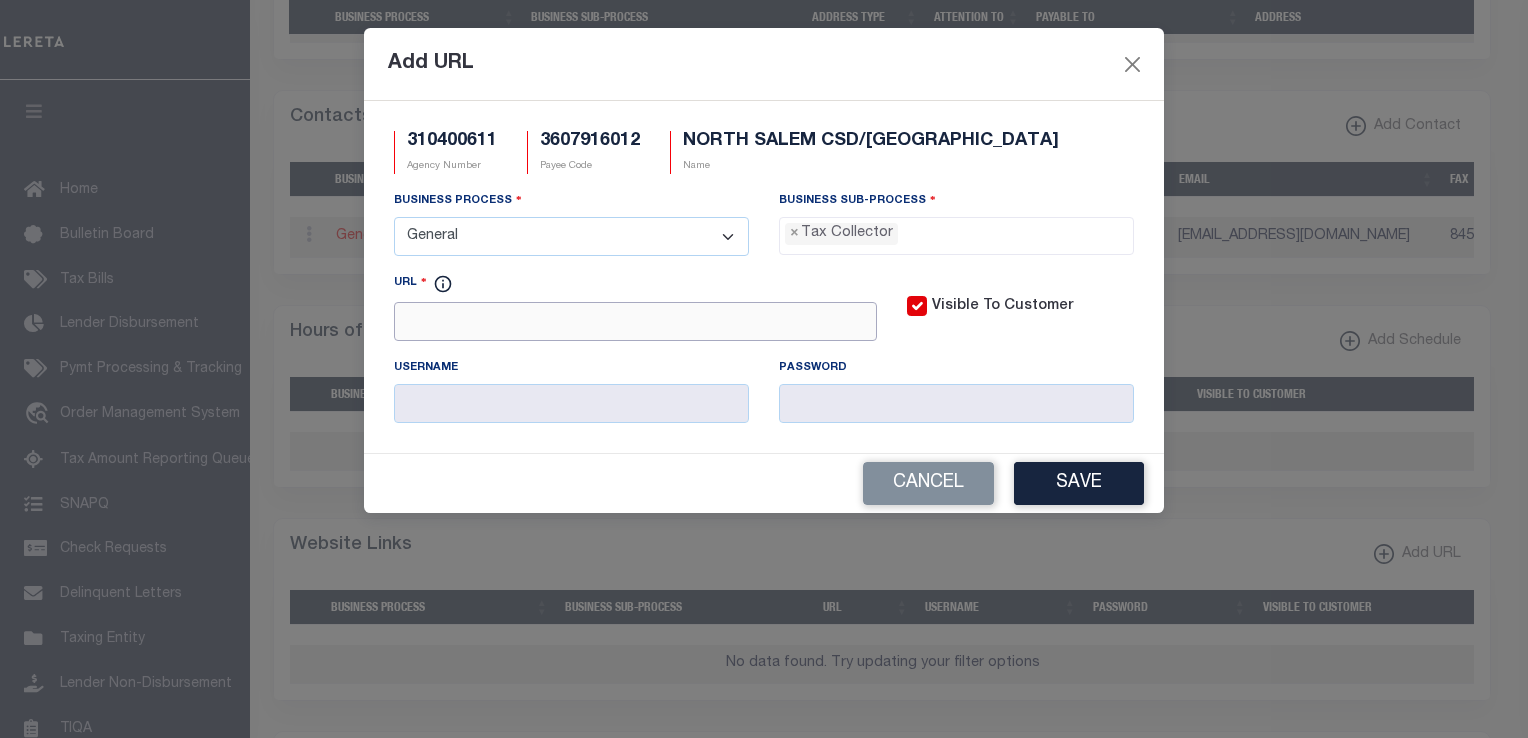 click on "URL" at bounding box center (635, 321) 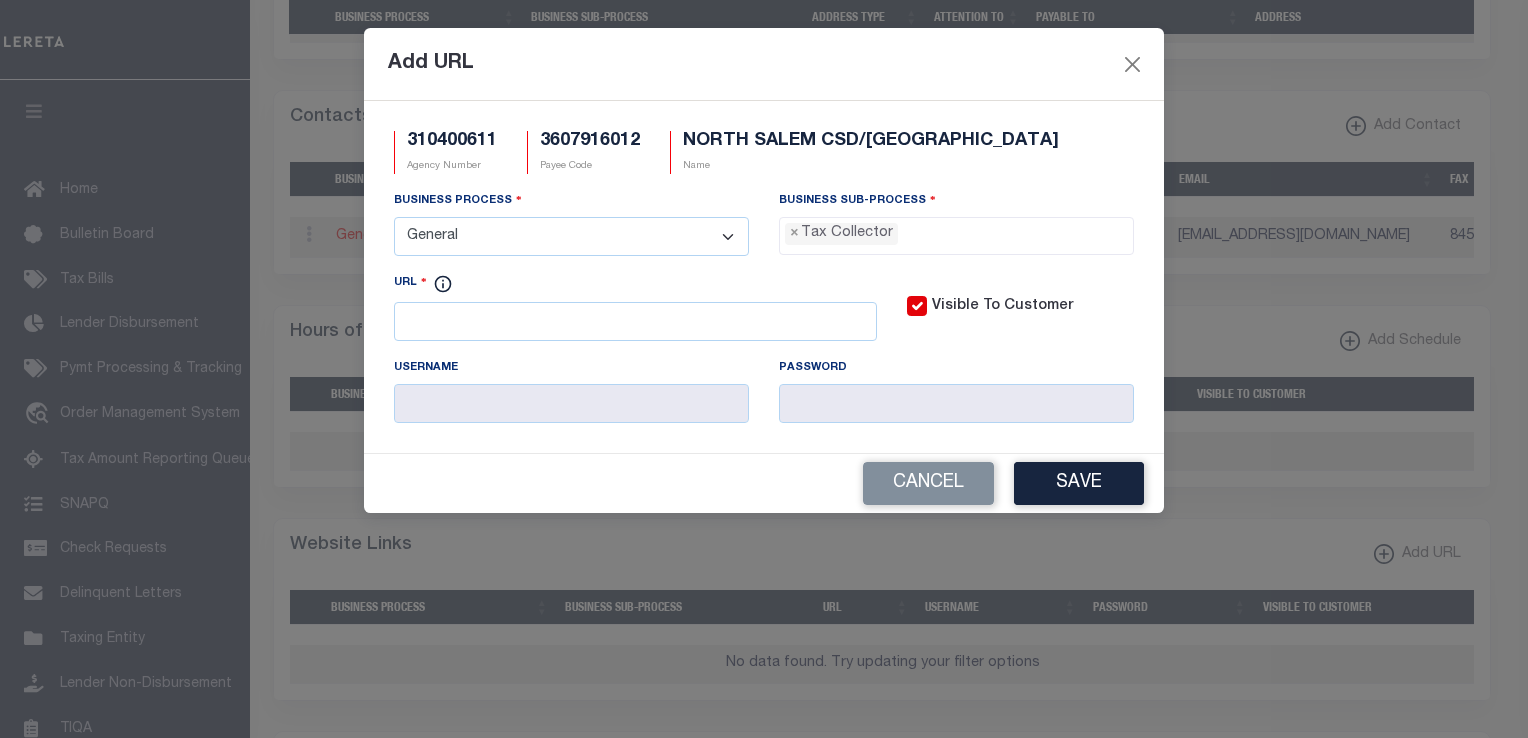 click on "Add URL" at bounding box center [764, 64] 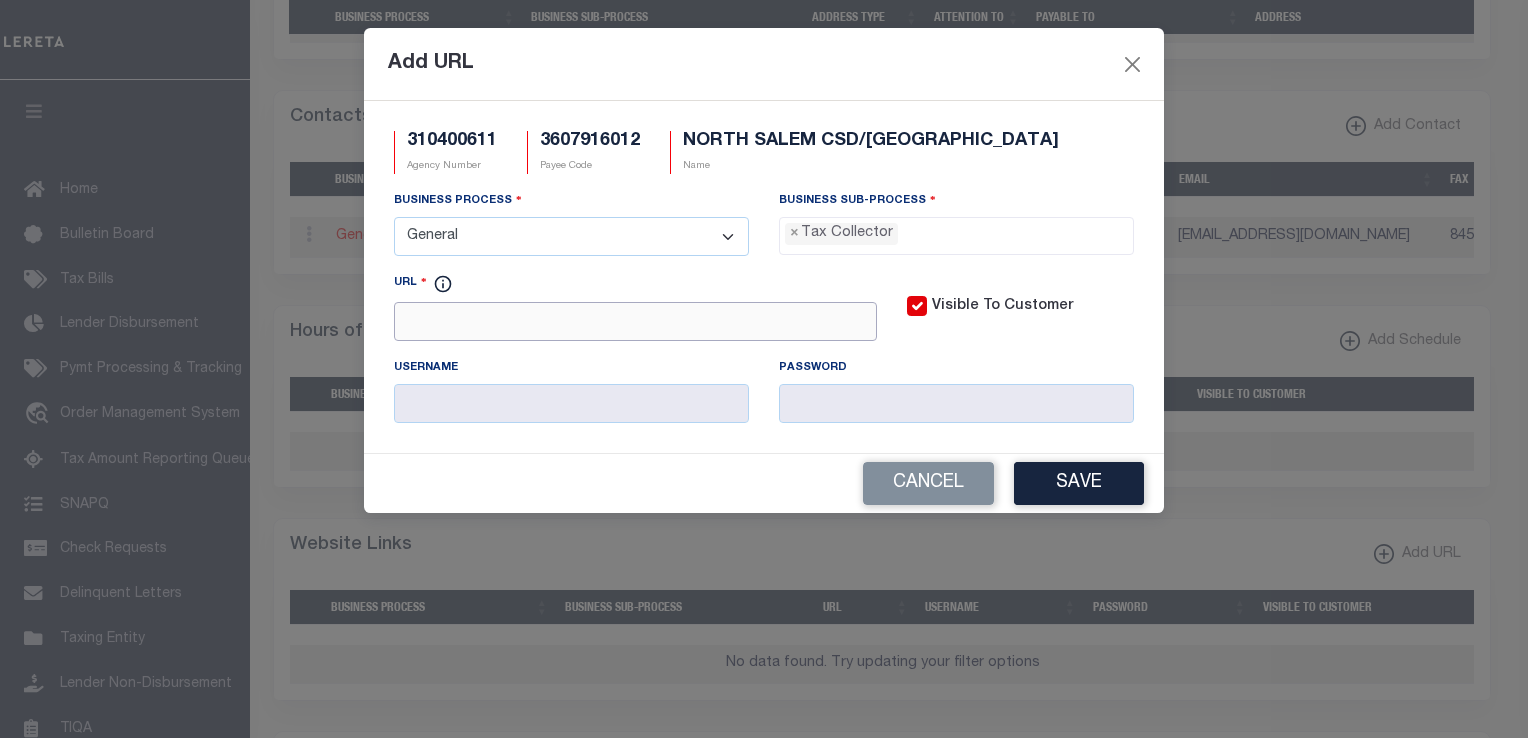 click on "URL" at bounding box center (635, 321) 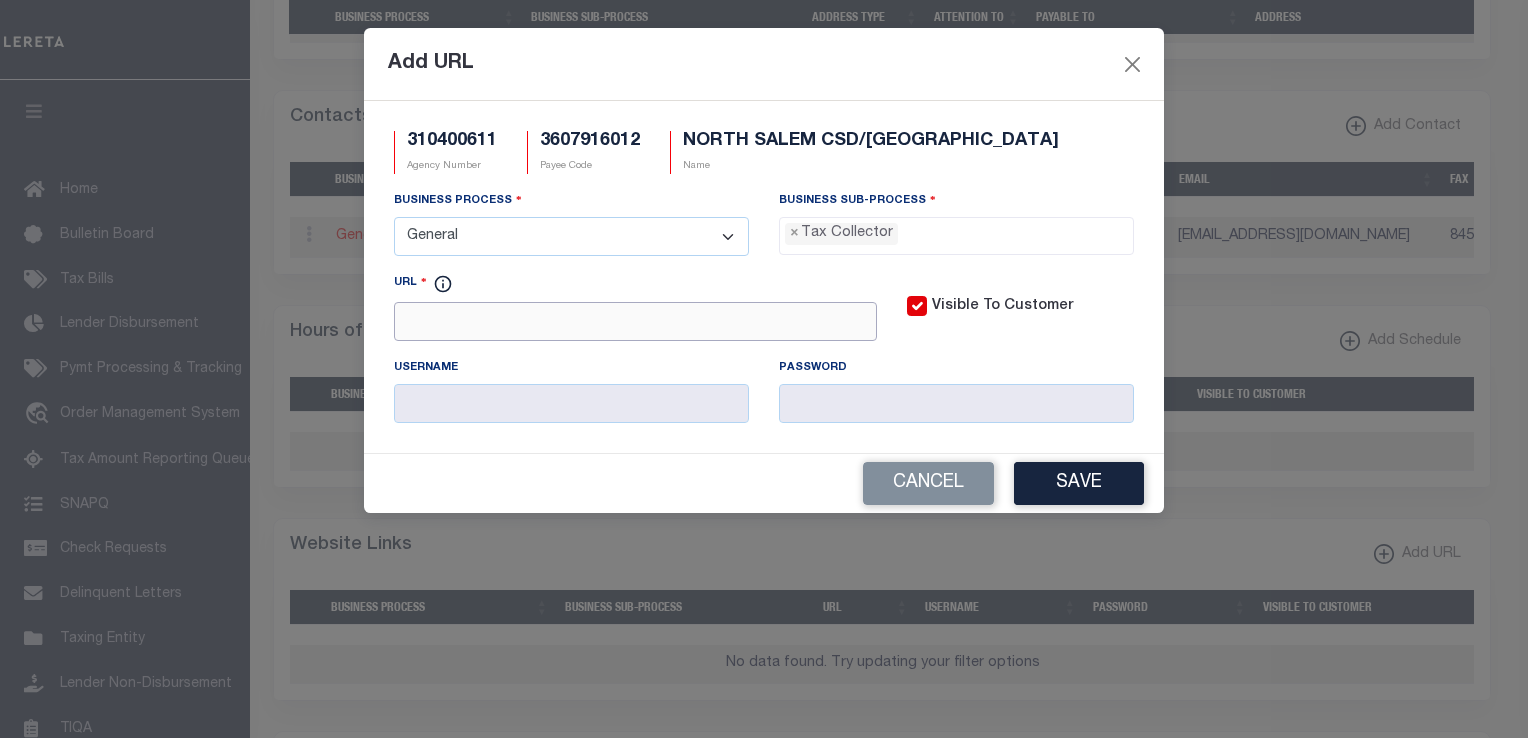 paste on "http://www.southeast-ny.gov/198/Receiver-of-Taxes" 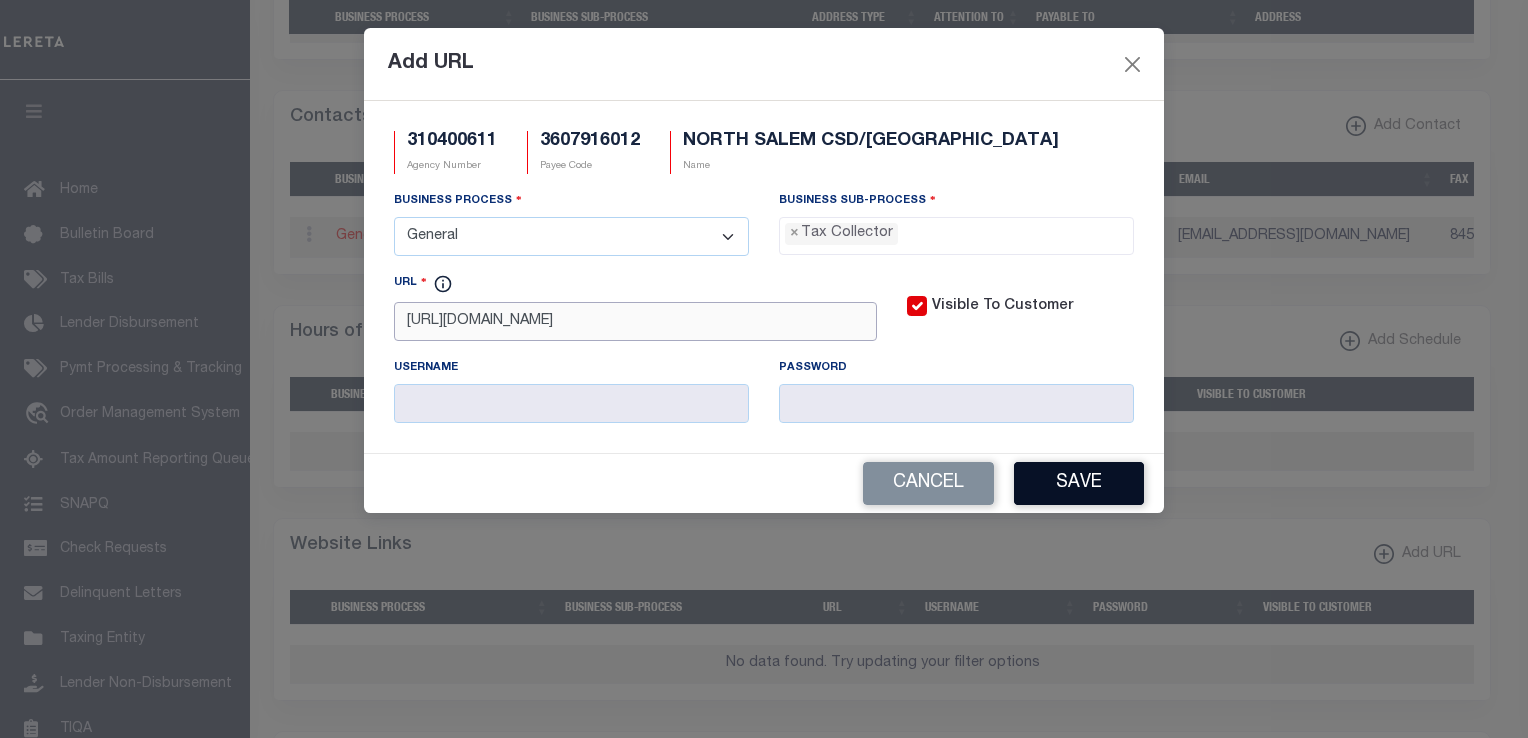 type on "http://www.southeast-ny.gov/198/Receiver-of-Taxes" 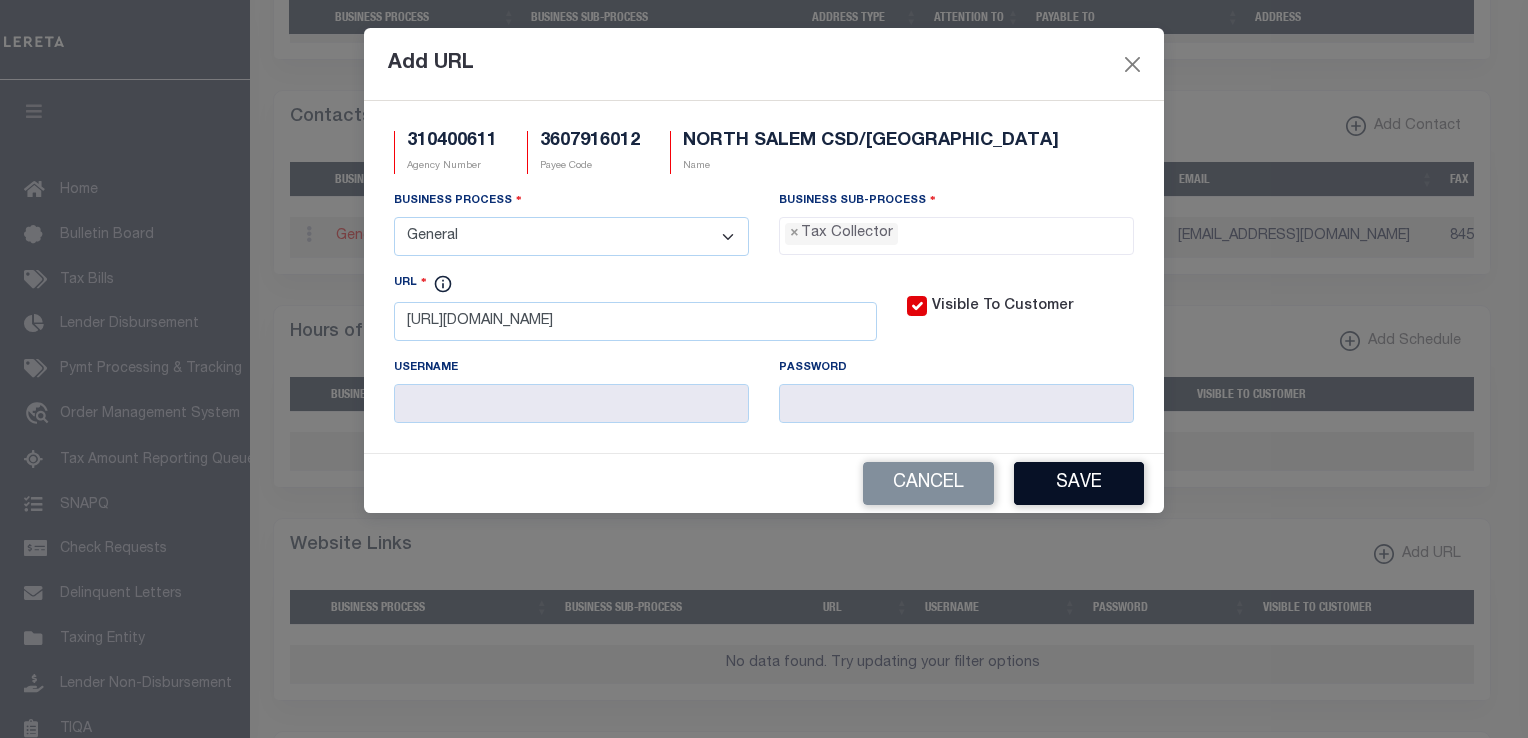 click on "Save" at bounding box center (1079, 483) 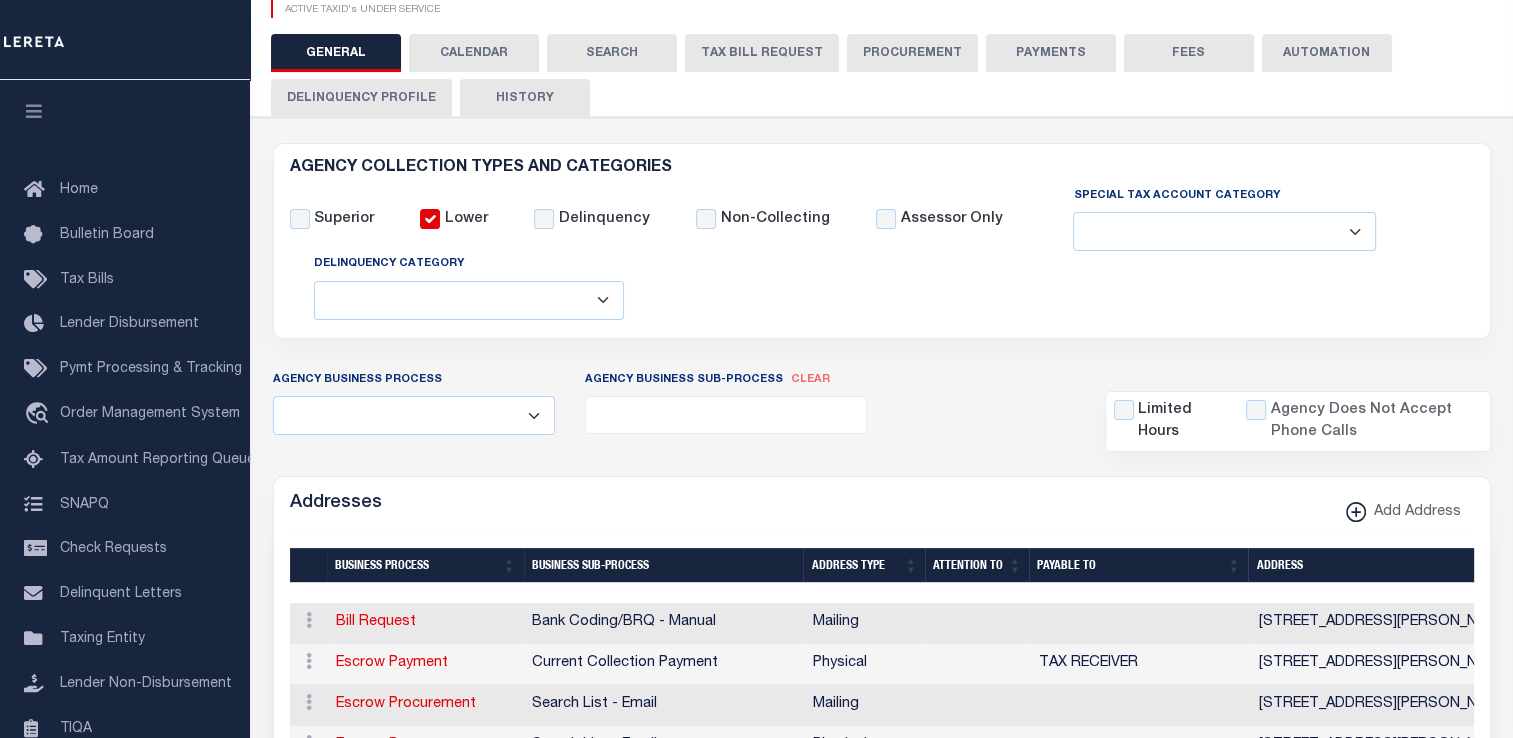 scroll, scrollTop: 119, scrollLeft: 0, axis: vertical 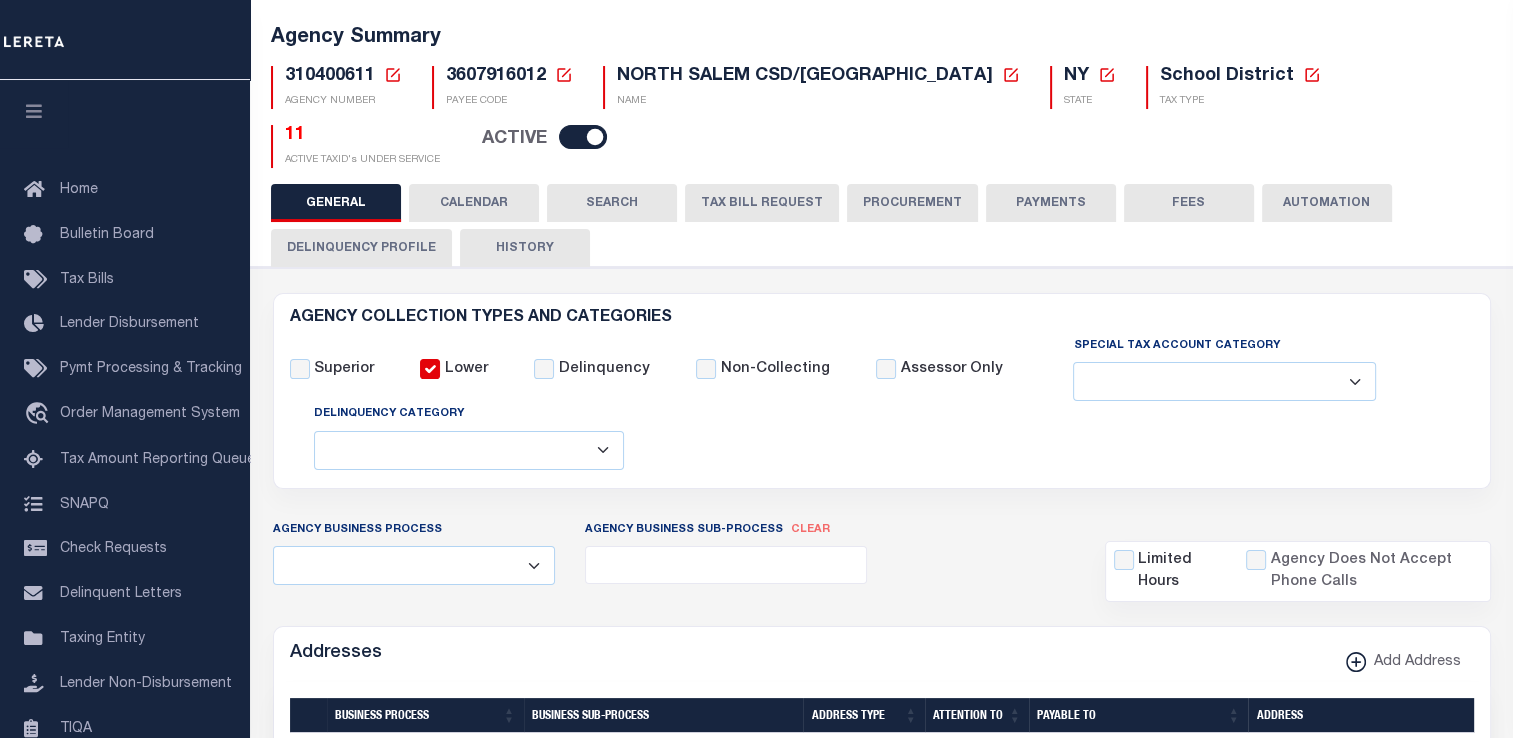 click on "Addresses
Add Address" at bounding box center [882, 654] 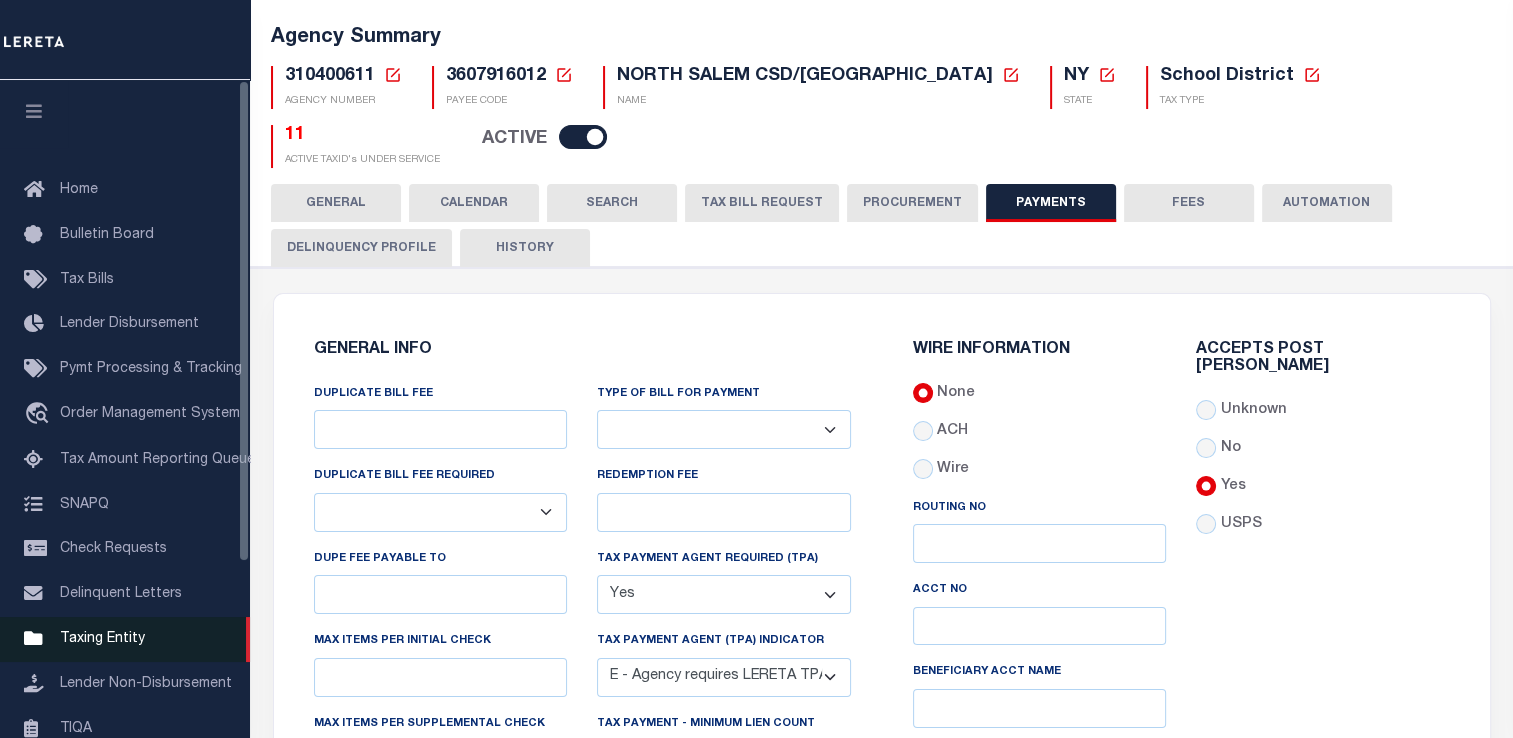 click on "Taxing Entity" at bounding box center [102, 639] 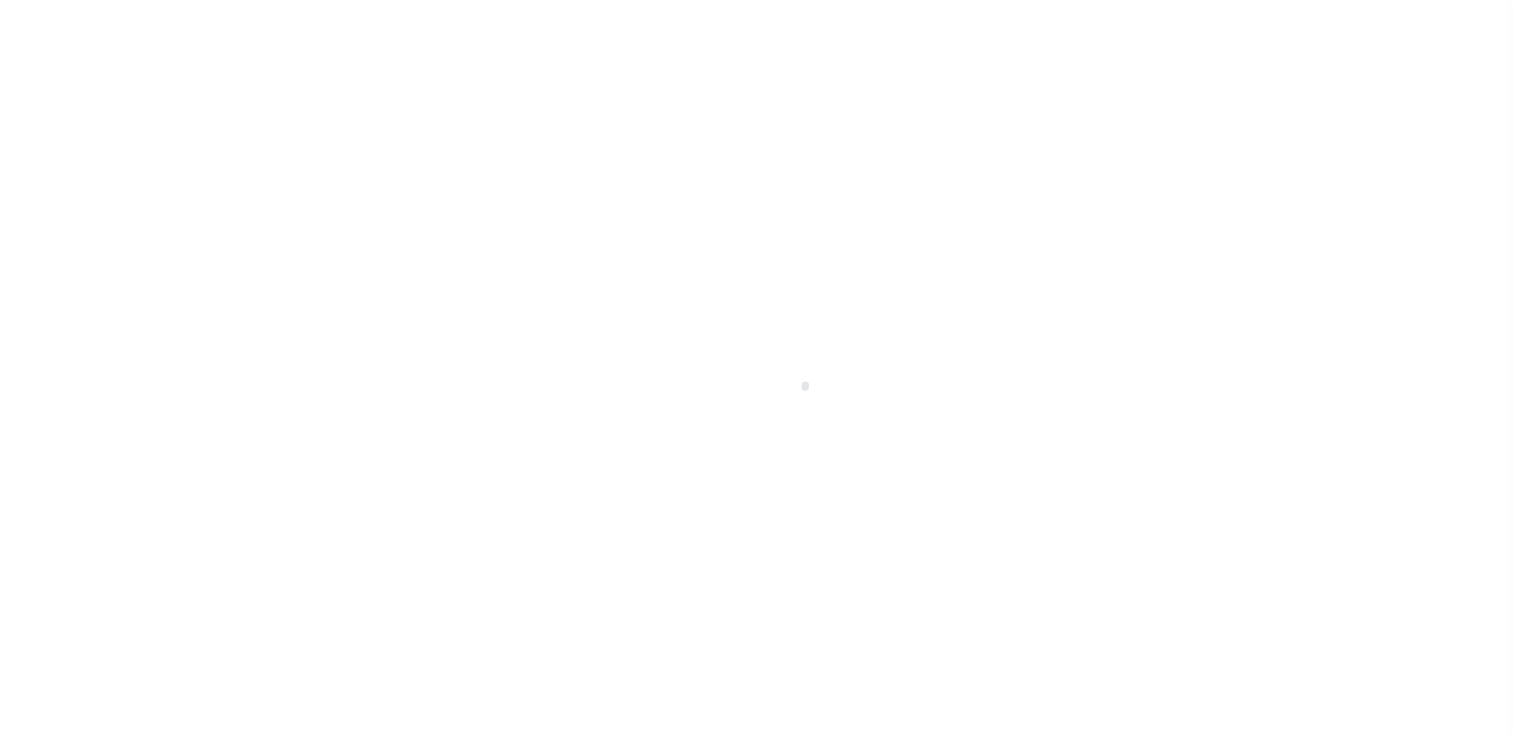 scroll, scrollTop: 0, scrollLeft: 0, axis: both 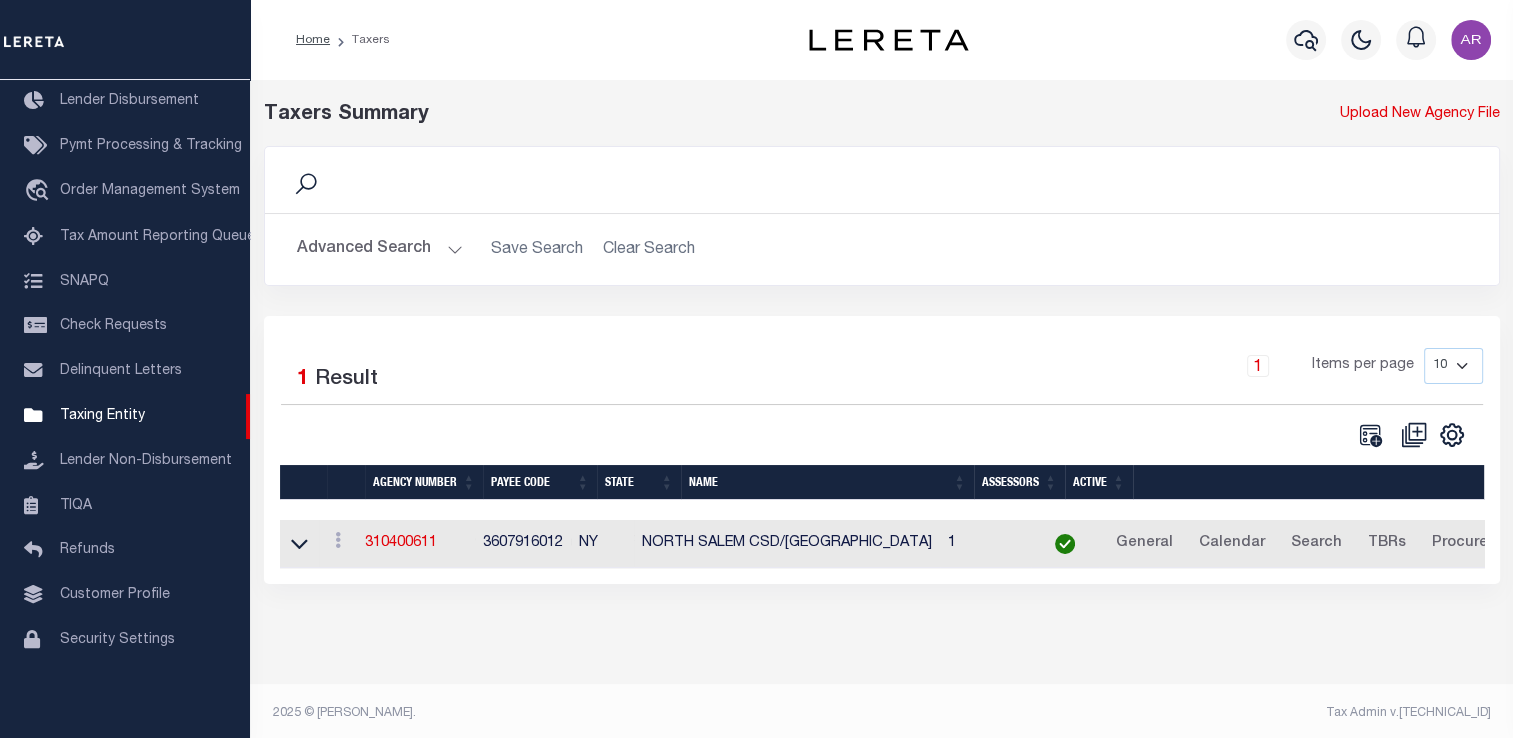 click on "Taxers Summary
Upload New Agency File
Search
Advanced Search
Save Search Clear Search
Contains Contains Is Equals" at bounding box center (881, 362) 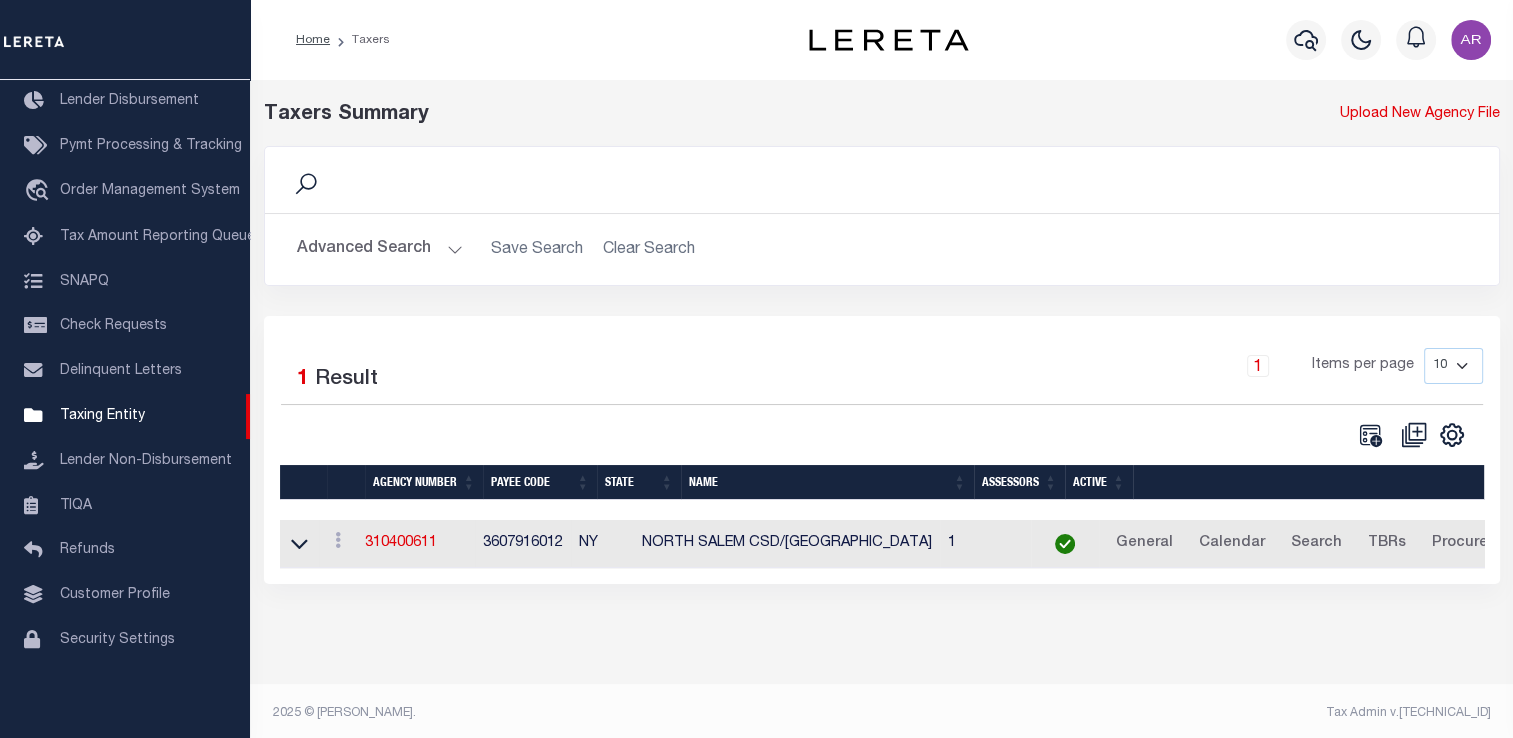 click on "Advanced Search" at bounding box center (380, 249) 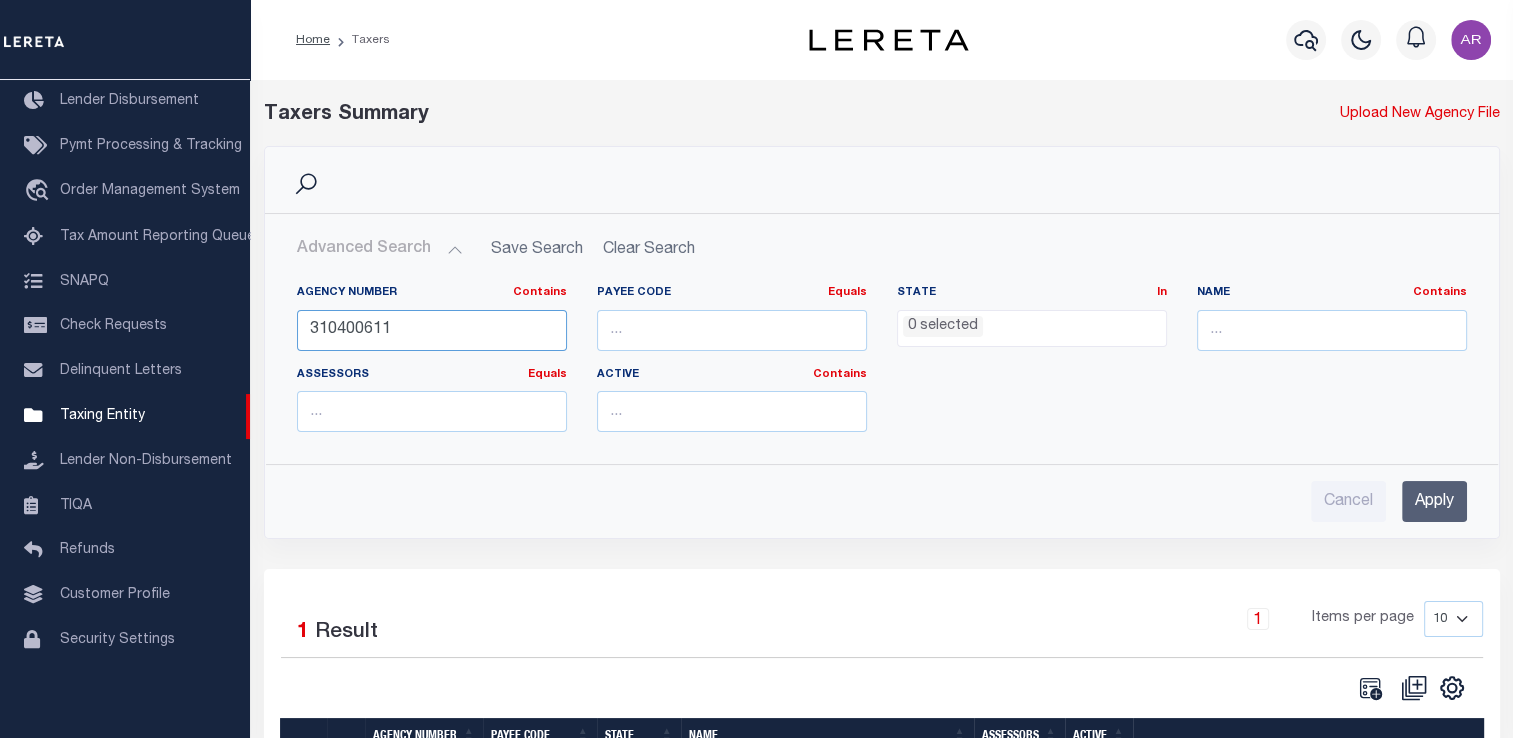 drag, startPoint x: 360, startPoint y: 326, endPoint x: 697, endPoint y: 340, distance: 337.29068 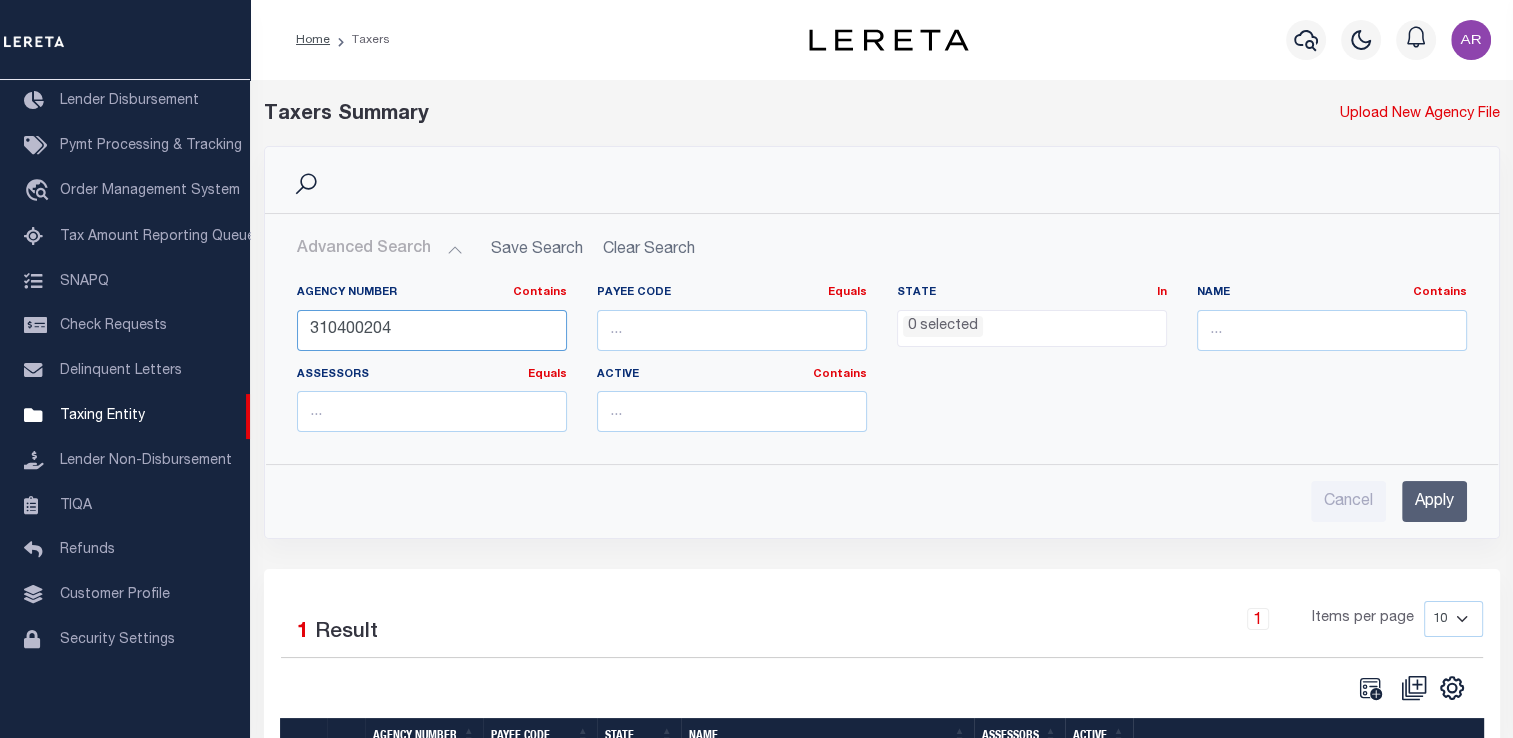 type on "310400204" 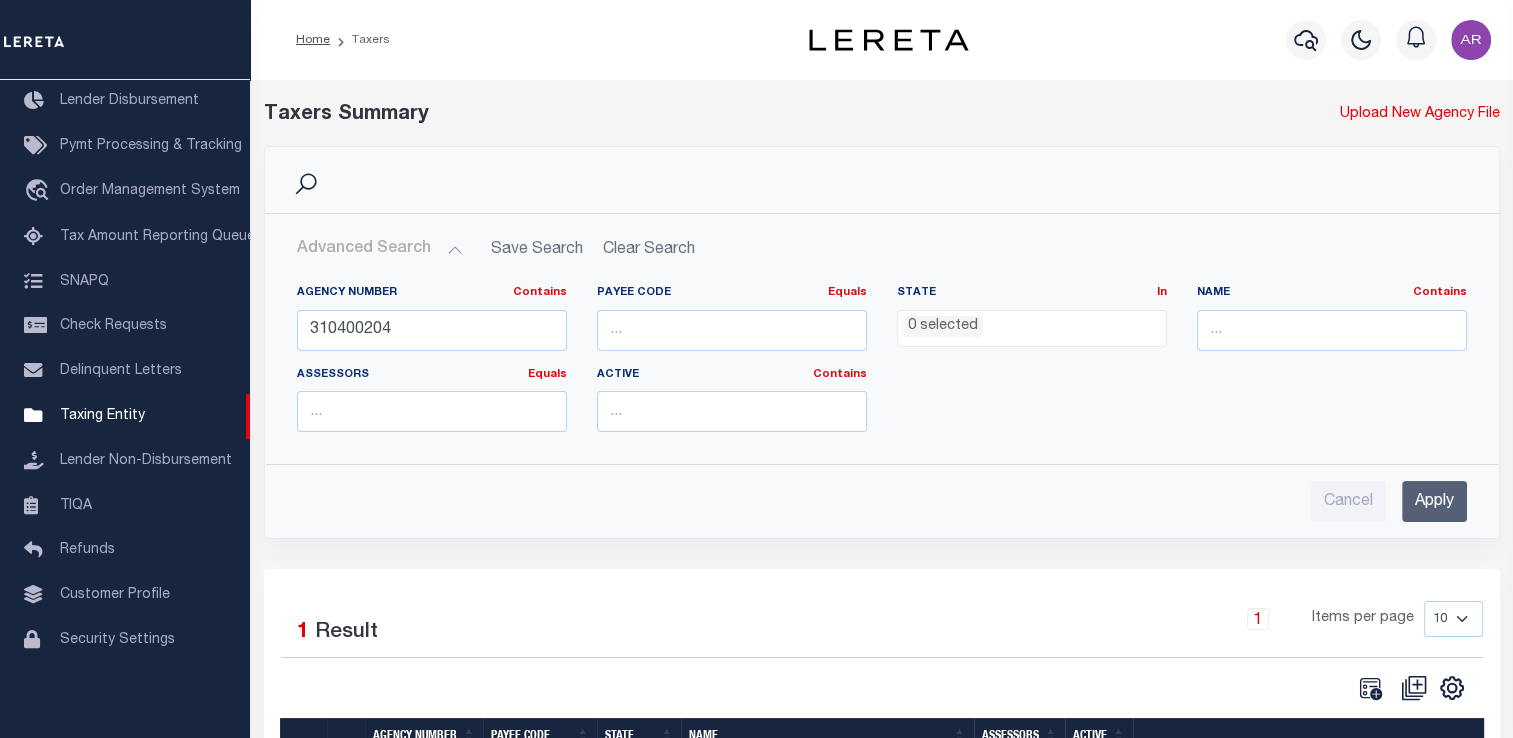 click on "Apply" at bounding box center [1434, 501] 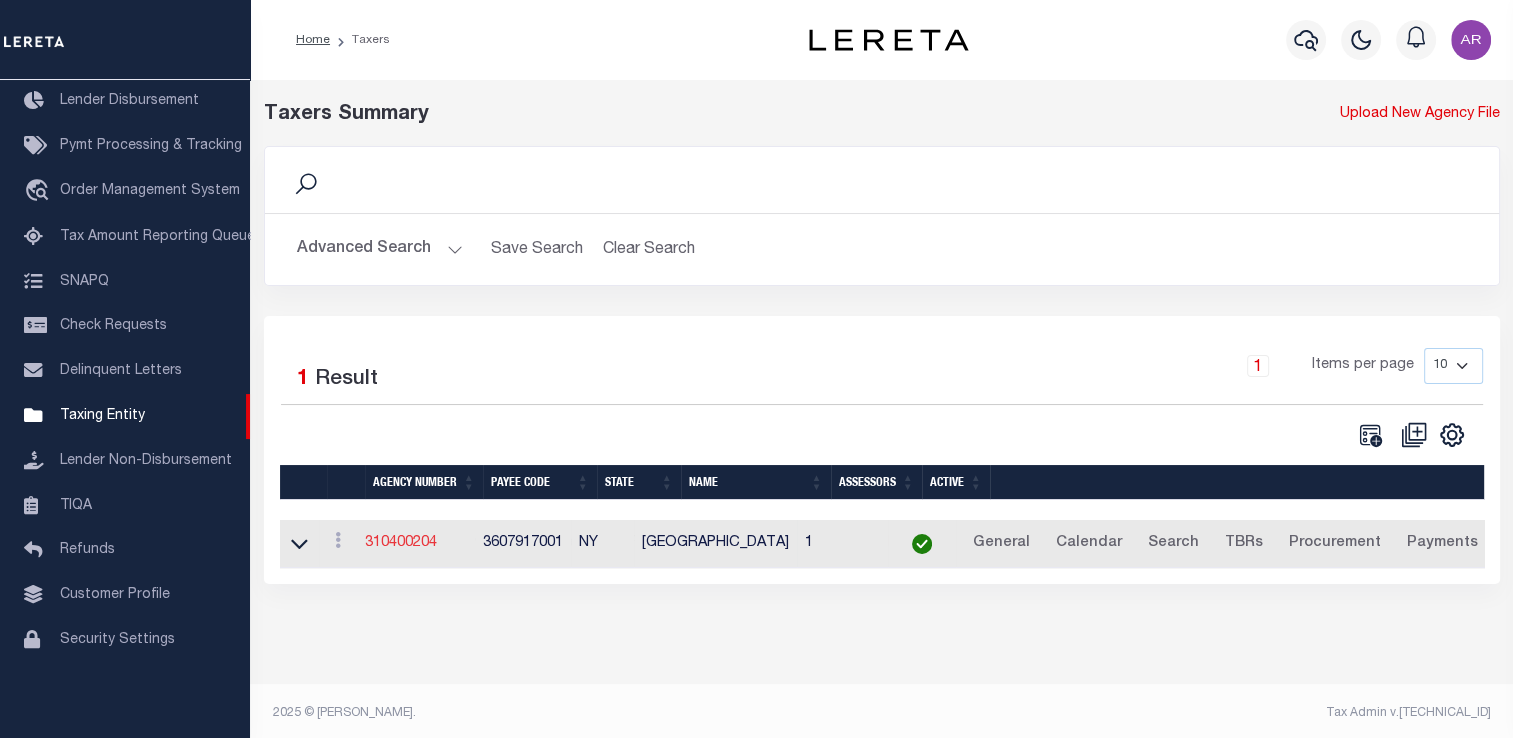 click on "310400204" at bounding box center [401, 543] 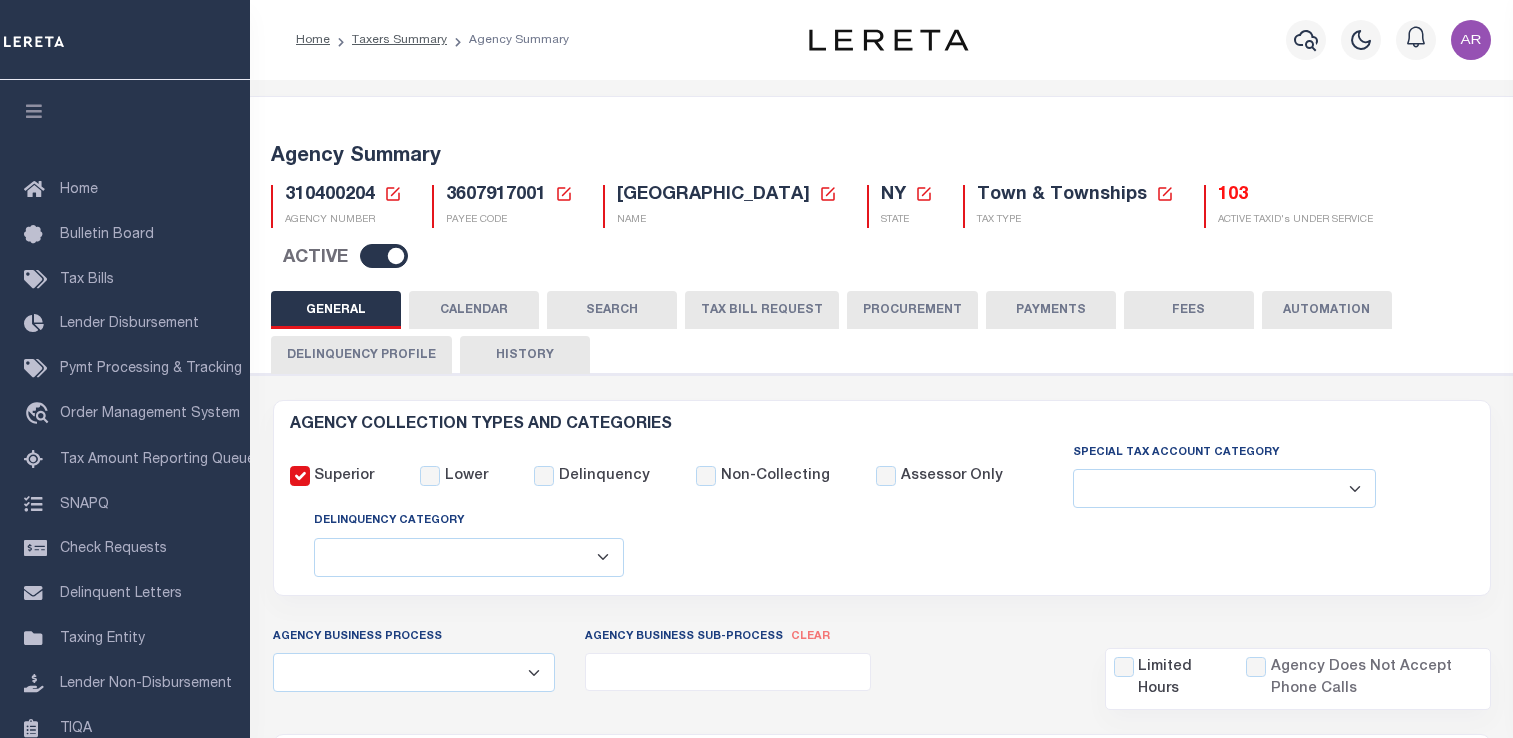 select 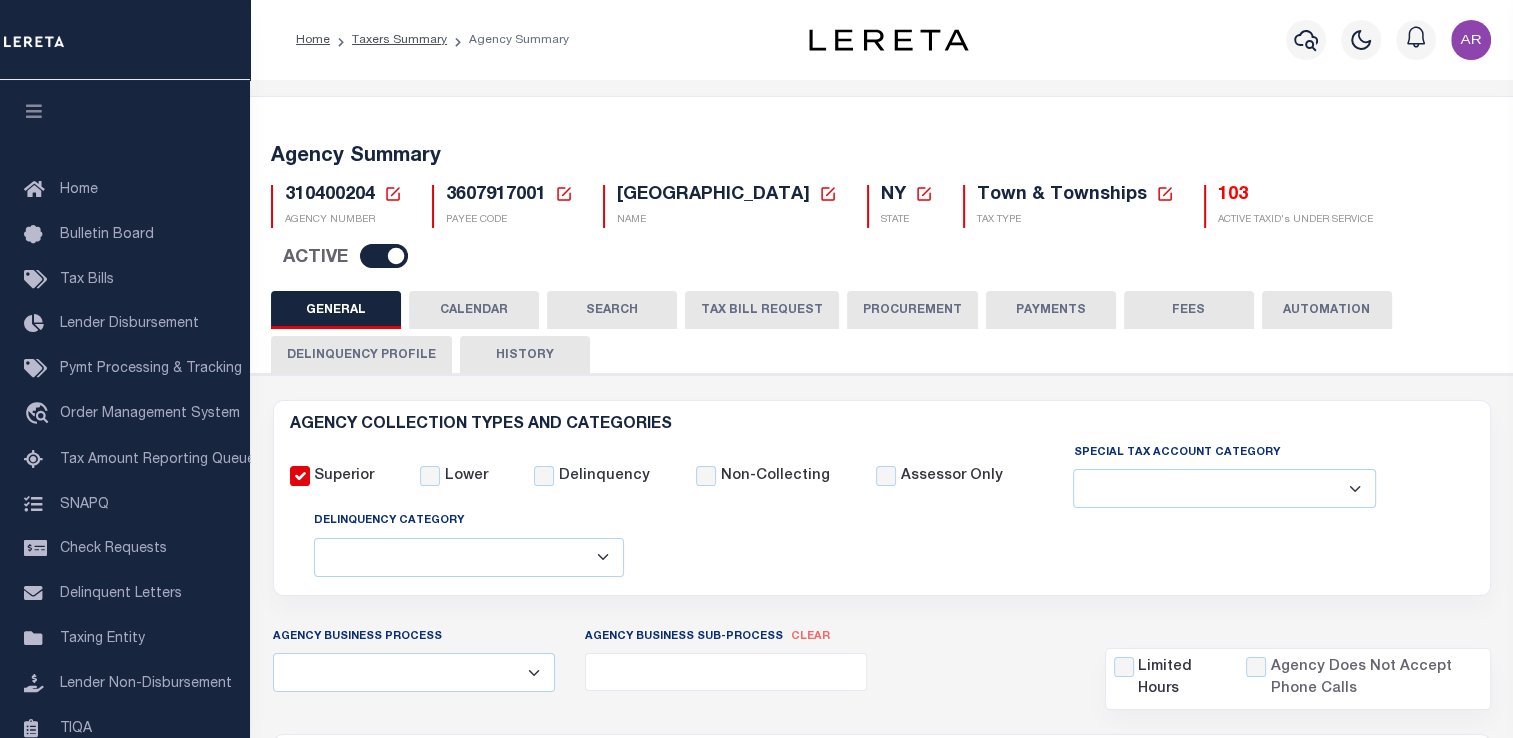 click on "Agency Summary" at bounding box center (882, 157) 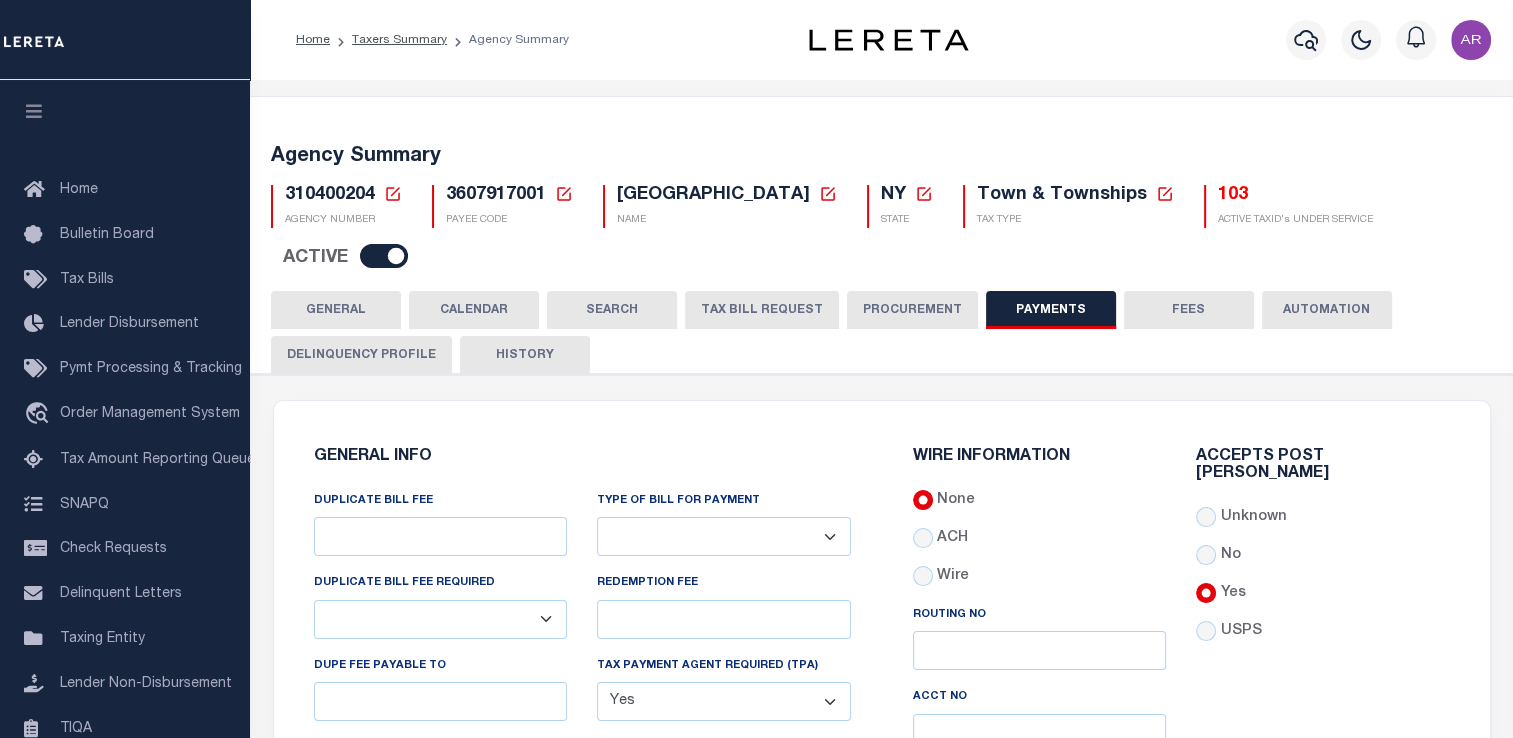 scroll, scrollTop: 298, scrollLeft: 0, axis: vertical 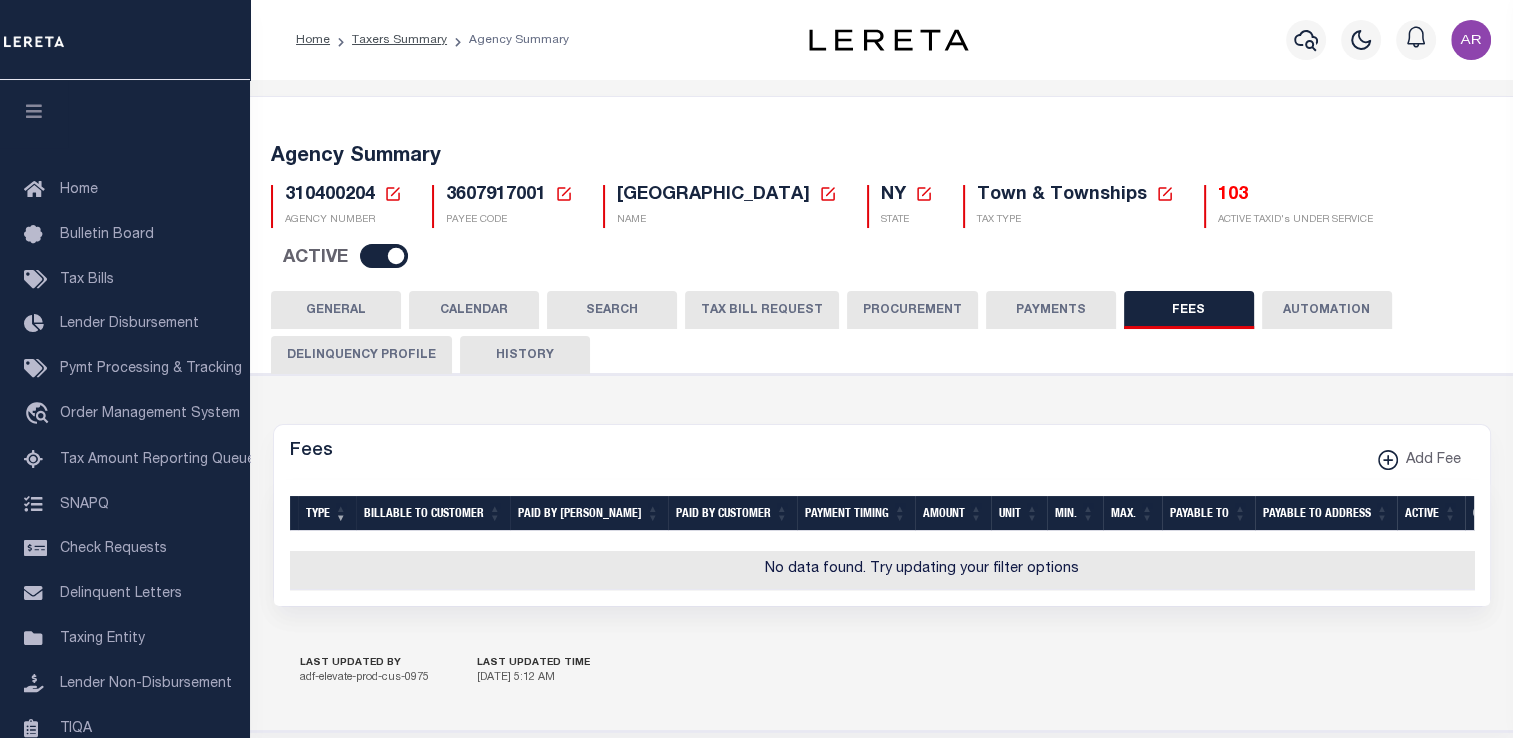 click on "GENERAL" at bounding box center (336, 310) 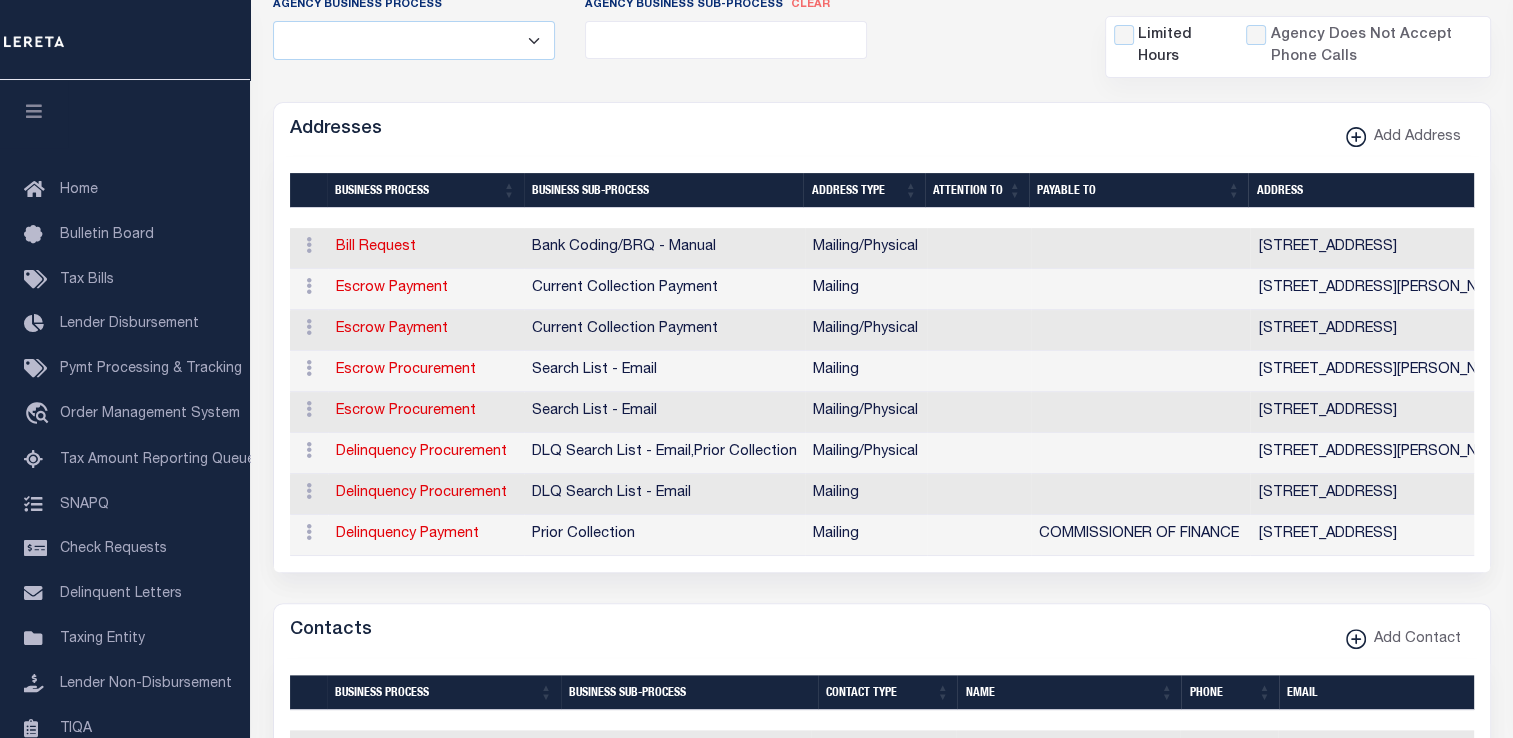 scroll, scrollTop: 756, scrollLeft: 0, axis: vertical 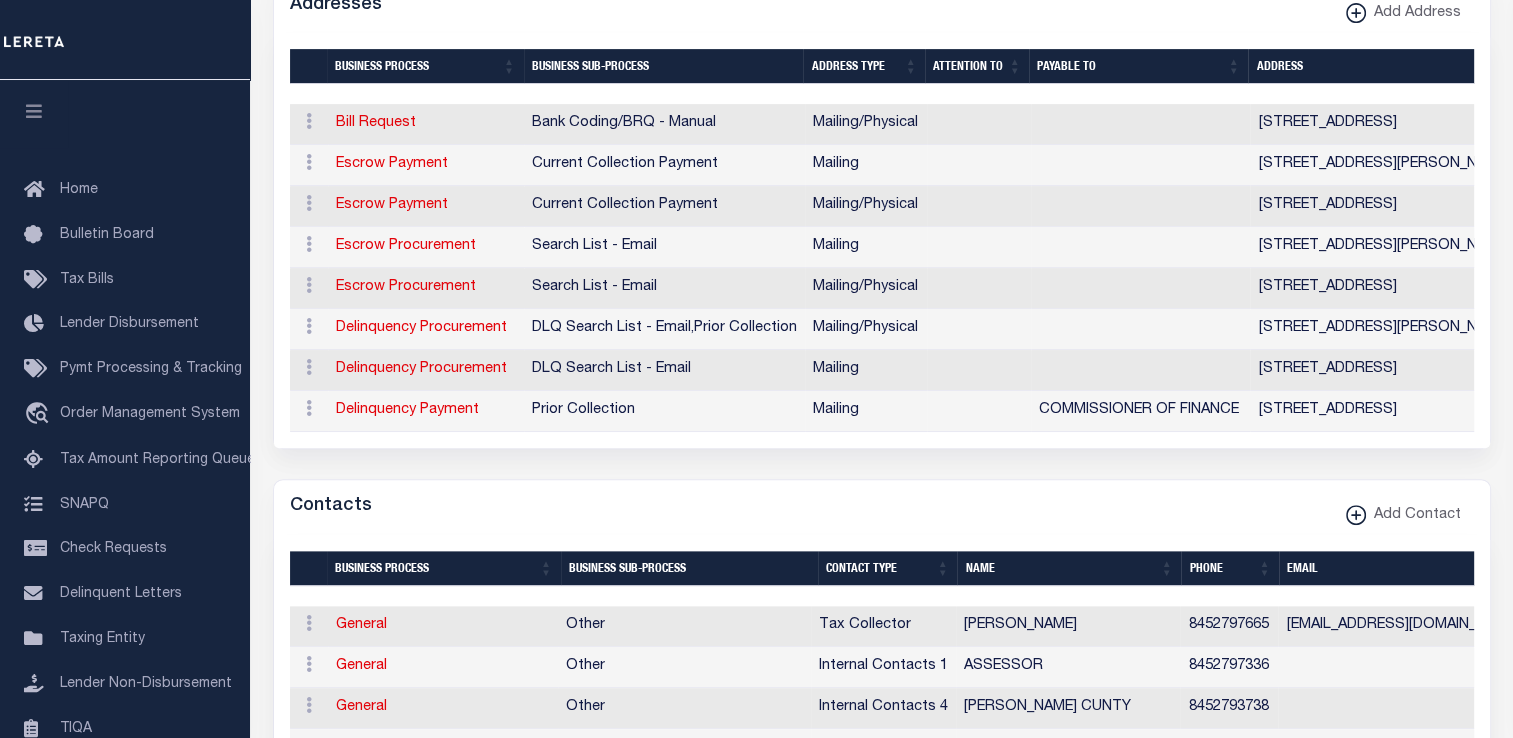 drag, startPoint x: 1209, startPoint y: 22, endPoint x: 1140, endPoint y: 18, distance: 69.115845 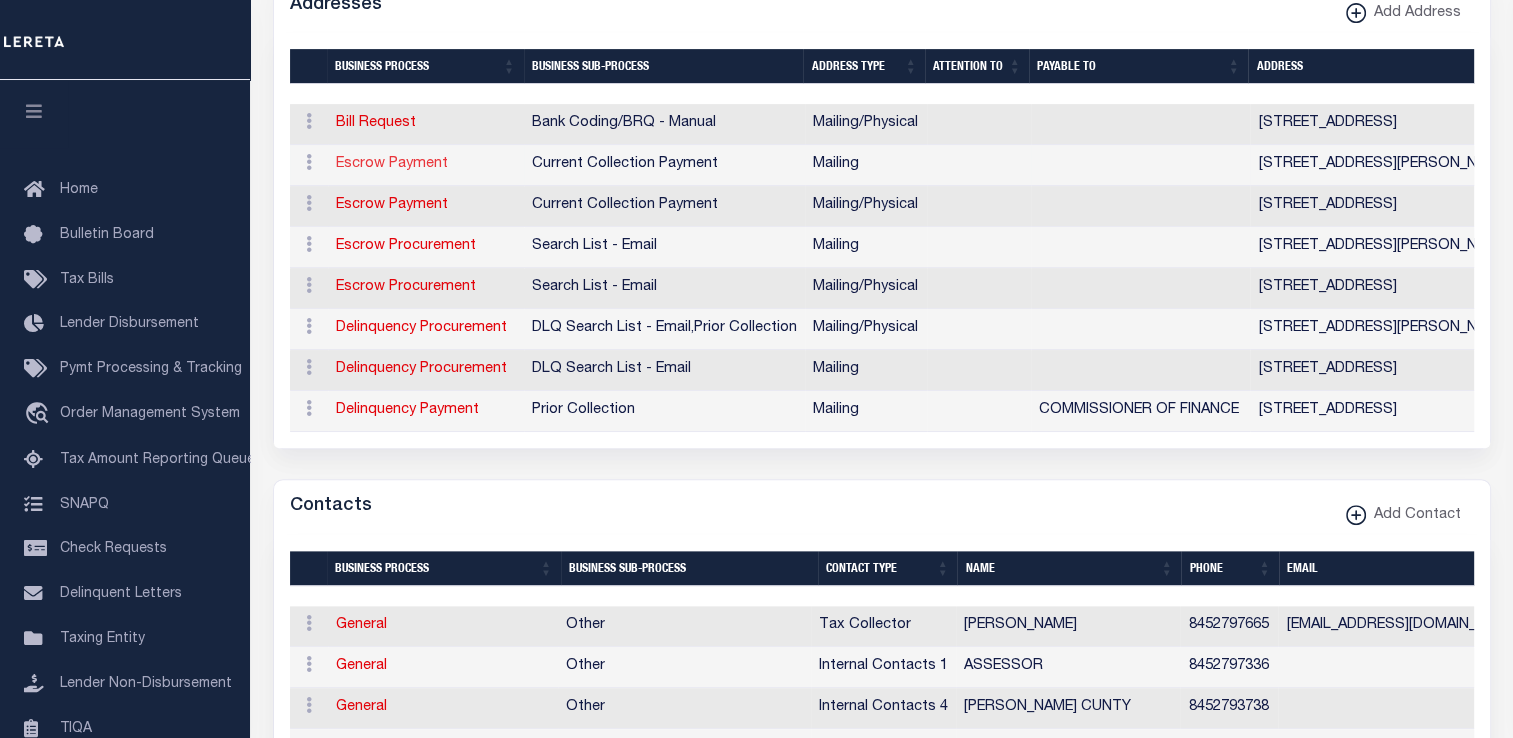 click on "Escrow Payment" at bounding box center (392, 164) 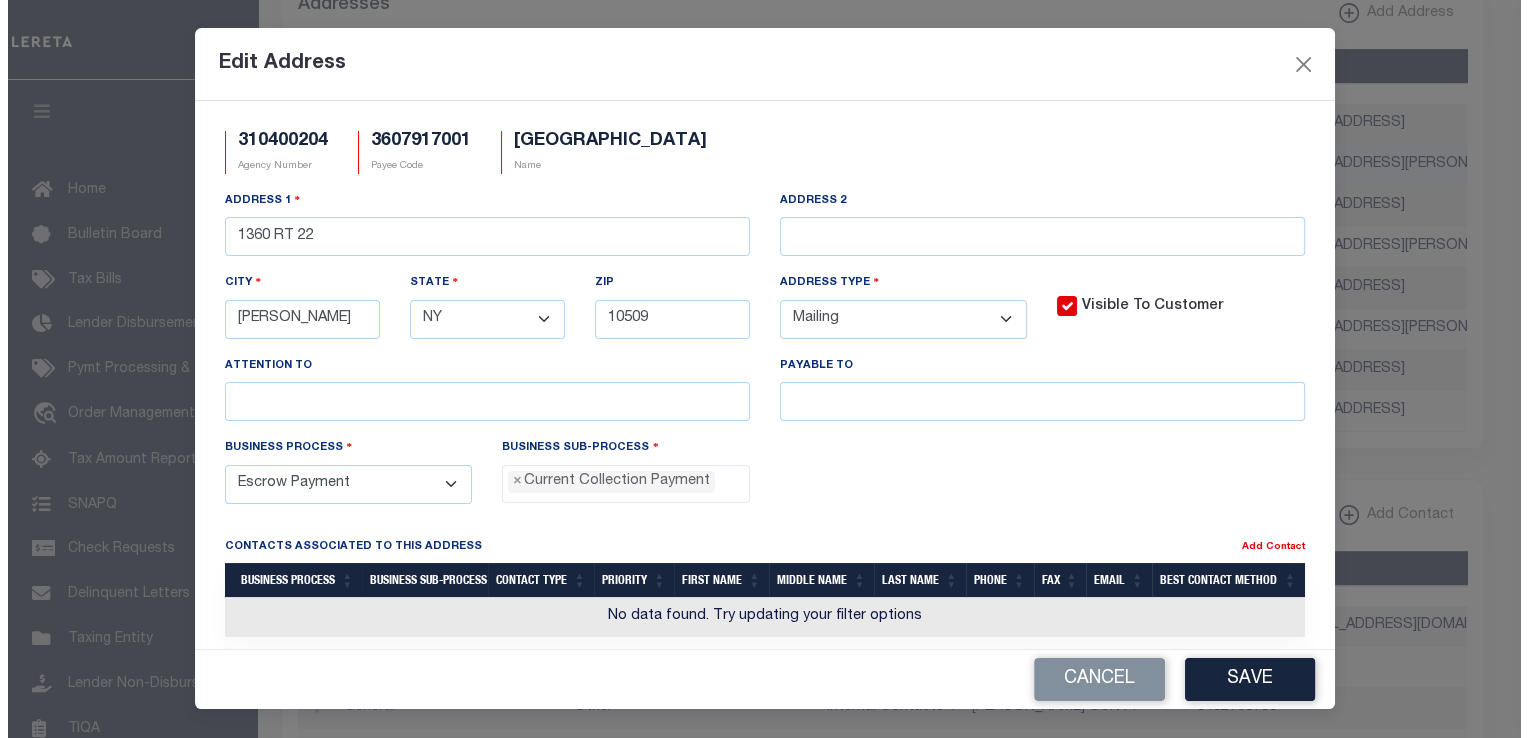 scroll, scrollTop: 709, scrollLeft: 0, axis: vertical 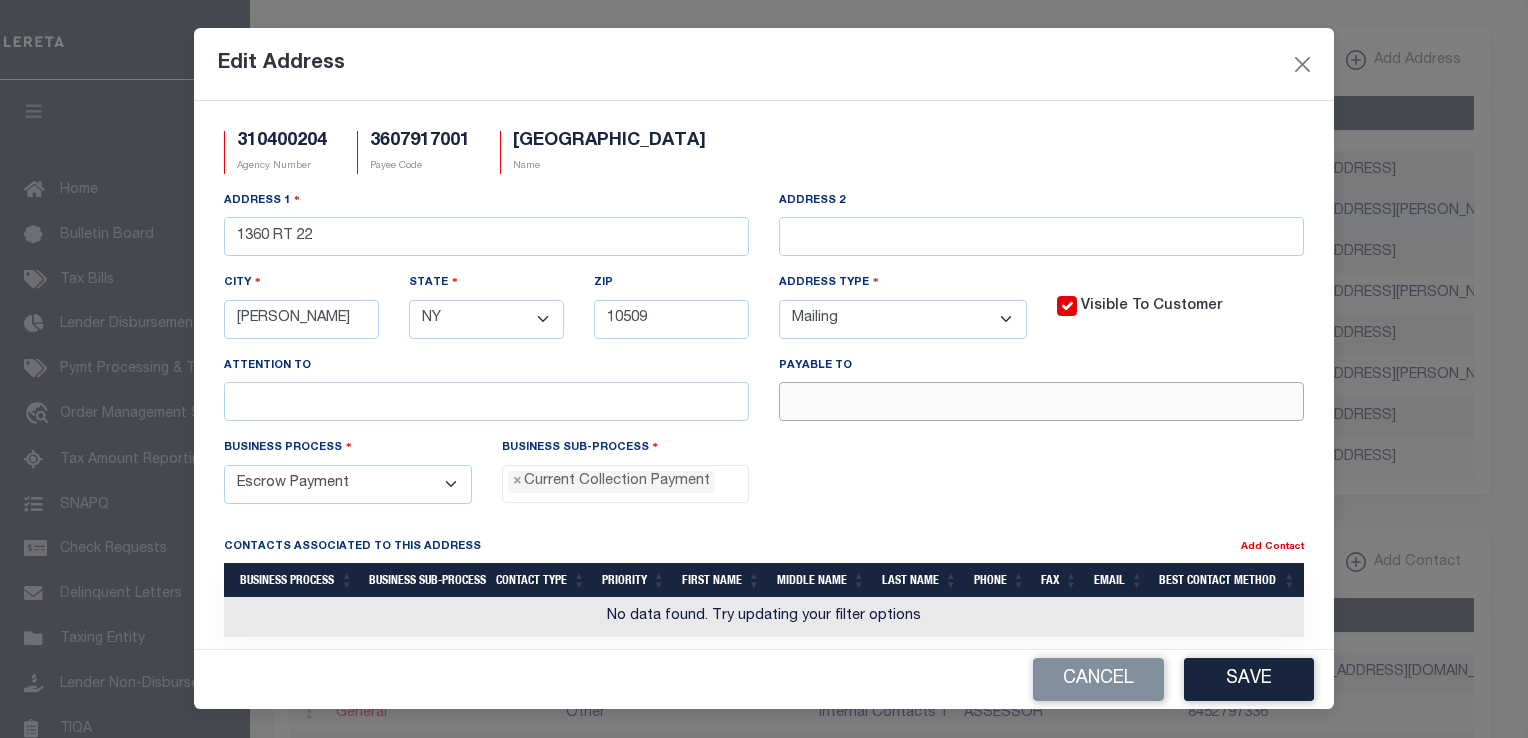 click at bounding box center (1041, 401) 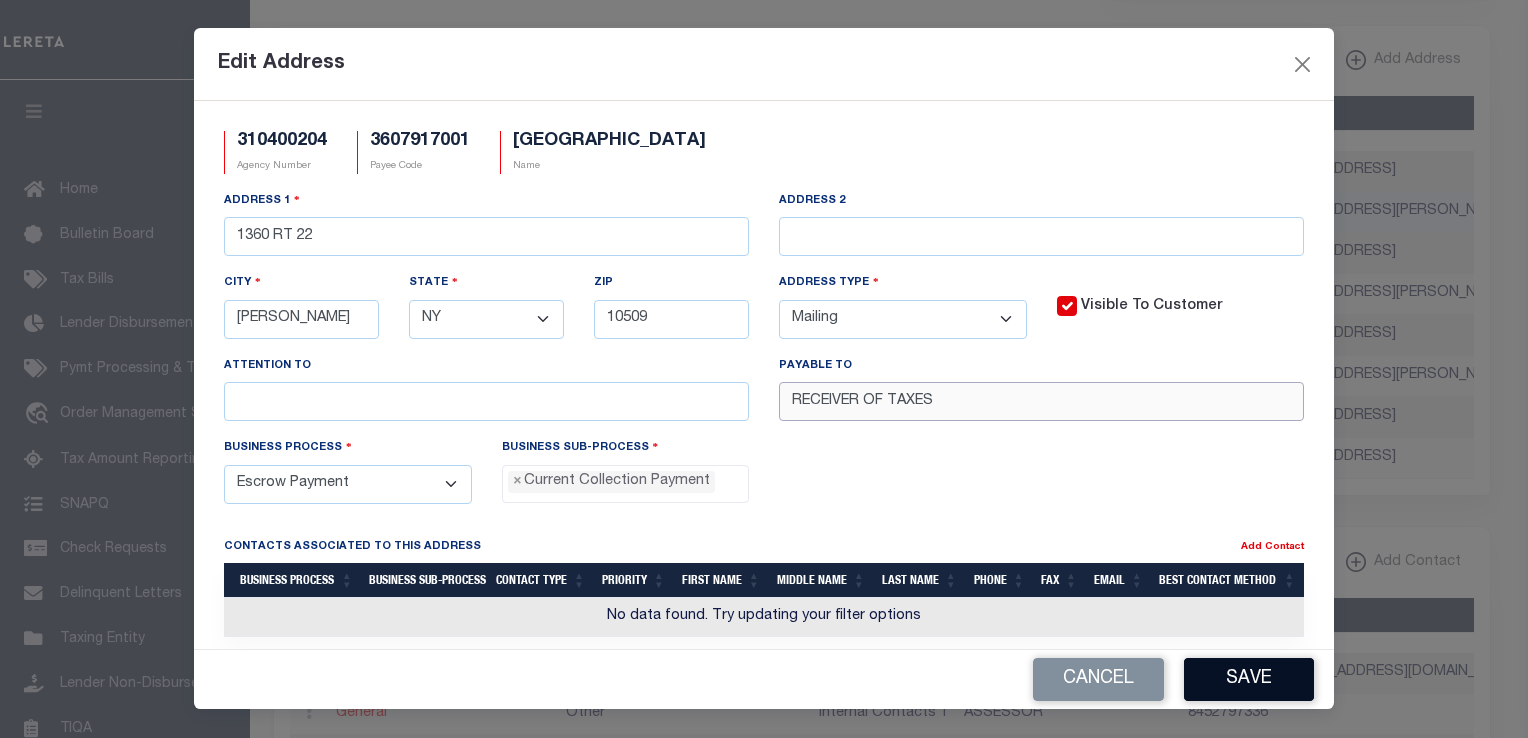 type on "RECEIVER OF TAXES" 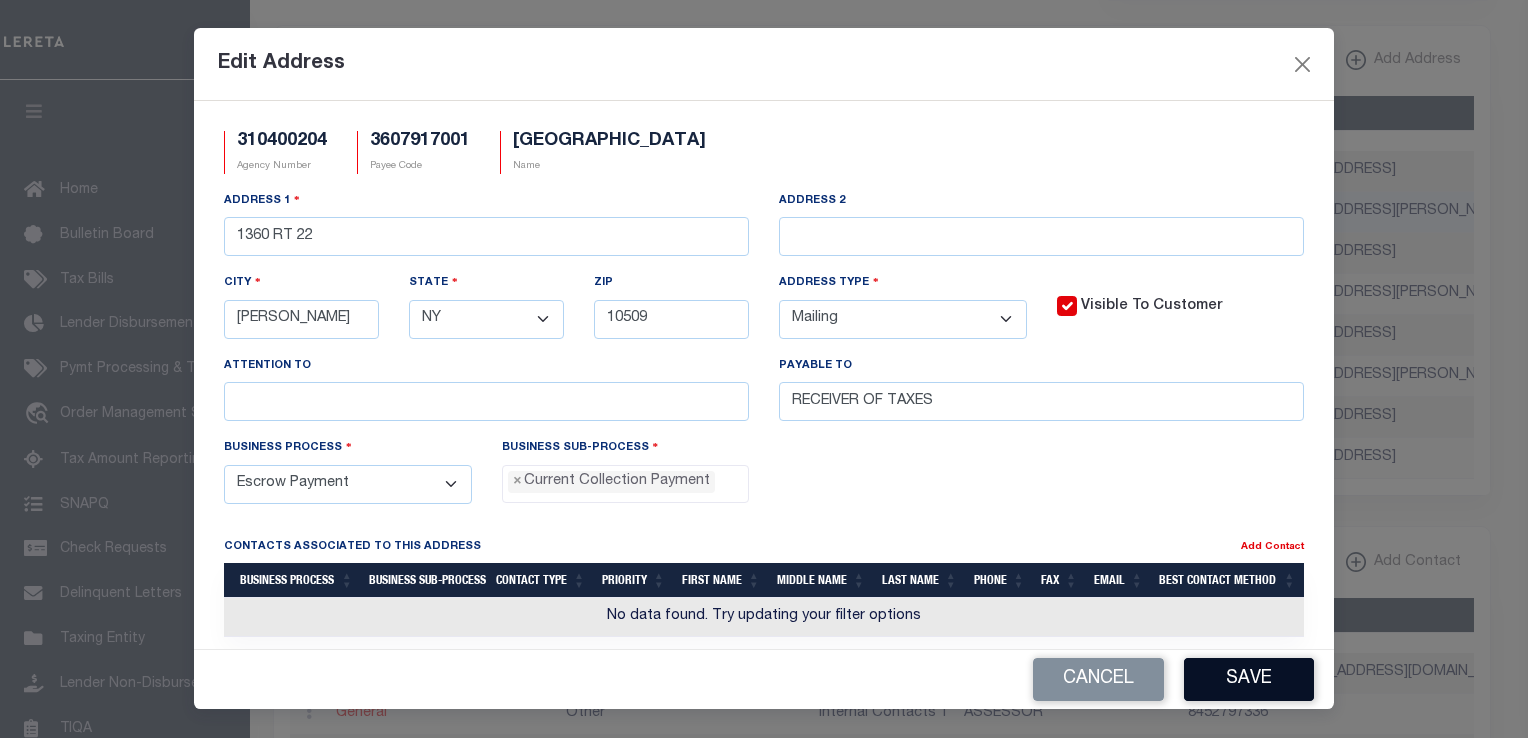 click on "Save" at bounding box center [1249, 679] 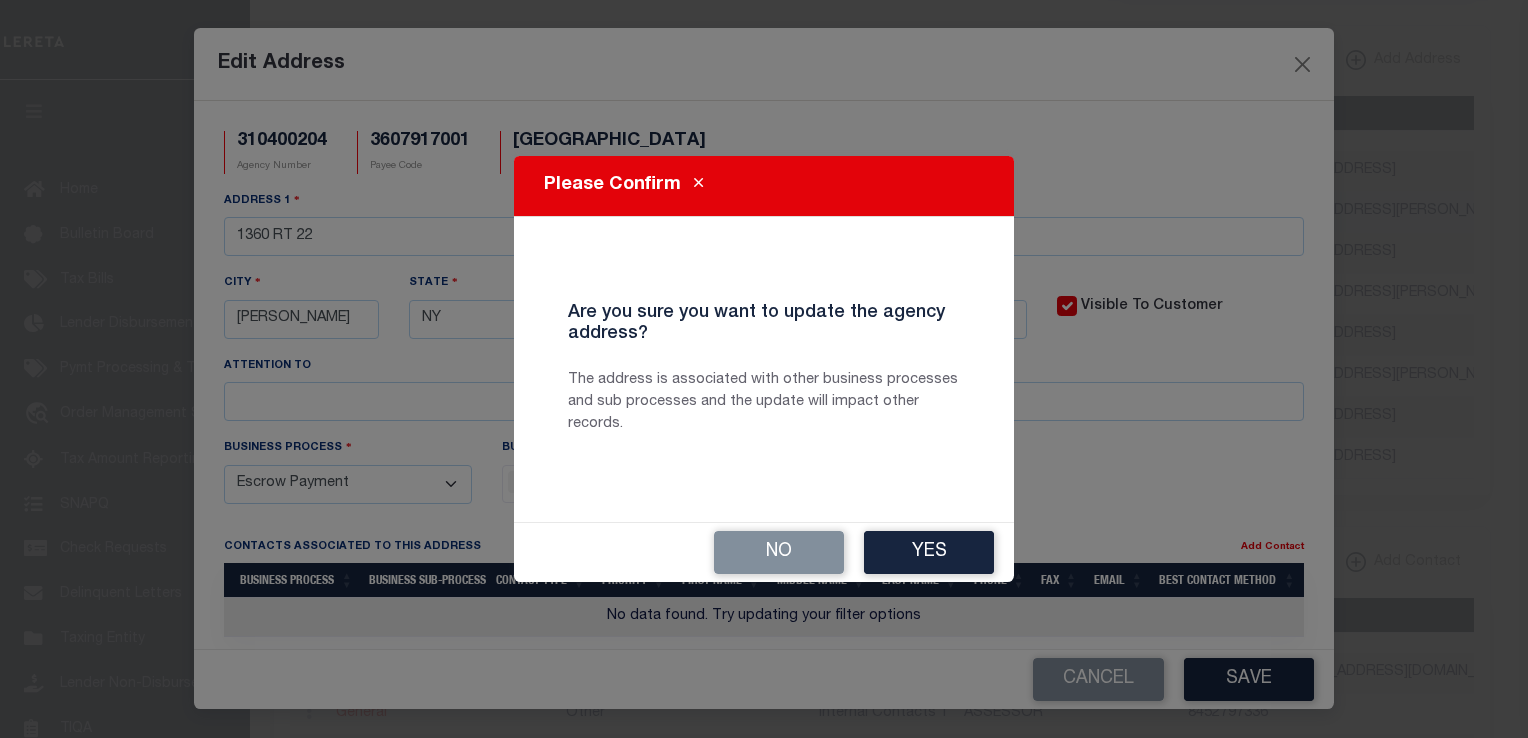 click on "Yes" at bounding box center [929, 552] 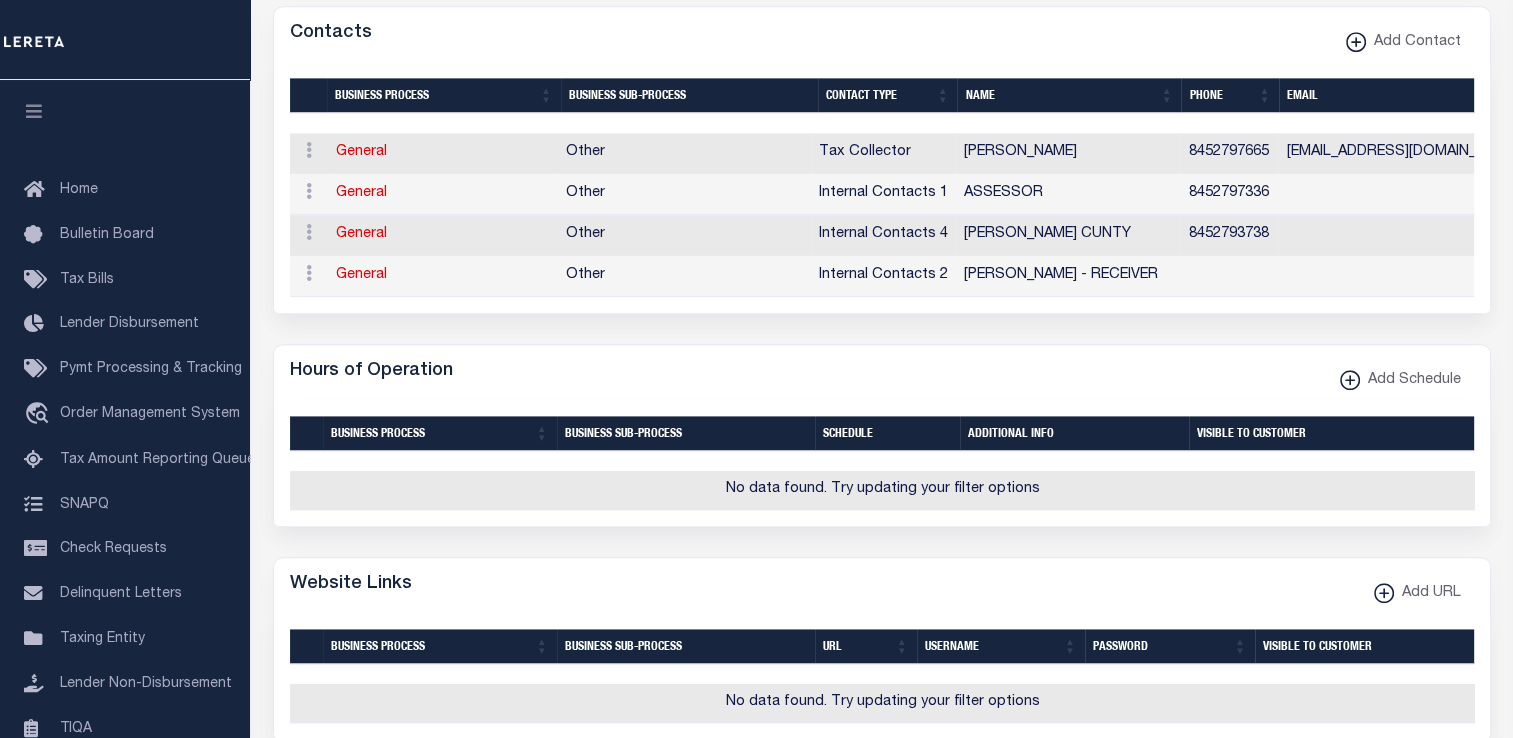 scroll, scrollTop: 1260, scrollLeft: 0, axis: vertical 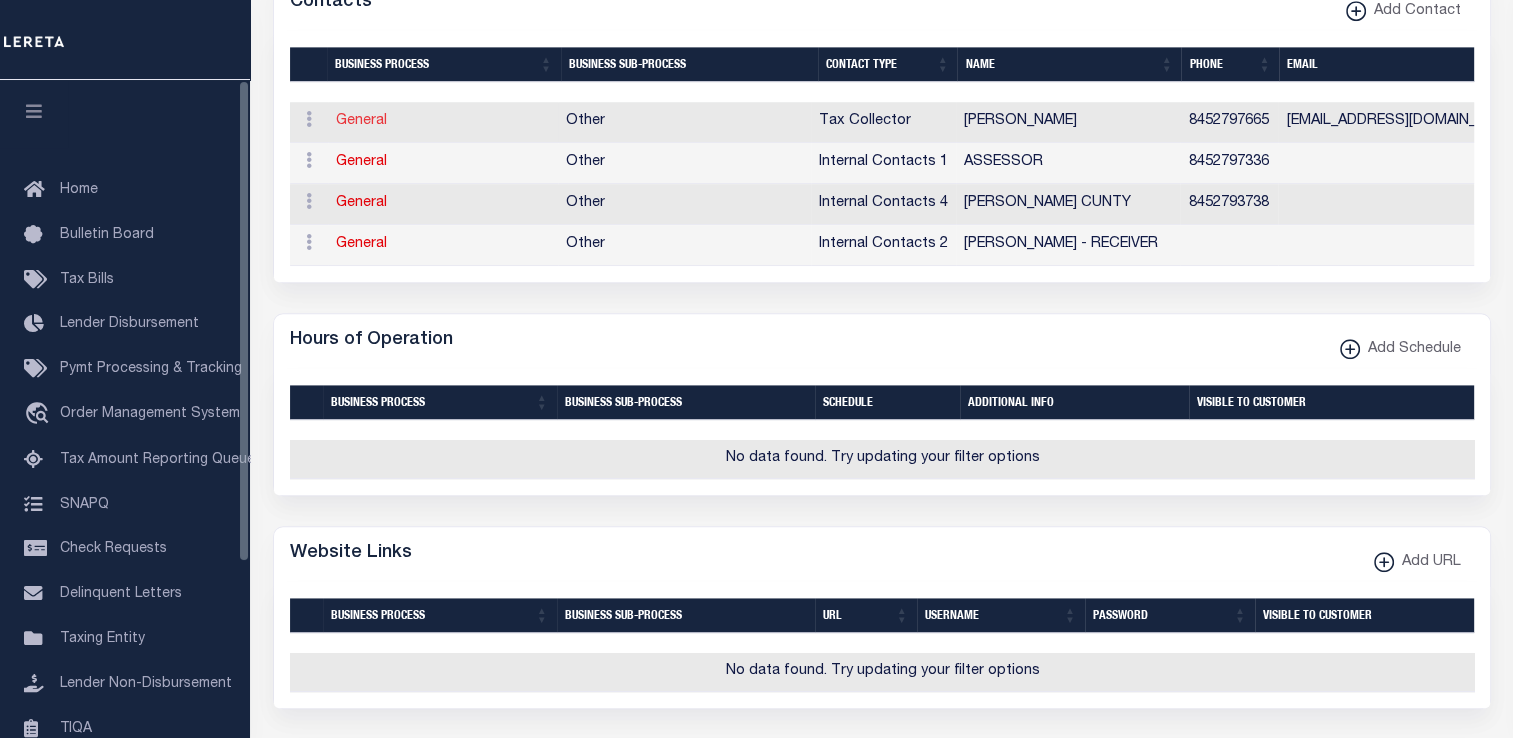 click on "General" at bounding box center (361, 121) 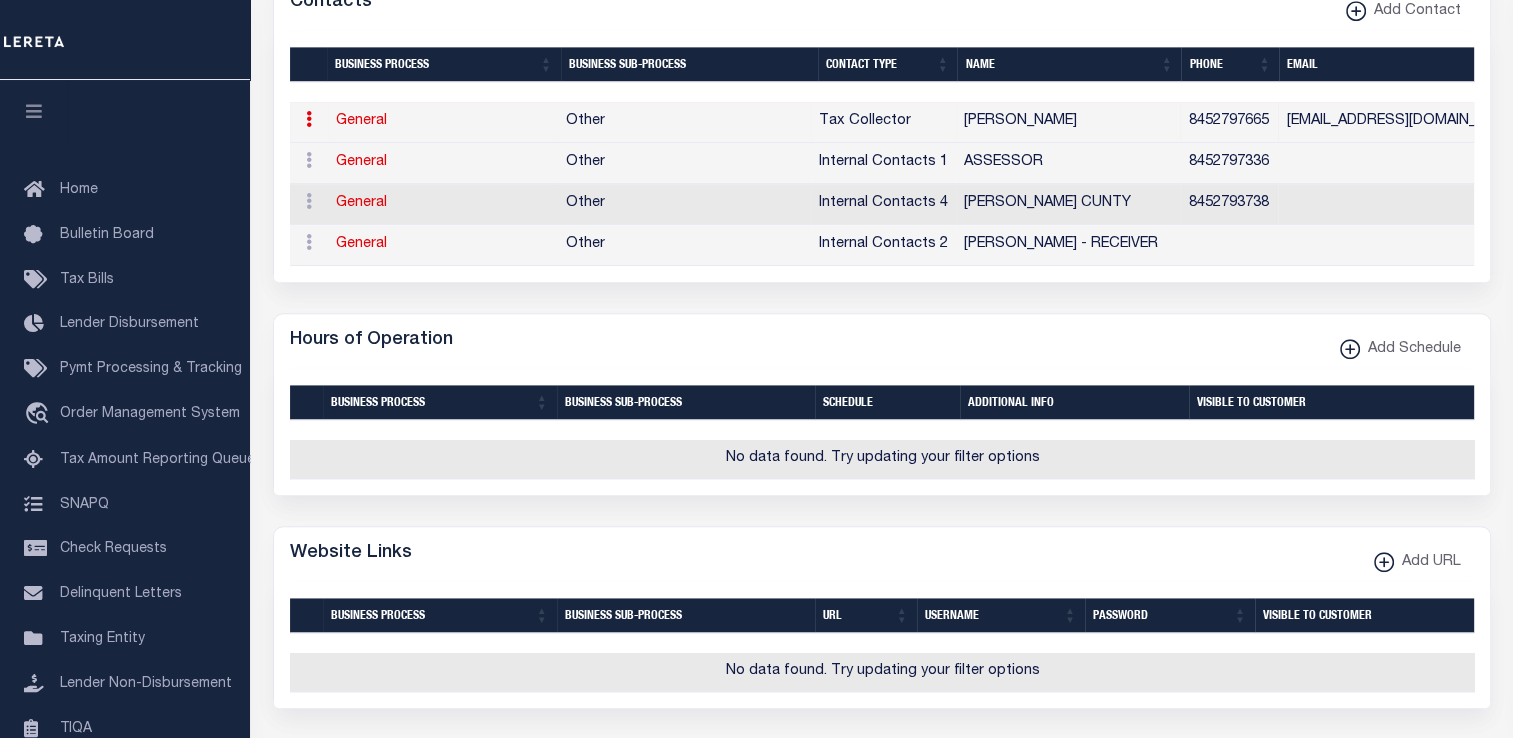 select on "2" 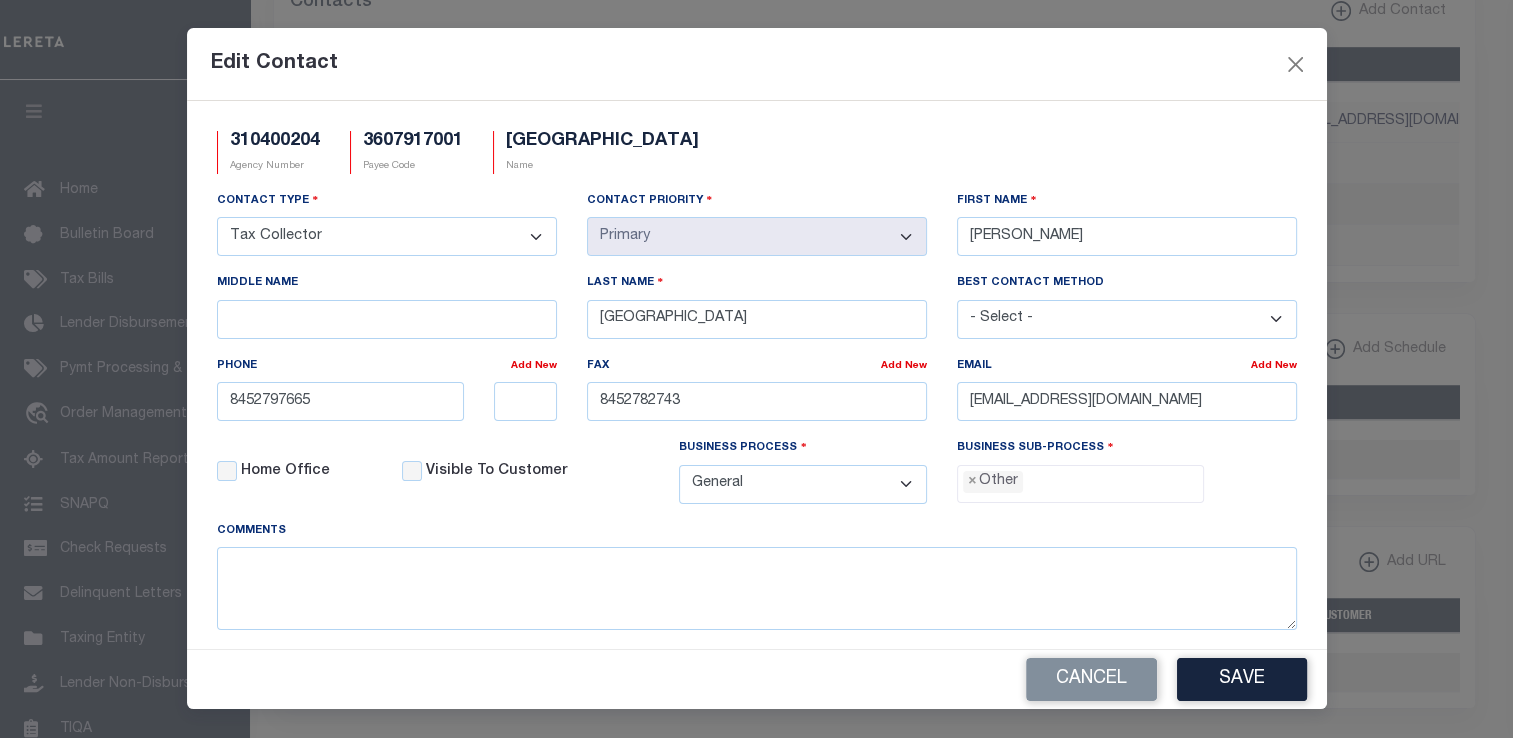 scroll, scrollTop: 1212, scrollLeft: 0, axis: vertical 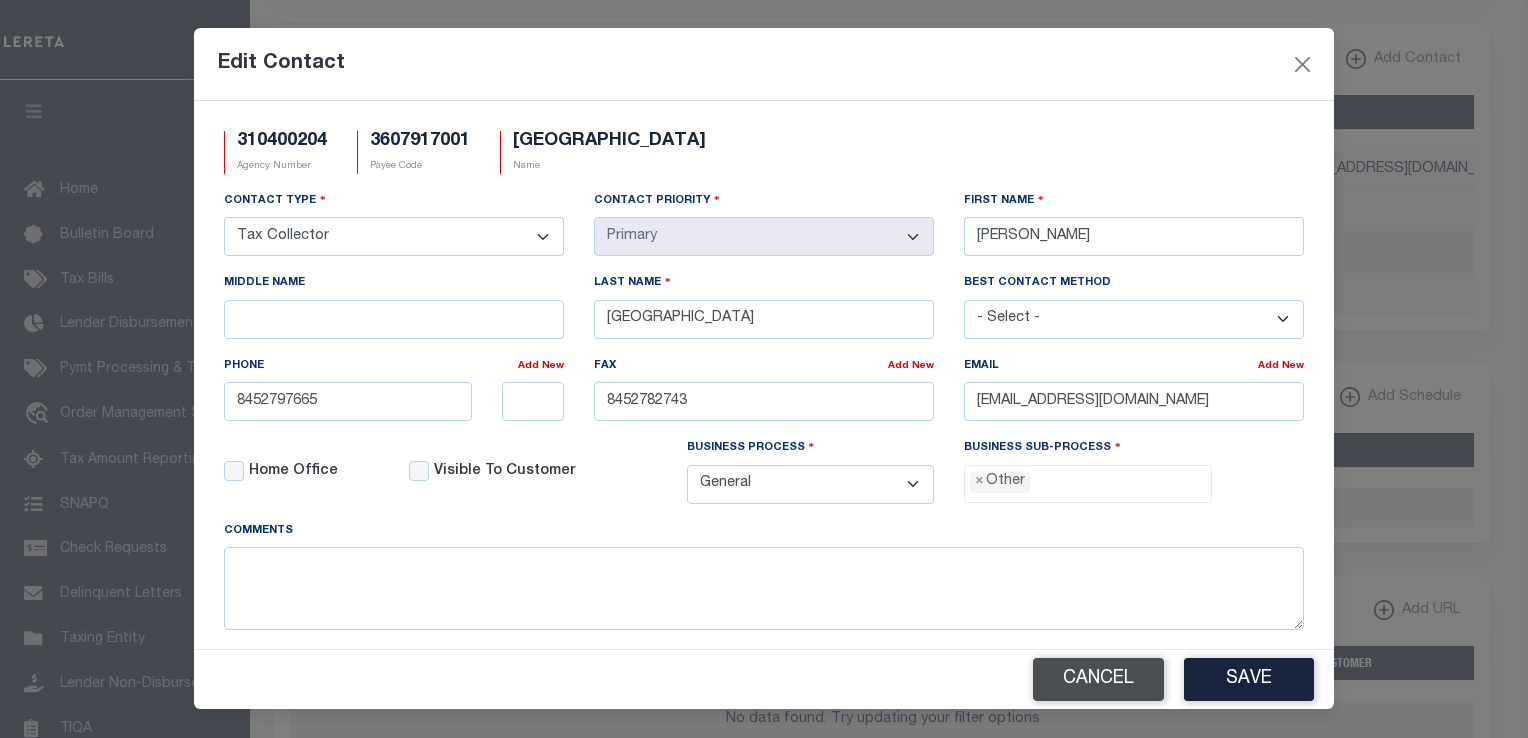 click on "Cancel" at bounding box center (1098, 679) 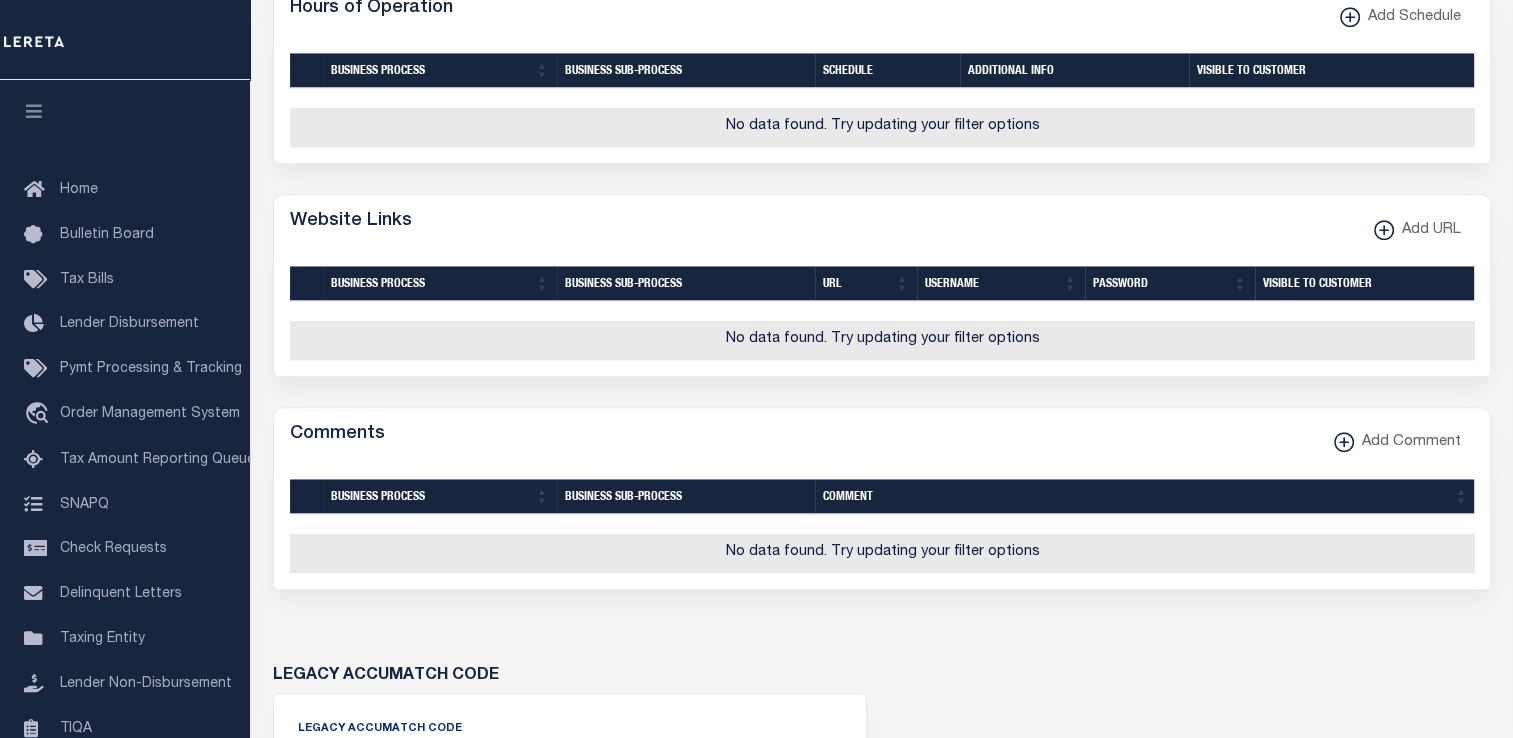 scroll, scrollTop: 1611, scrollLeft: 0, axis: vertical 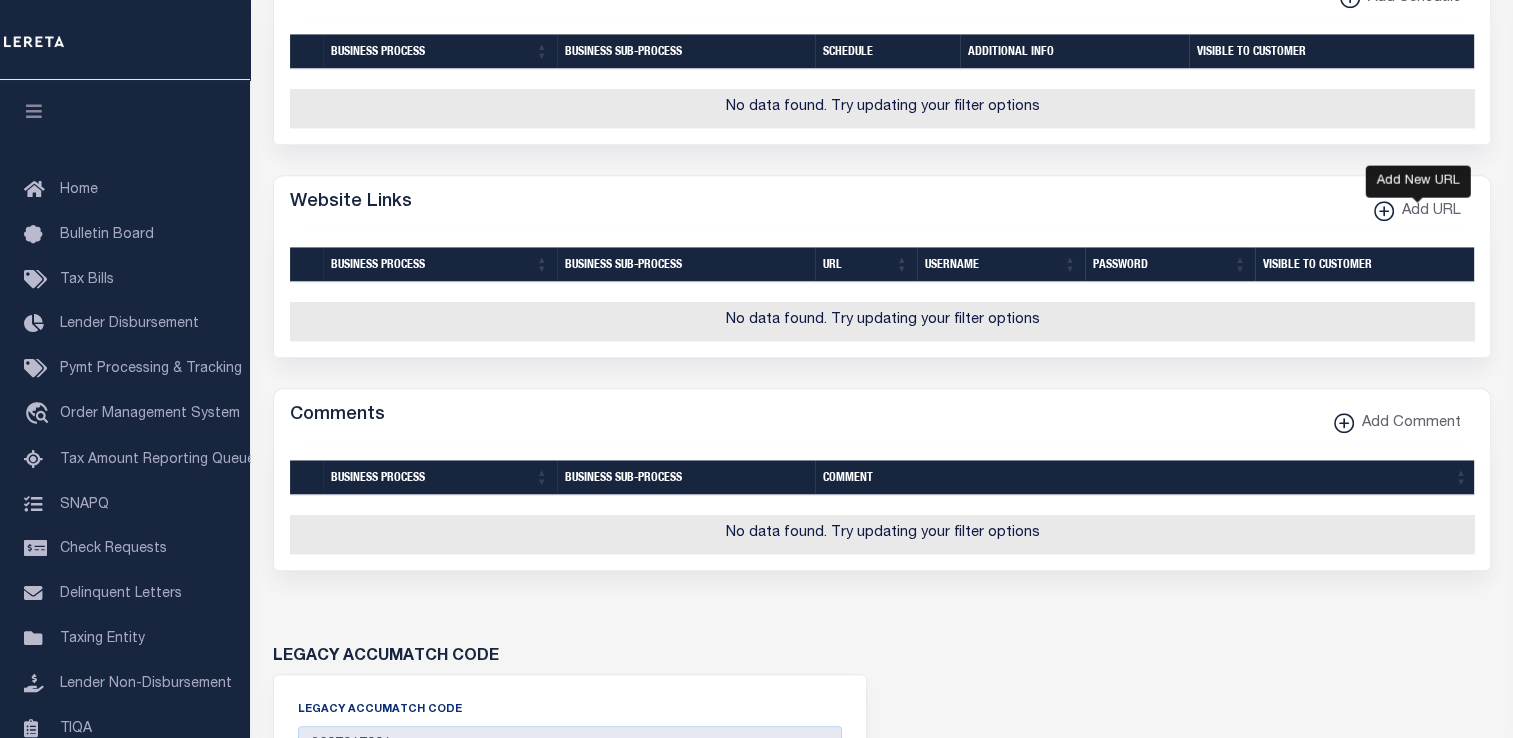 click 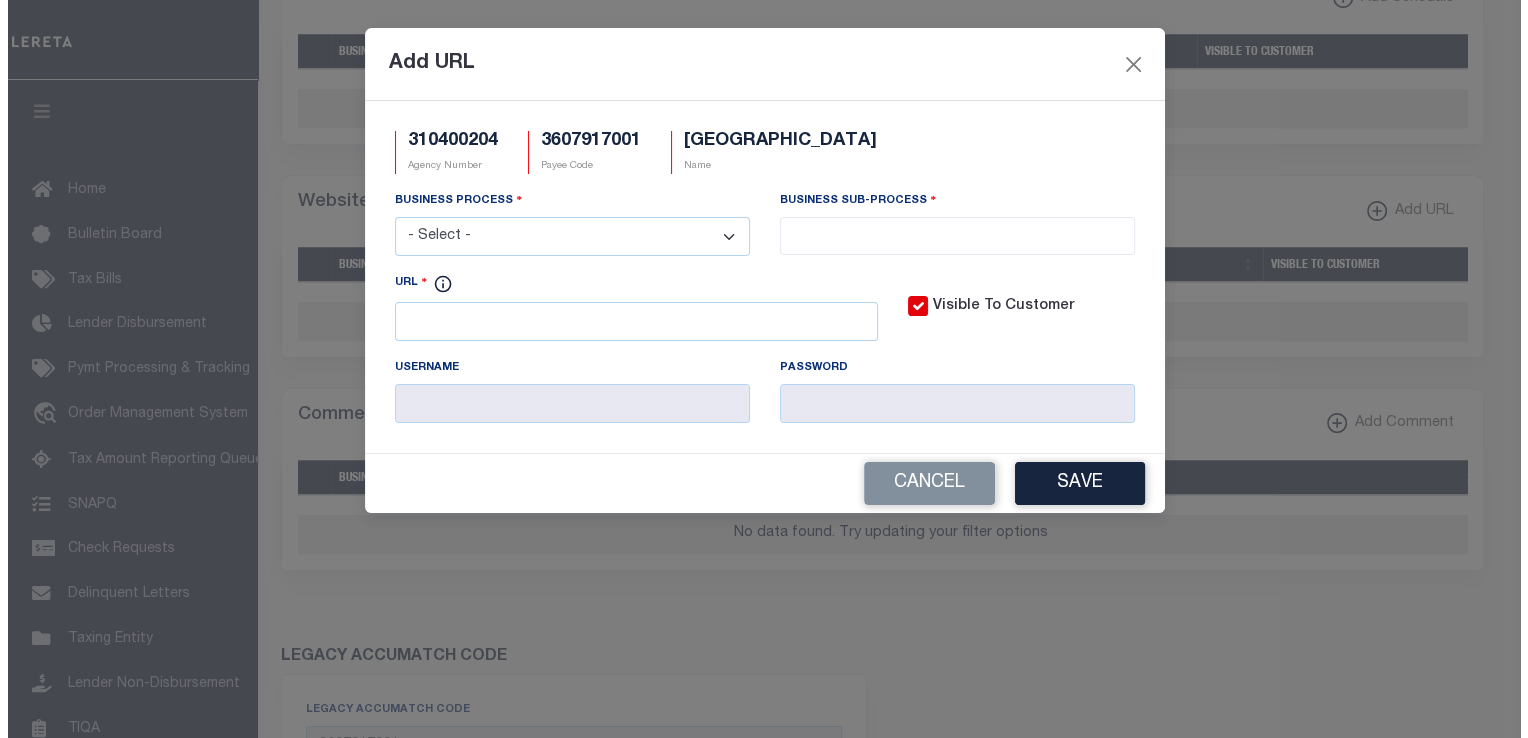 scroll, scrollTop: 1563, scrollLeft: 0, axis: vertical 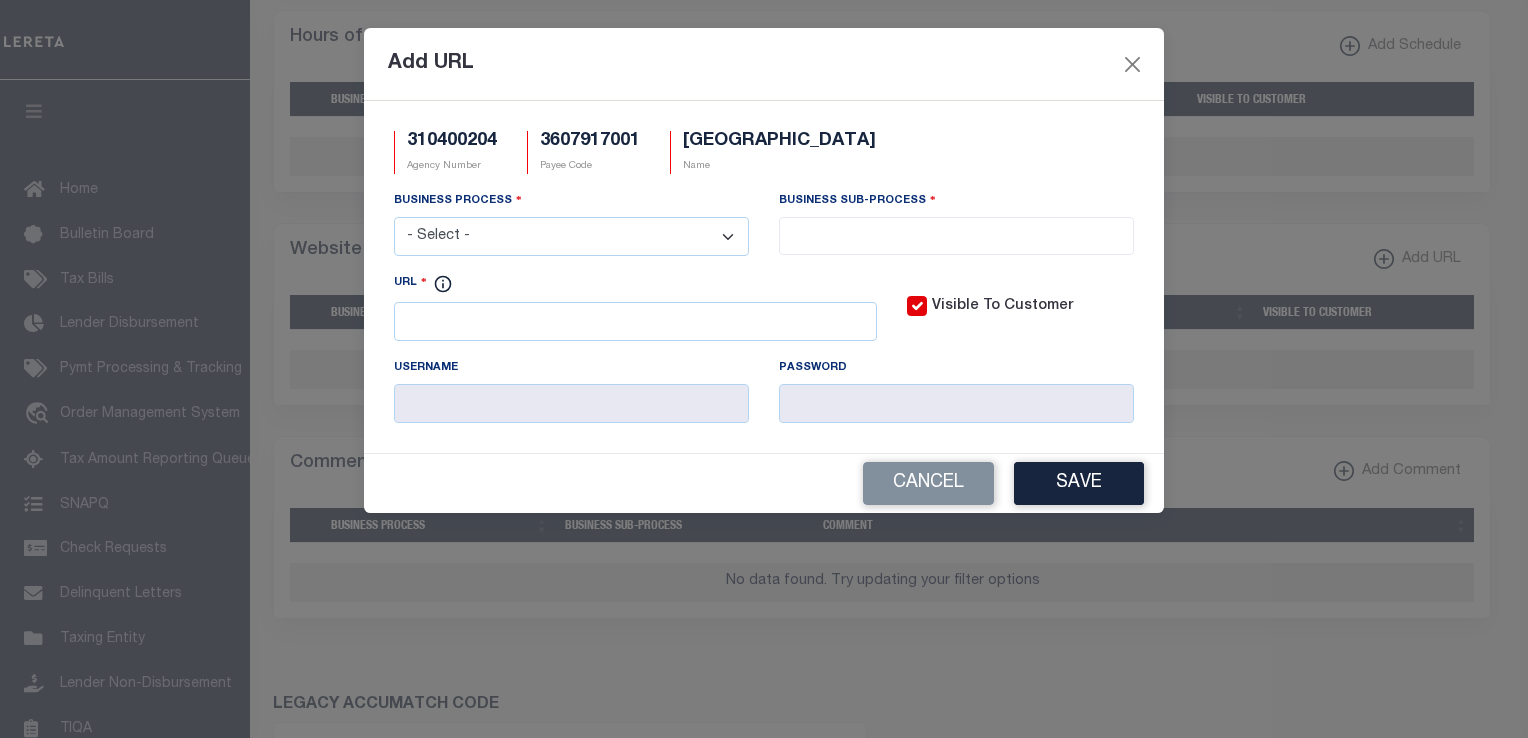 click on "- Select - All
Automation
Bill Request
Delinquency Payment
Delinquency Procurement
Escrow Payment
Escrow Procurement
General" at bounding box center (571, 236) 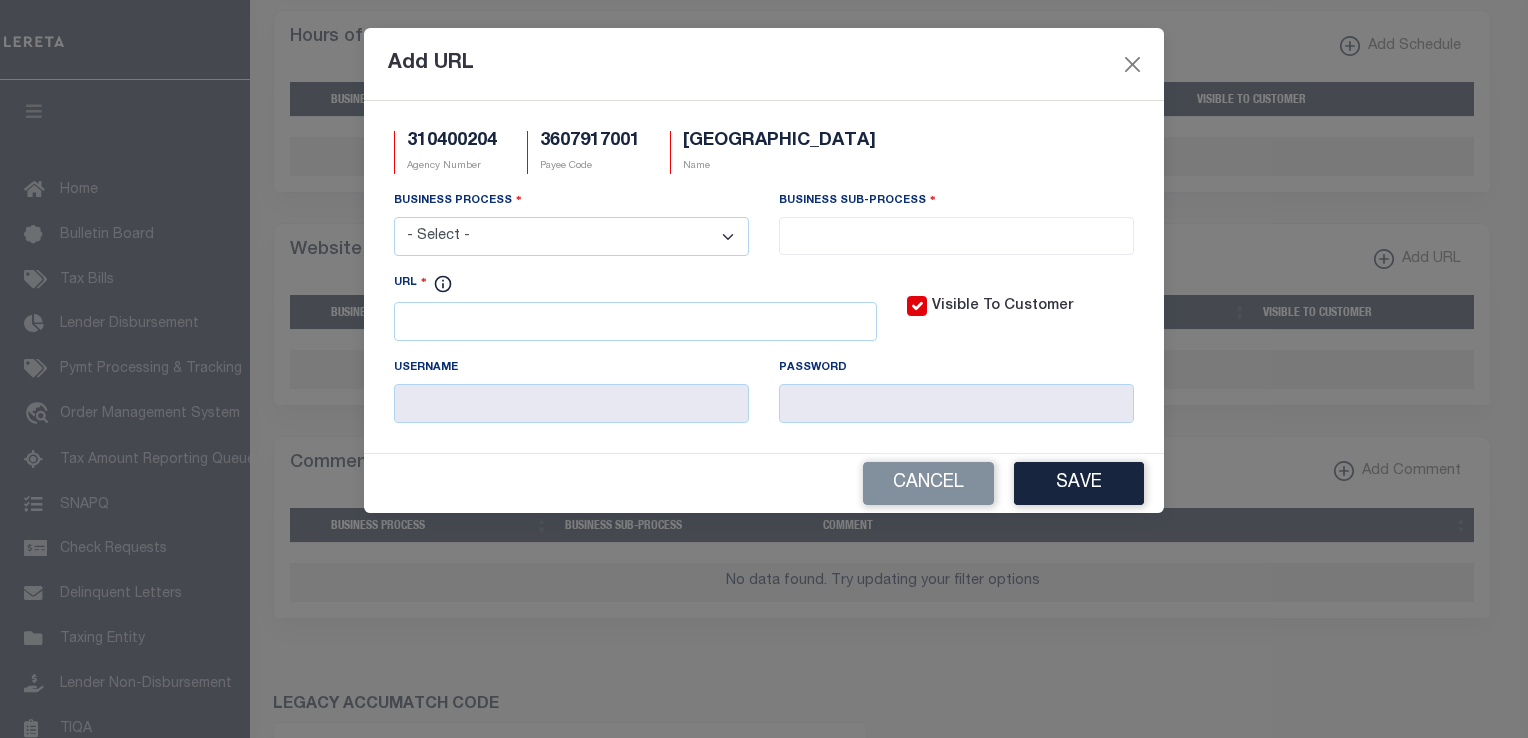 select on "6" 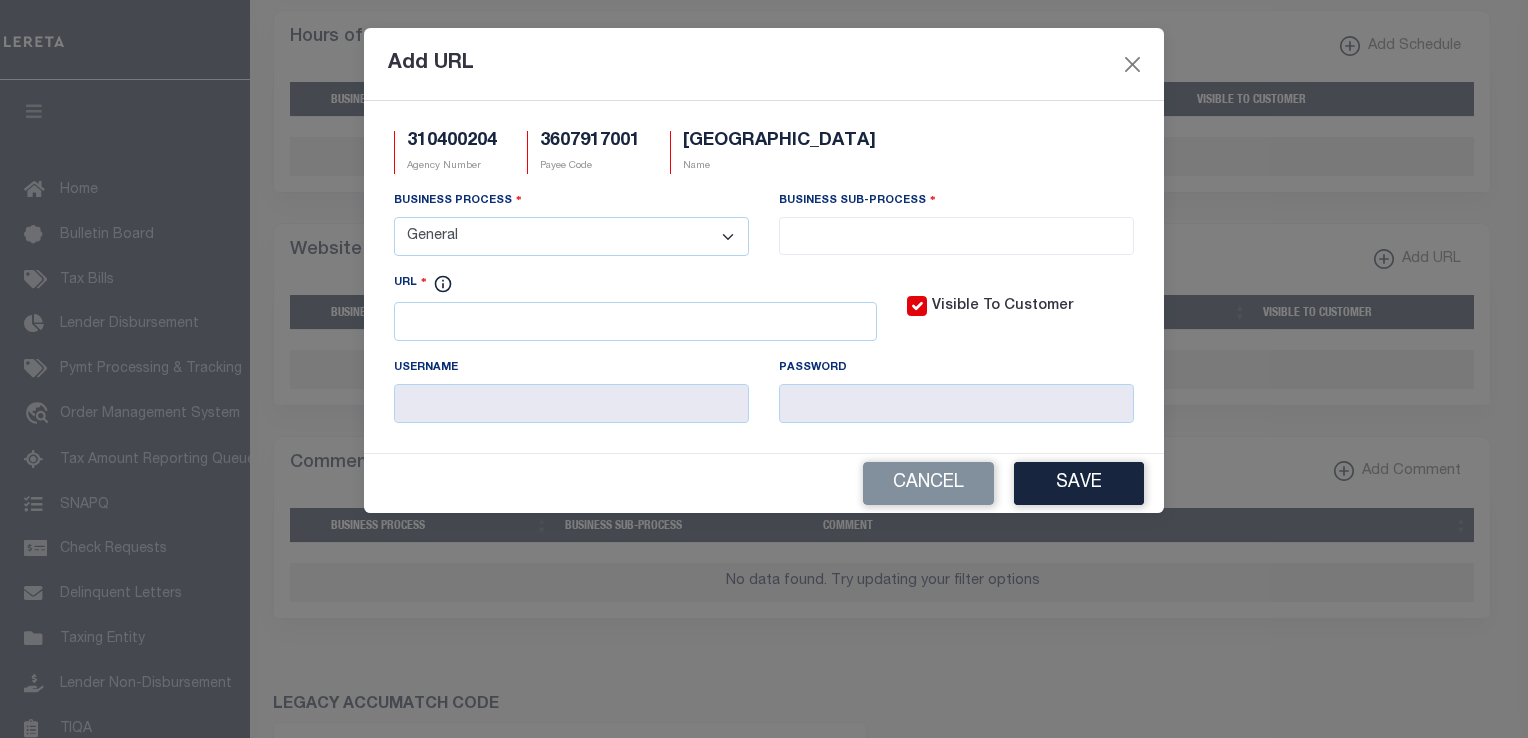 click on "- Select - All
Automation
Bill Request
Delinquency Payment
Delinquency Procurement
Escrow Payment
Escrow Procurement
General" at bounding box center [571, 236] 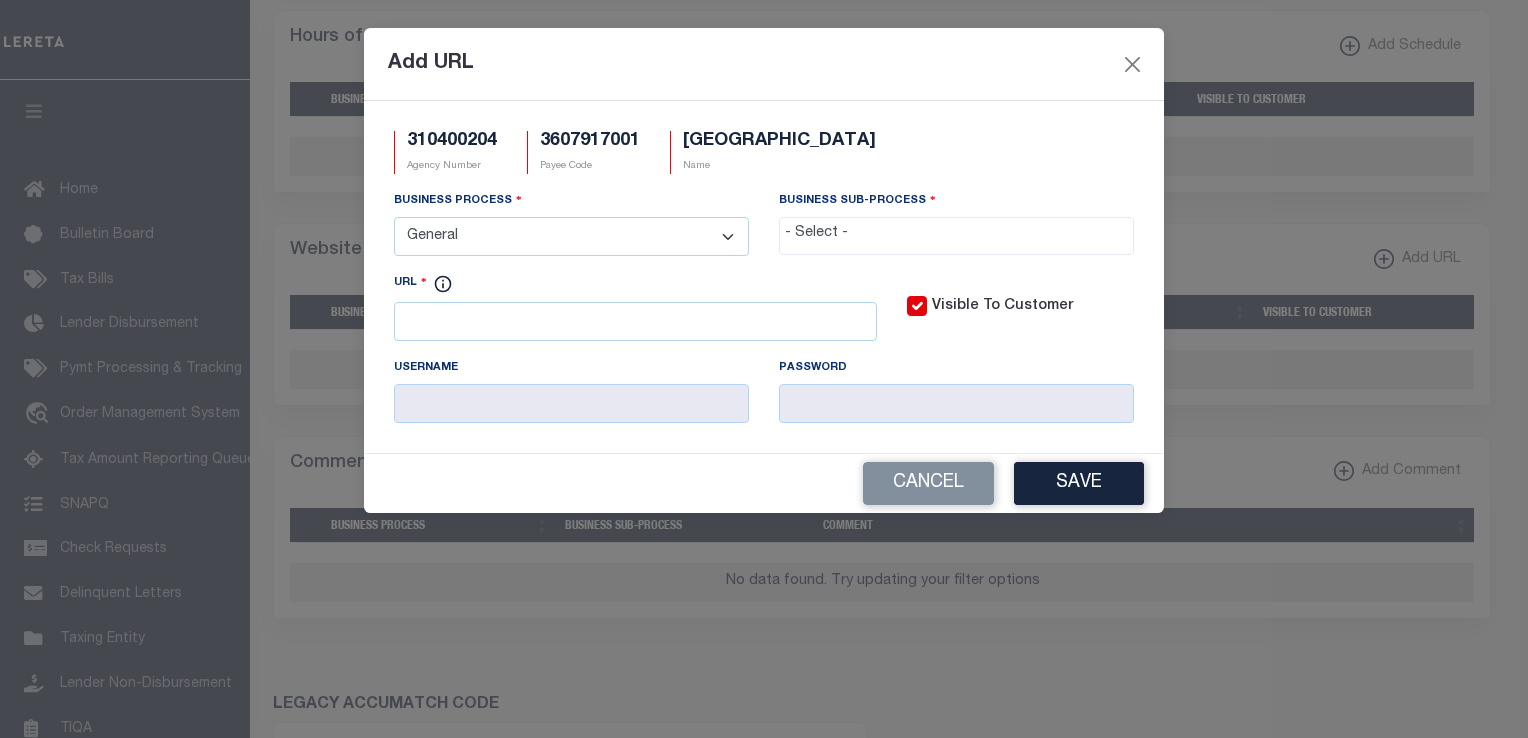 click at bounding box center (956, 234) 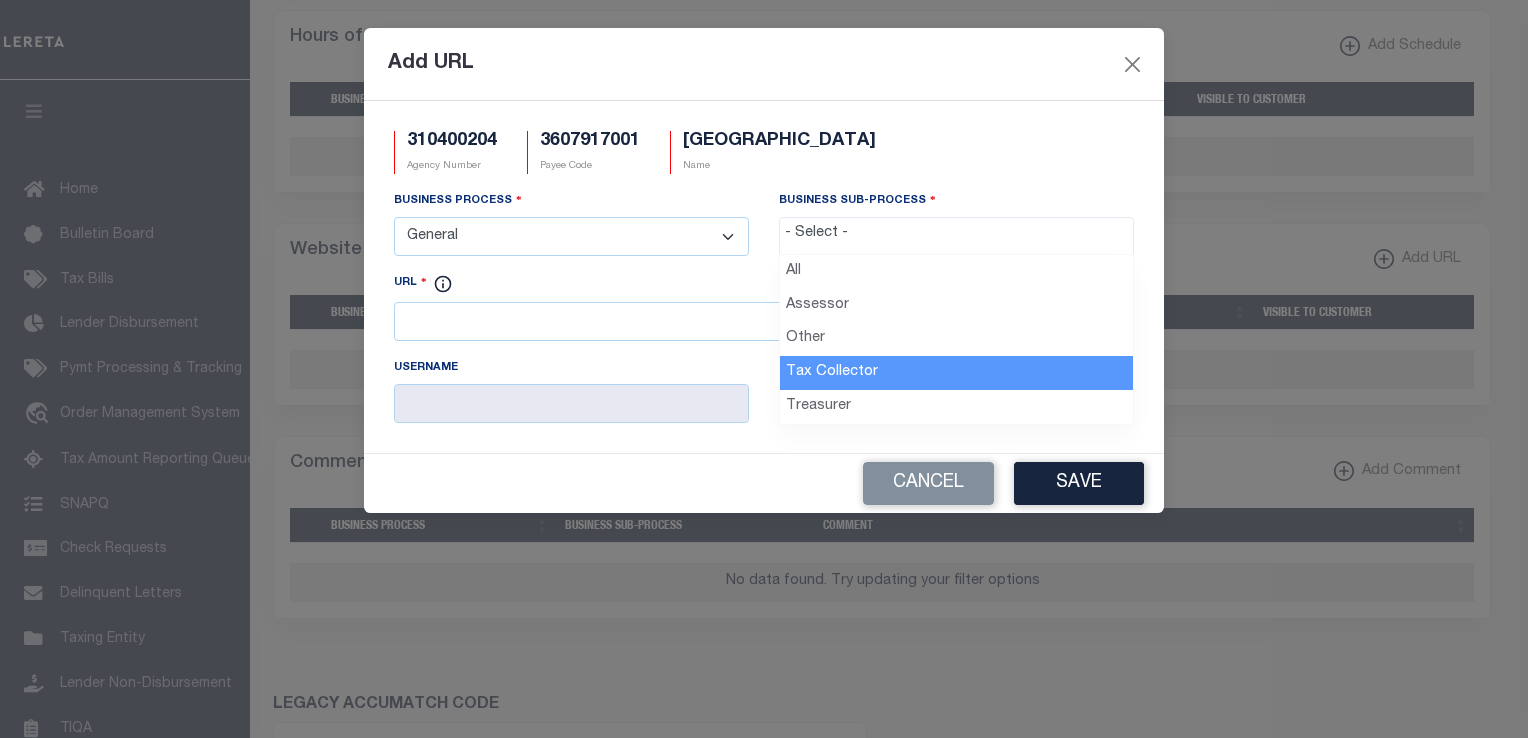 select on "31" 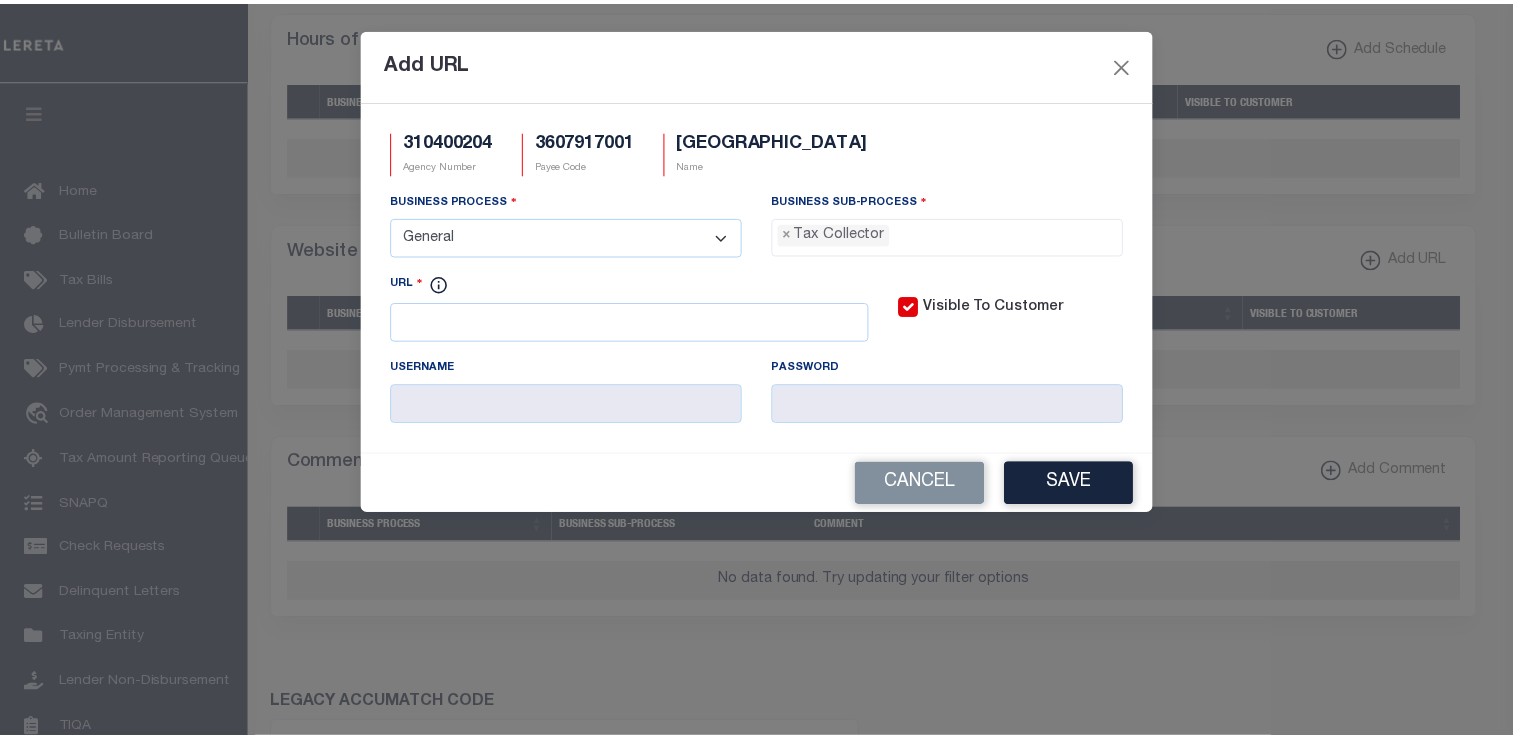 scroll, scrollTop: 56, scrollLeft: 0, axis: vertical 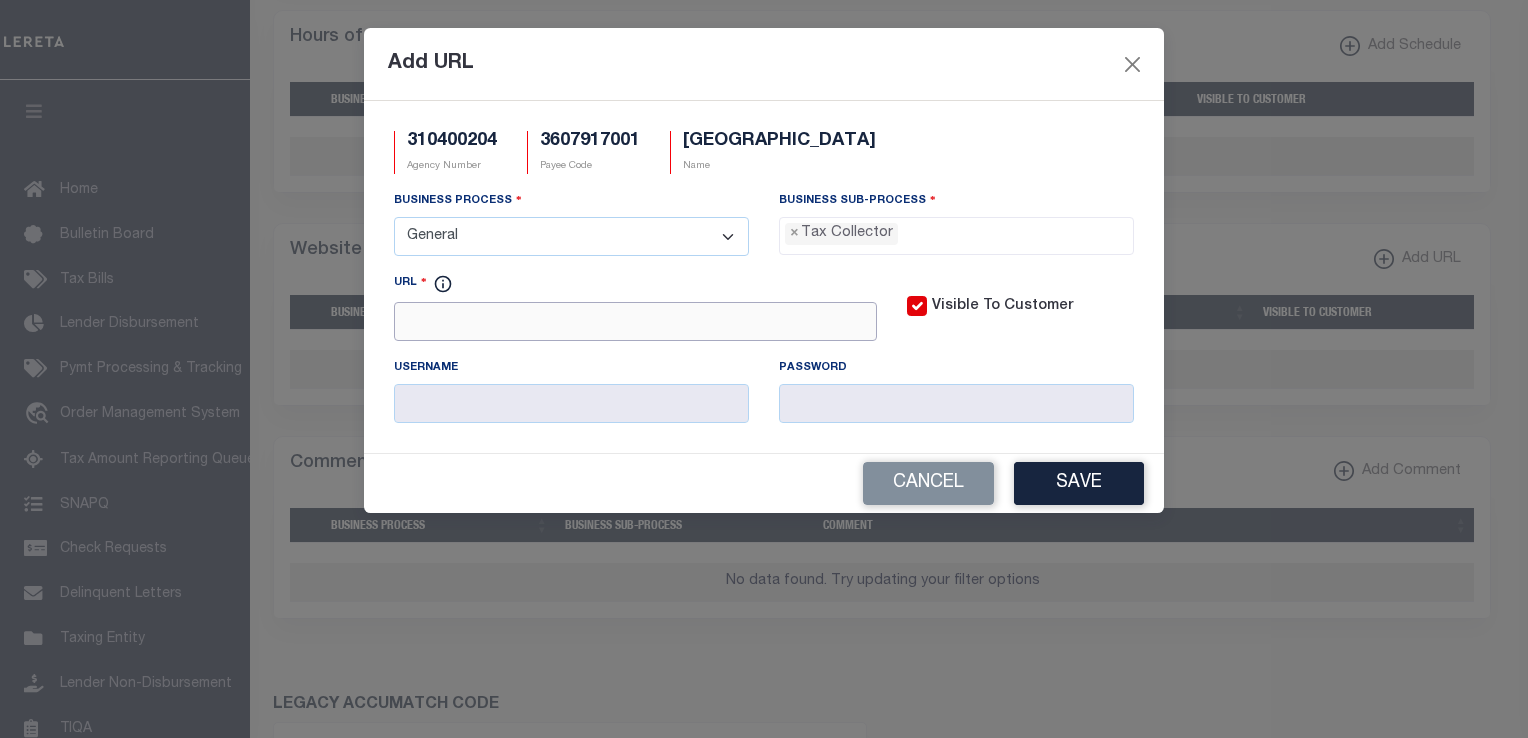 click on "URL" at bounding box center (635, 321) 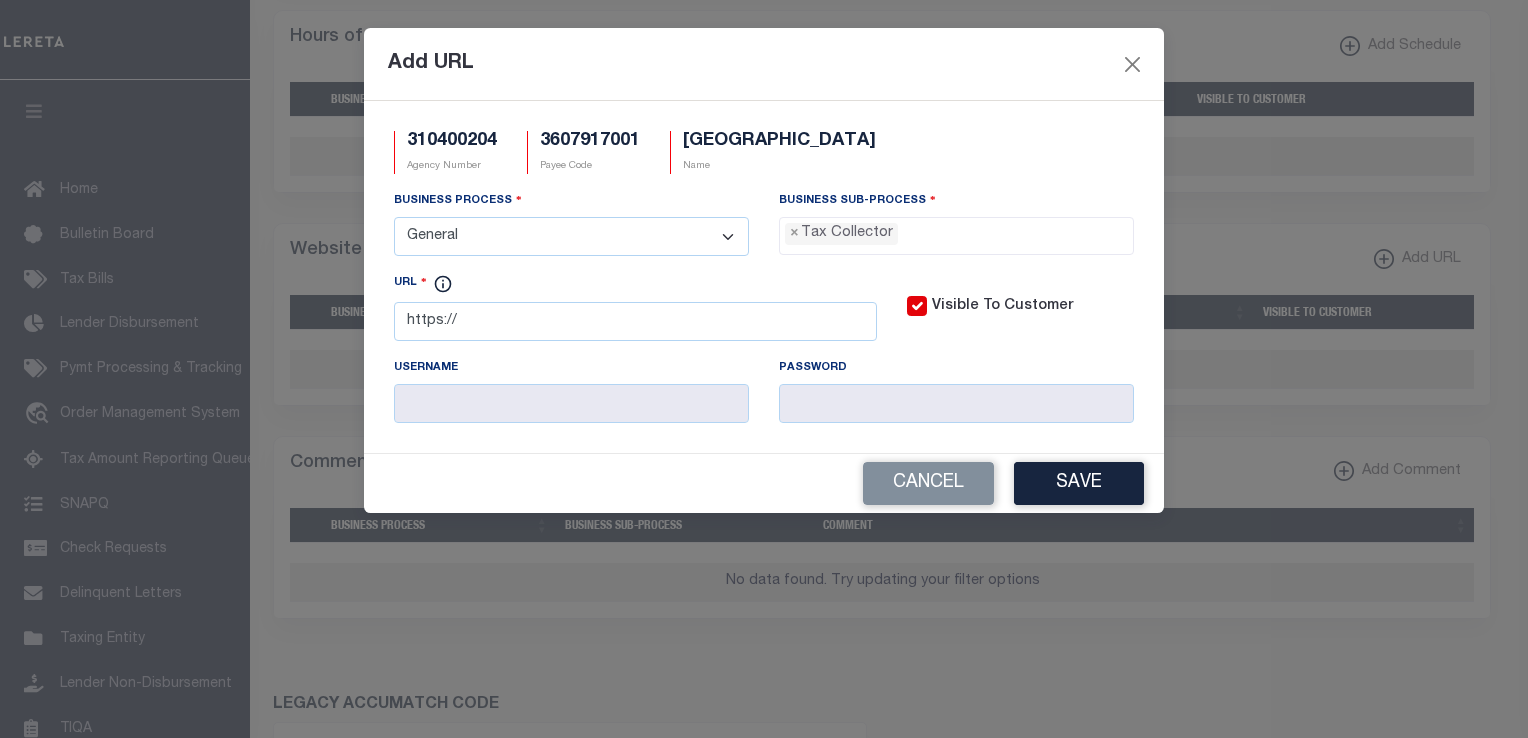 click on "Add URL" at bounding box center [764, 64] 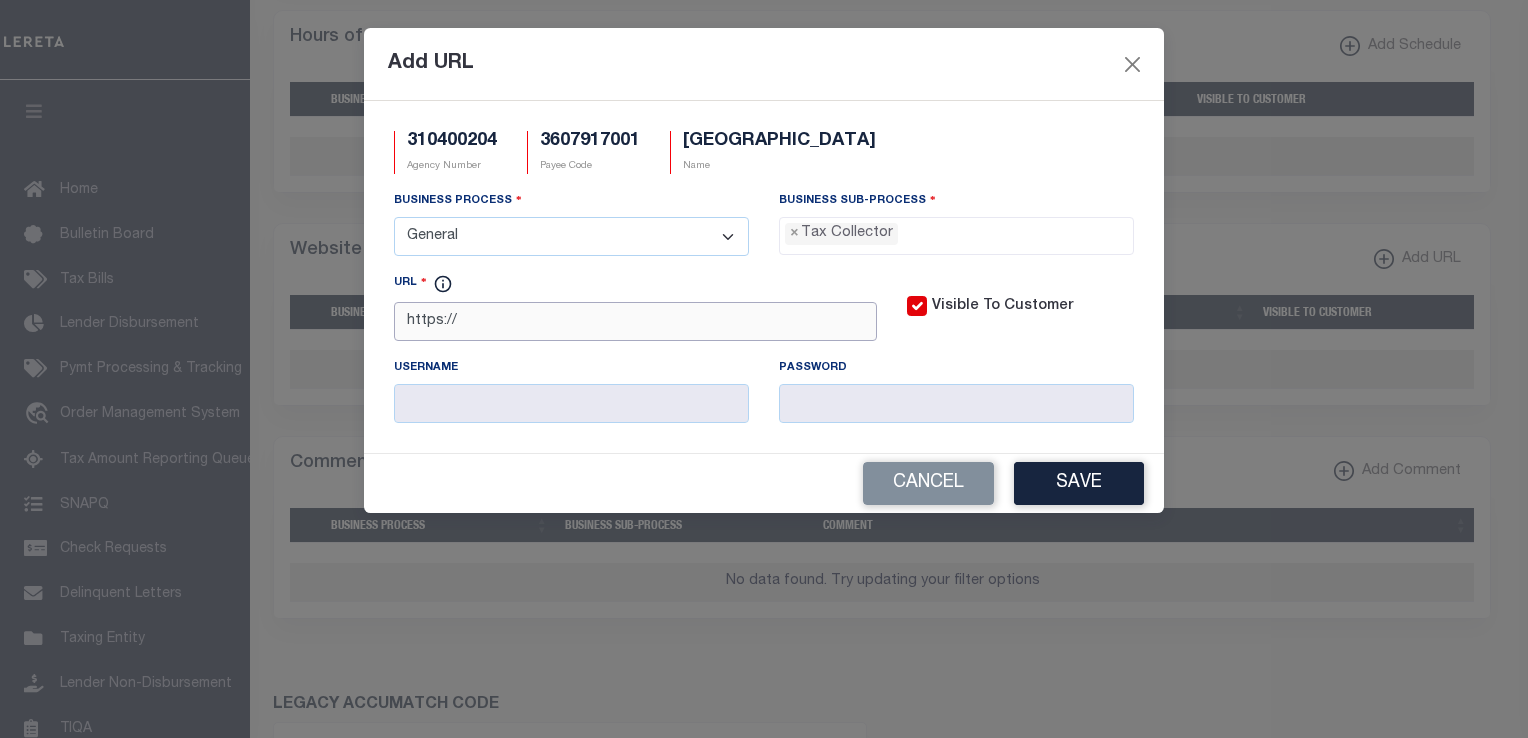 click on "https://" at bounding box center [635, 321] 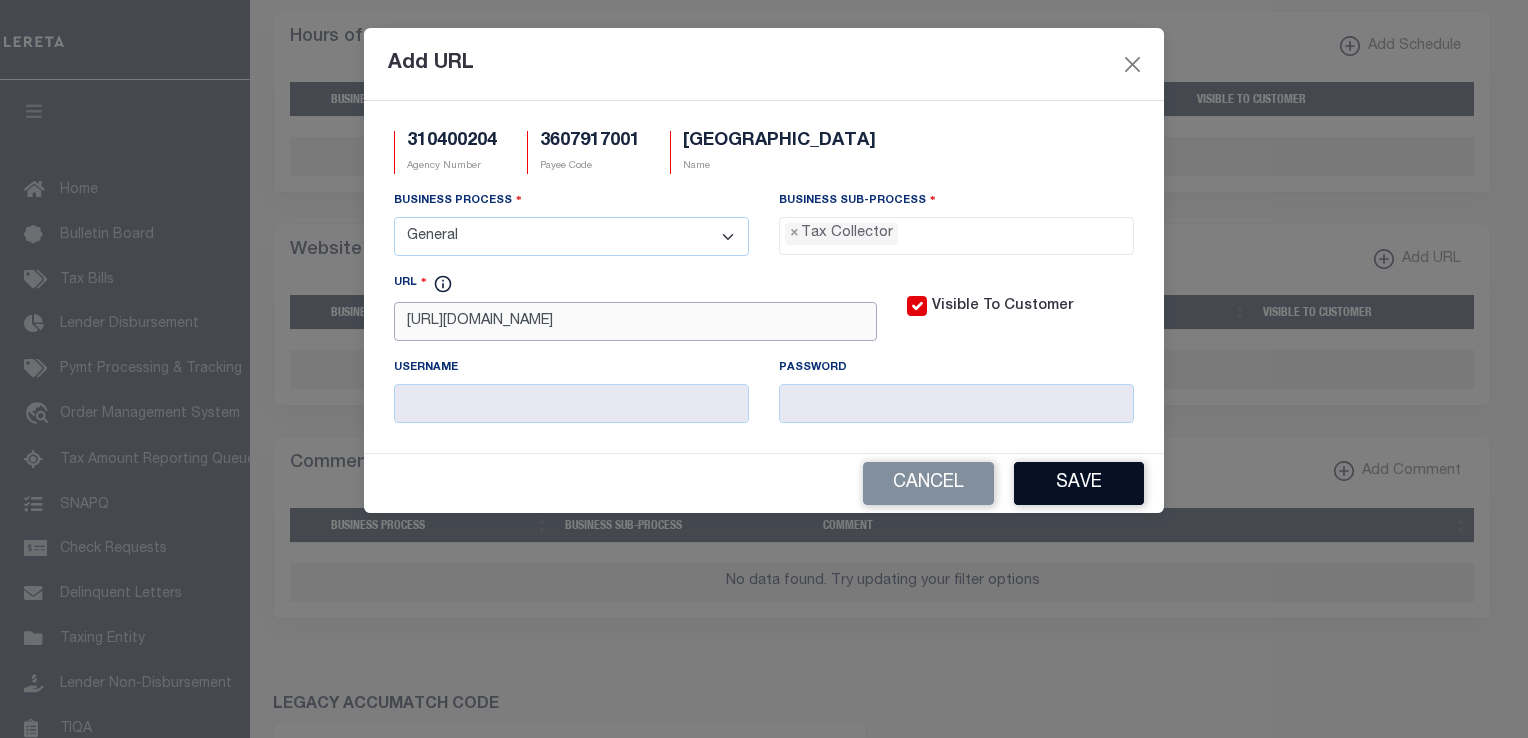 type on "https://www.townofsoutheast-ny.gov" 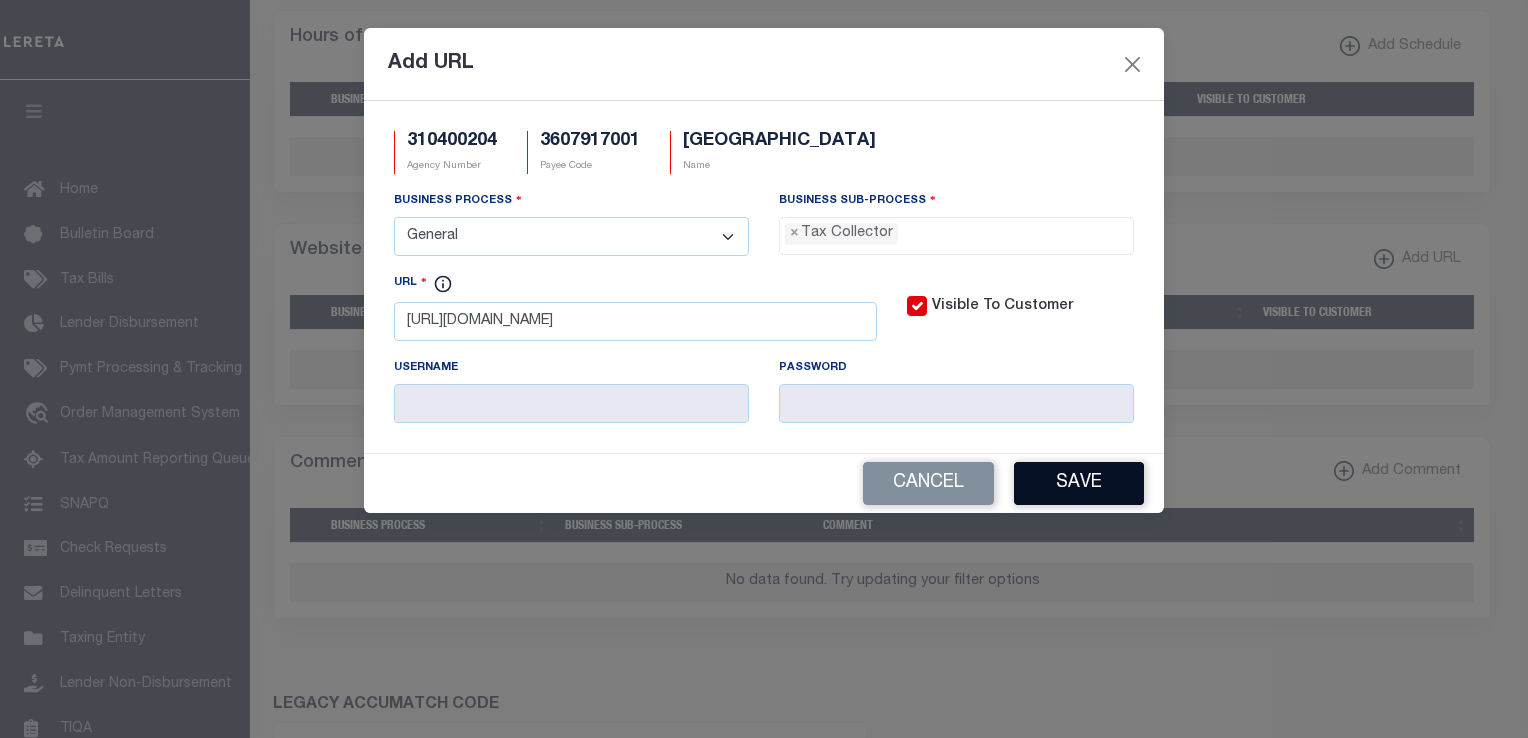 click on "Save" at bounding box center [1079, 483] 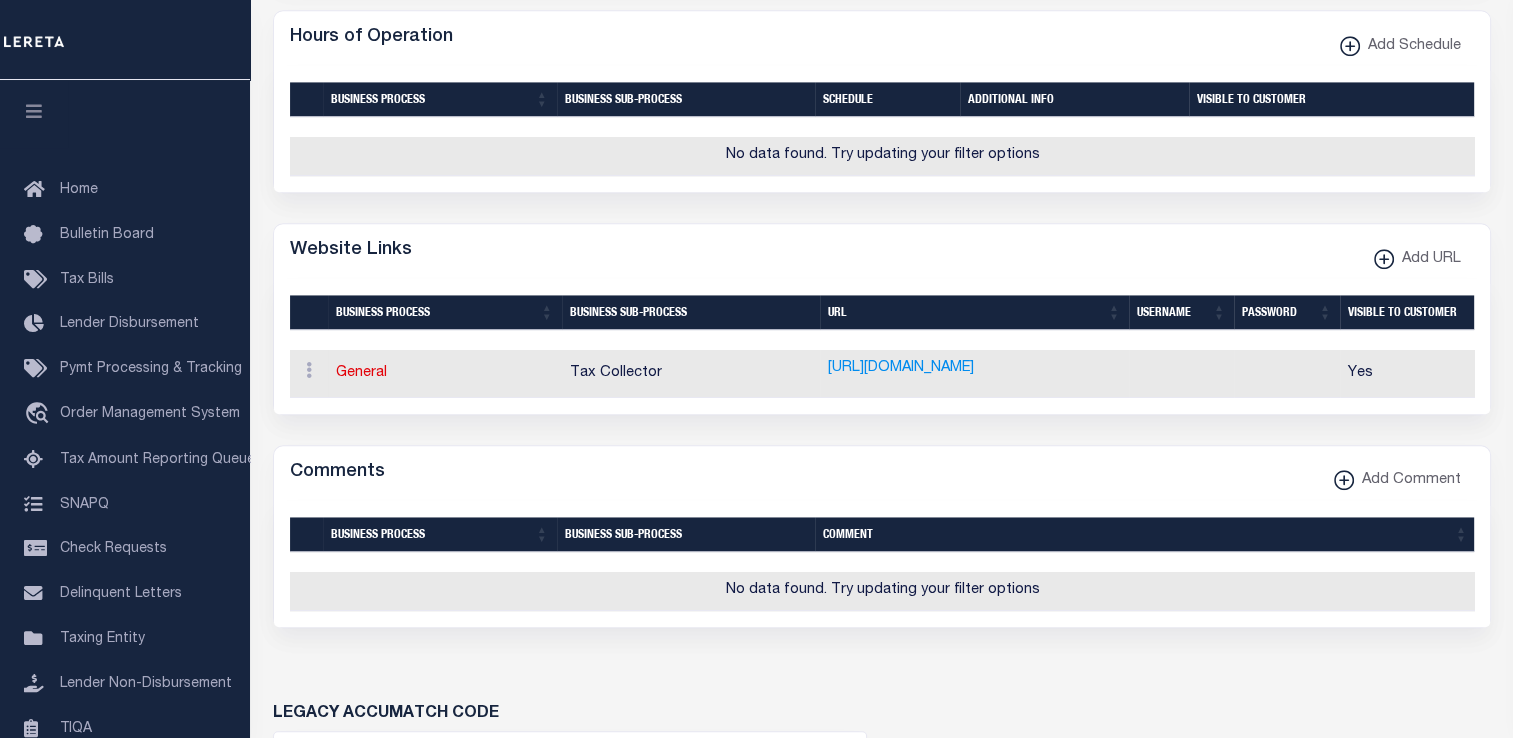 click on "AGENCY COLLECTION TYPES AND CATEGORIES
Superior
Lower
Delinquency
Non-Collecting
Assessor Only" at bounding box center [882, -146] 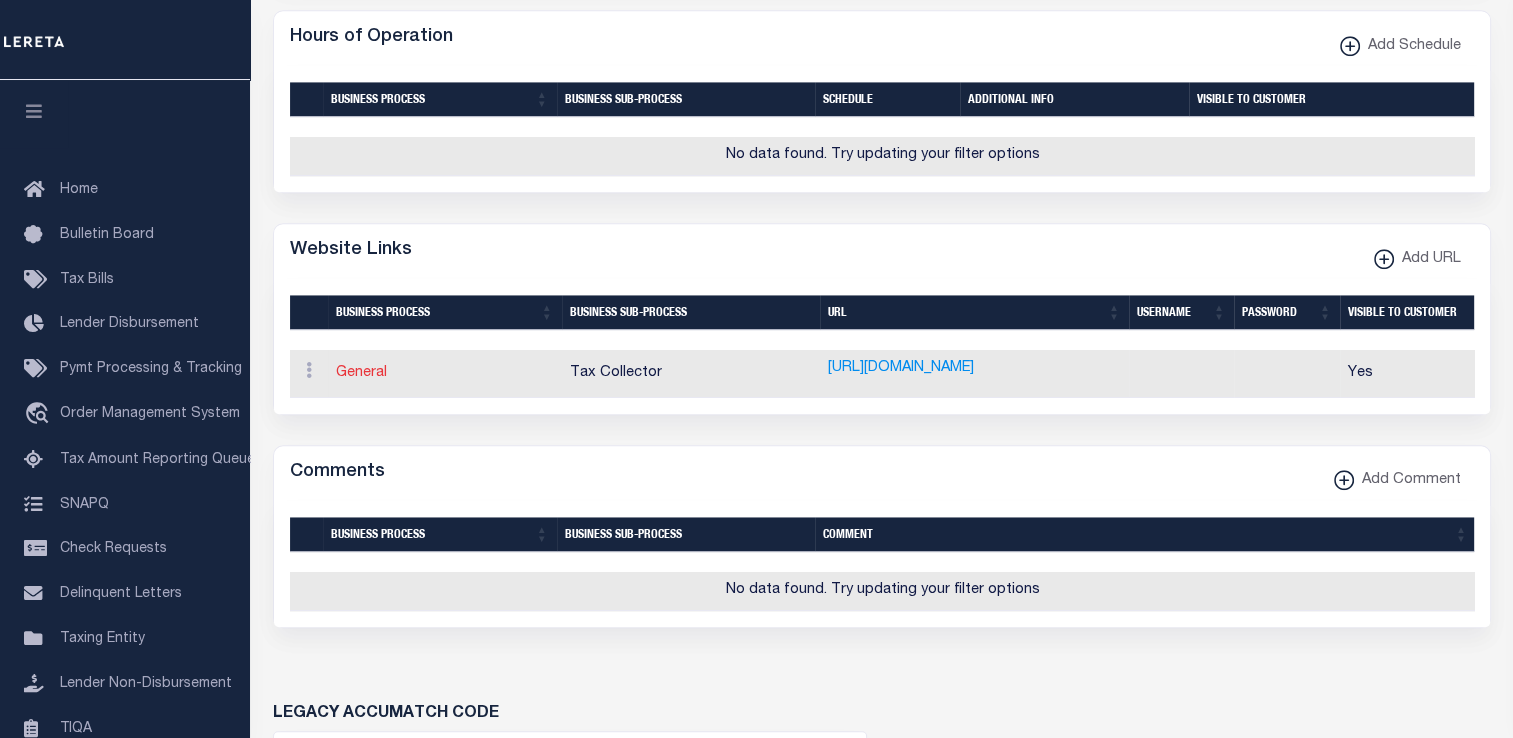 click on "General" at bounding box center (361, 373) 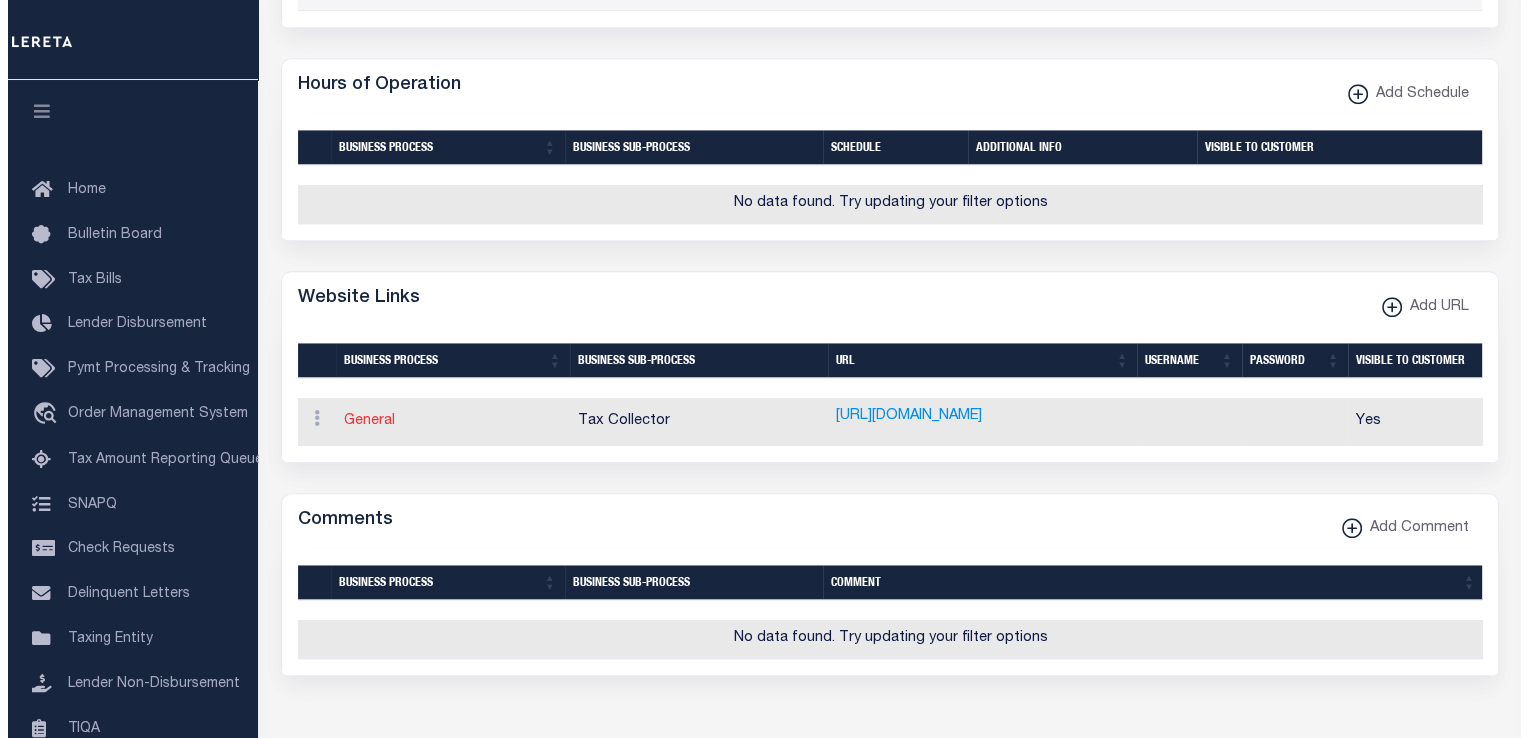 select on "31" 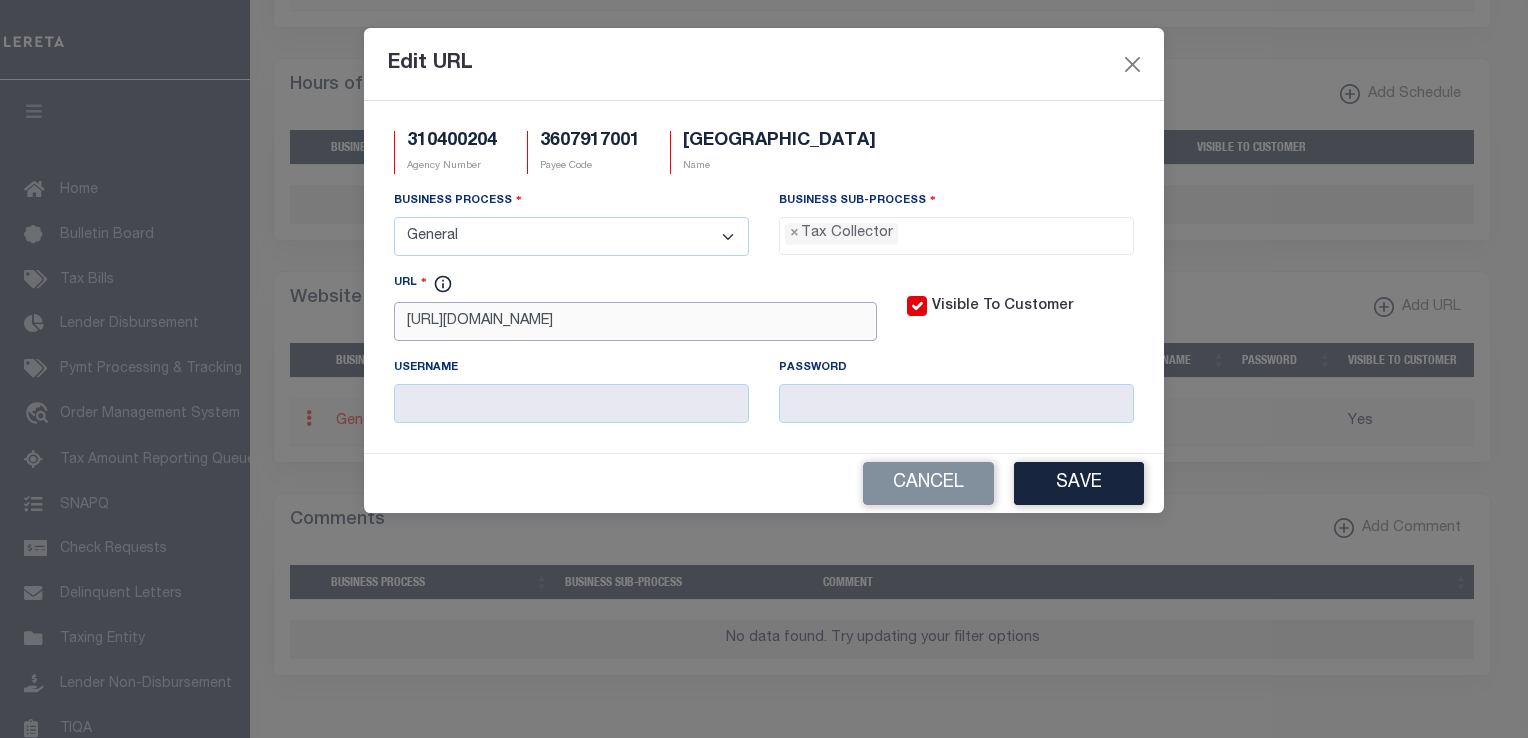 drag, startPoint x: 691, startPoint y: 325, endPoint x: 366, endPoint y: 323, distance: 325.00616 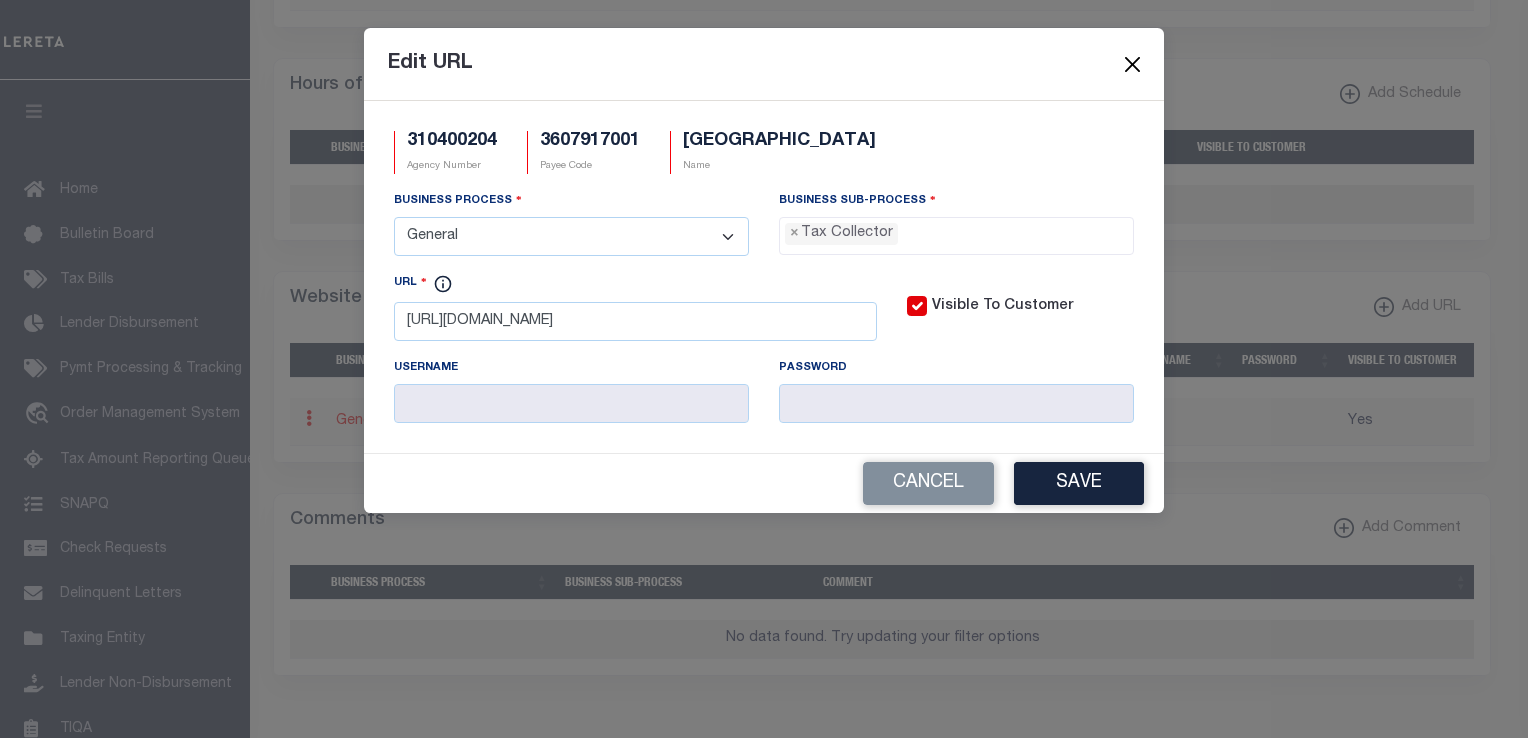 click 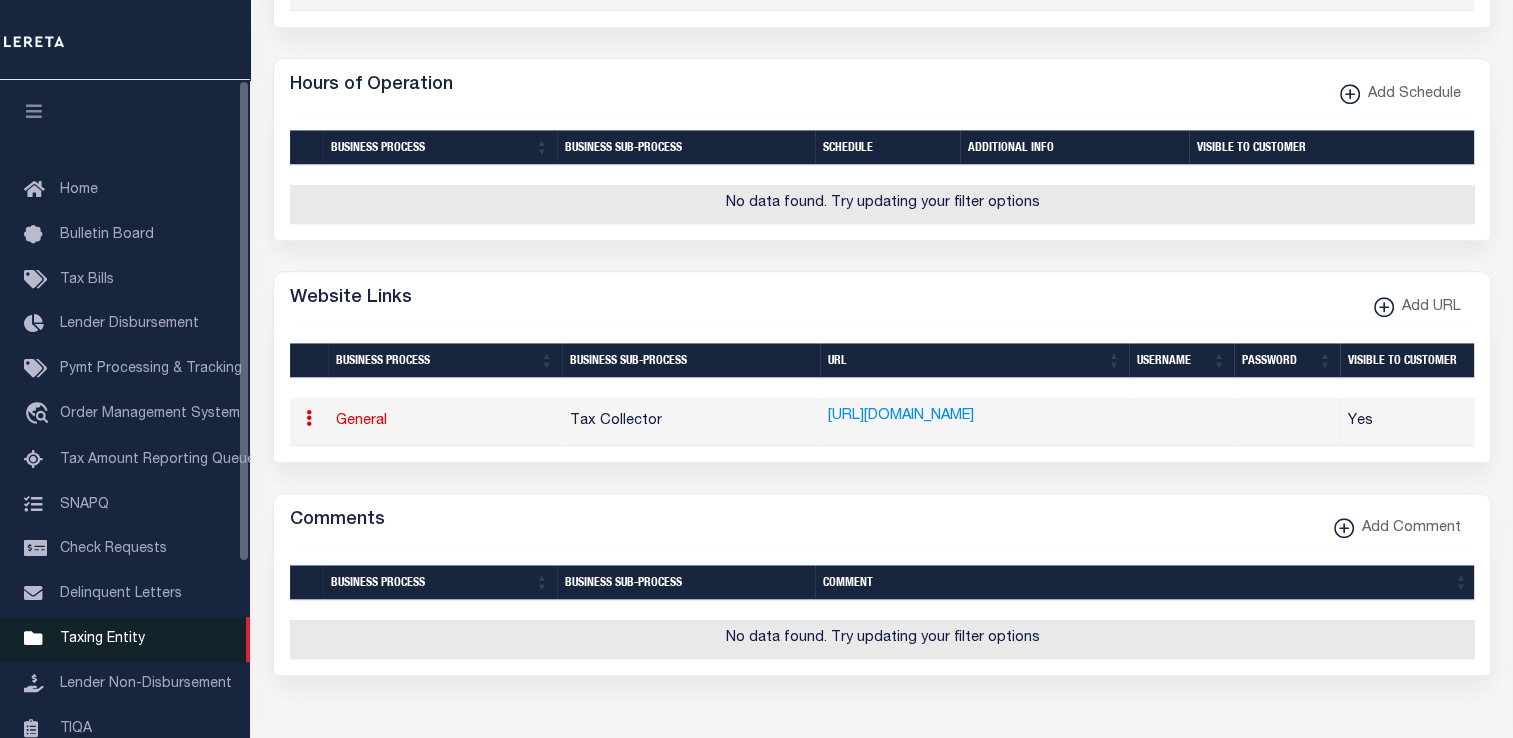 click on "Taxing Entity" 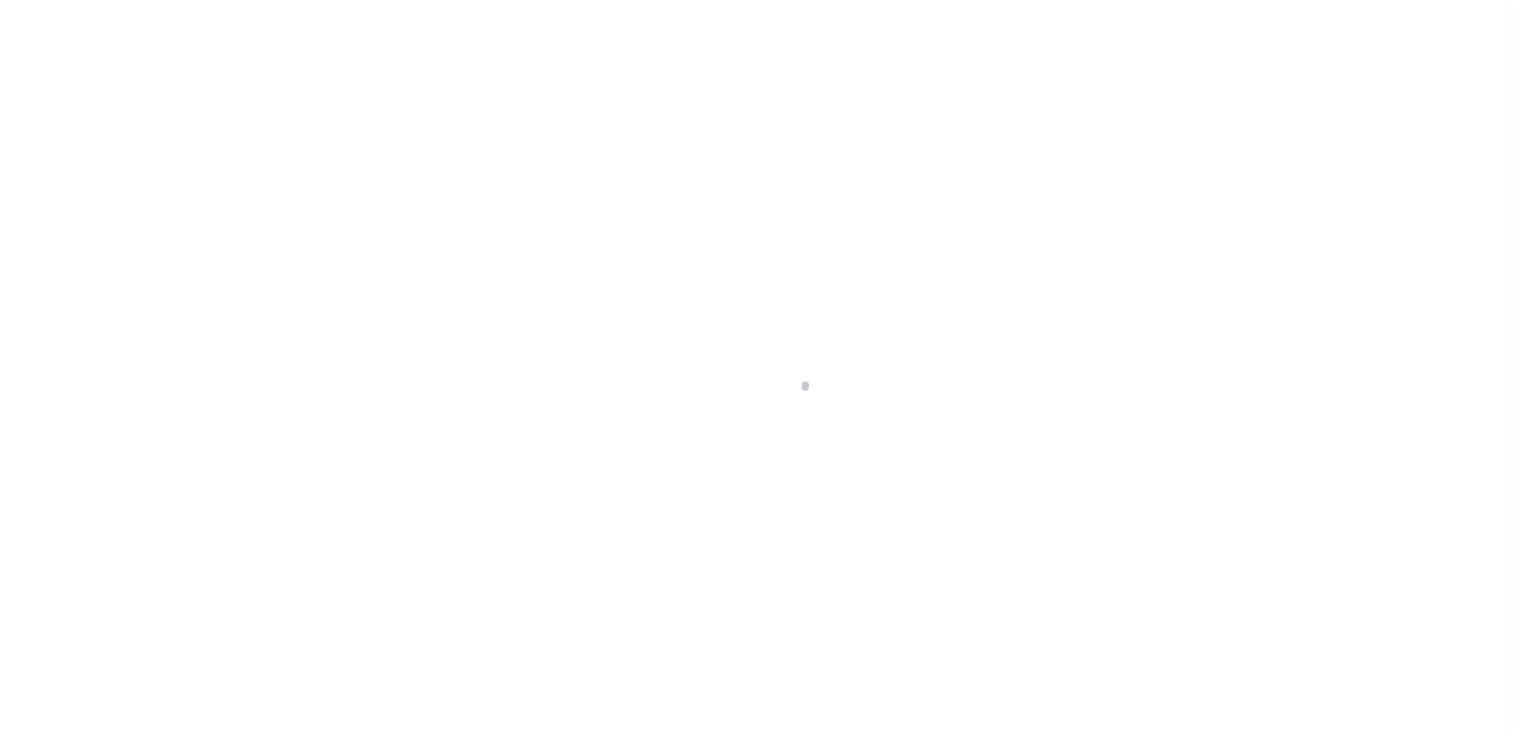 select 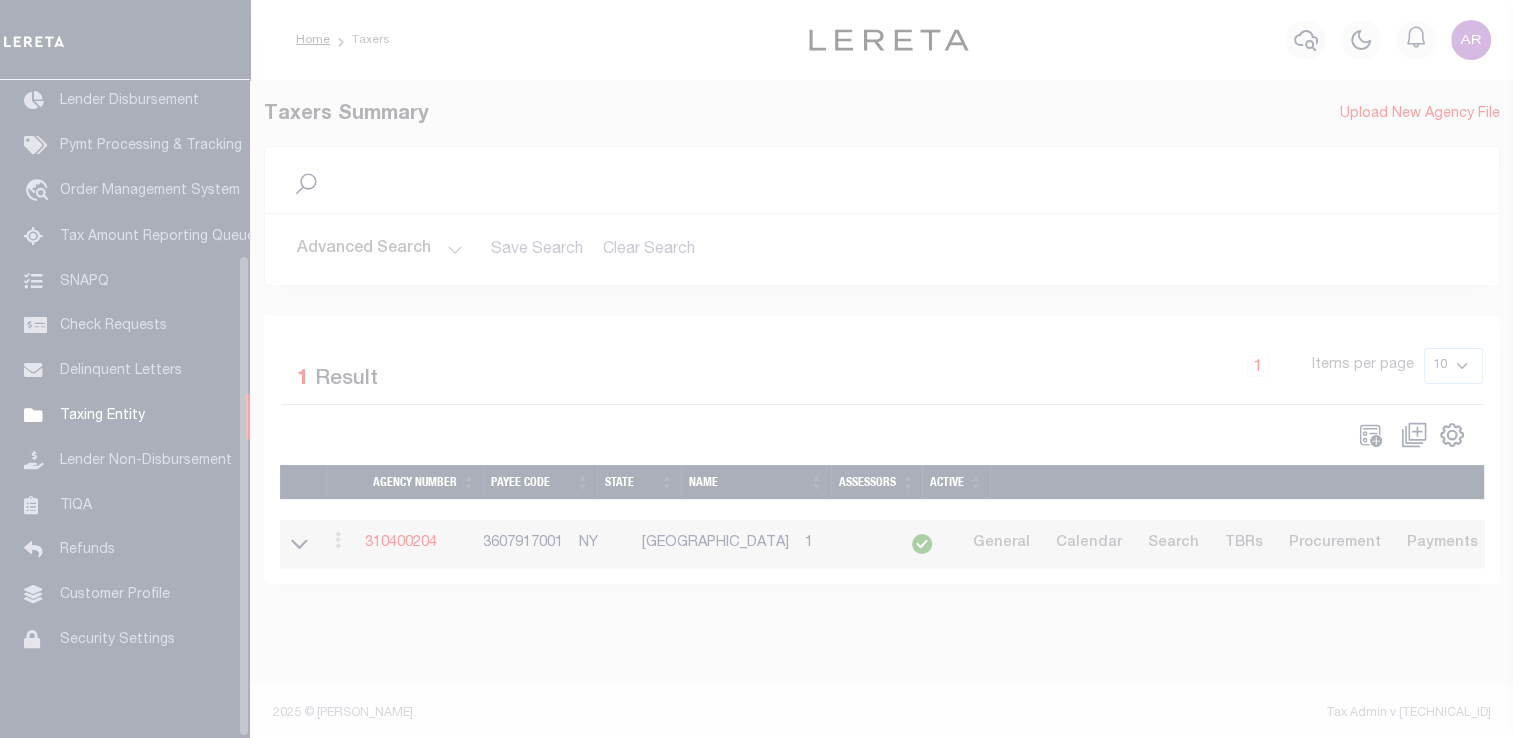 scroll, scrollTop: 239, scrollLeft: 0, axis: vertical 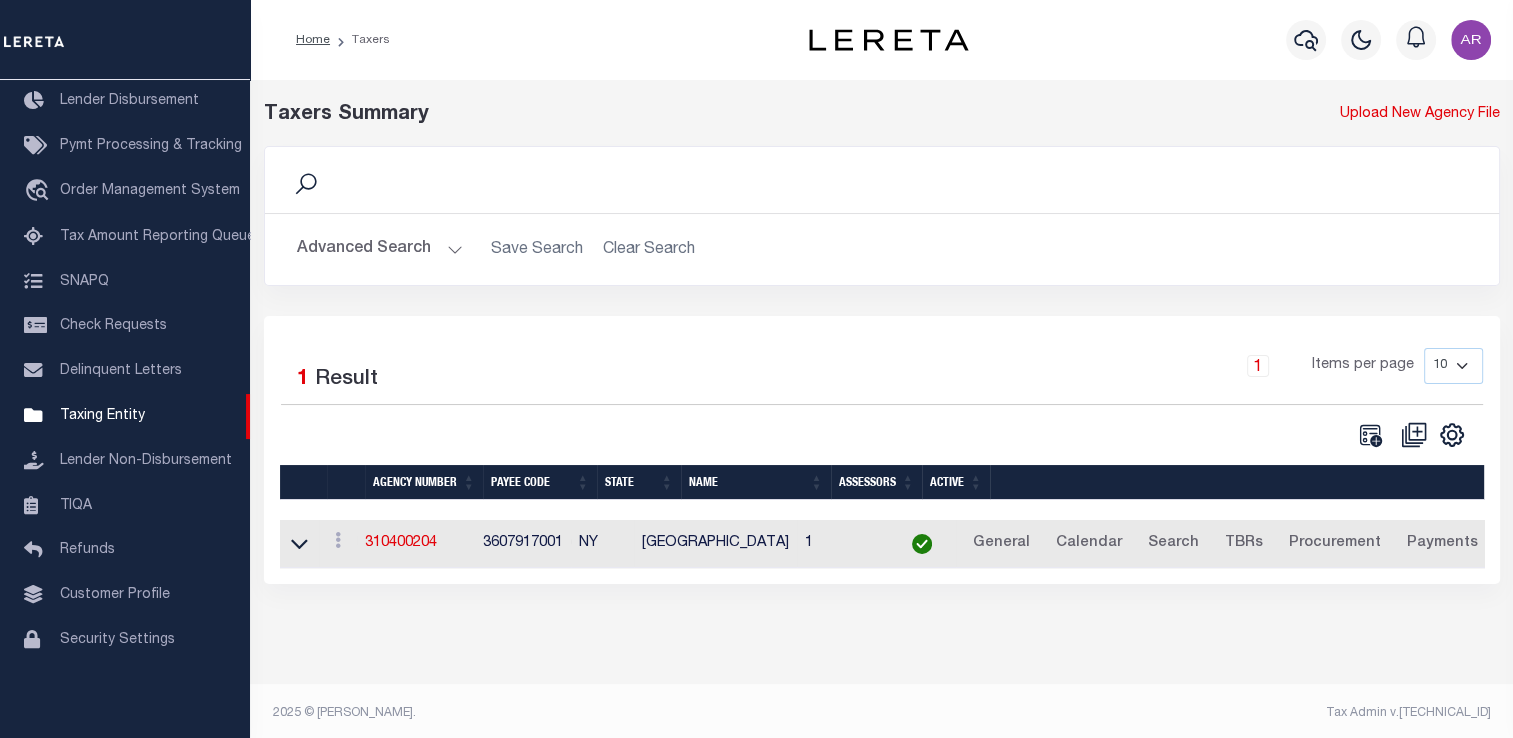 click on "Advanced Search" at bounding box center [380, 249] 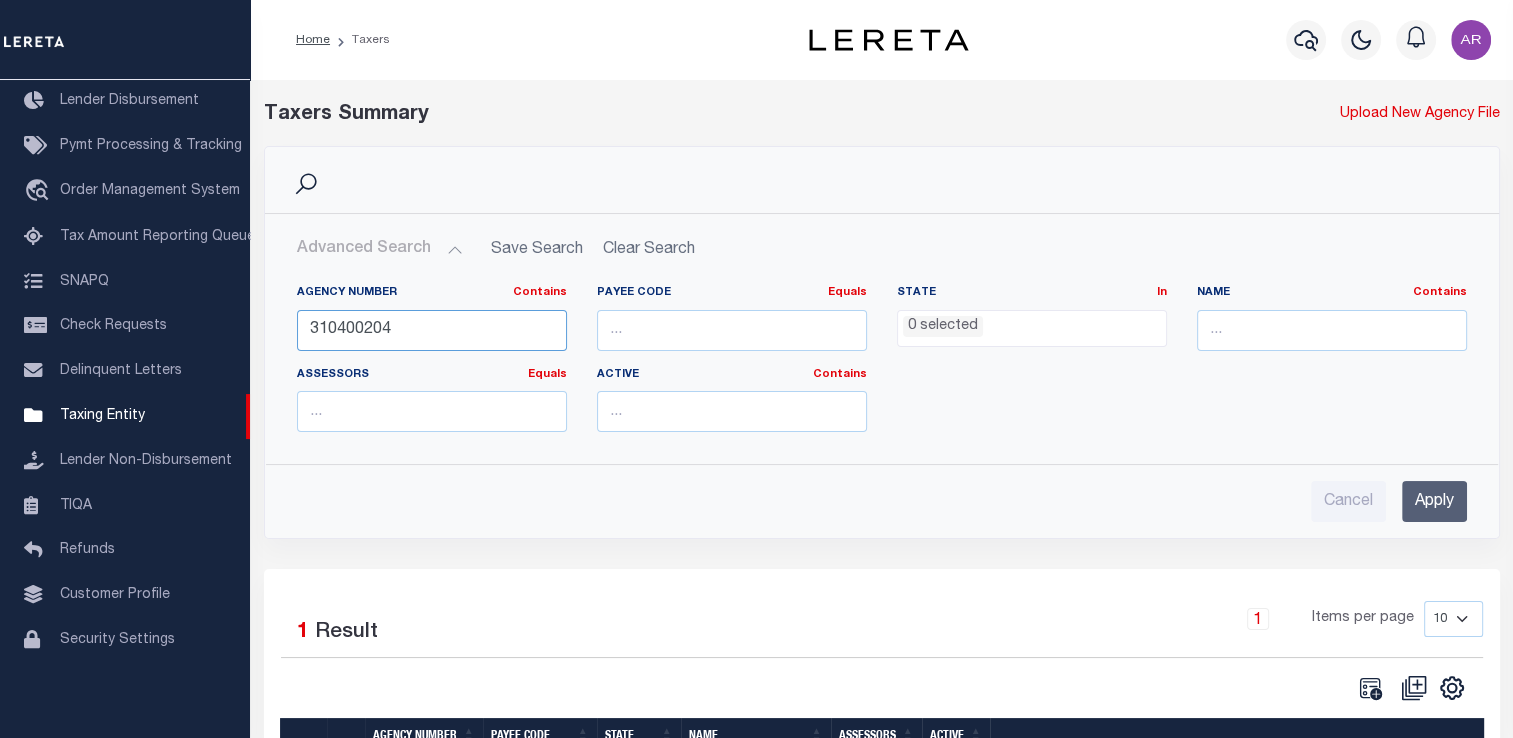 drag, startPoint x: 388, startPoint y: 327, endPoint x: 590, endPoint y: 329, distance: 202.0099 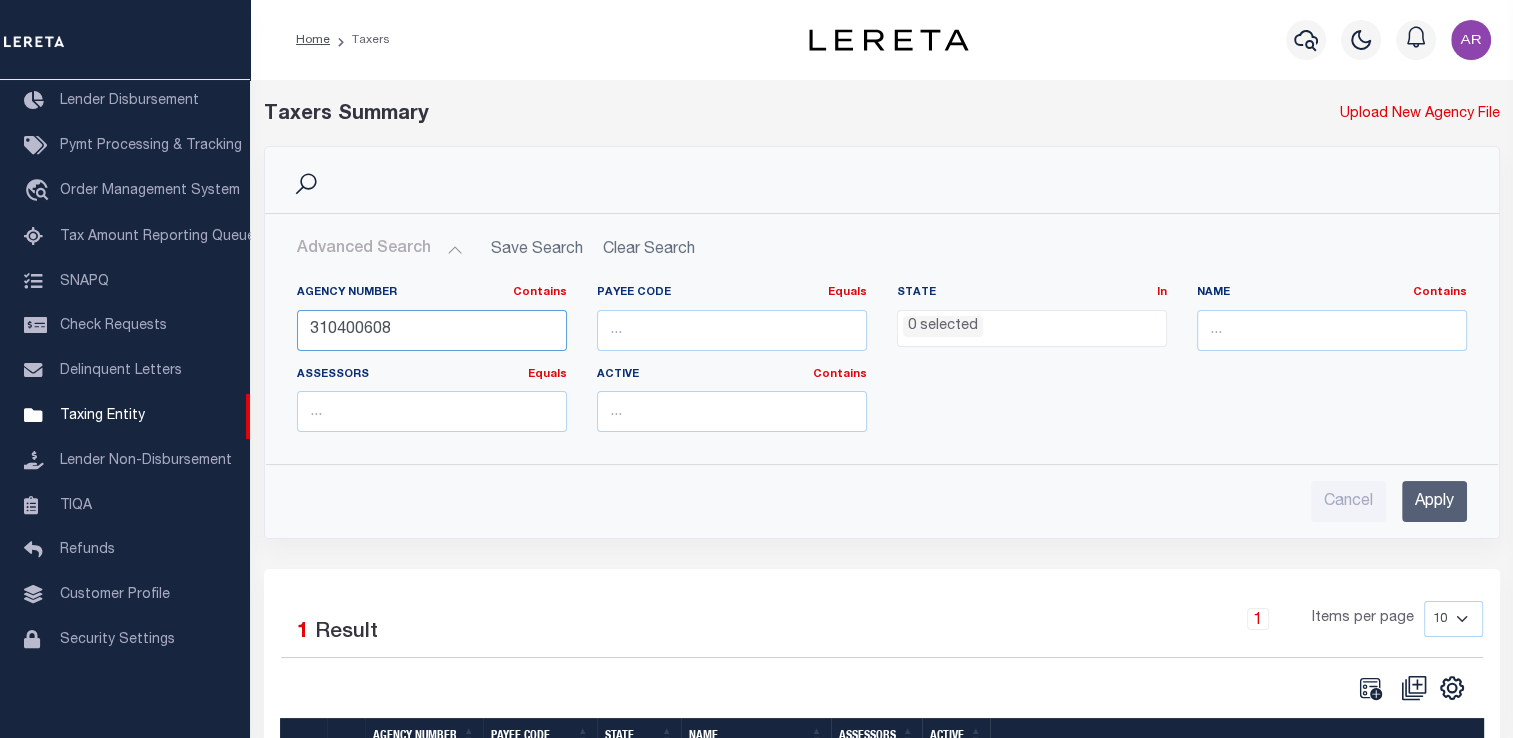 type on "310400608" 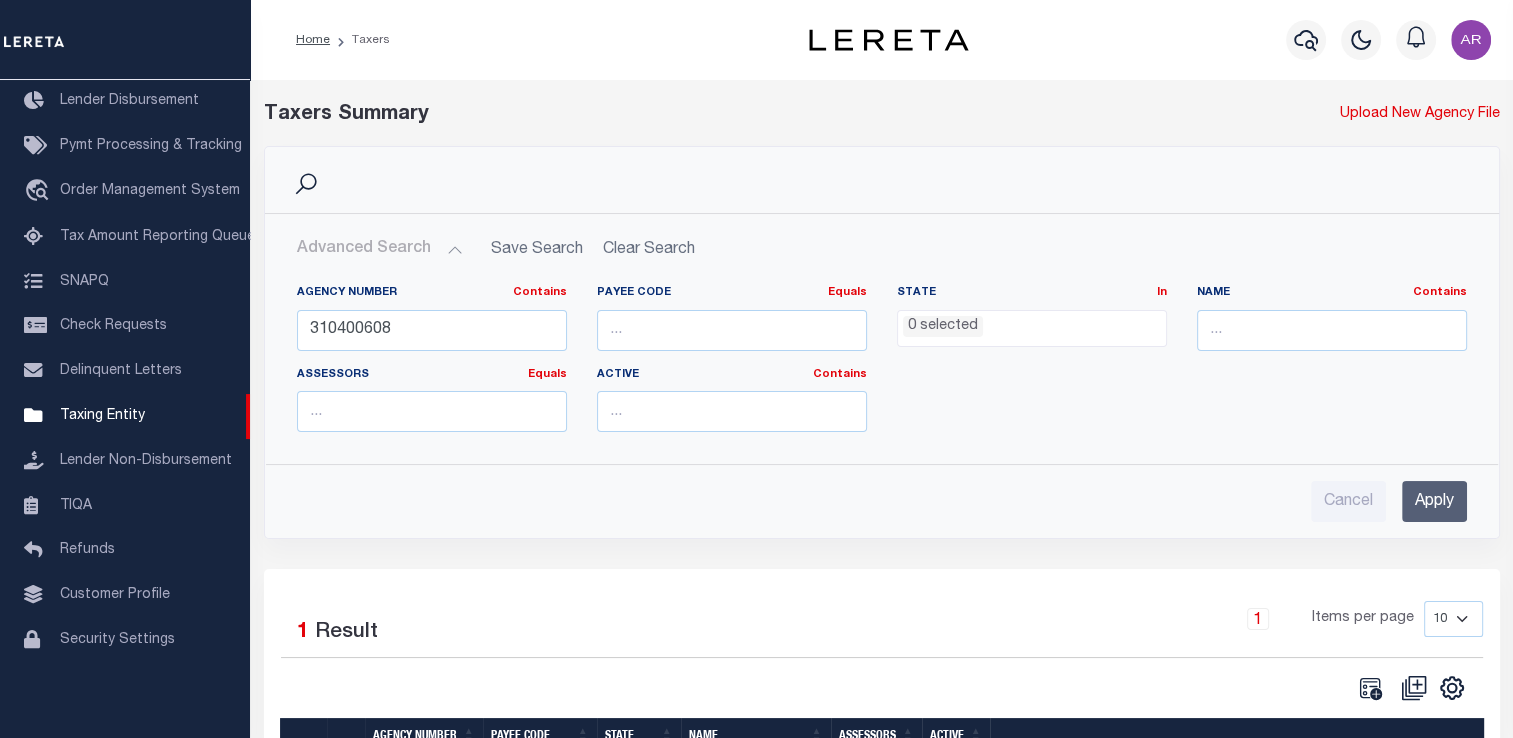 click on "Apply" at bounding box center [1434, 501] 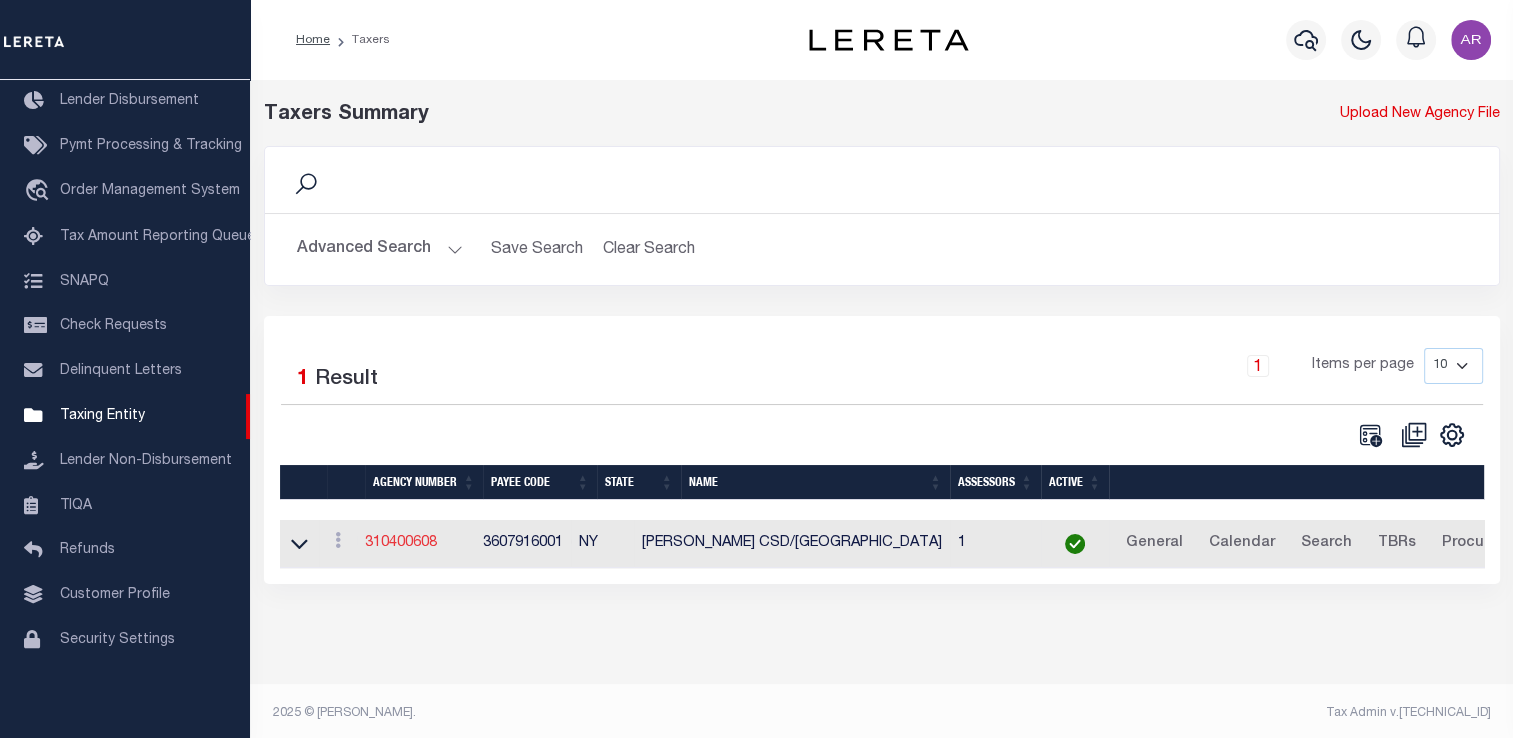 click on "310400608" at bounding box center [401, 543] 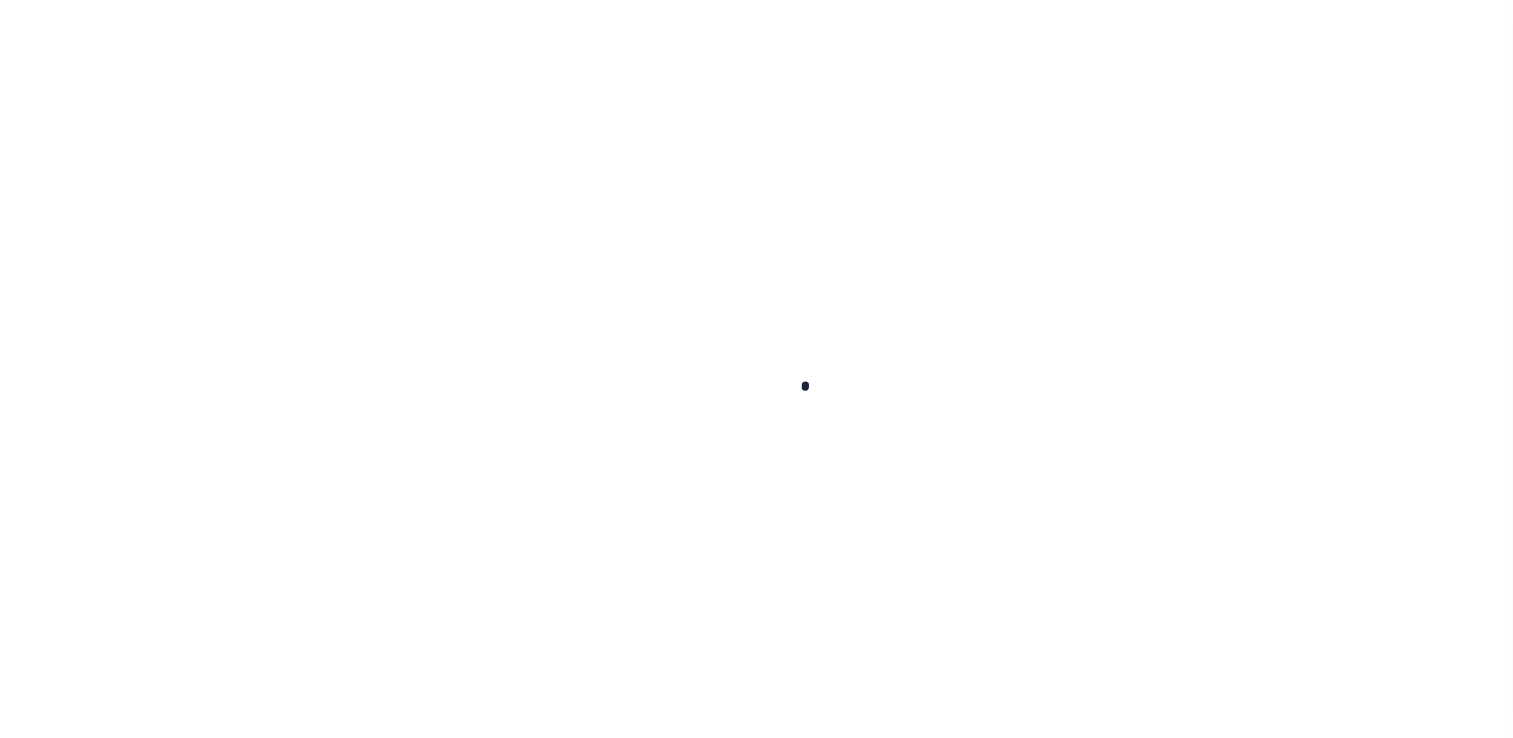 select 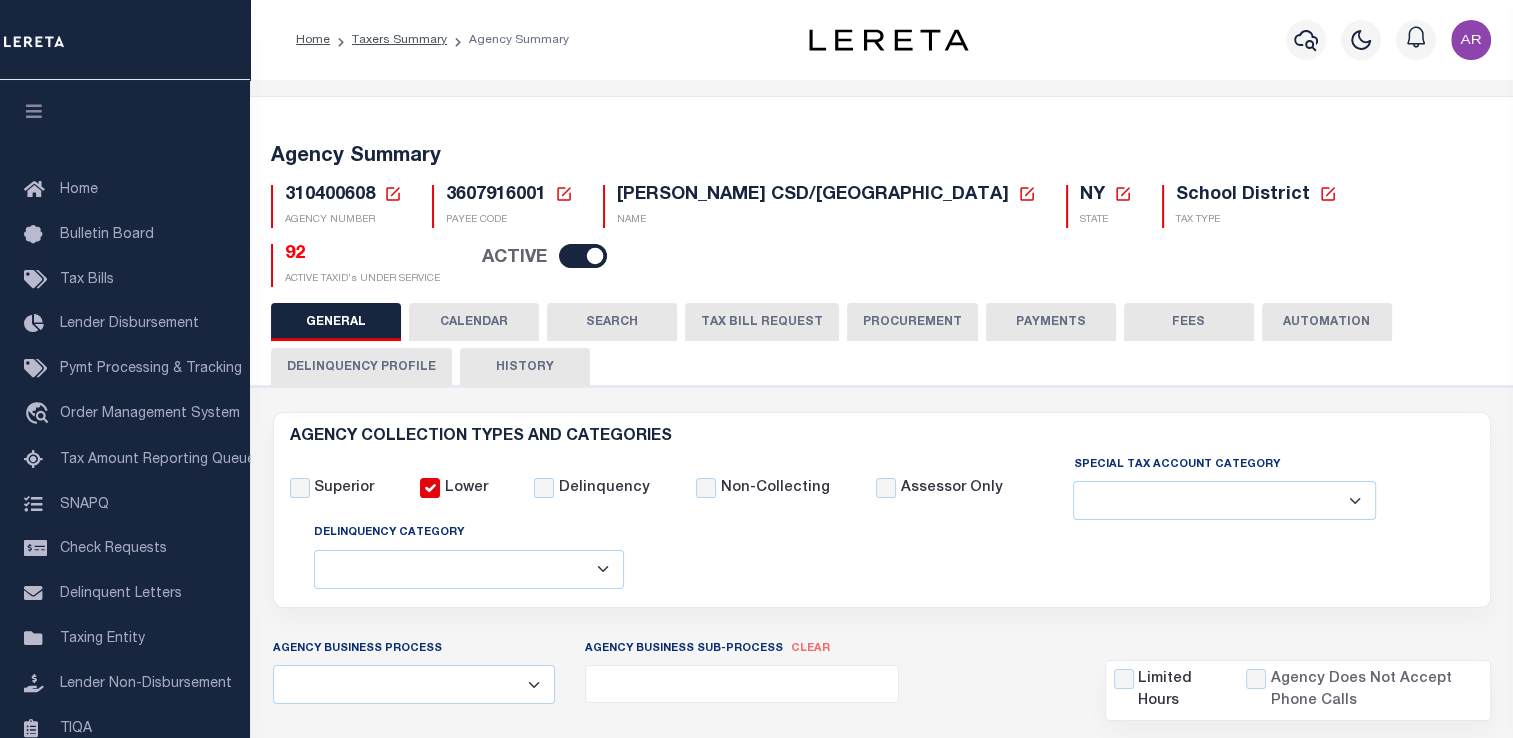 checkbox on "false" 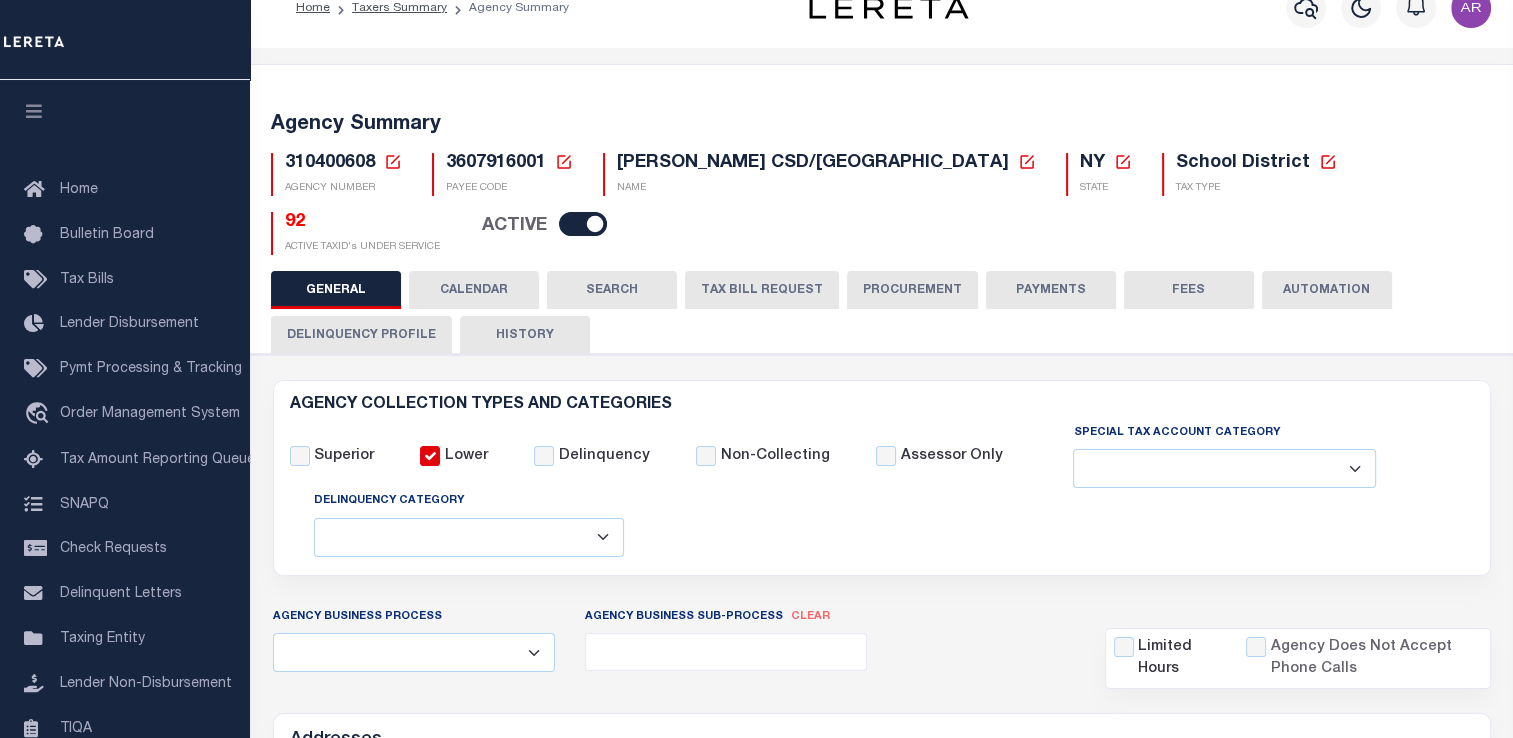 scroll, scrollTop: 641, scrollLeft: 0, axis: vertical 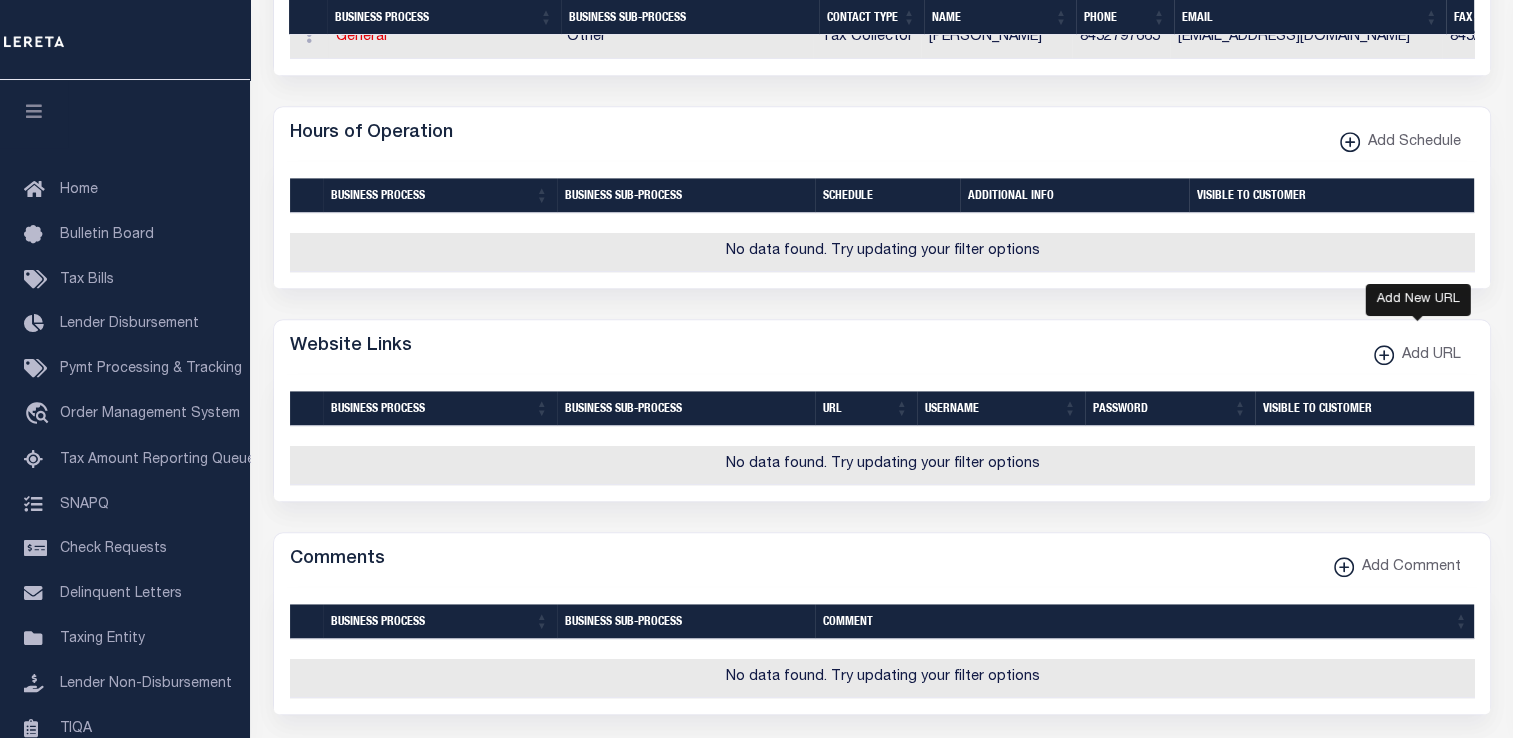 click 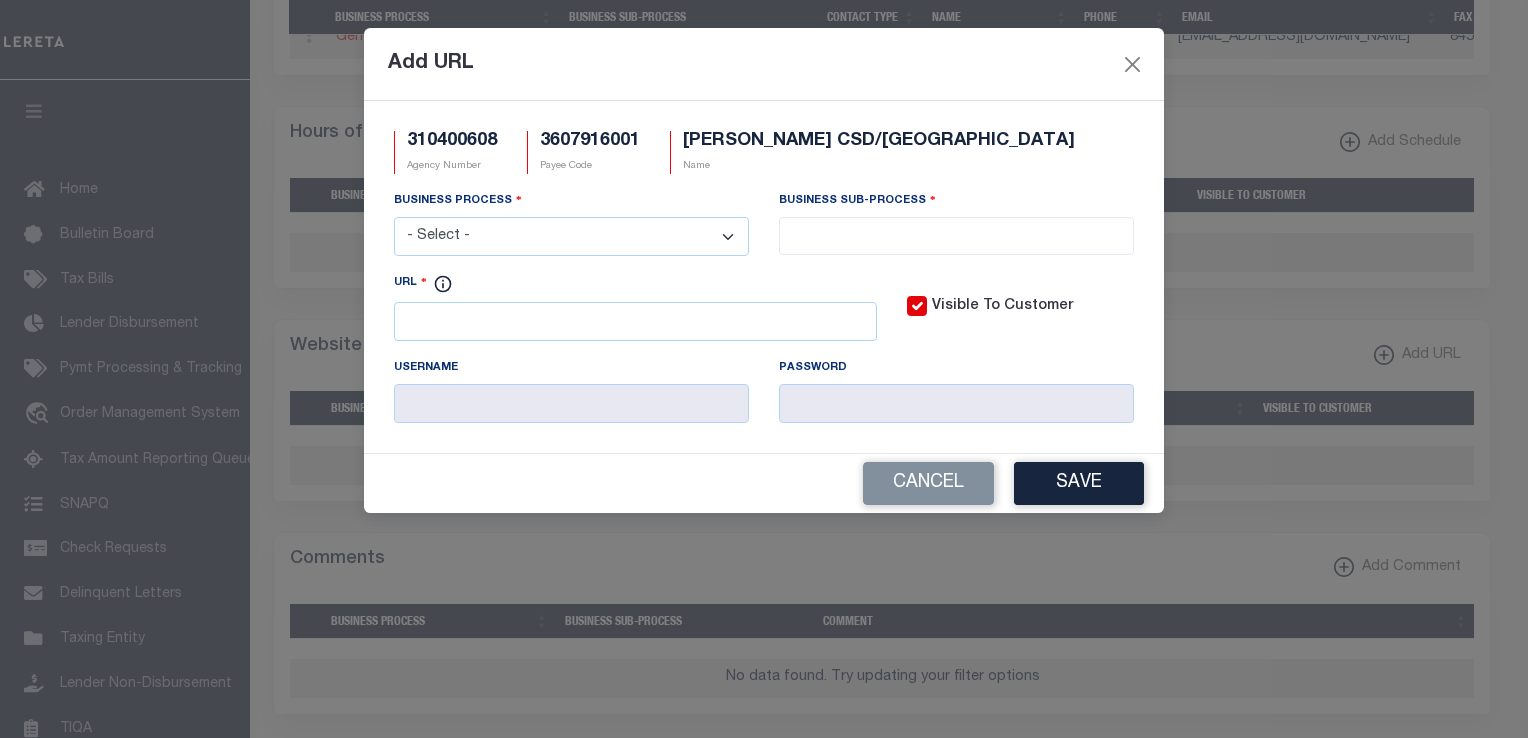 click on "- Select - All
Automation
Bill Request
Delinquency Payment
Delinquency Procurement
Escrow Payment
Escrow Procurement
General" at bounding box center [571, 236] 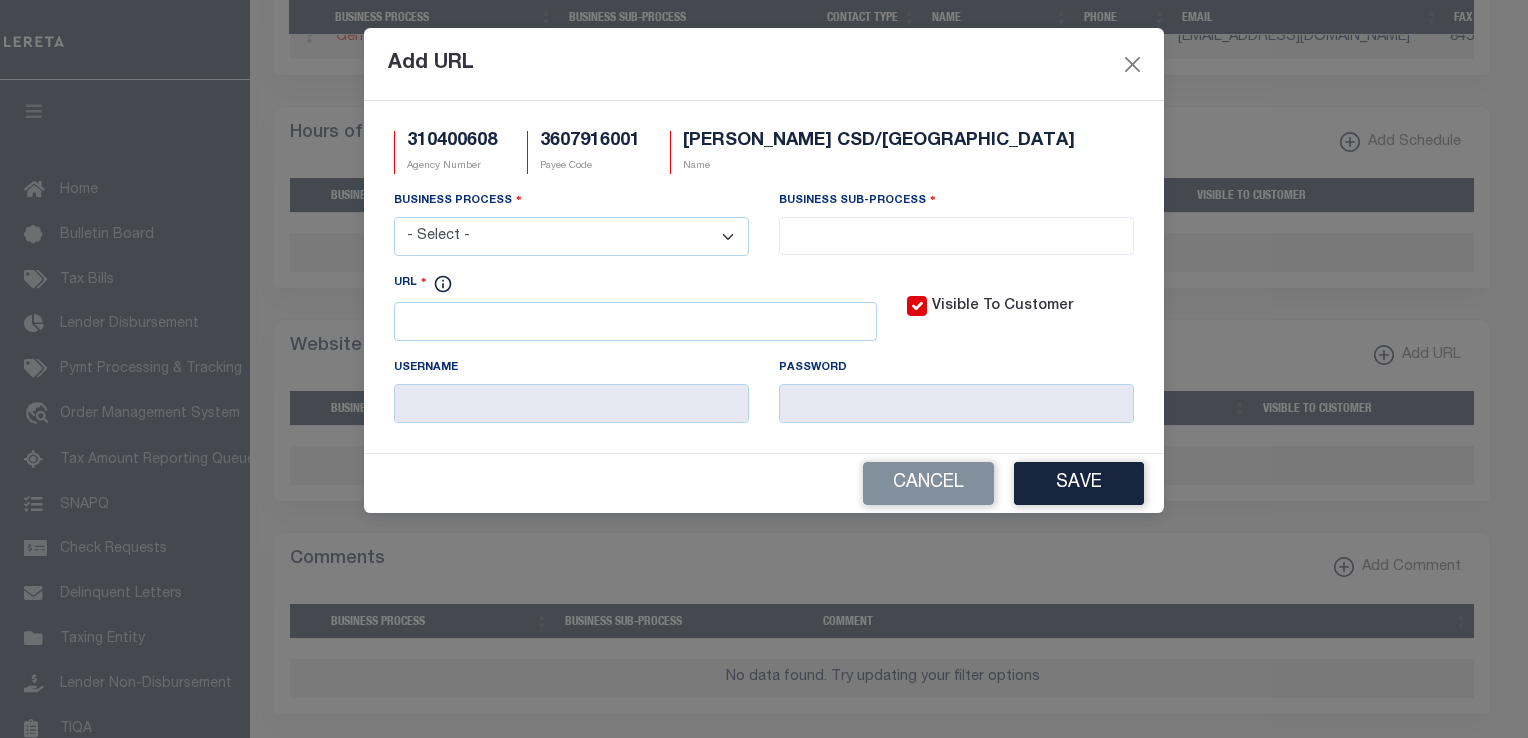 select on "6" 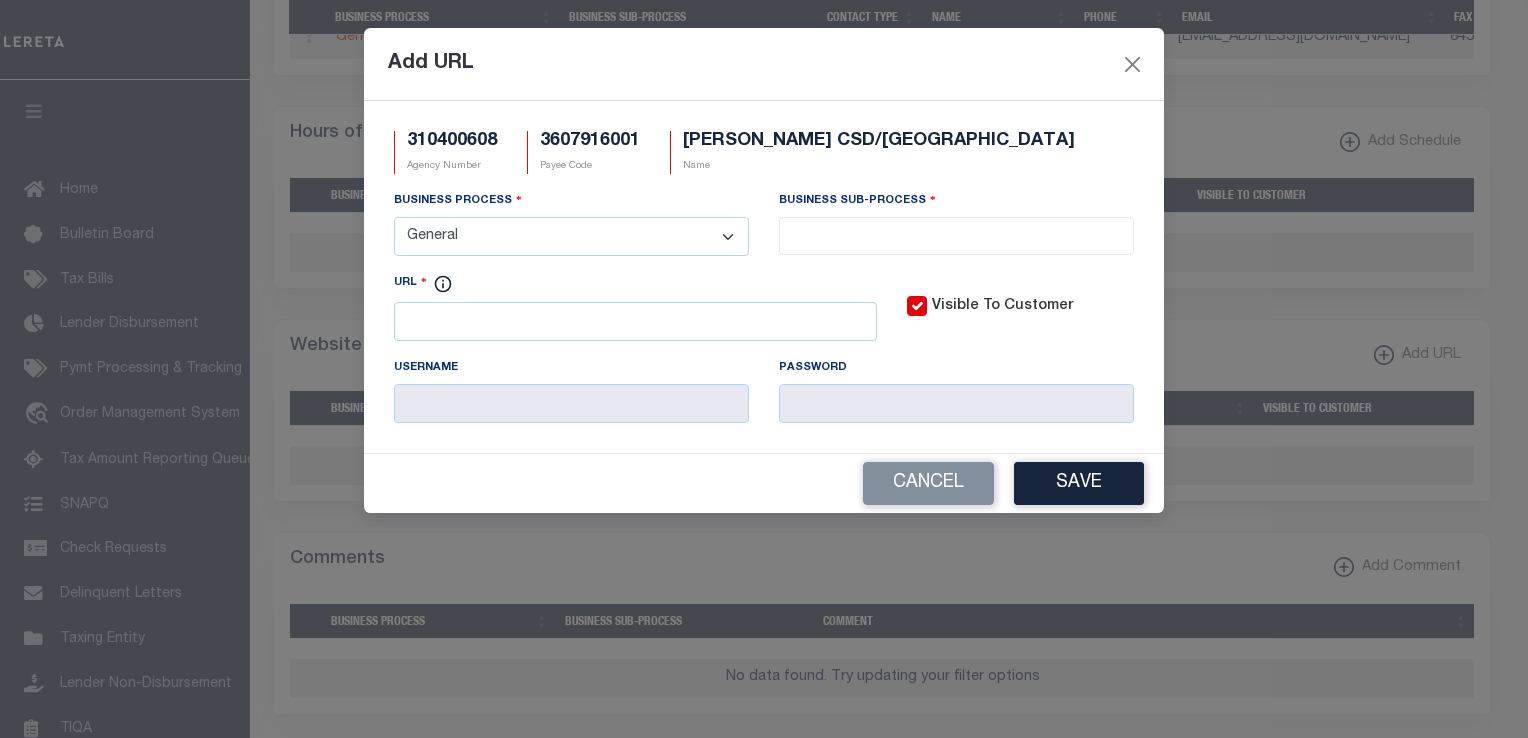 click on "- Select - All
Automation
Bill Request
Delinquency Payment
Delinquency Procurement
Escrow Payment
Escrow Procurement
General" at bounding box center (571, 236) 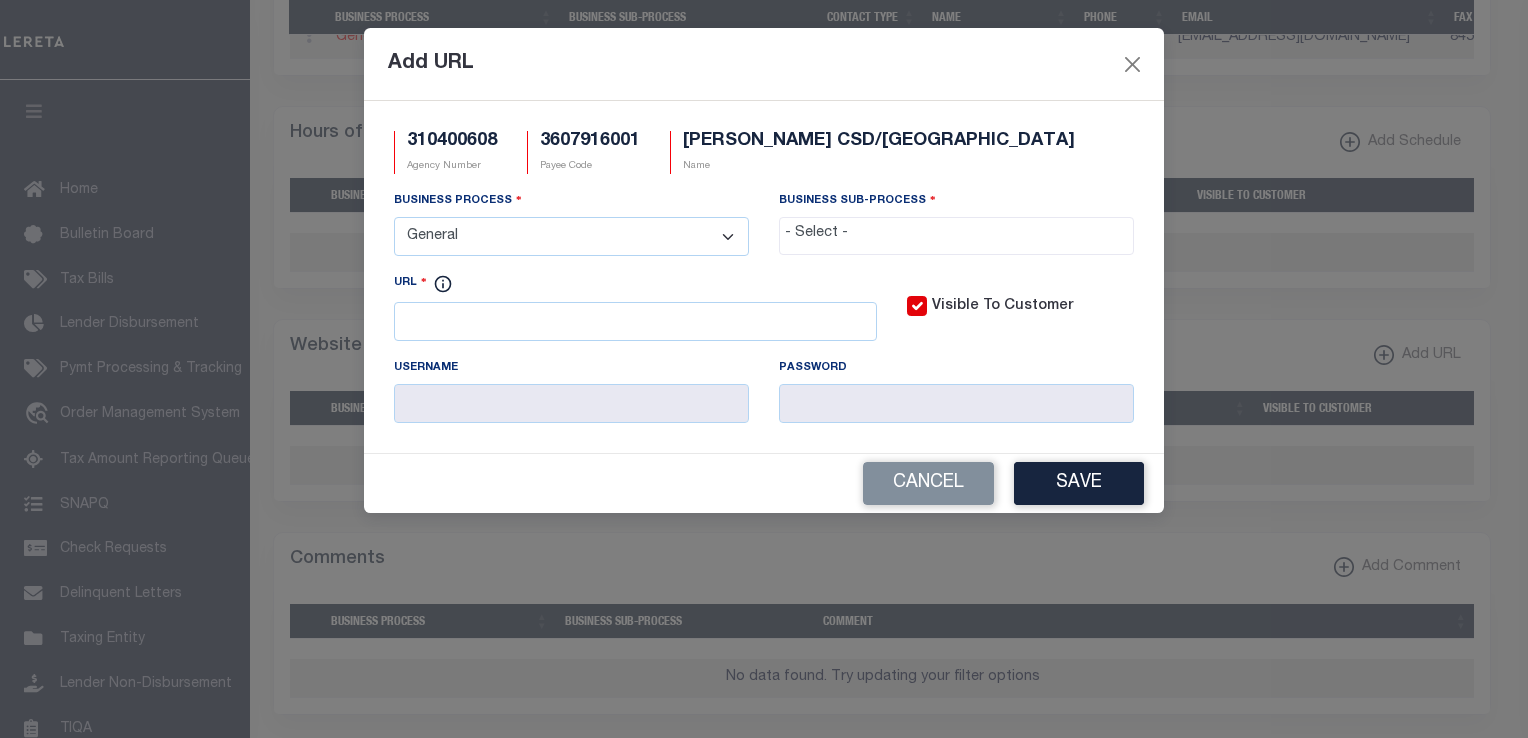 click at bounding box center [956, 234] 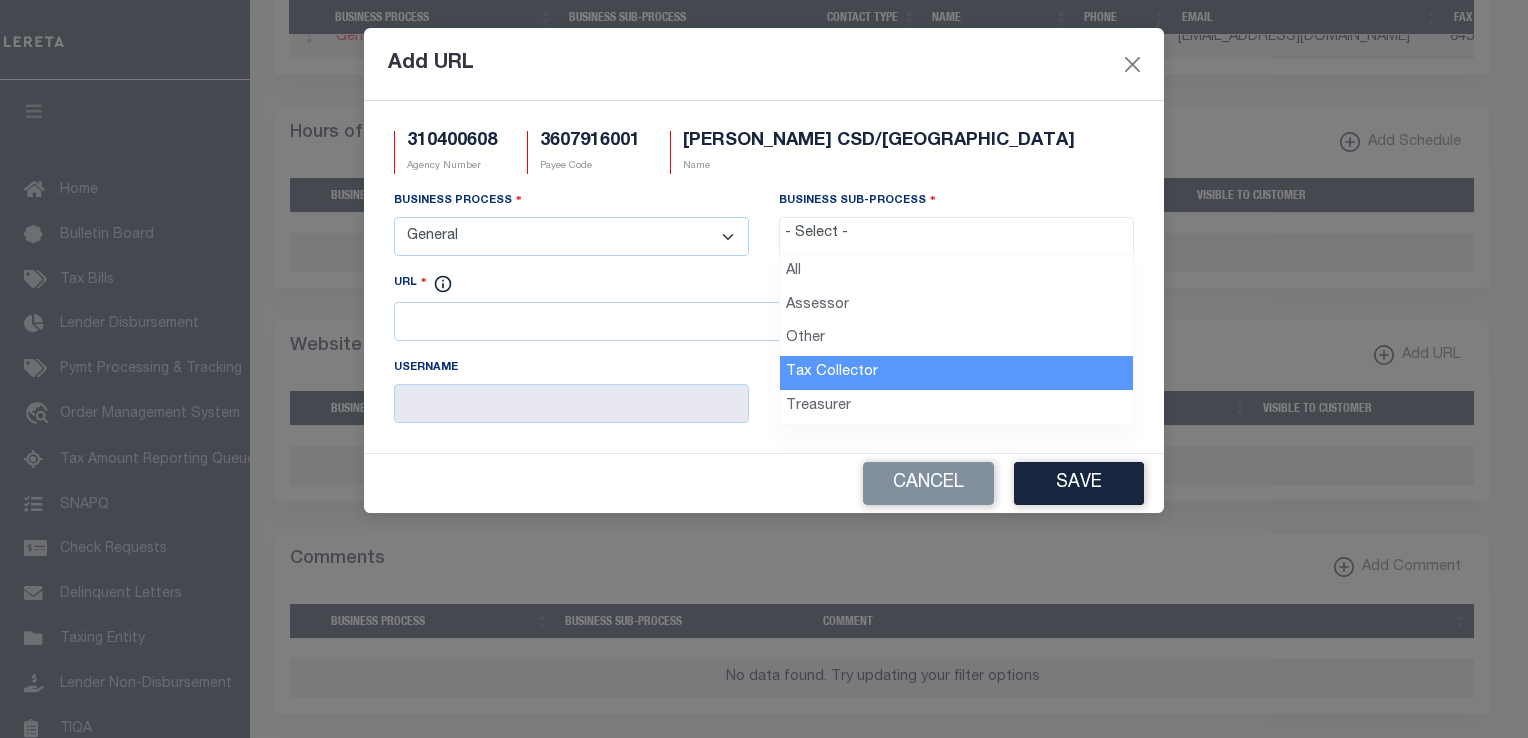 drag, startPoint x: 830, startPoint y: 375, endPoint x: 846, endPoint y: 375, distance: 16 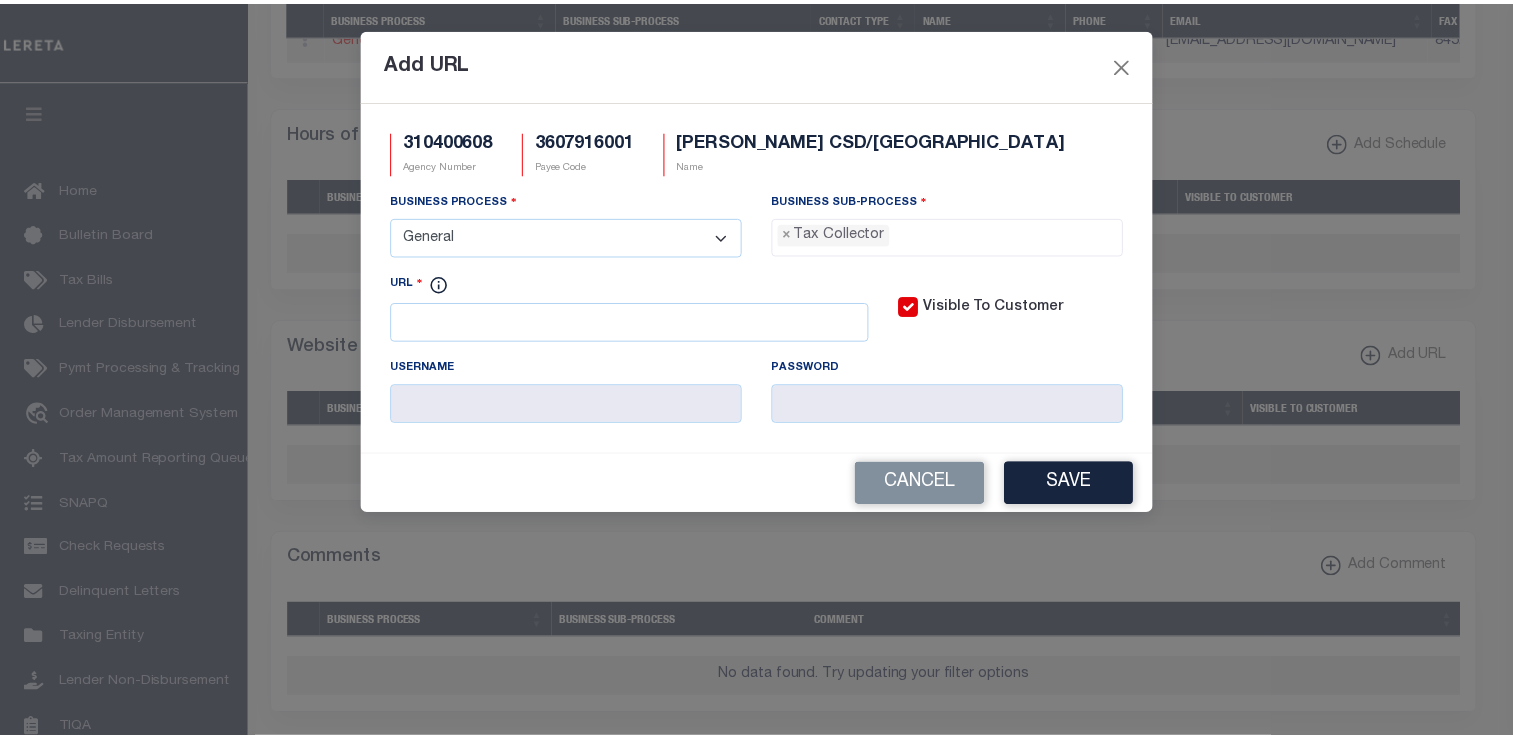 scroll, scrollTop: 56, scrollLeft: 0, axis: vertical 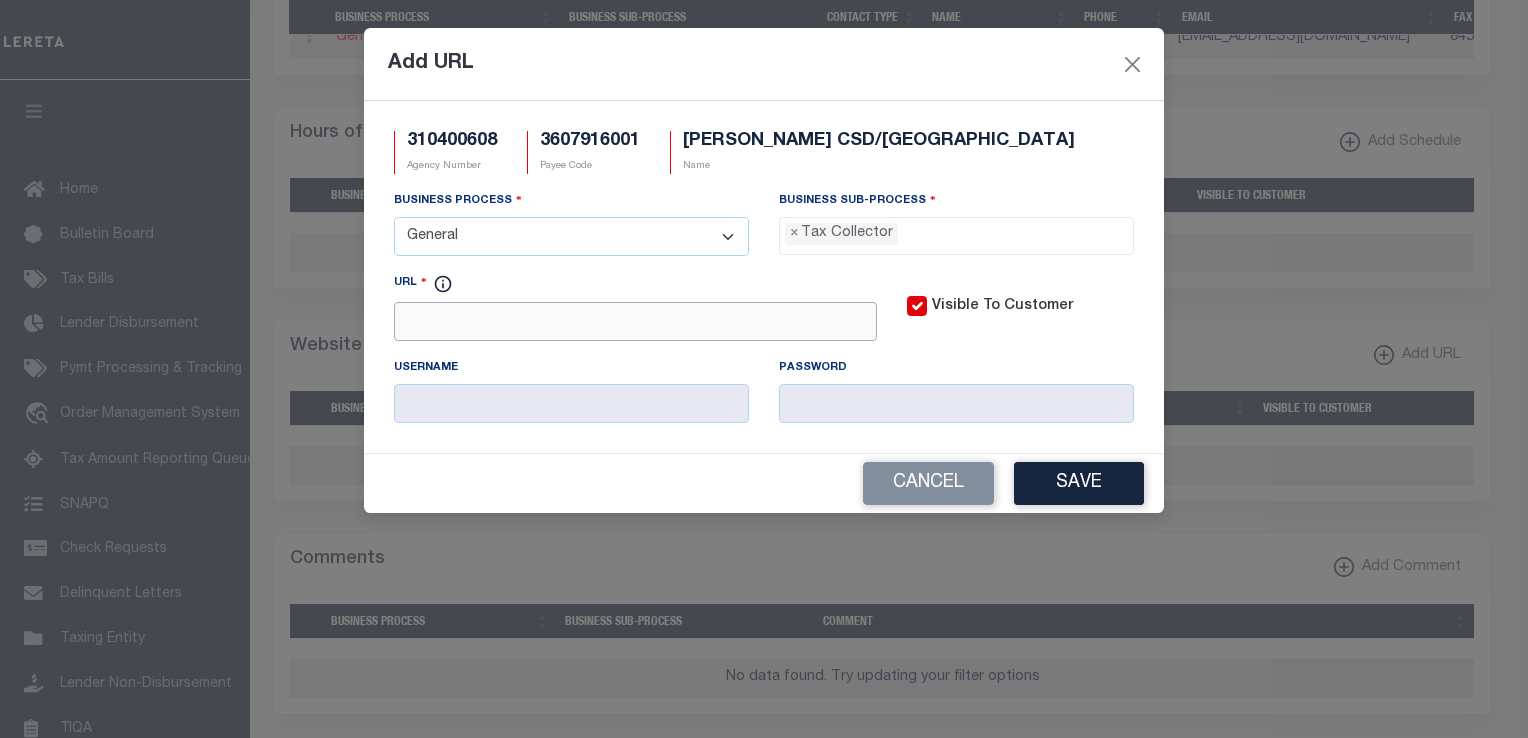 click on "URL" at bounding box center [635, 321] 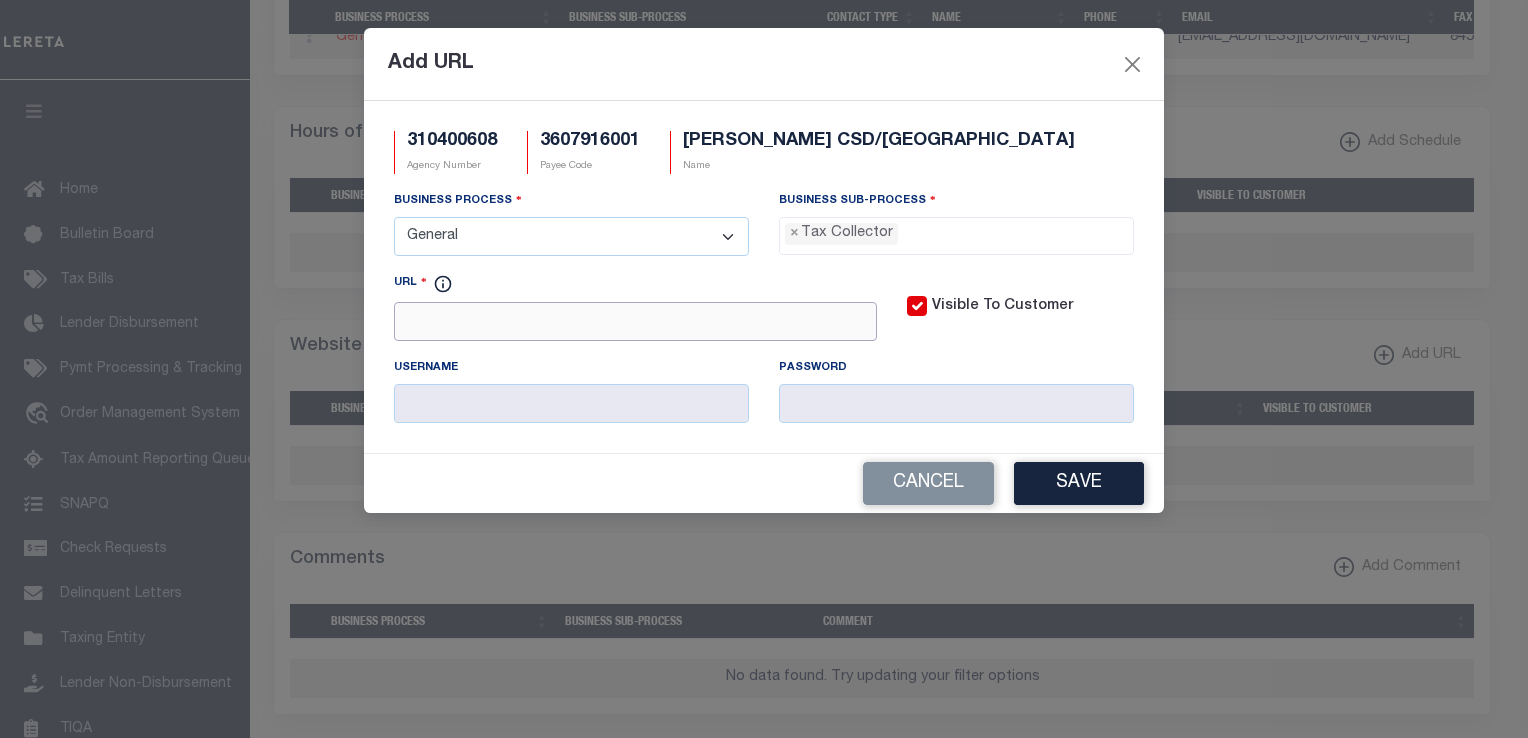 paste on "https://www.townofsoutheast-ny.gov" 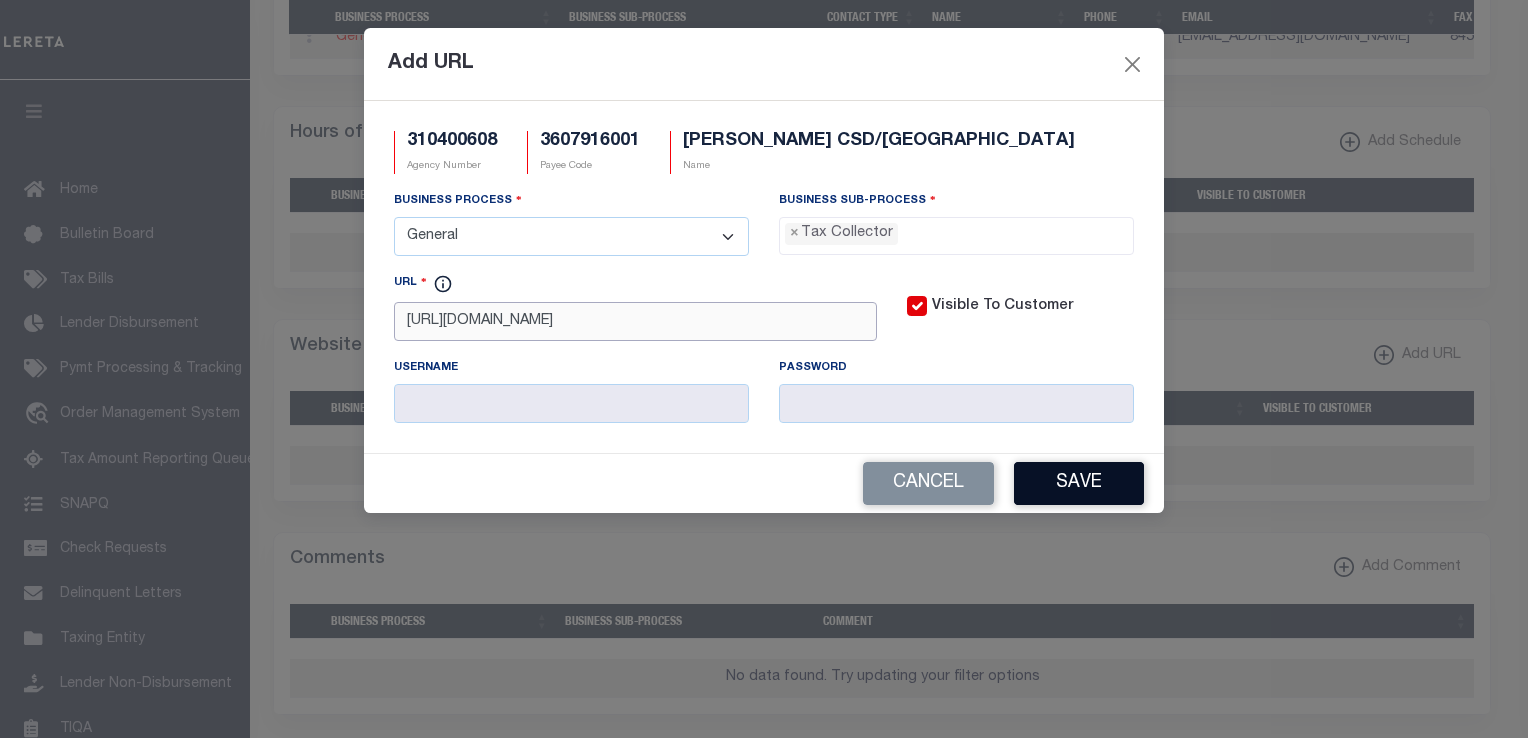 type on "https://www.townofsoutheast-ny.gov" 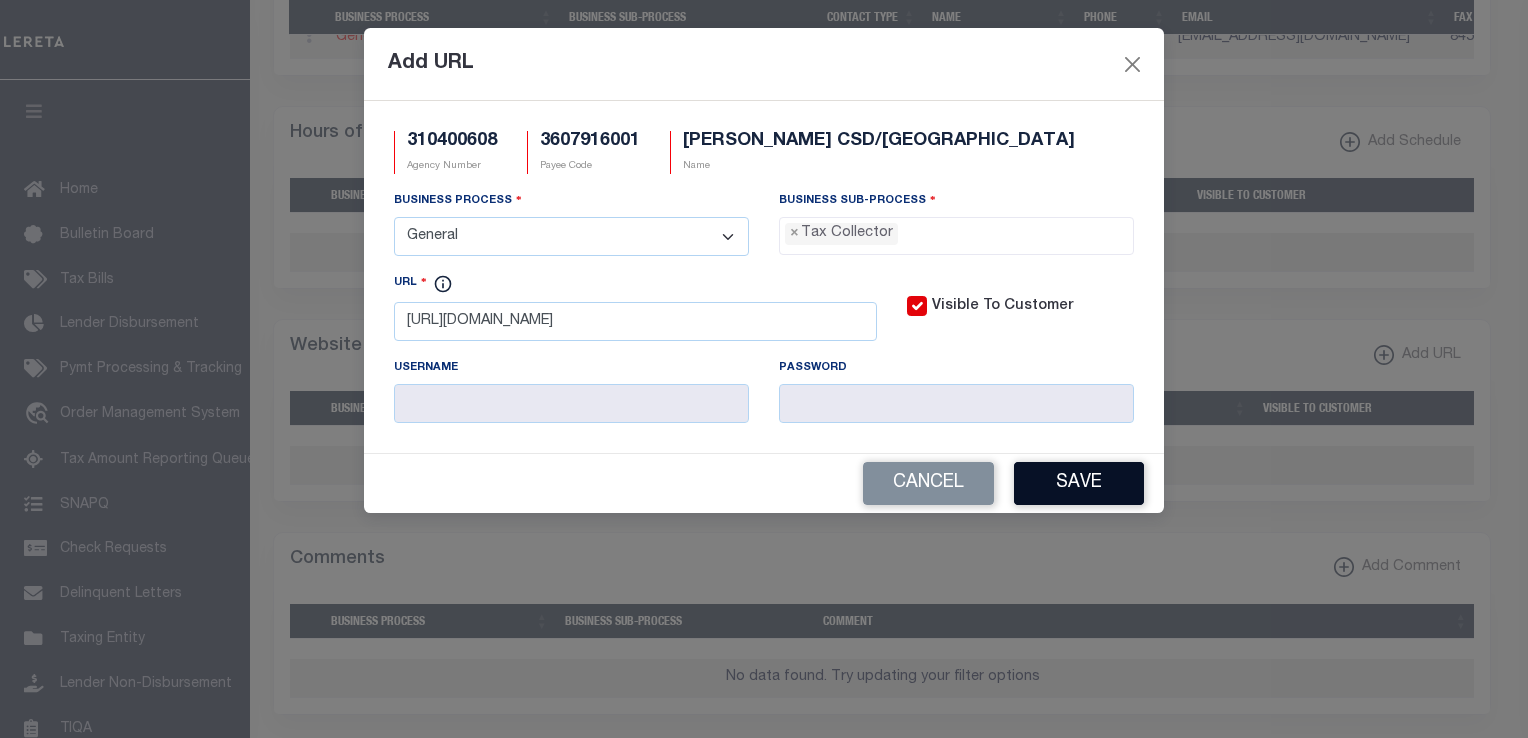 click on "Save" at bounding box center (1079, 483) 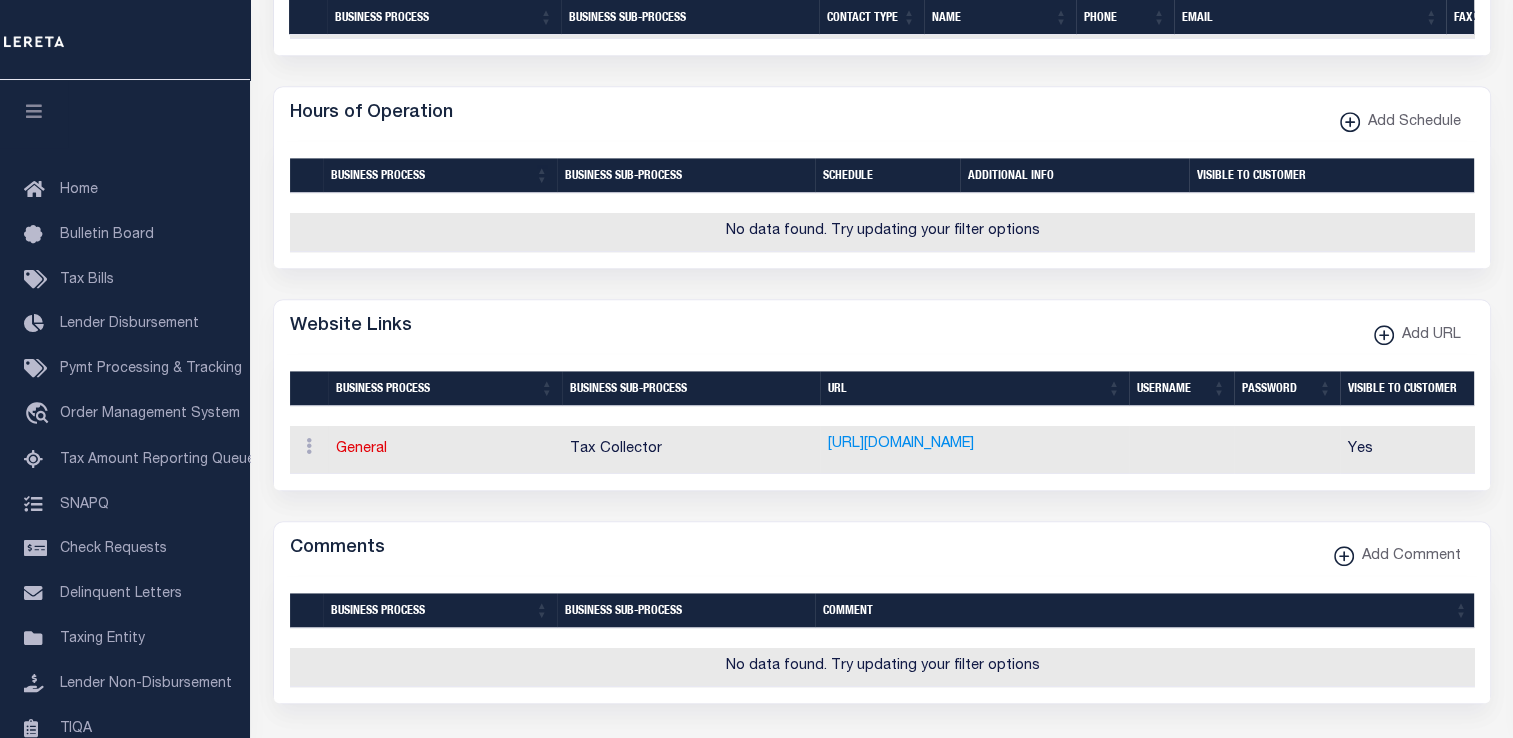 drag, startPoint x: 1134, startPoint y: 120, endPoint x: 1161, endPoint y: 122, distance: 27.073973 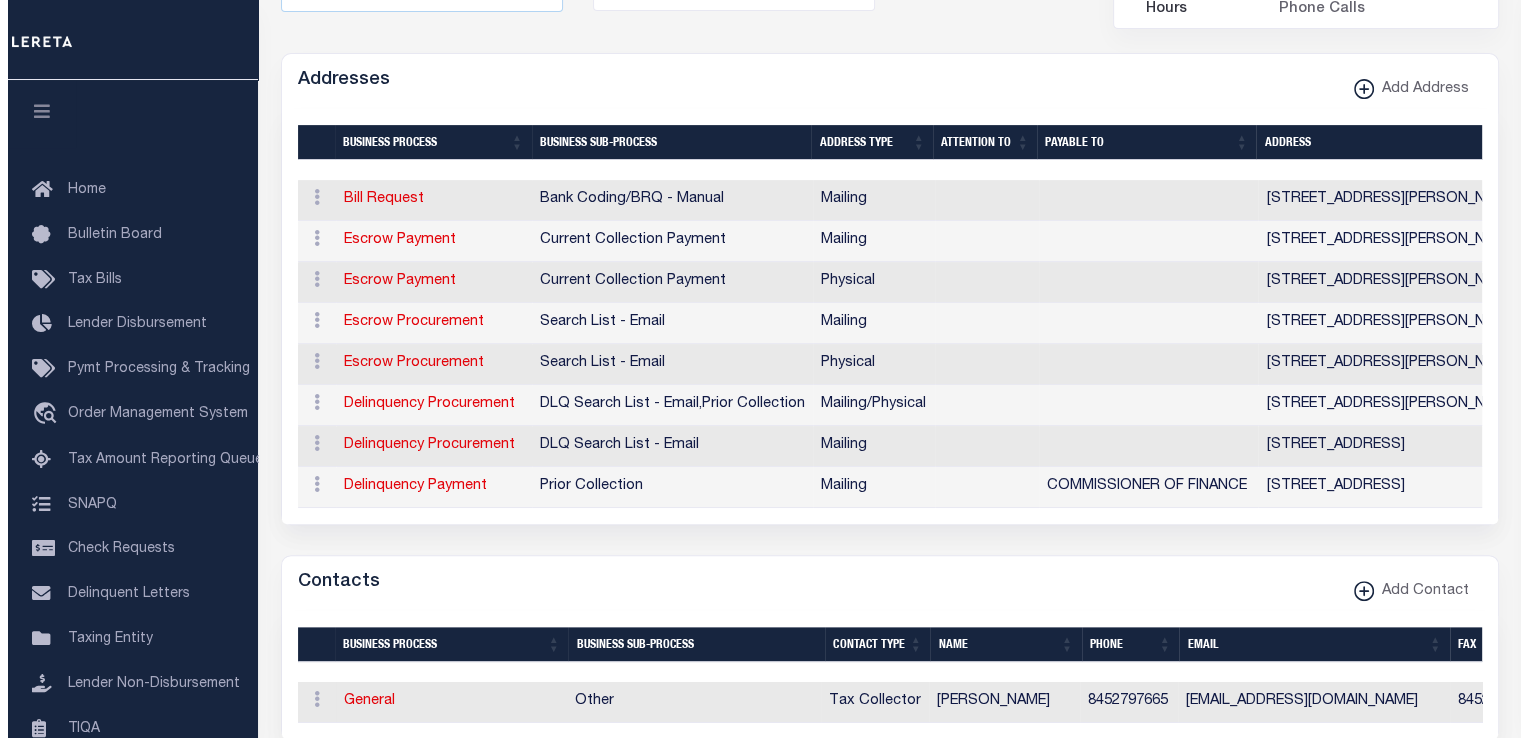scroll, scrollTop: 657, scrollLeft: 0, axis: vertical 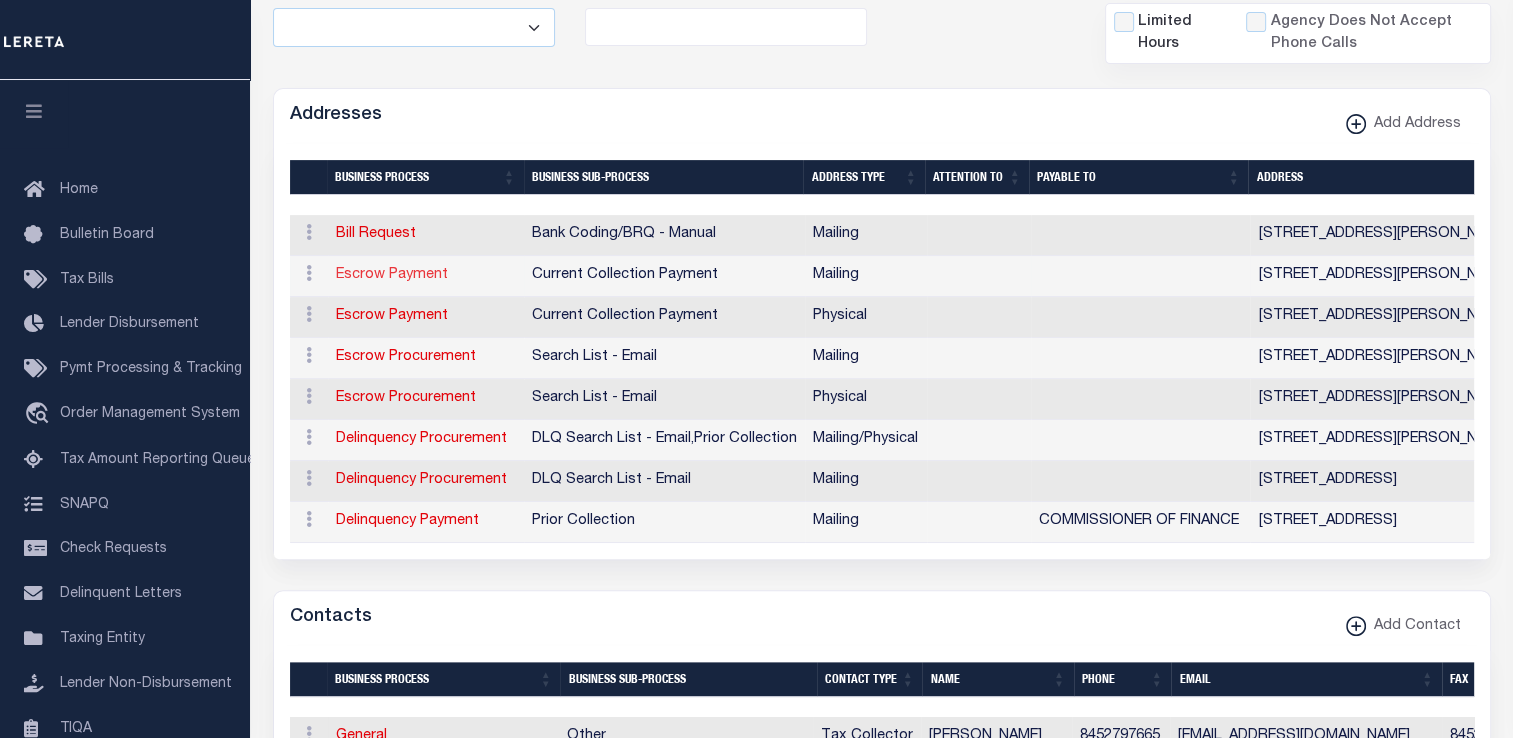 click on "Escrow Payment" at bounding box center [392, 275] 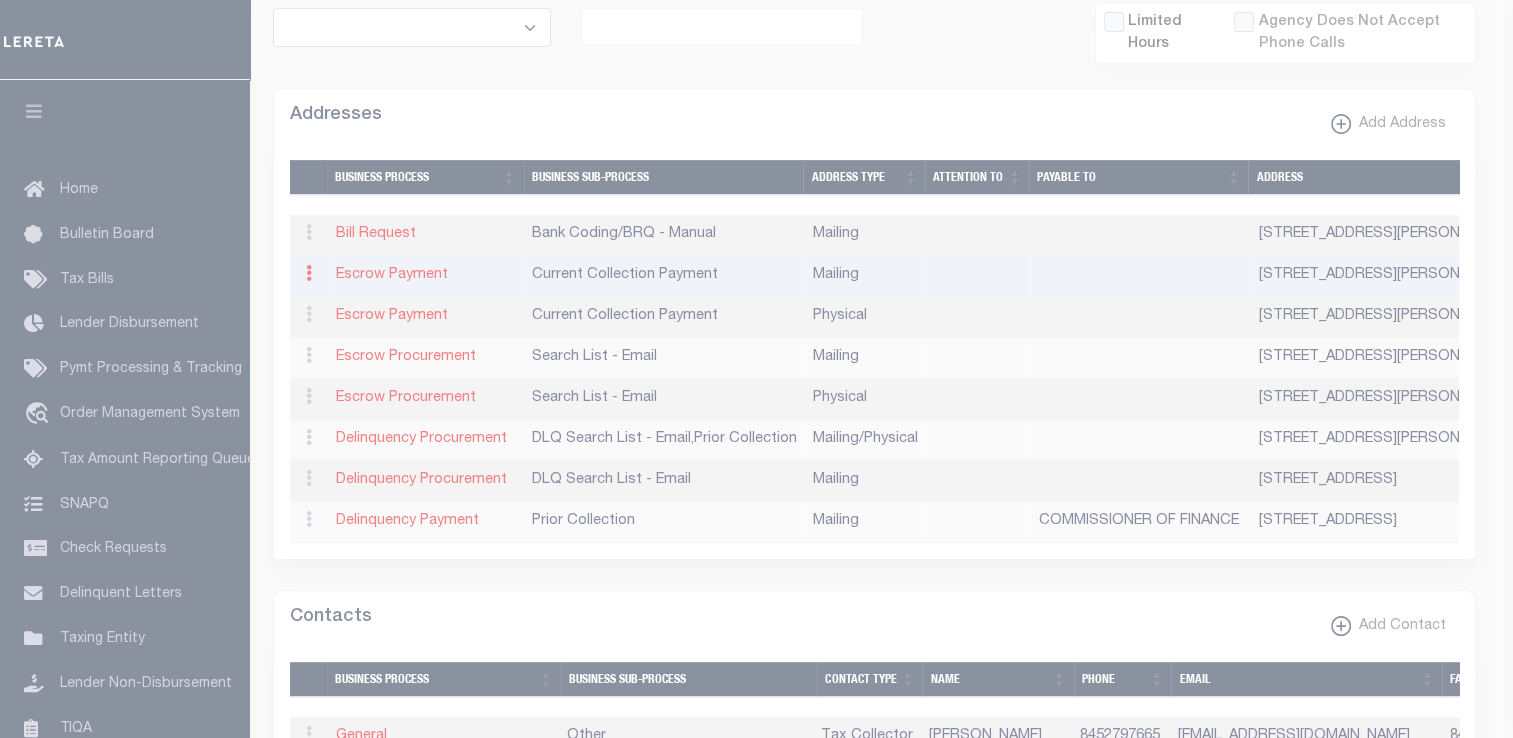 type on "1360 RT 22" 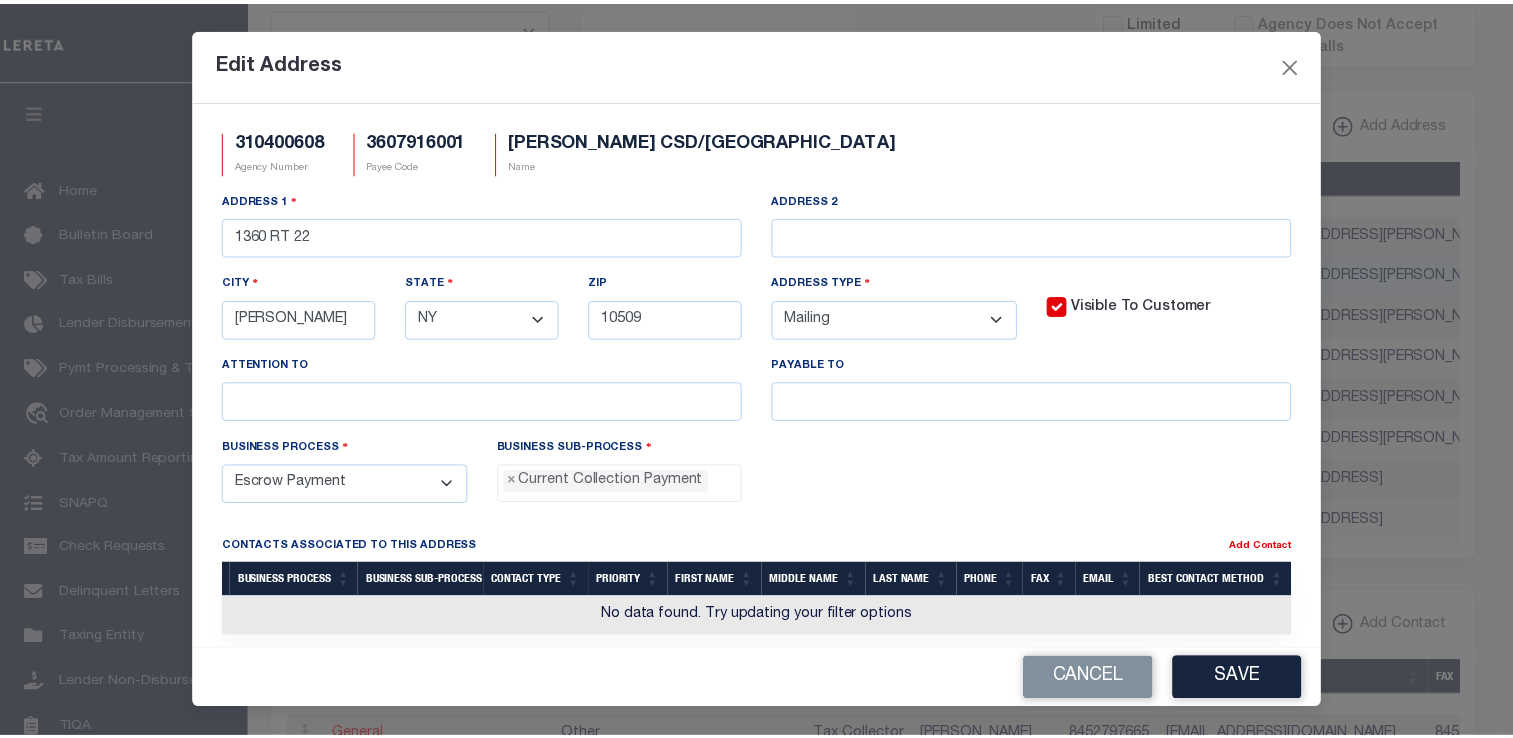 scroll, scrollTop: 18, scrollLeft: 0, axis: vertical 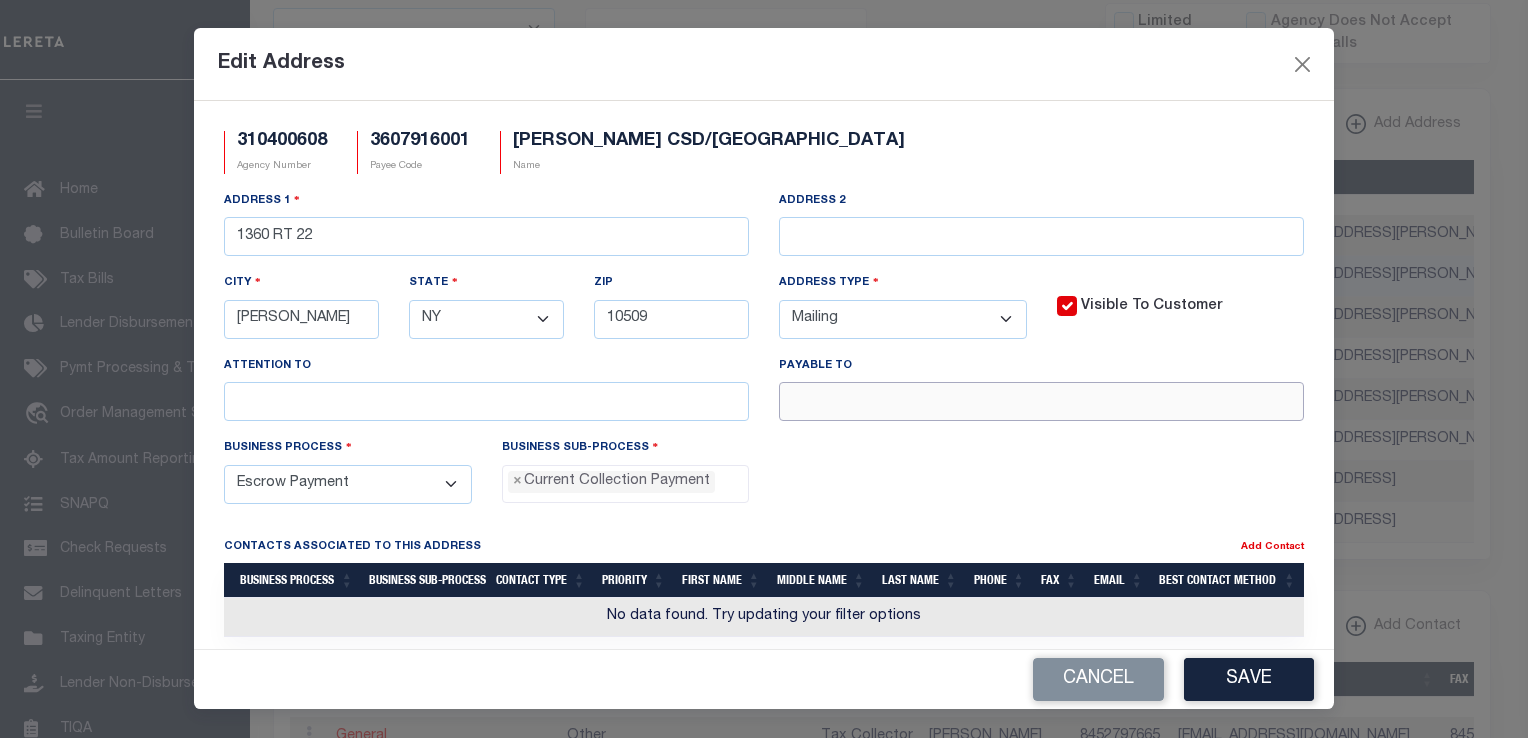 click at bounding box center (1041, 401) 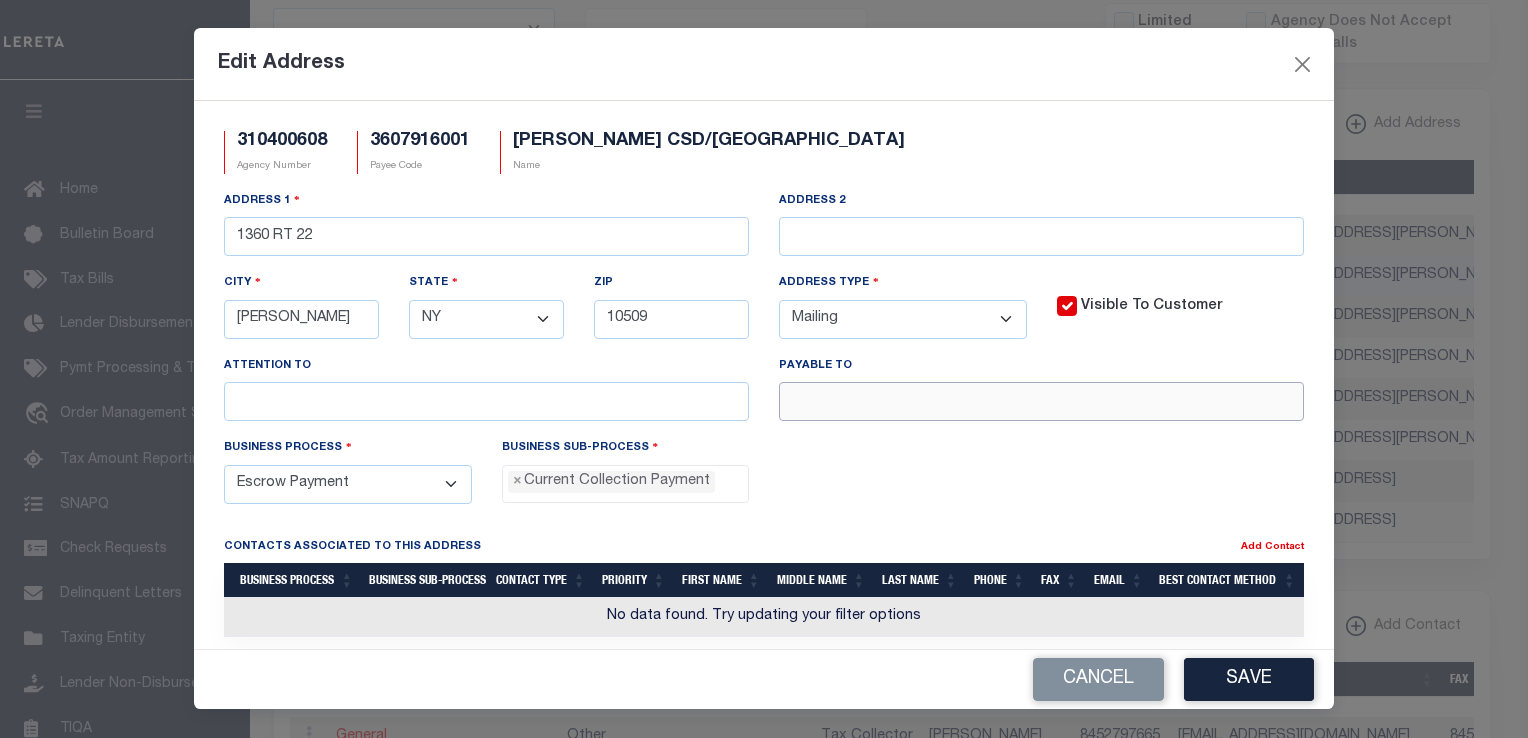 paste on "RECEIVER OF TAXES" 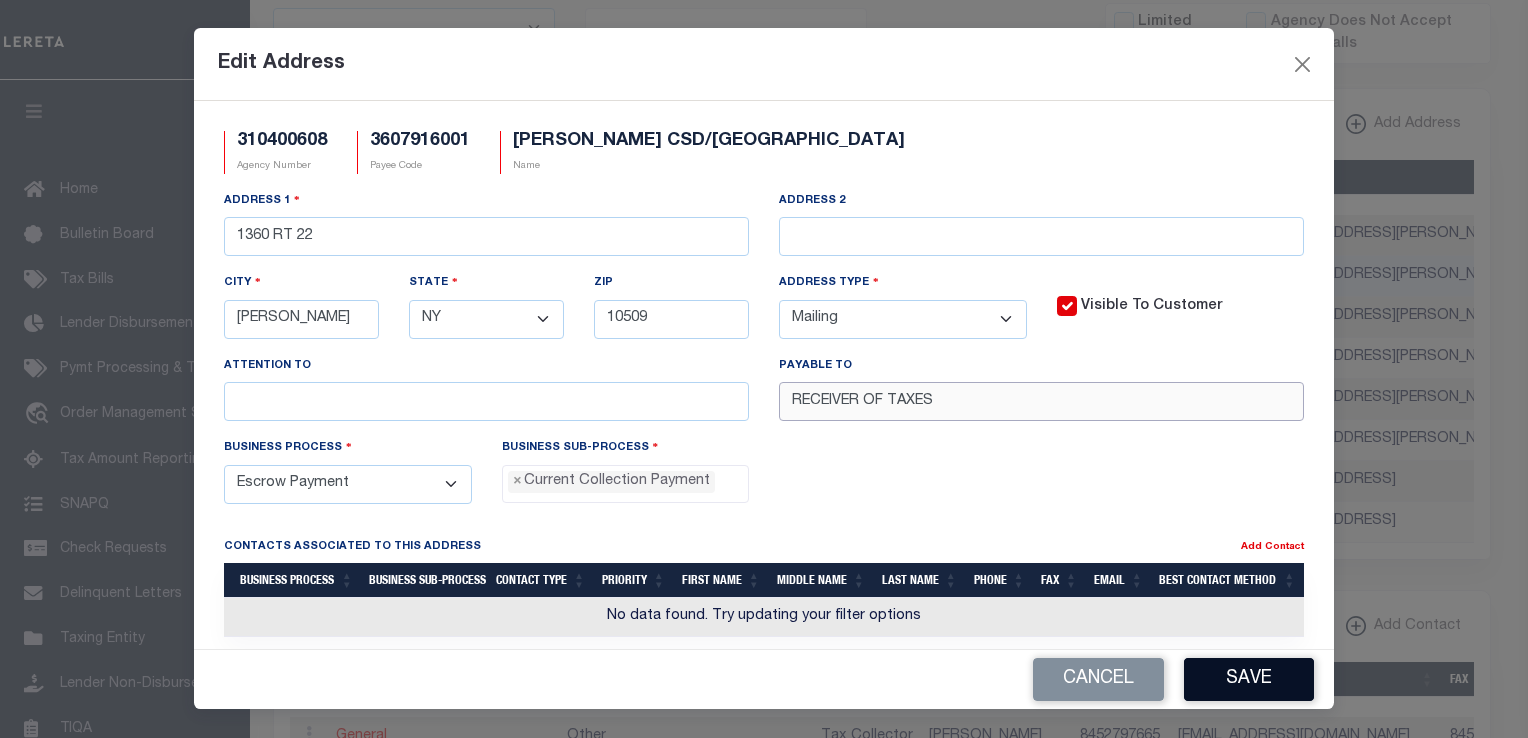 type on "RECEIVER OF TAXES" 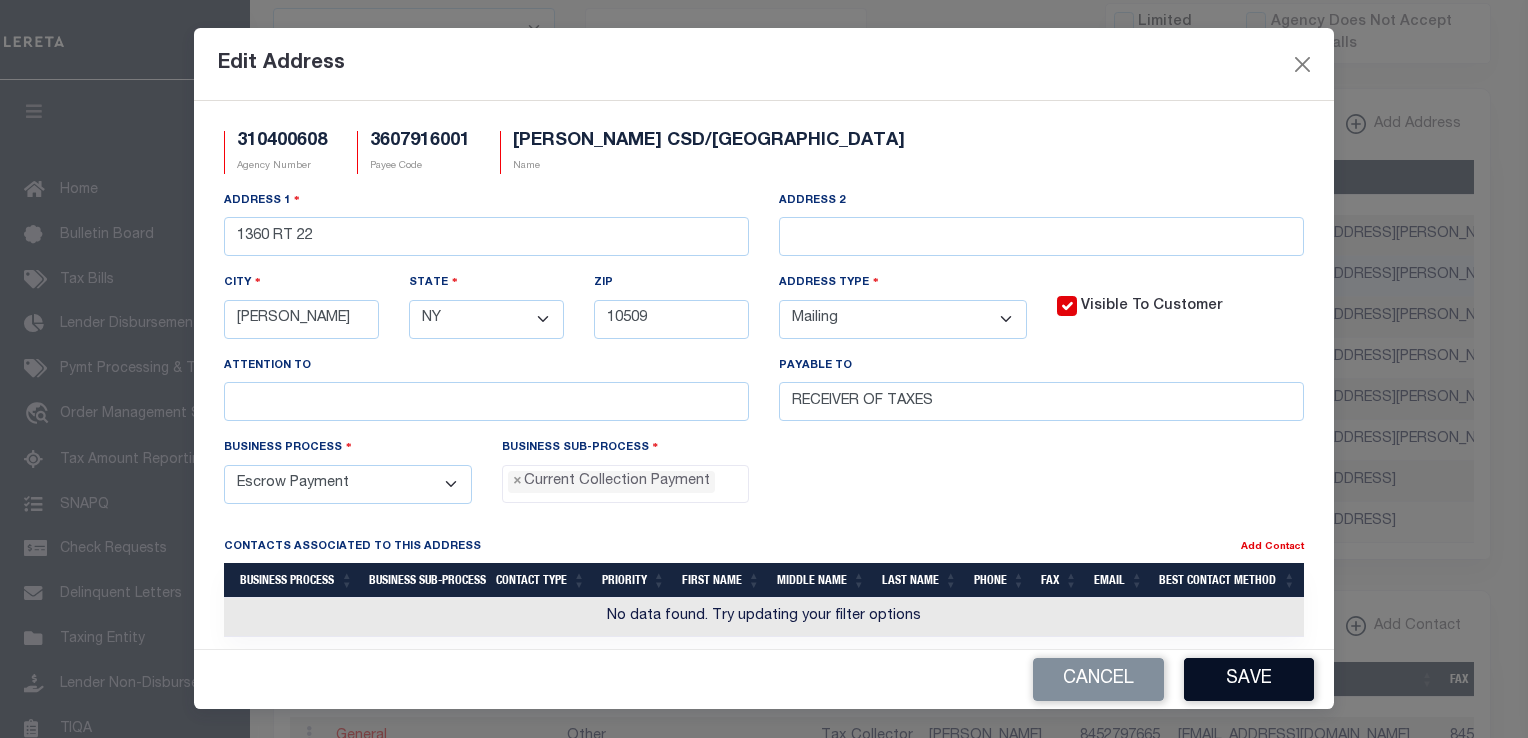 click on "Save" at bounding box center [1249, 679] 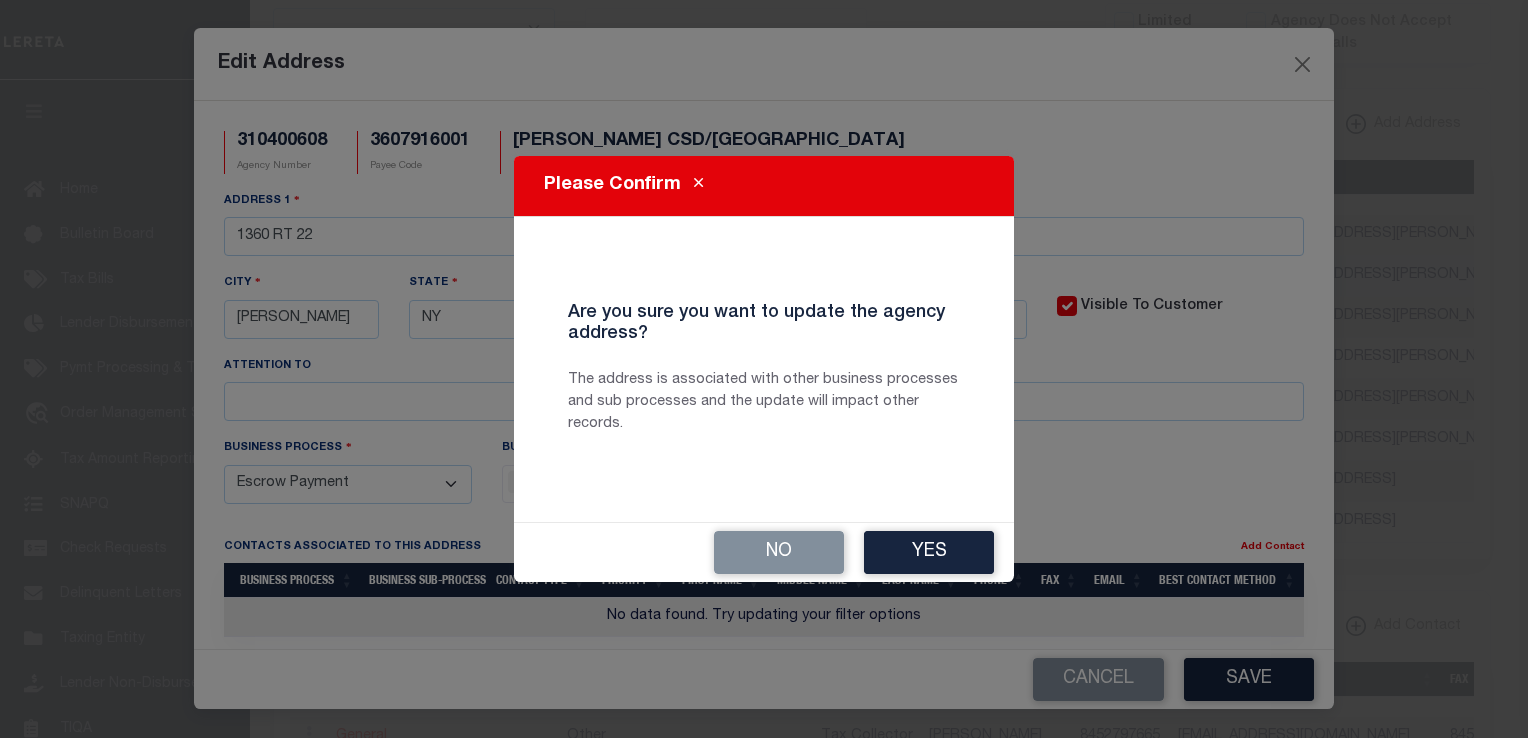 click on "Yes" at bounding box center (929, 552) 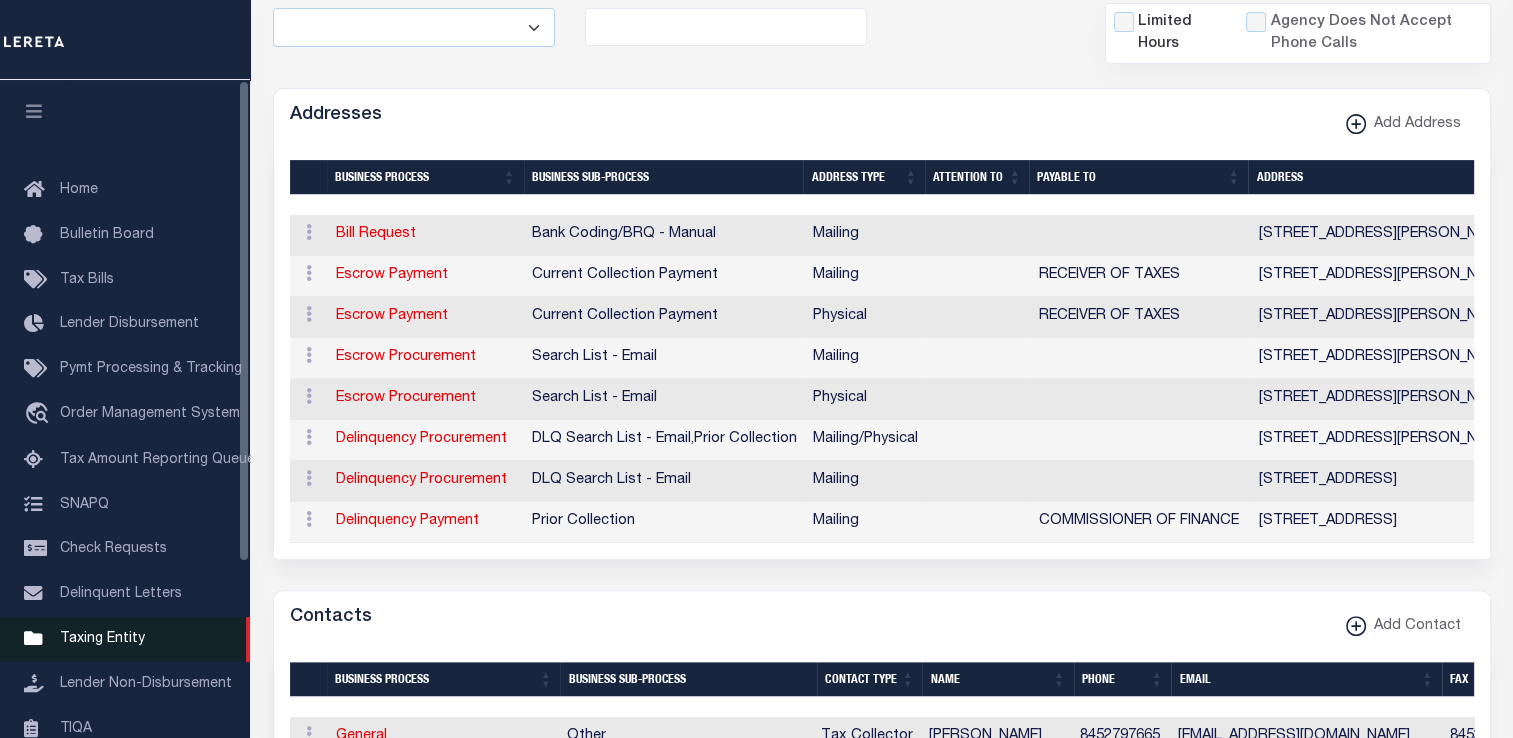 click on "Taxing Entity" at bounding box center [102, 639] 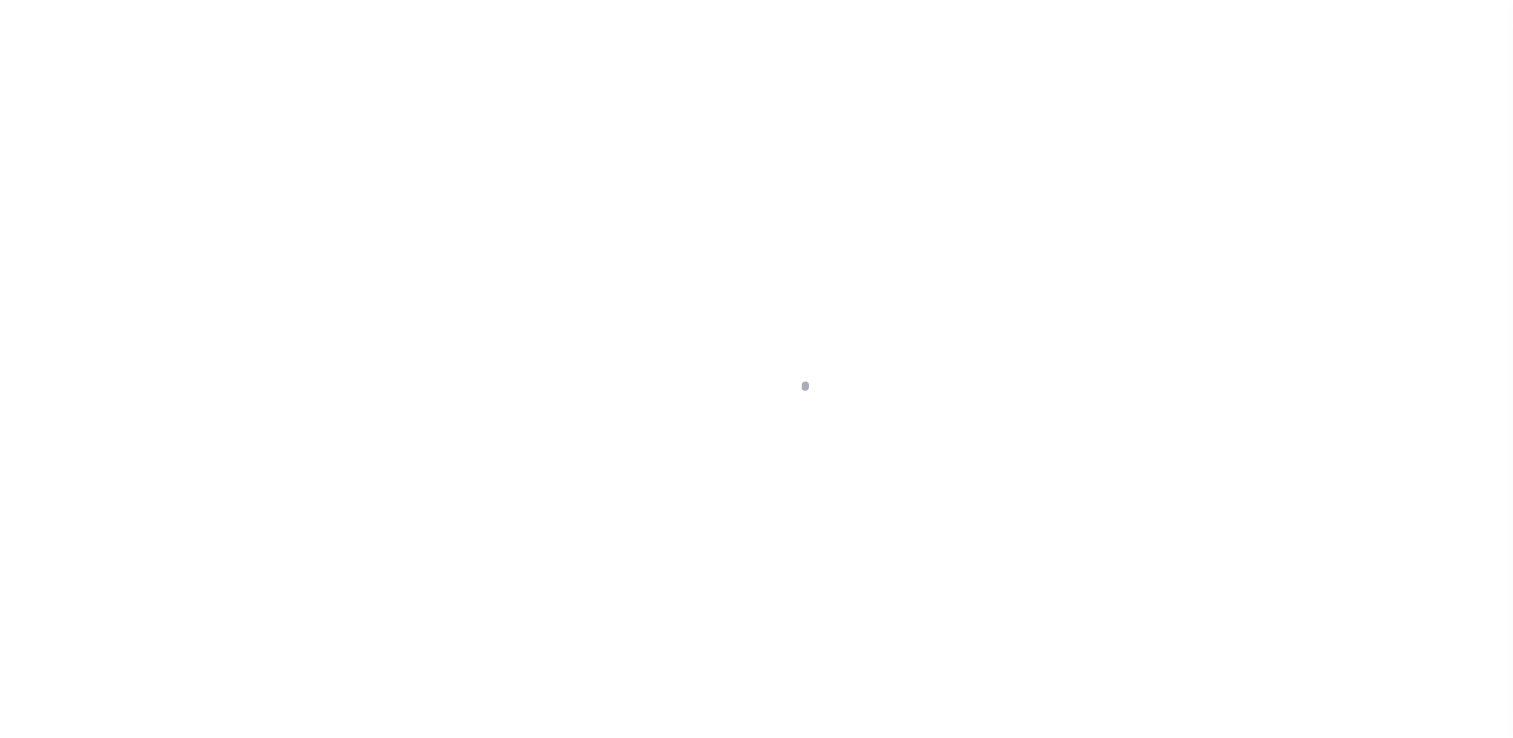 scroll, scrollTop: 0, scrollLeft: 0, axis: both 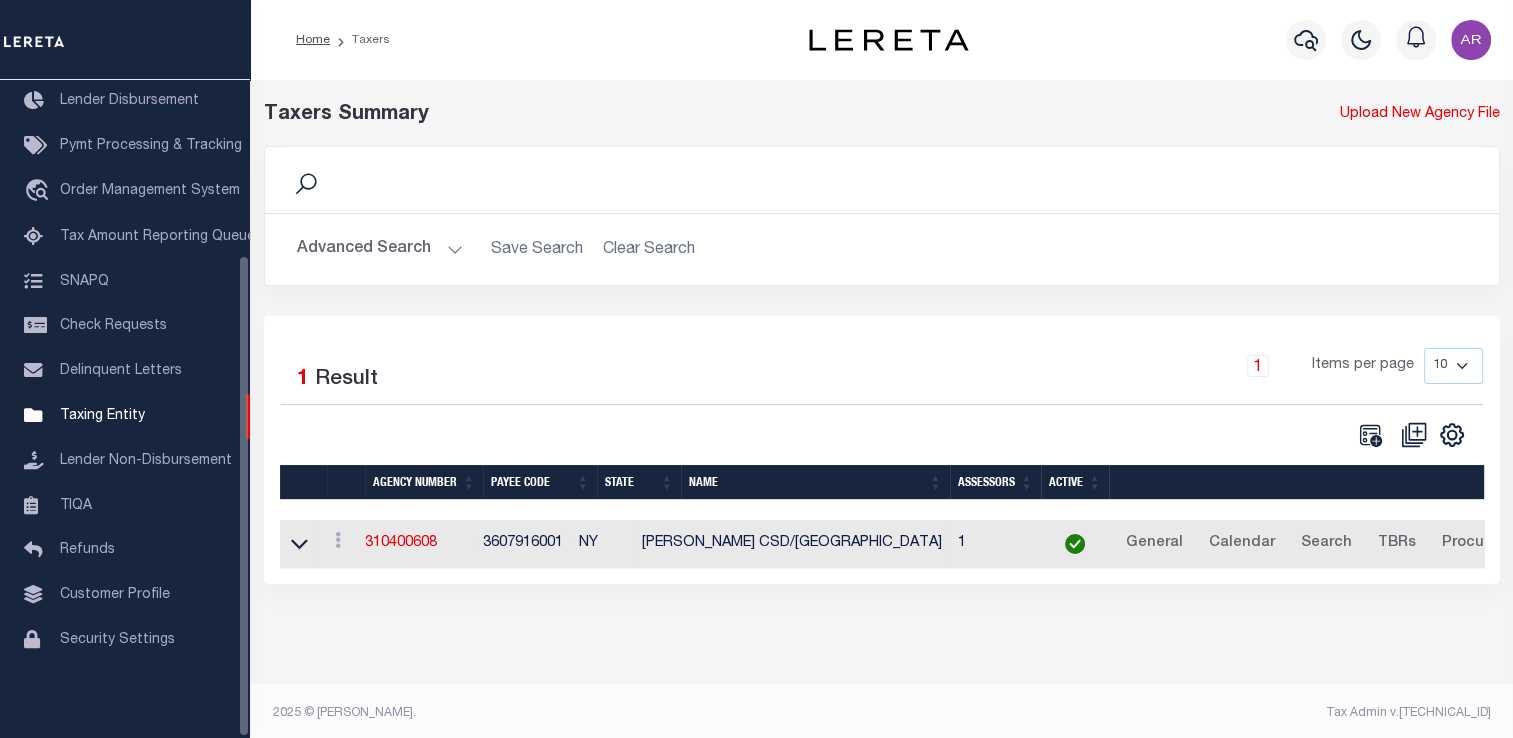 click on "Taxers Summary
Upload New Agency File
Search
Advanced Search
Save Search Clear Search
Contains Contains Is Equals" at bounding box center [881, 362] 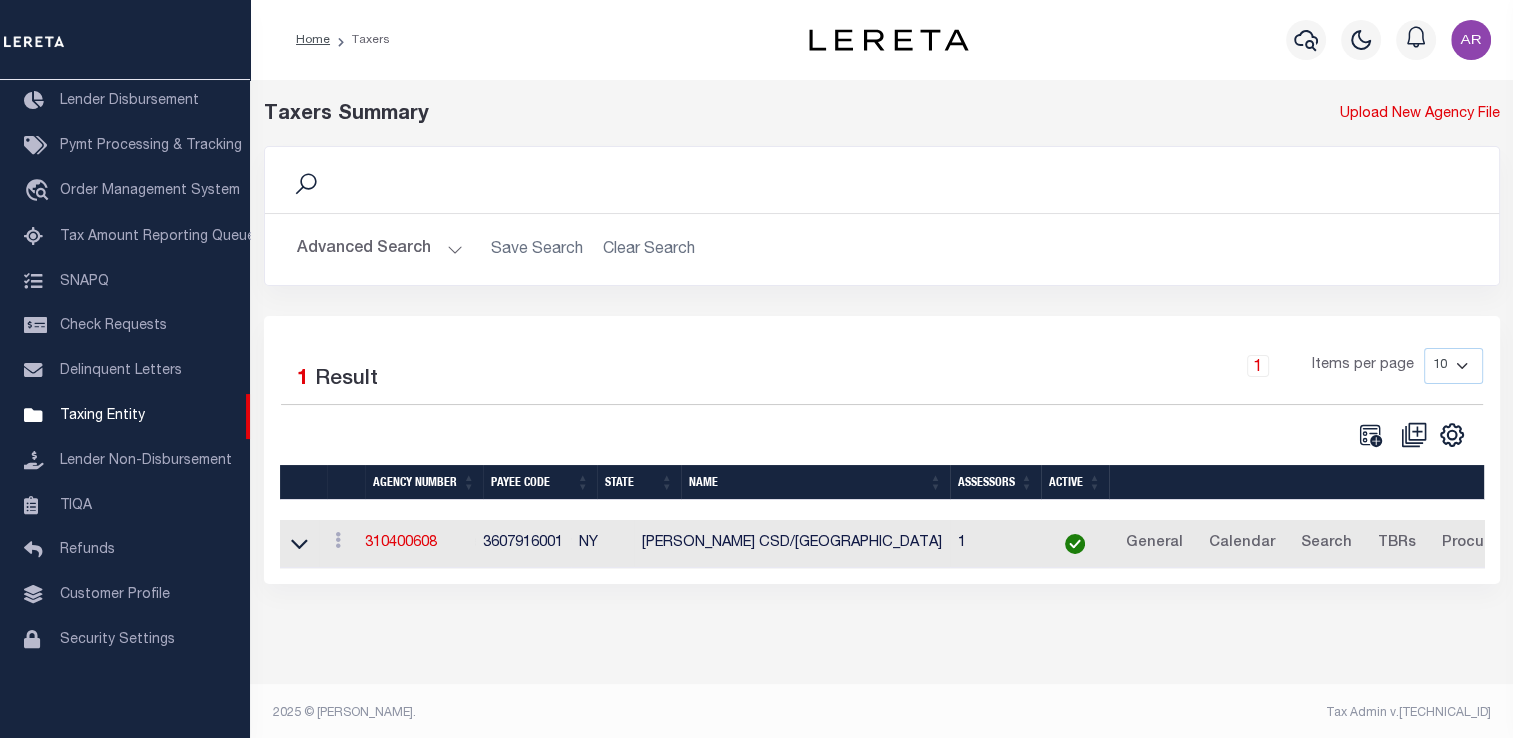 click on "Advanced Search" at bounding box center [380, 249] 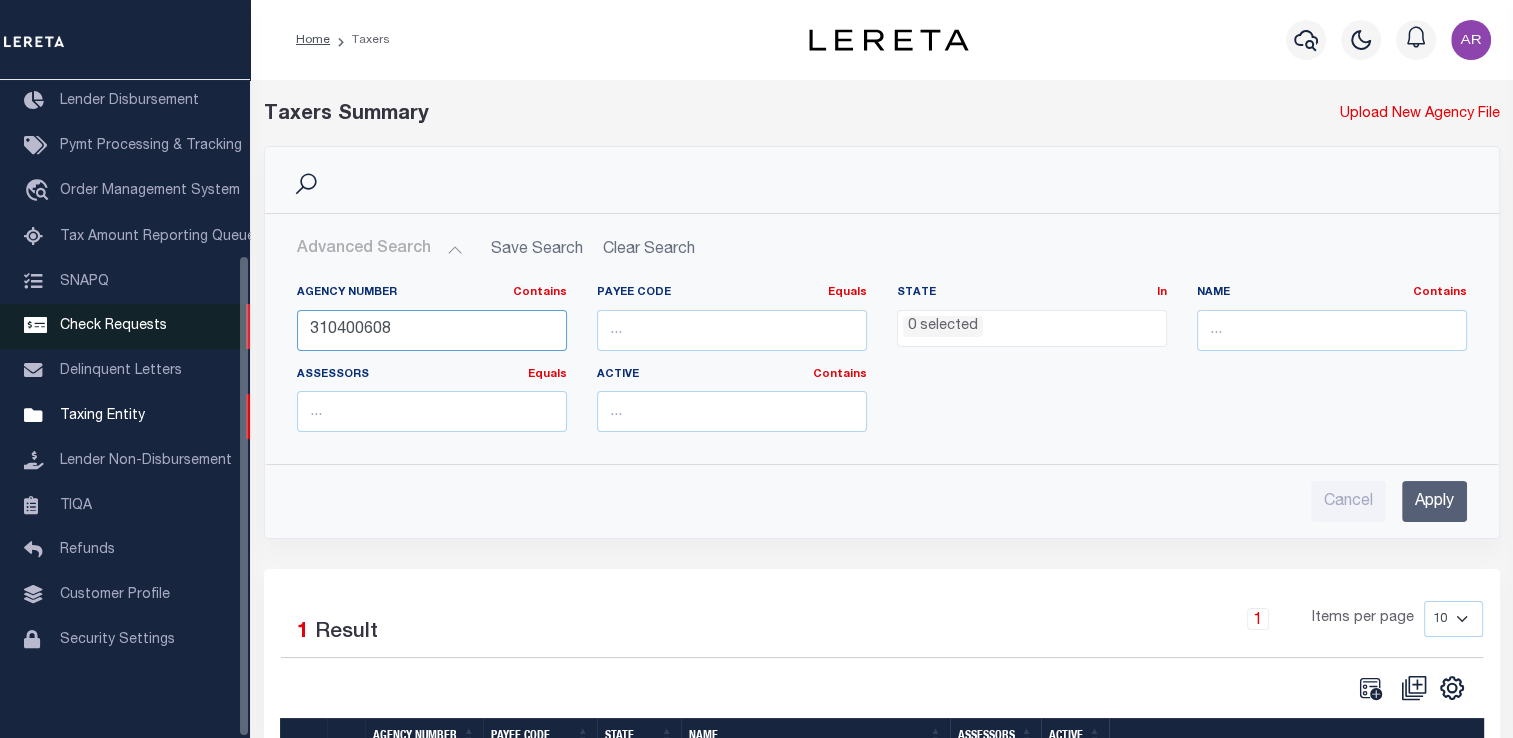 drag, startPoint x: 390, startPoint y: 329, endPoint x: 214, endPoint y: 319, distance: 176.28386 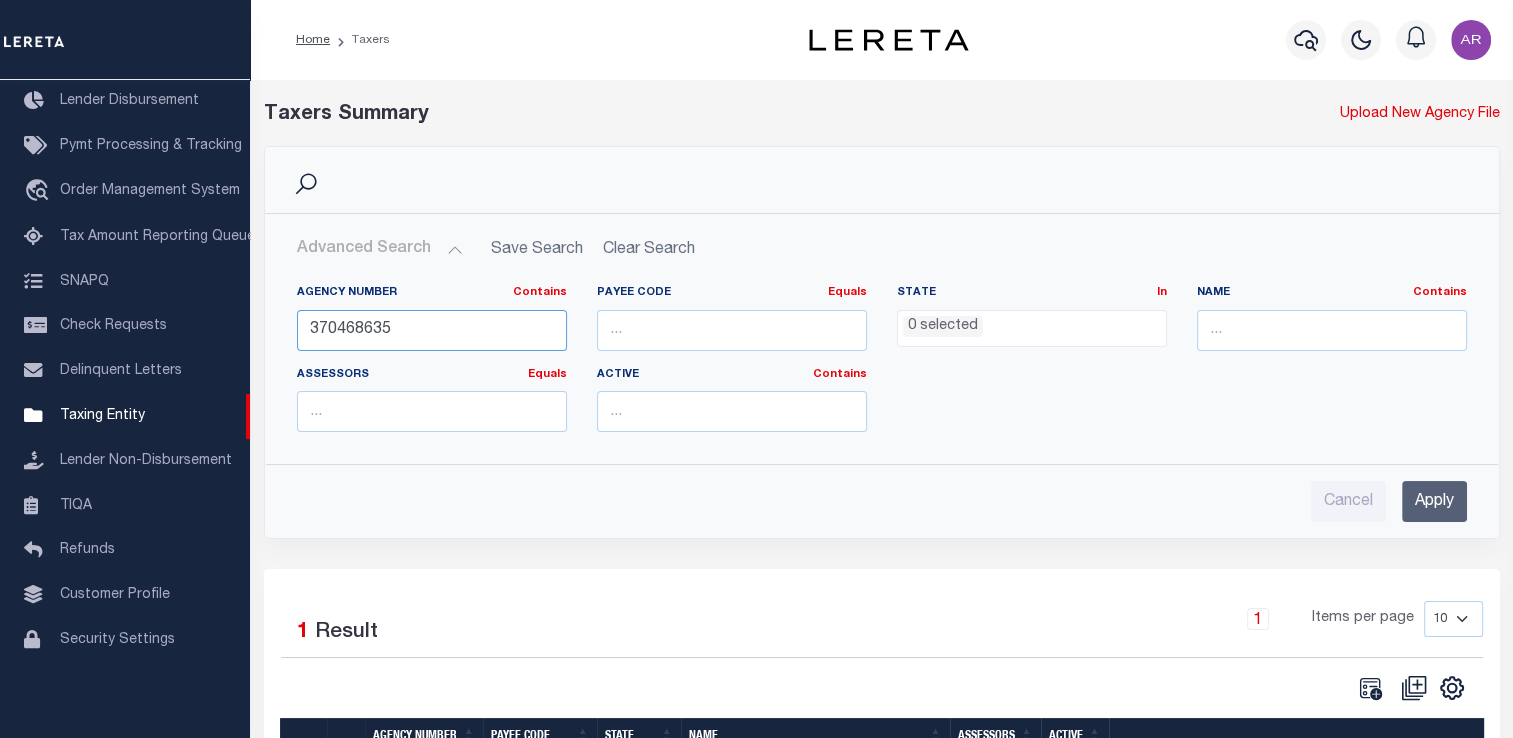 type on "370468635" 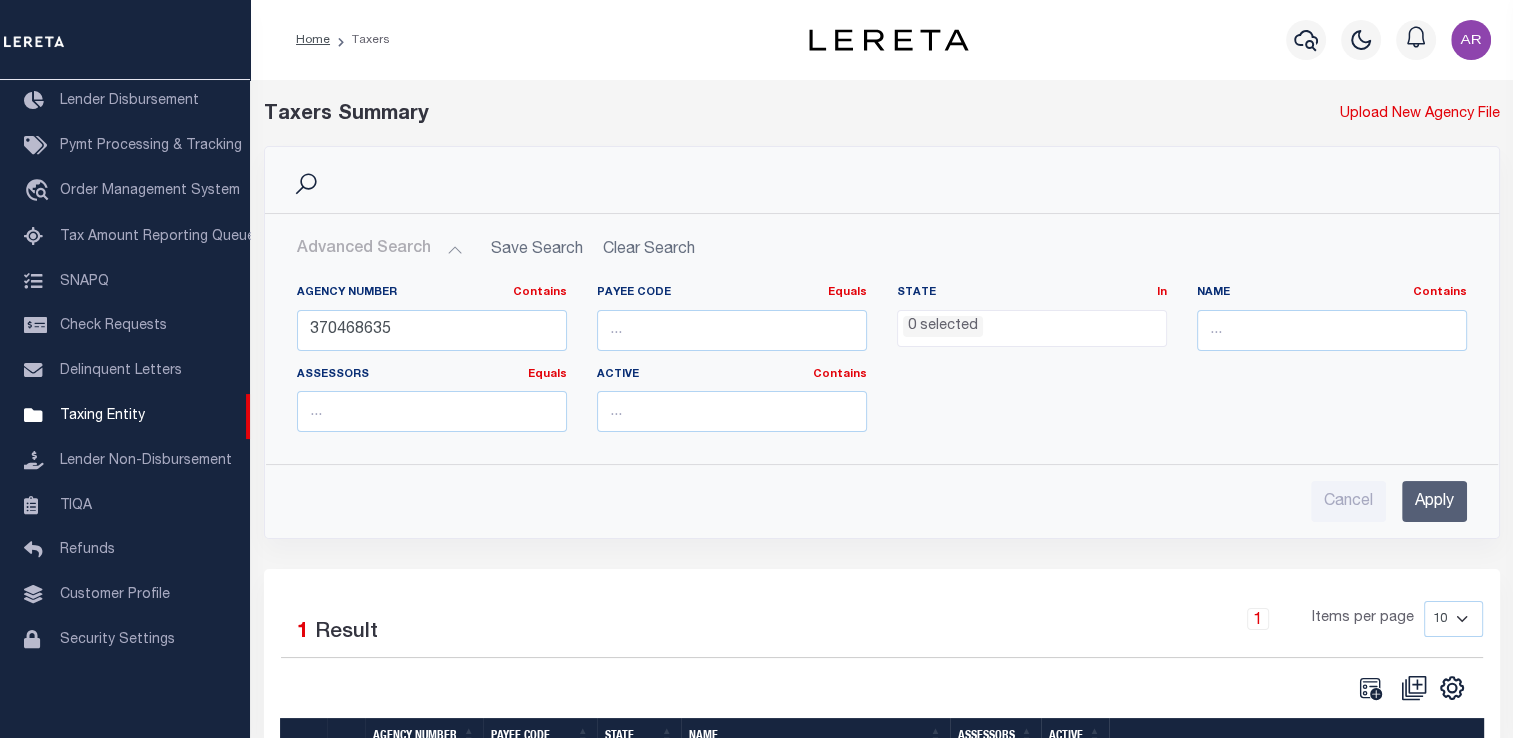 click on "Apply" at bounding box center [1434, 501] 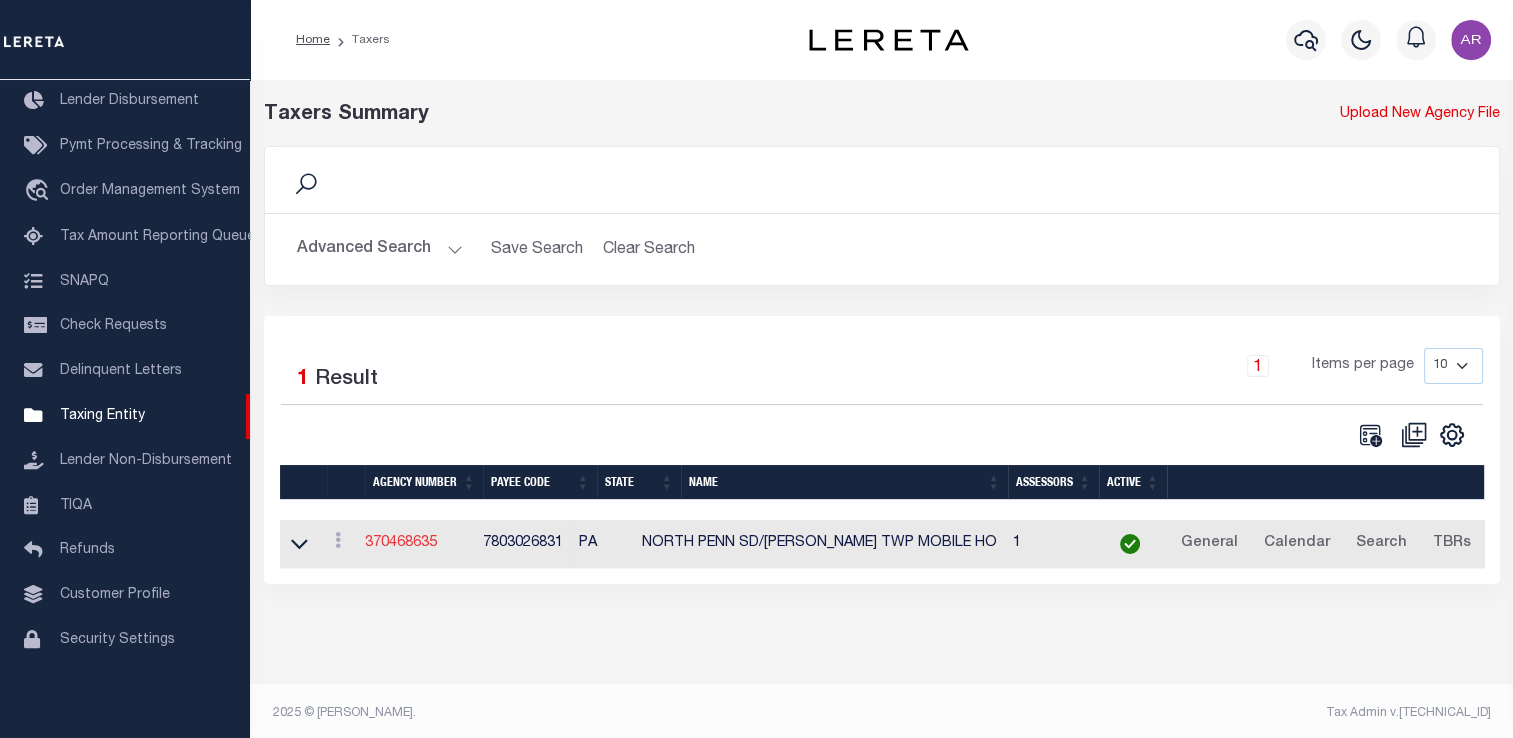 click on "370468635" at bounding box center (401, 543) 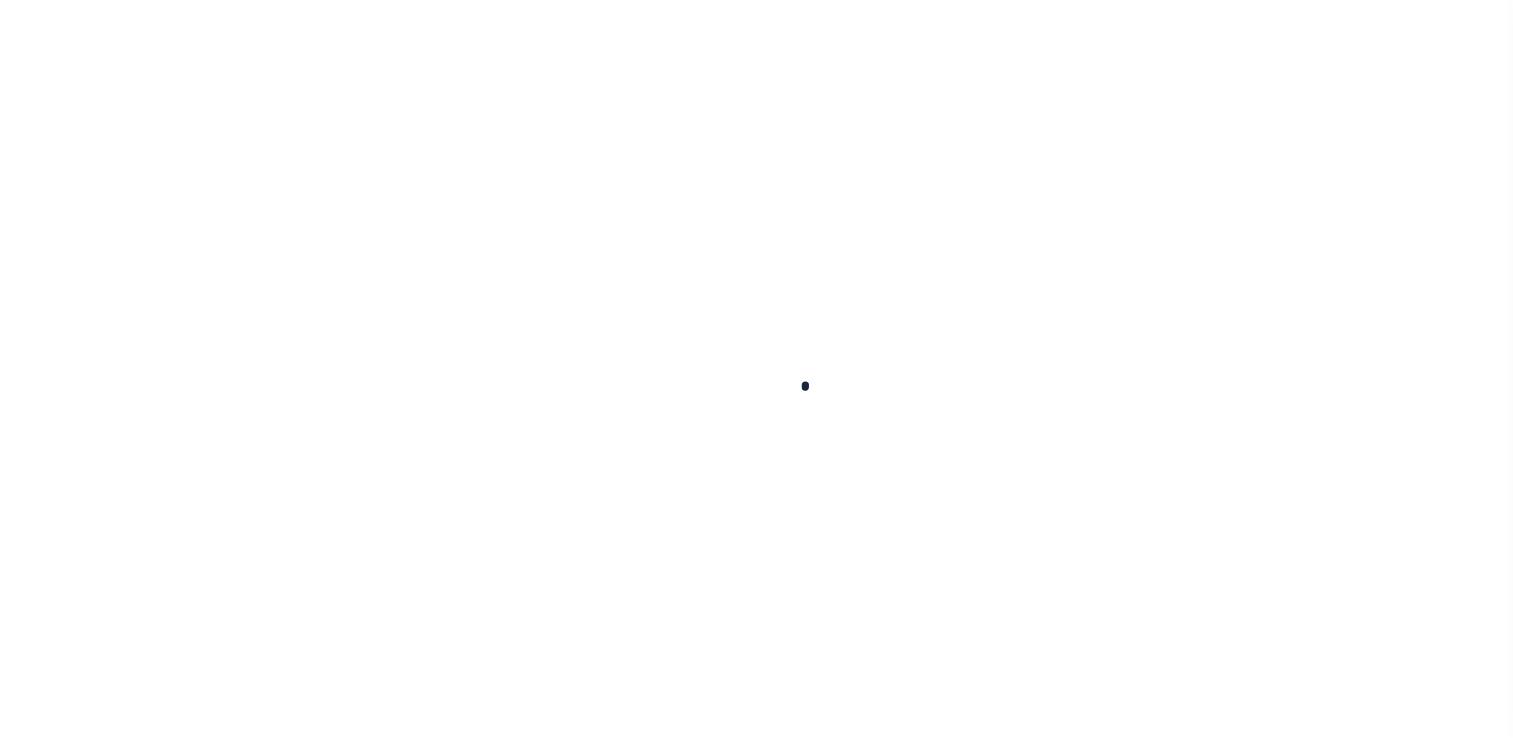select 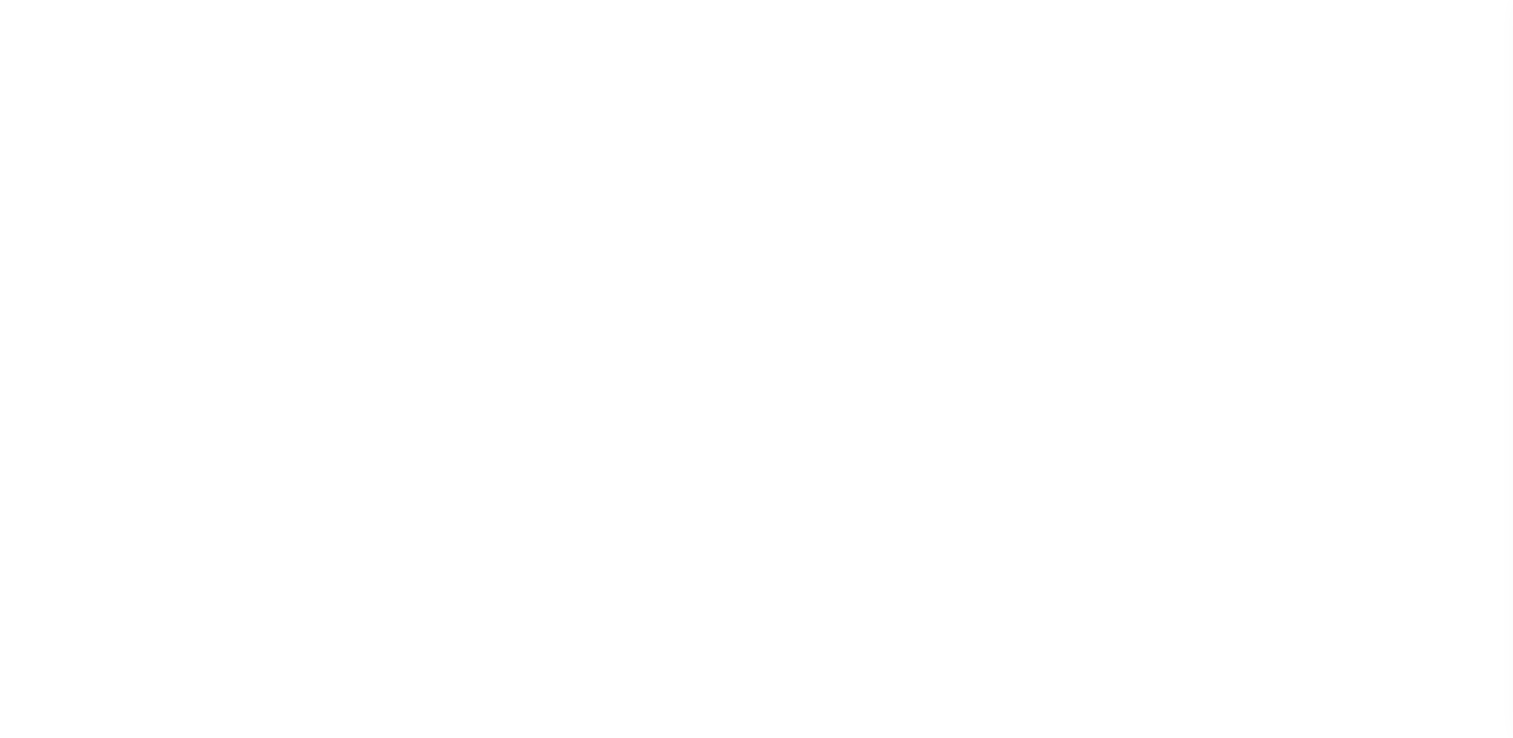 scroll, scrollTop: 0, scrollLeft: 0, axis: both 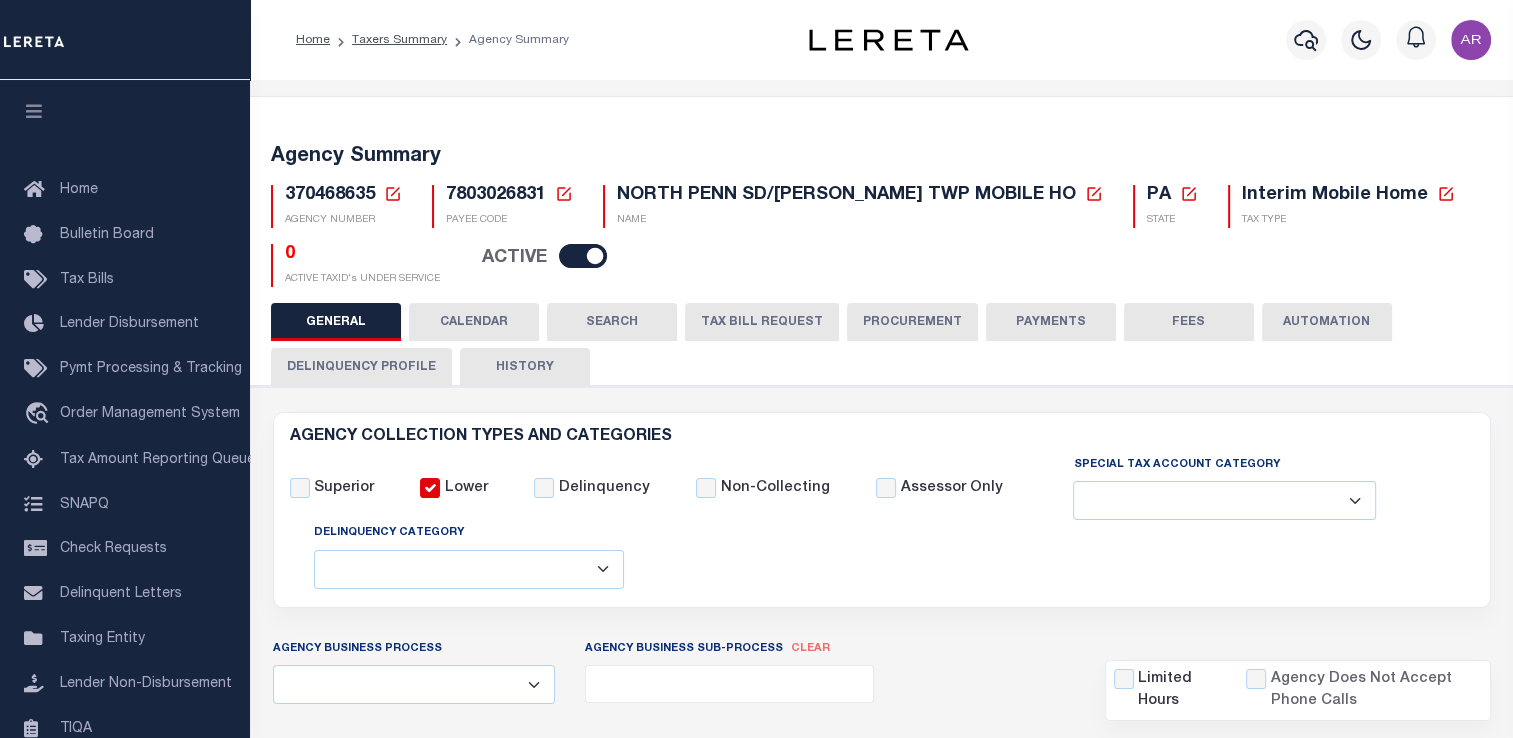 checkbox on "false" 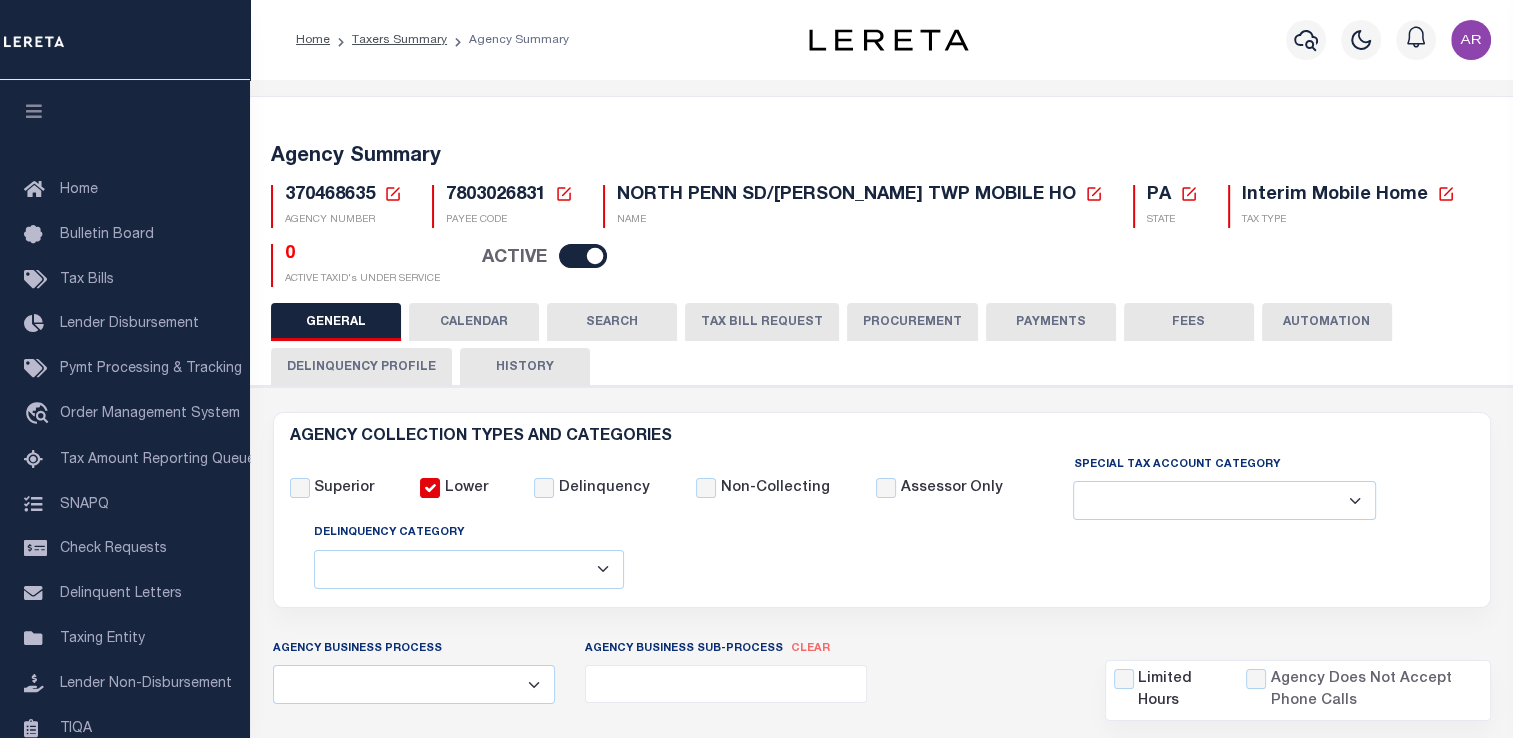 click on "PAYMENTS" at bounding box center [1051, 322] 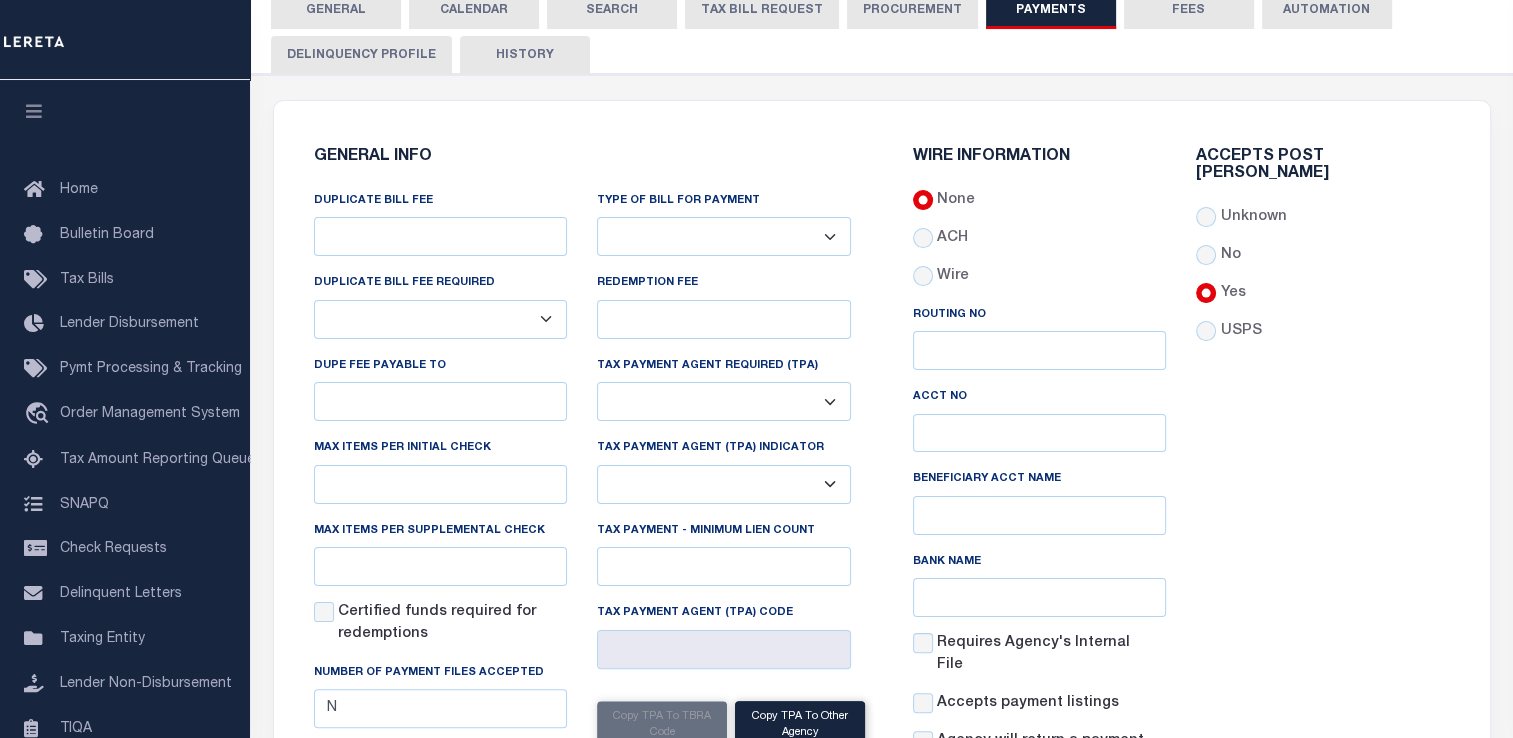 scroll, scrollTop: 321, scrollLeft: 0, axis: vertical 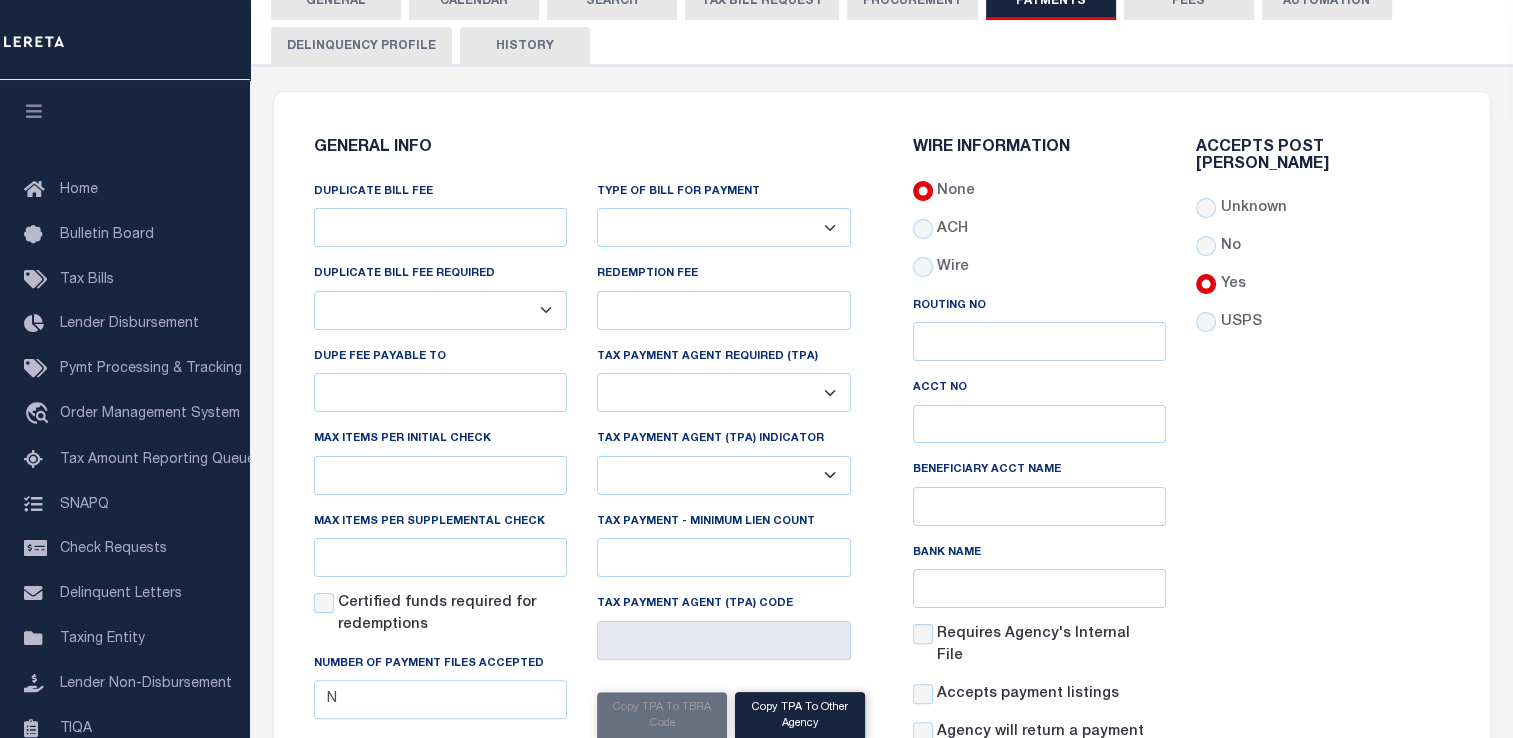 click on "GENERAL INFO
DUPLICATE BILL FEE
DUPLICATE BILL FEE REQUIRED
Yes
No
DUPE FEE PAYABLE TO
N" at bounding box center (882, 497) 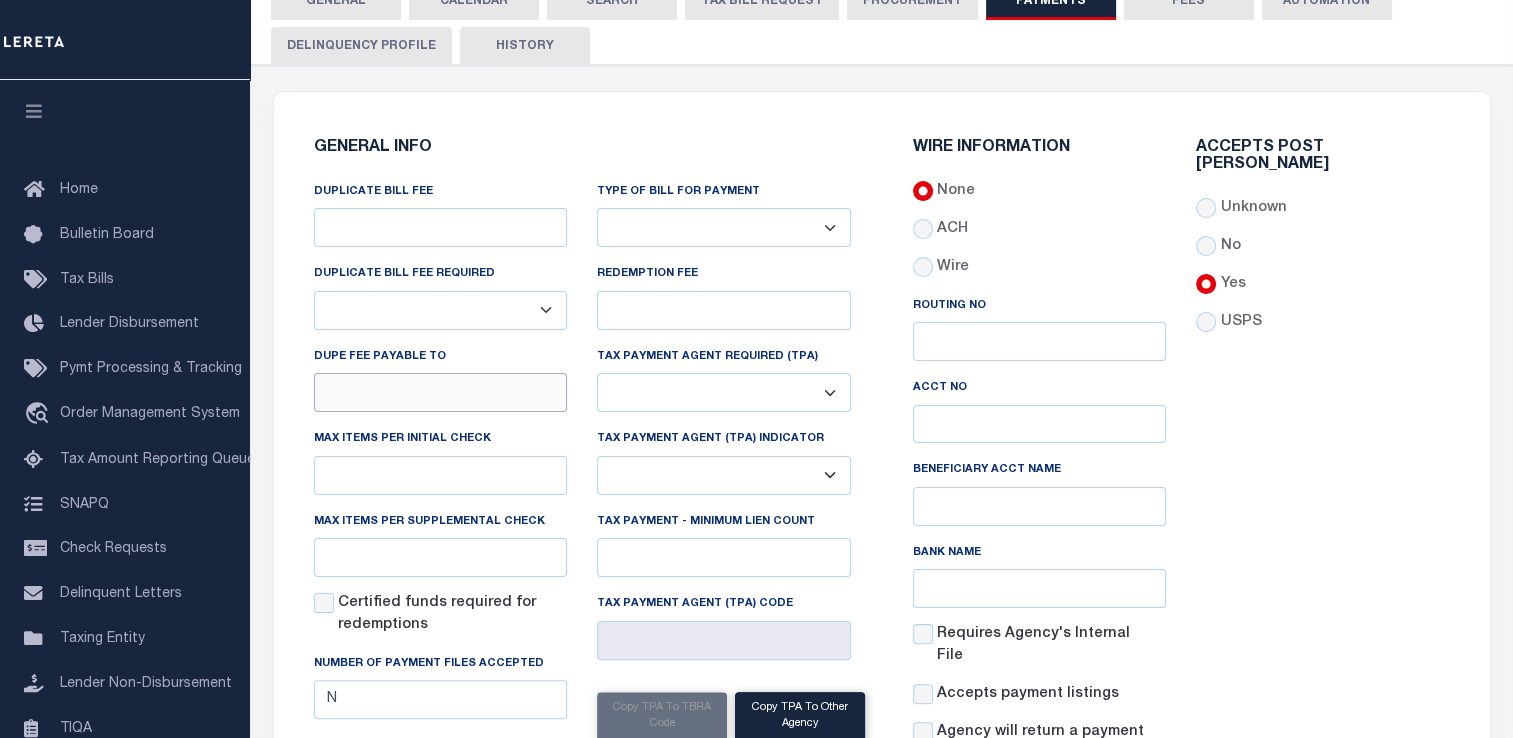 click on "DUPE FEE PAYABLE TO" at bounding box center (441, 392) 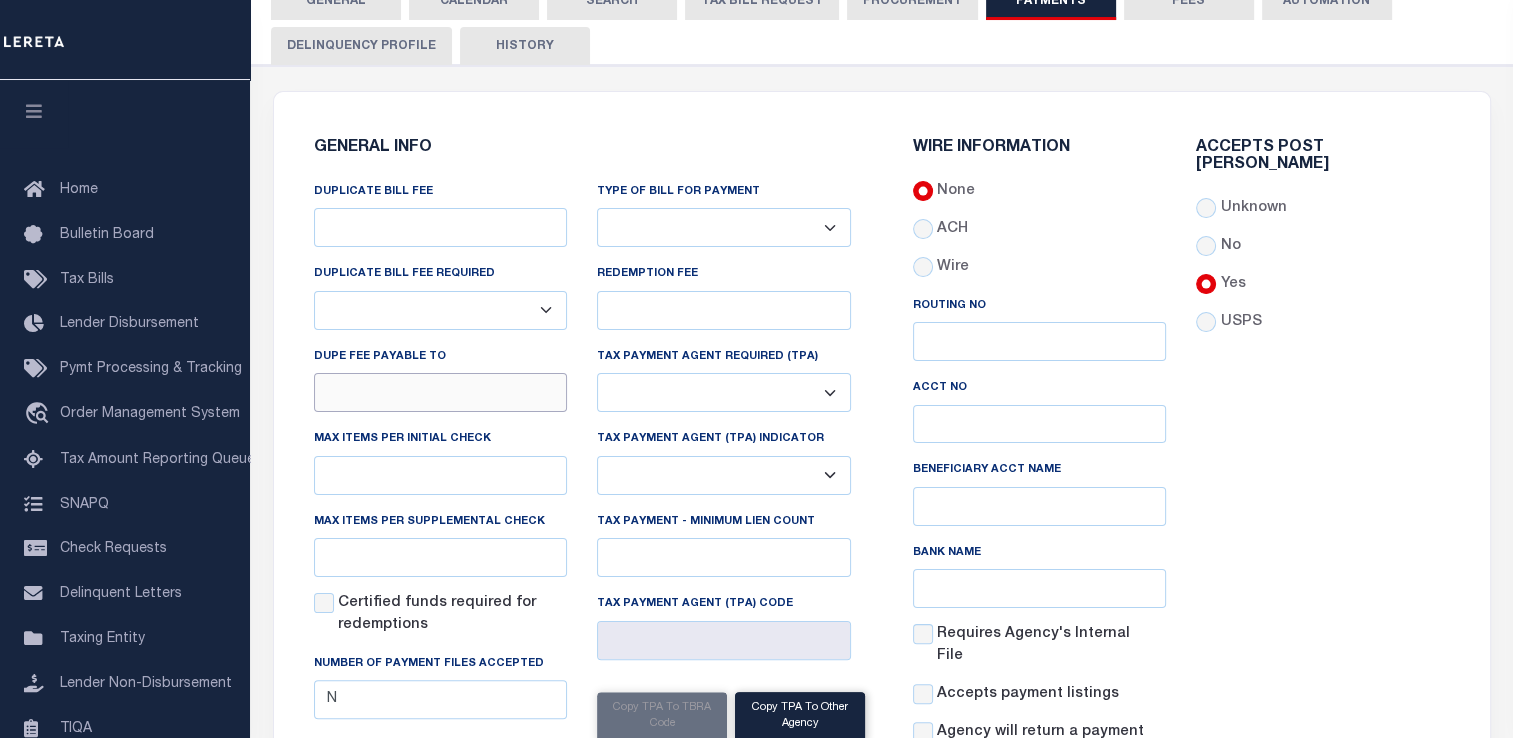 paste on "[PERSON_NAME]" 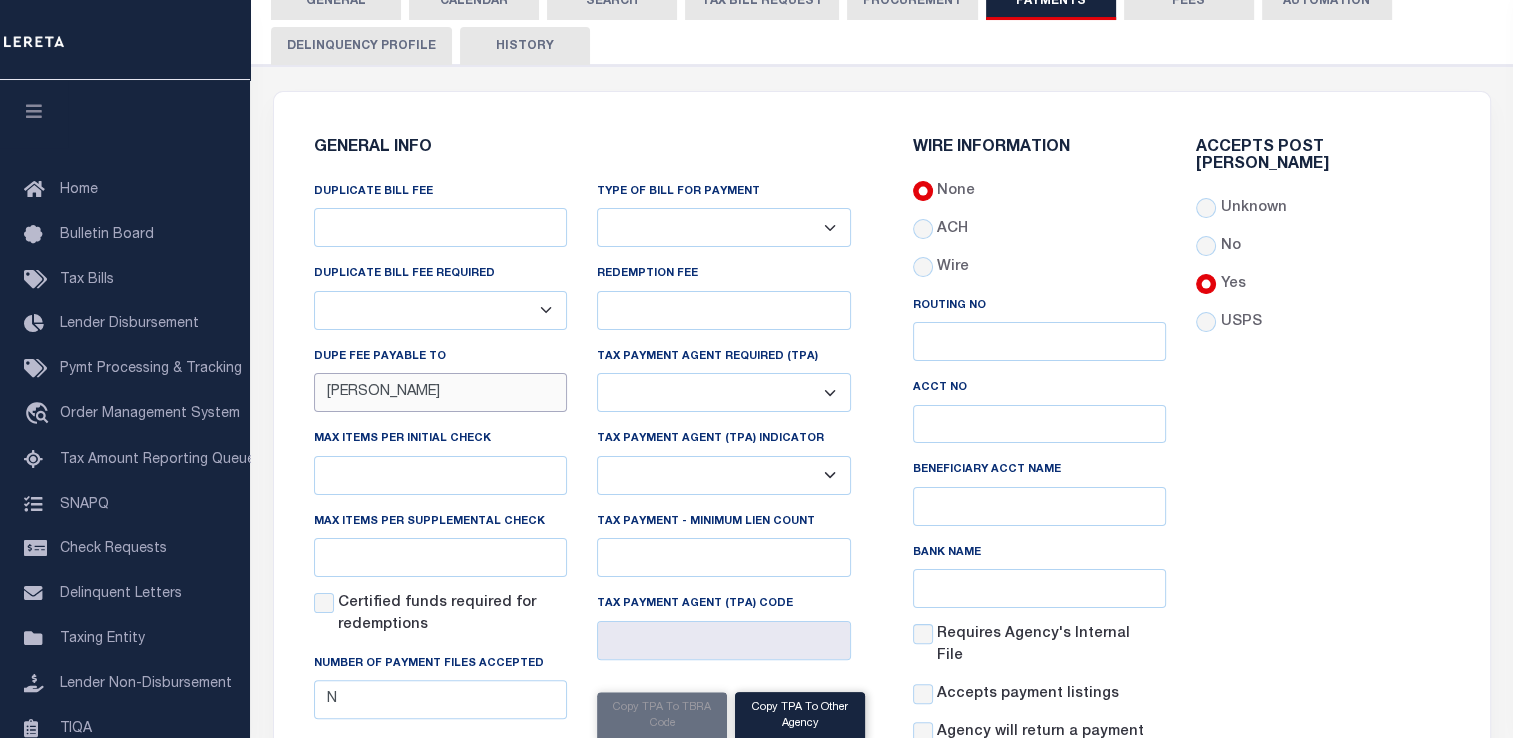 type on "[PERSON_NAME]" 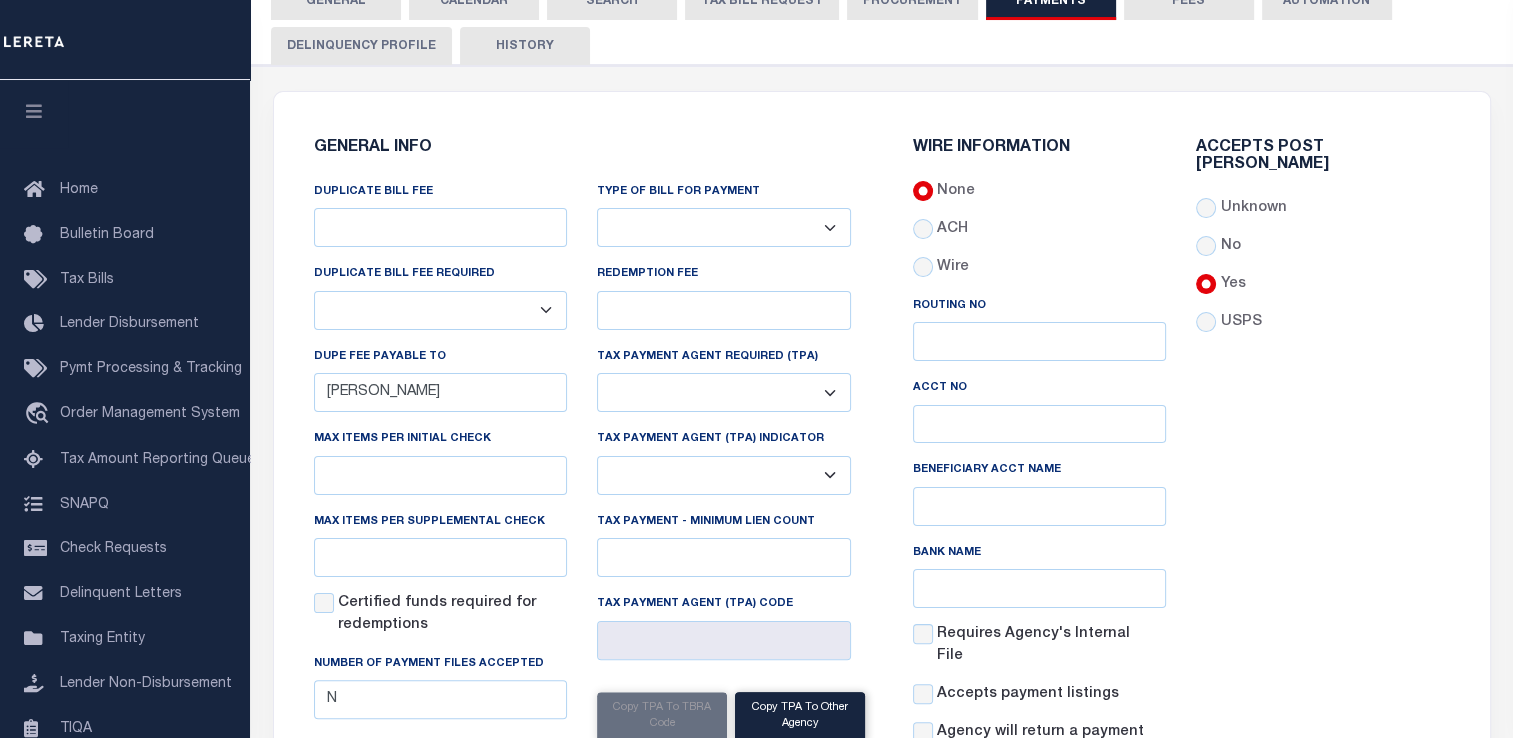click on "Yes
No" at bounding box center (441, 310) 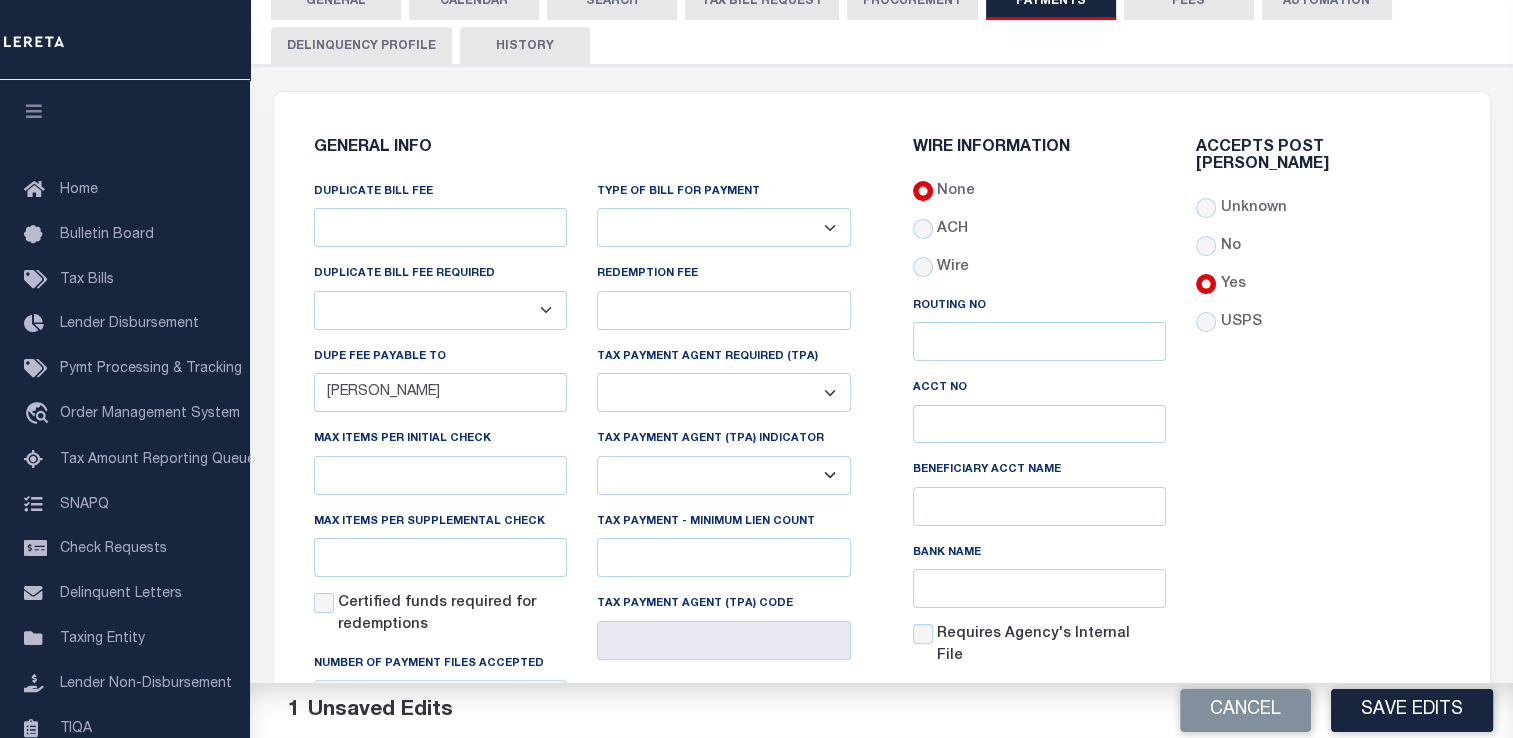 select on "true" 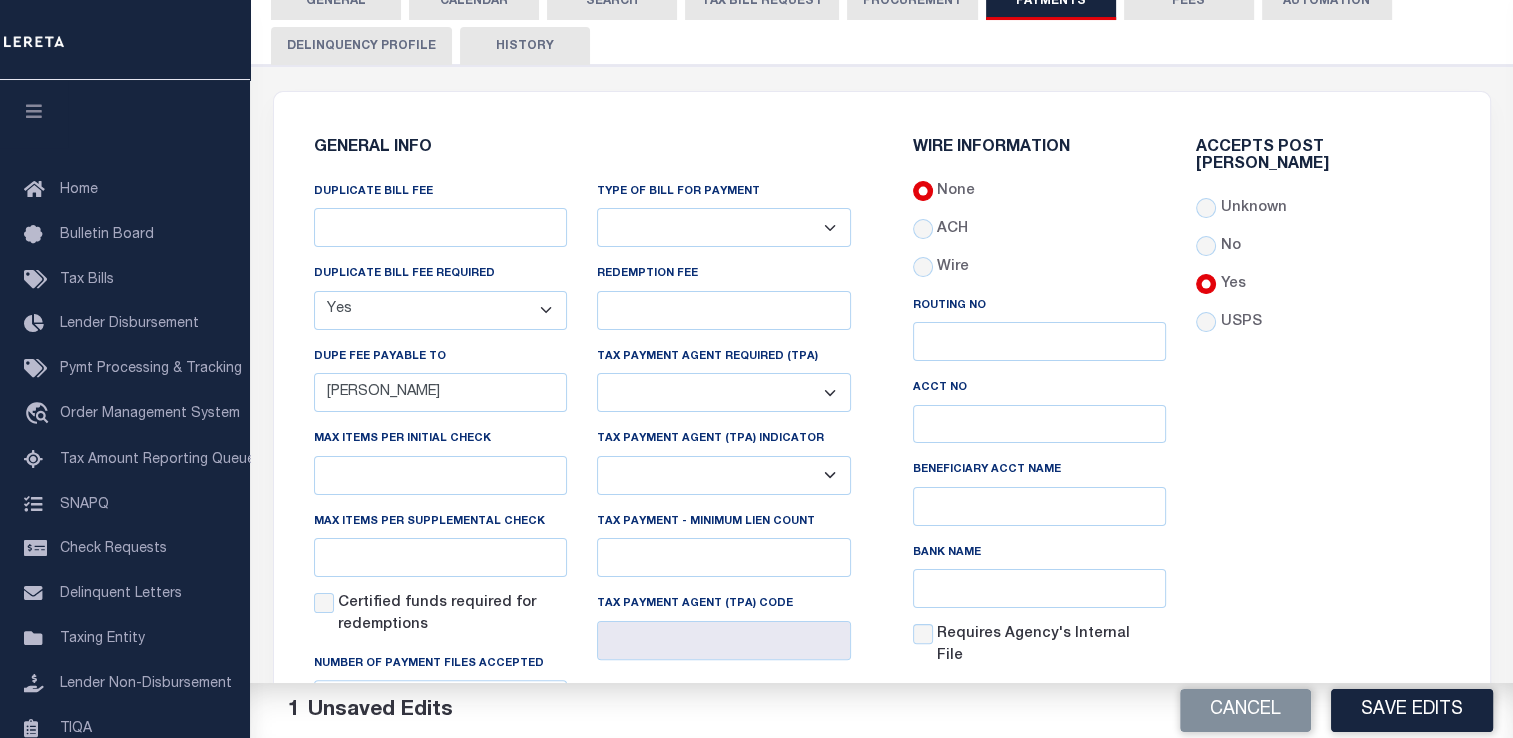 click on "Yes
No" at bounding box center [441, 310] 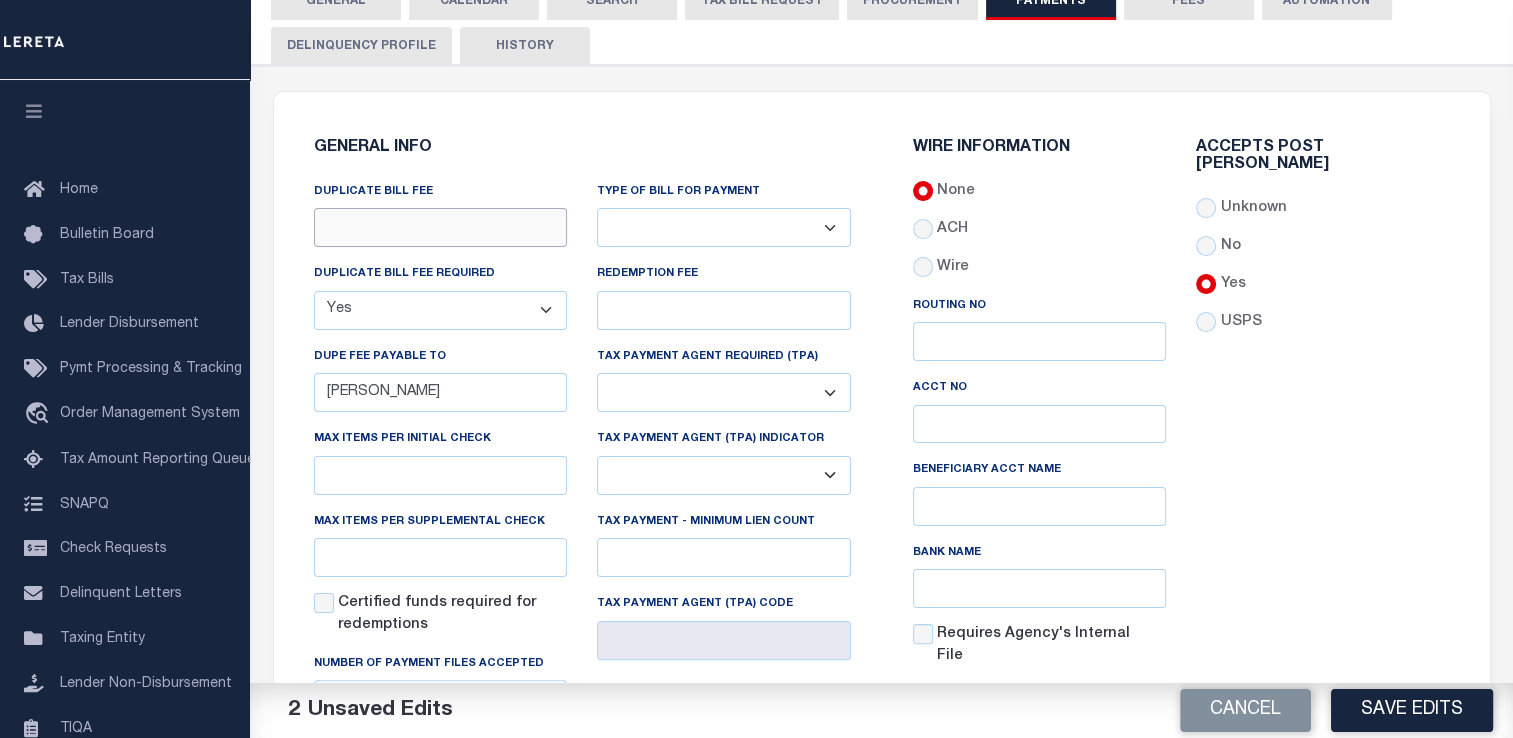 click on "DUPLICATE BILL FEE" at bounding box center (441, 227) 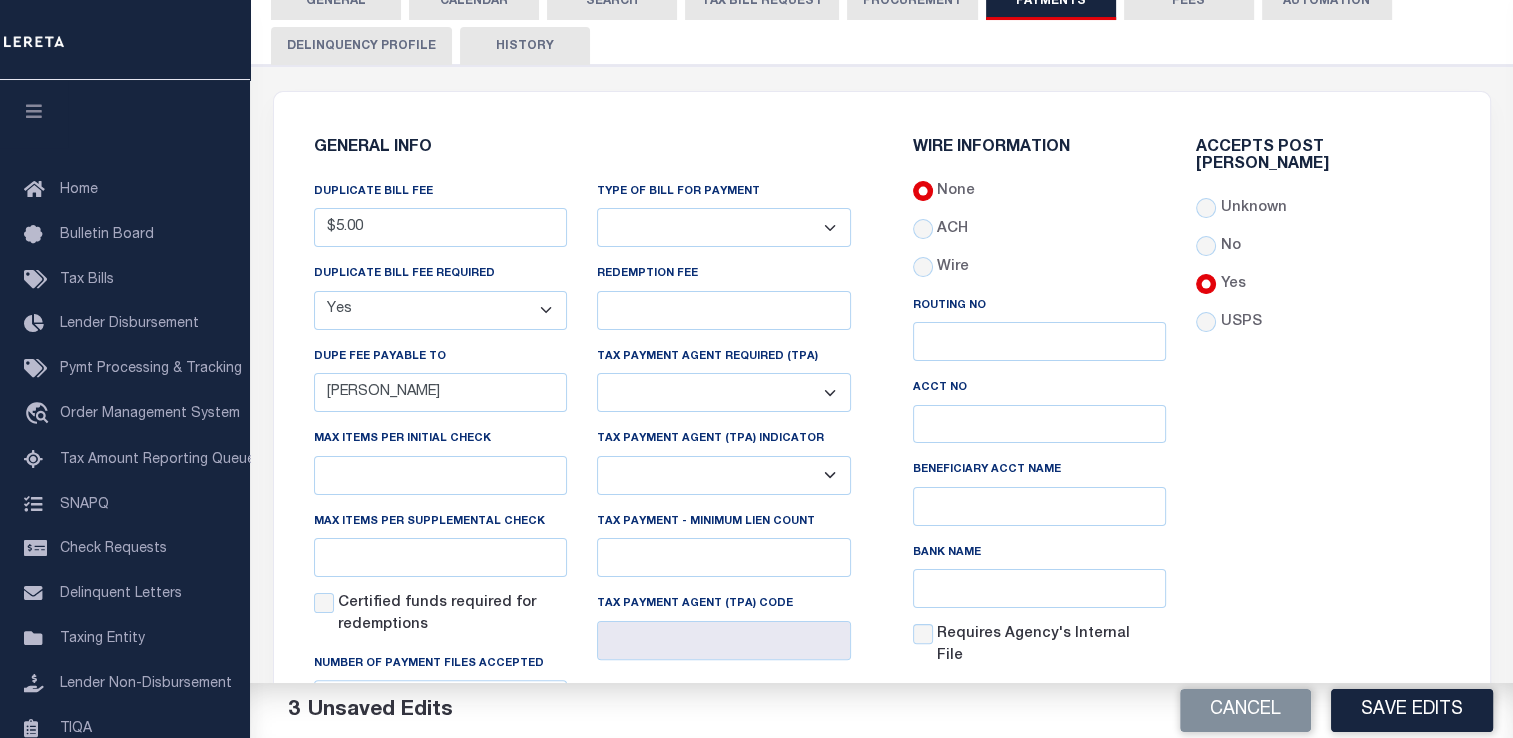 click on "Accepts Post [PERSON_NAME]
Unknown
No
Yes" at bounding box center [1323, 461] 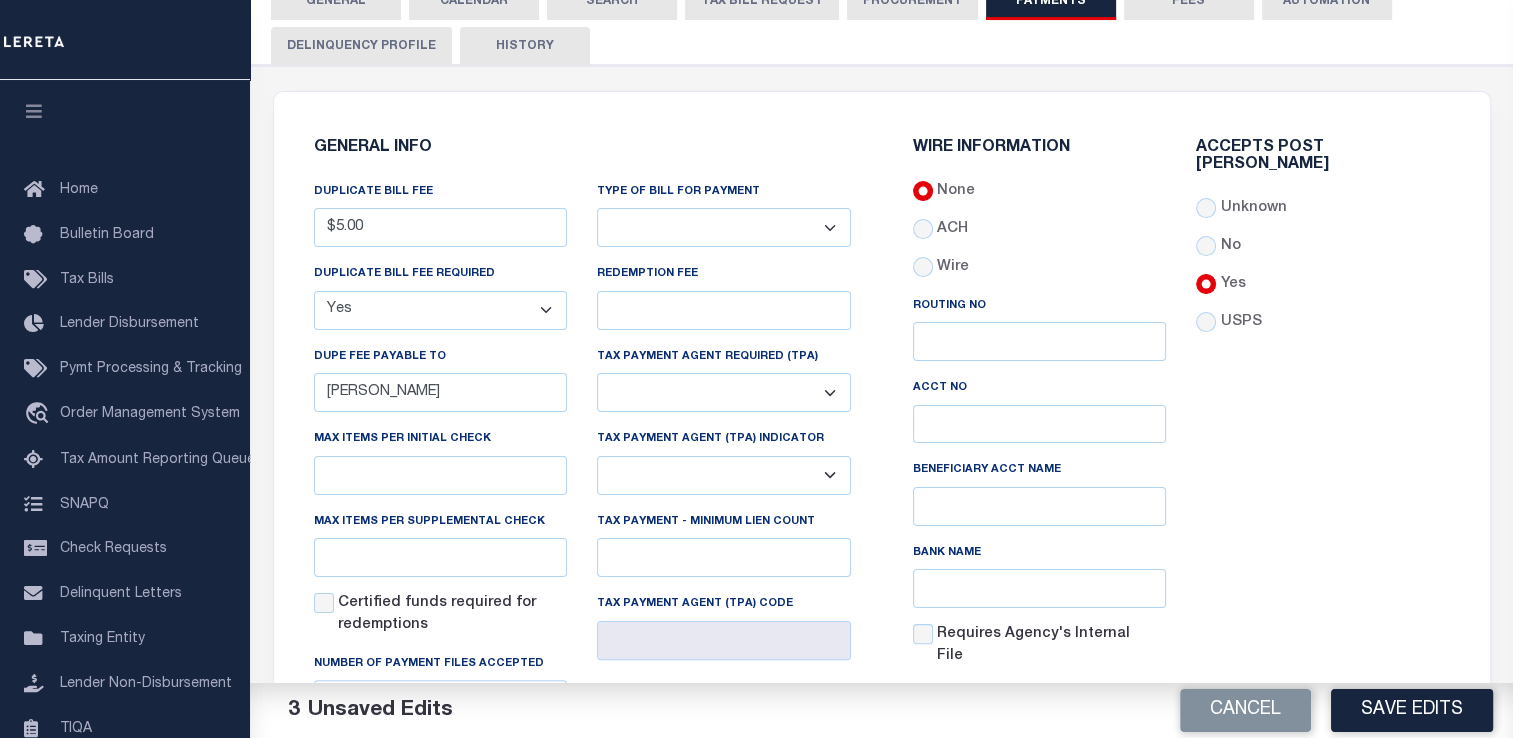 drag, startPoint x: 1412, startPoint y: 254, endPoint x: 1416, endPoint y: 295, distance: 41.19466 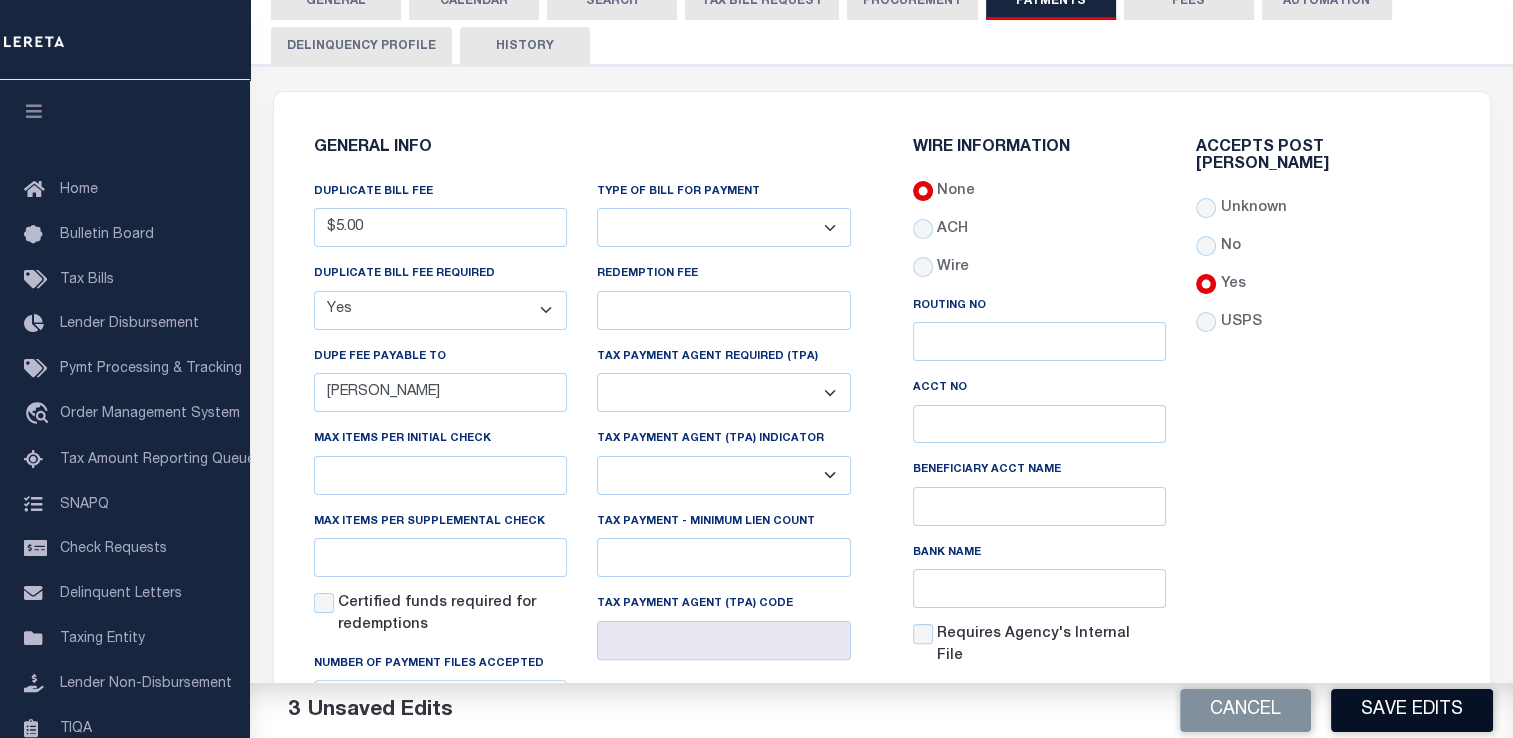 click on "Save Edits" at bounding box center (1412, 710) 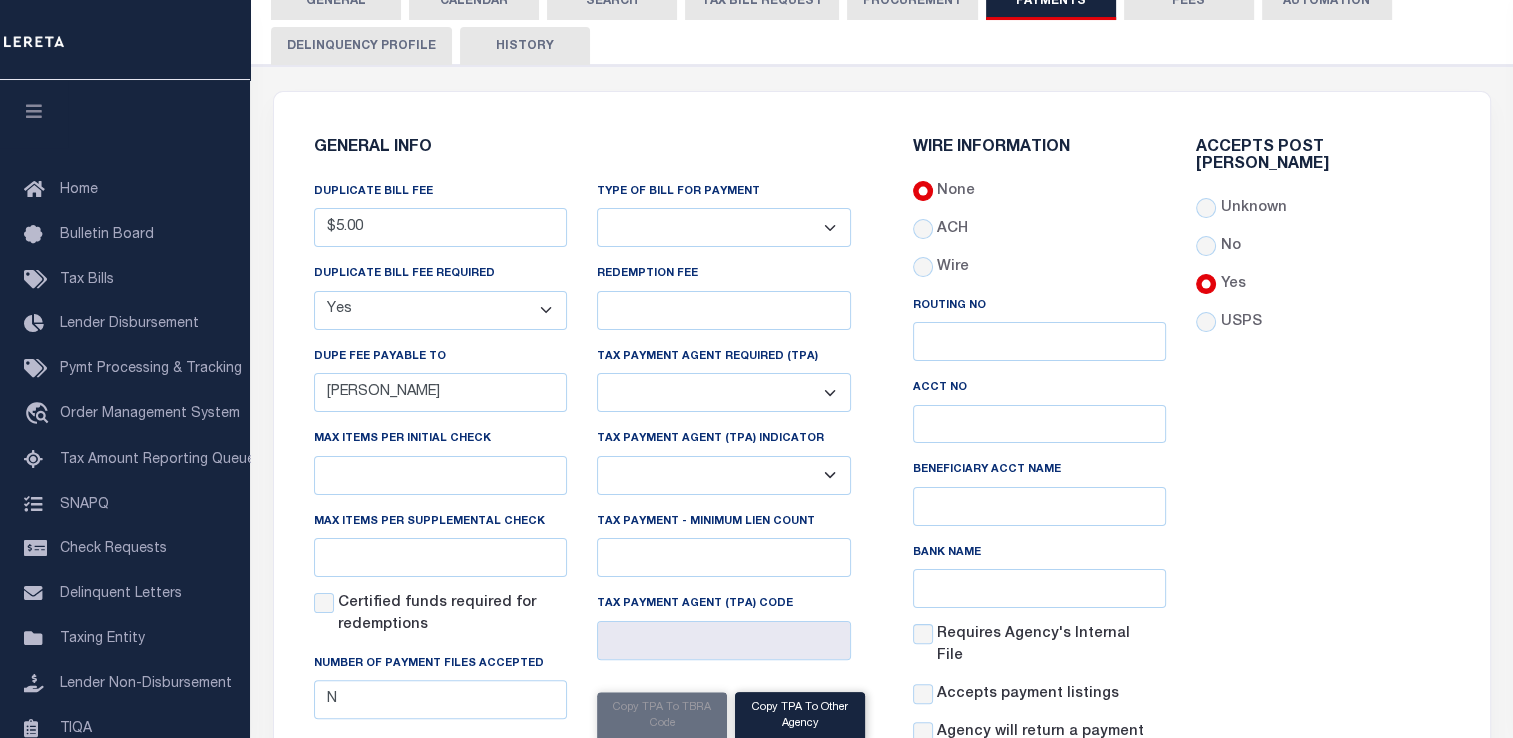 scroll, scrollTop: 0, scrollLeft: 0, axis: both 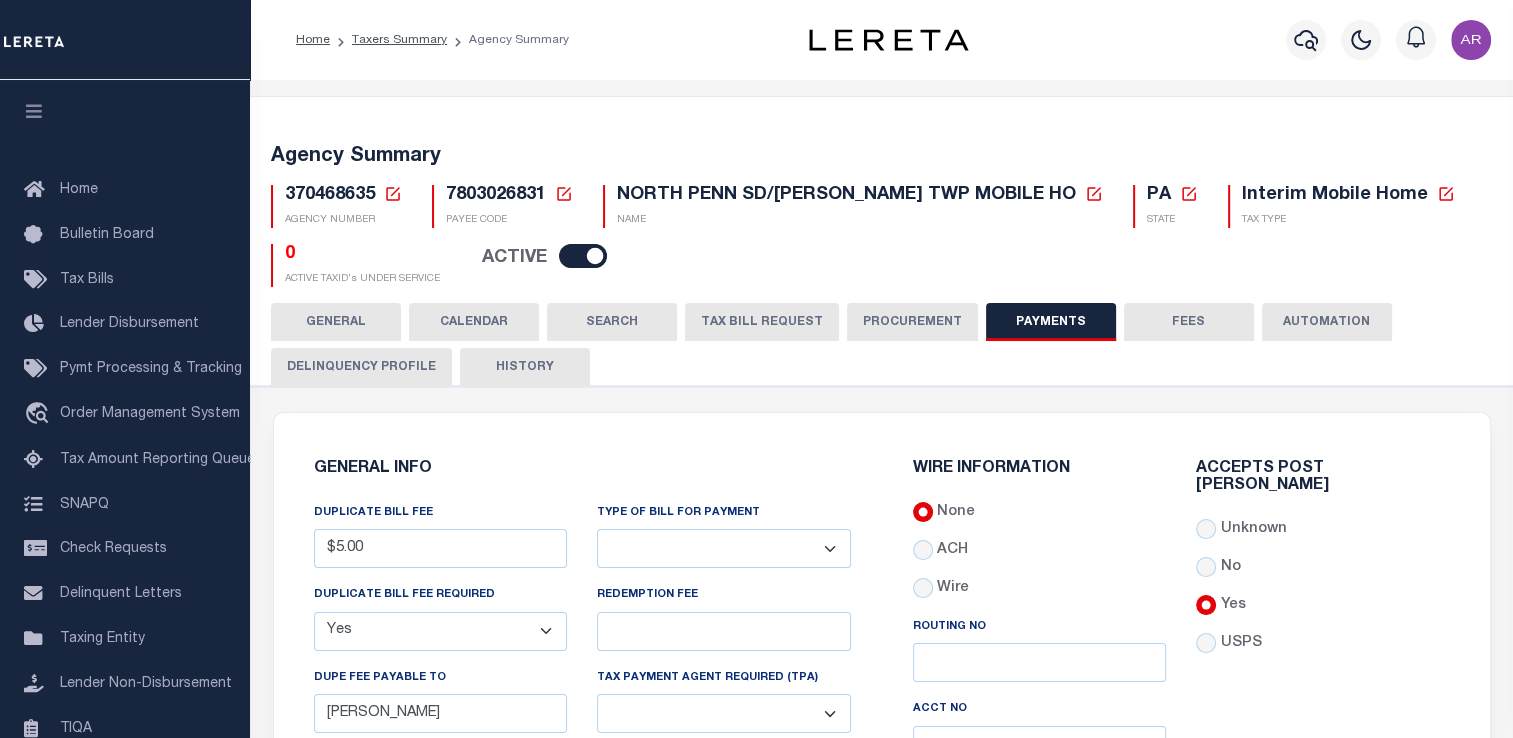 click on "FEES" at bounding box center [1189, 322] 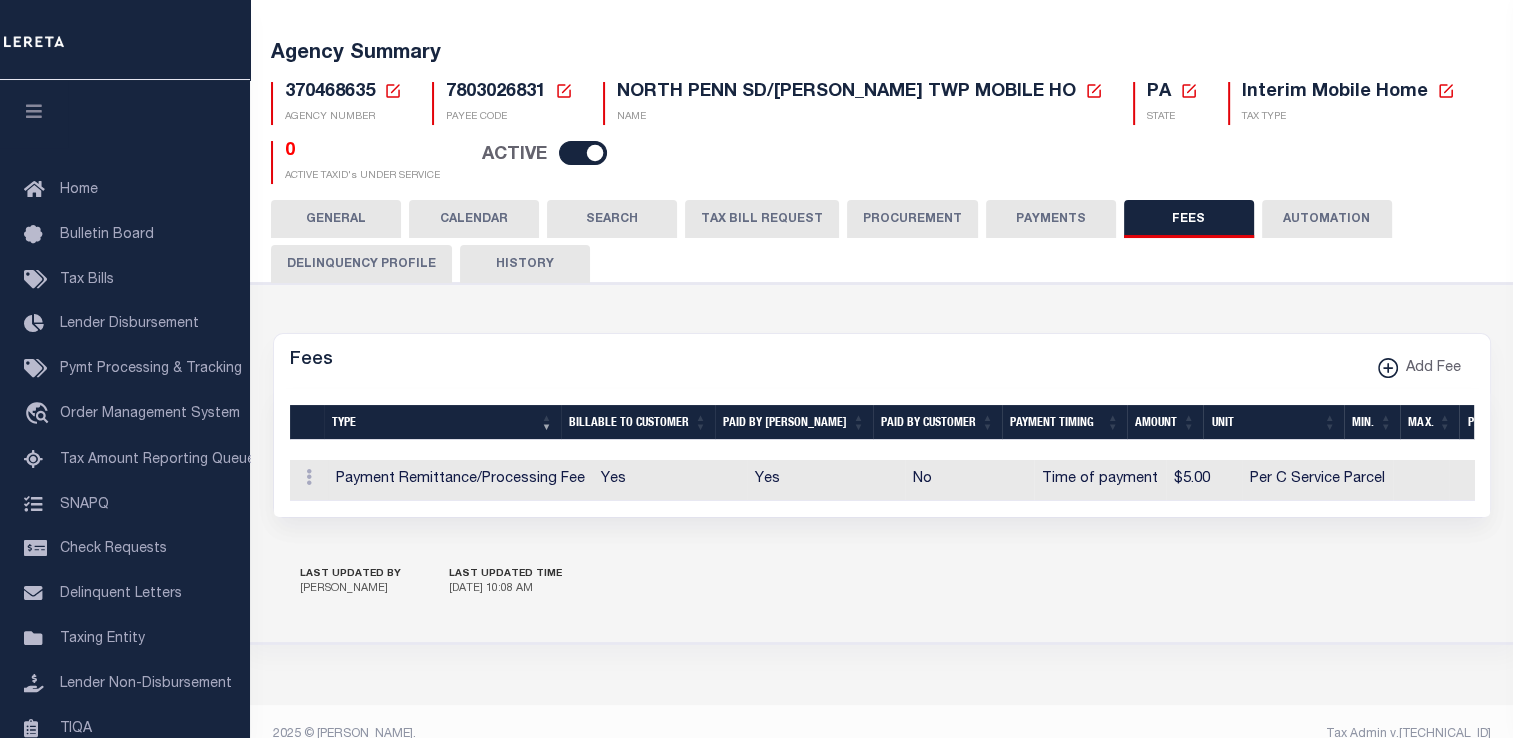 scroll, scrollTop: 139, scrollLeft: 0, axis: vertical 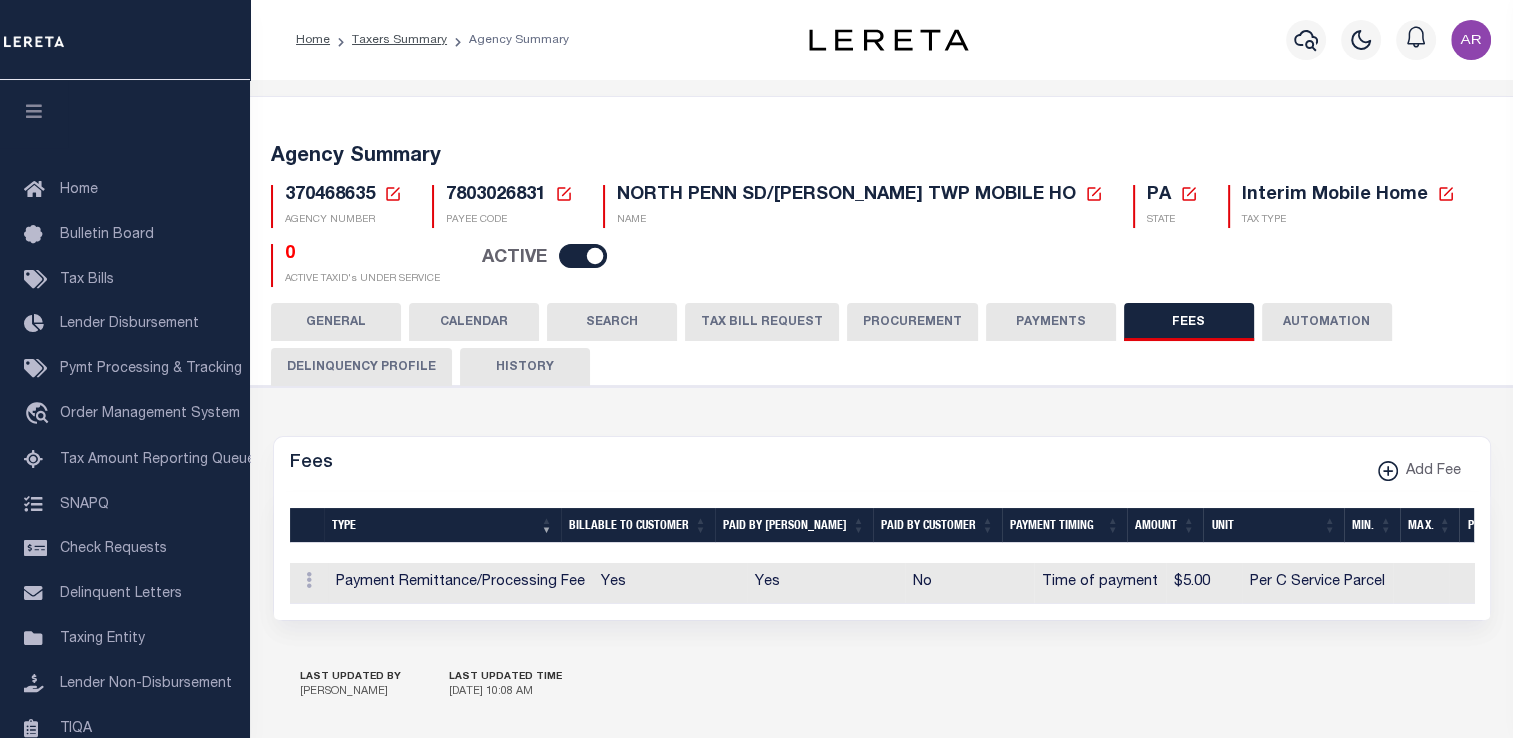 click on "GENERAL" at bounding box center (336, 322) 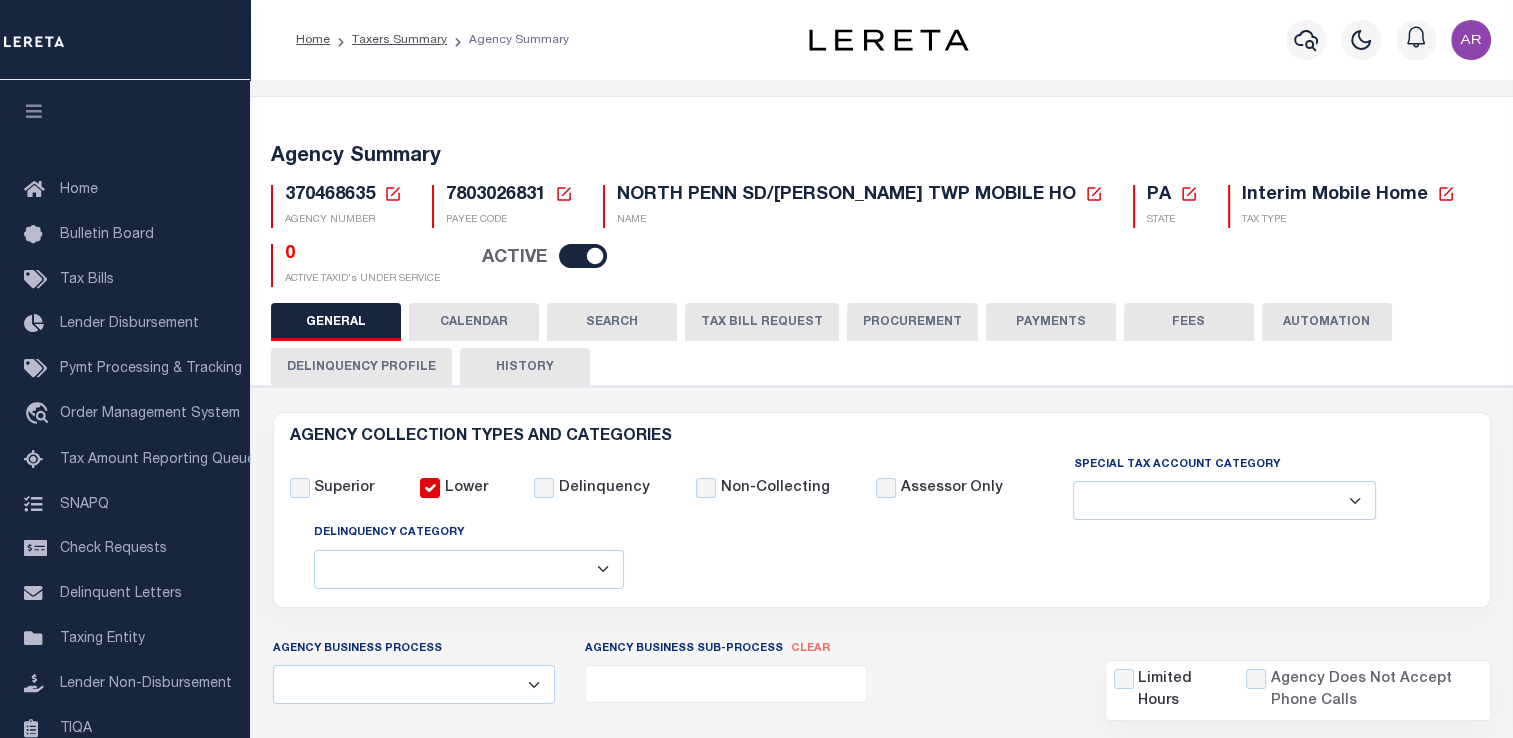 scroll, scrollTop: 647, scrollLeft: 0, axis: vertical 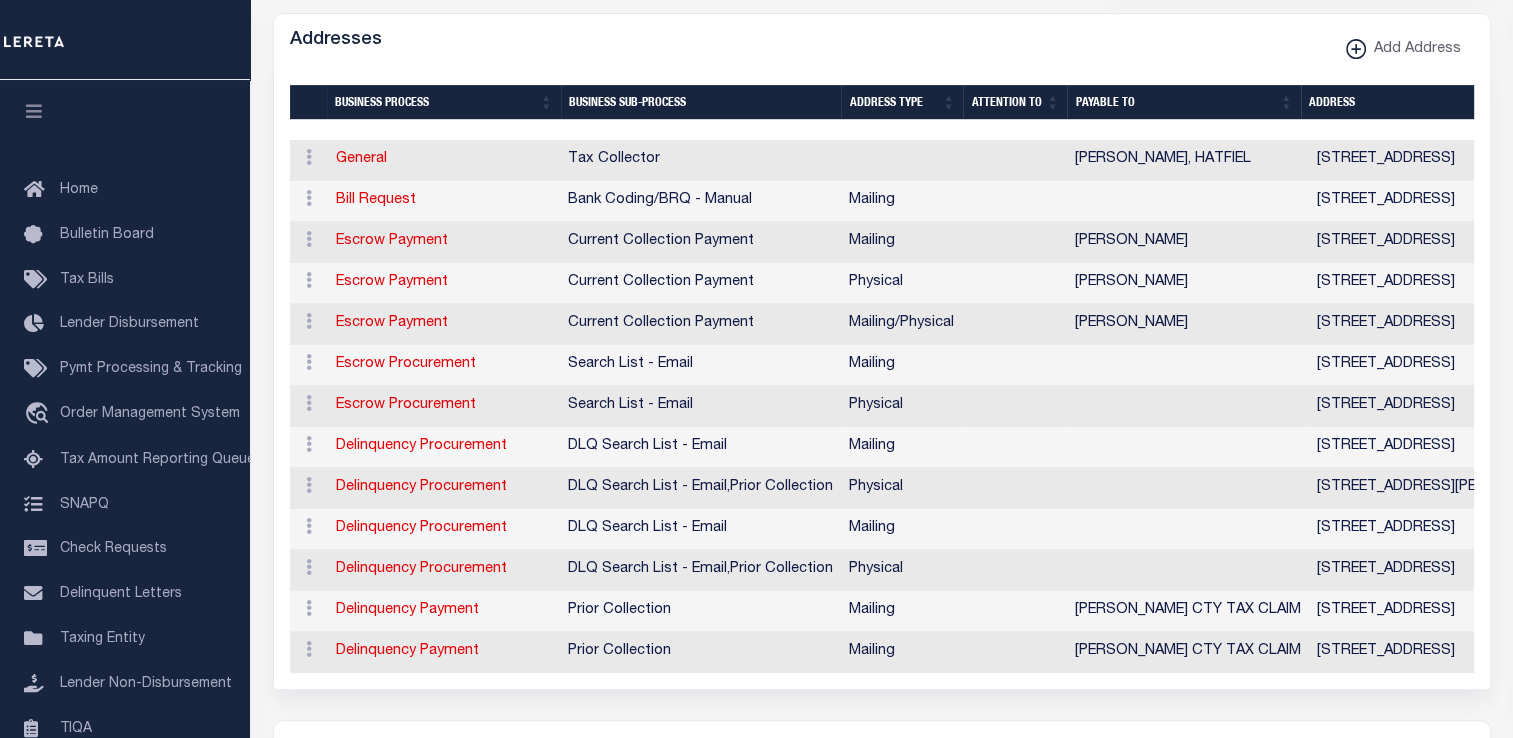click on "Addresses
Add Address" at bounding box center [882, 41] 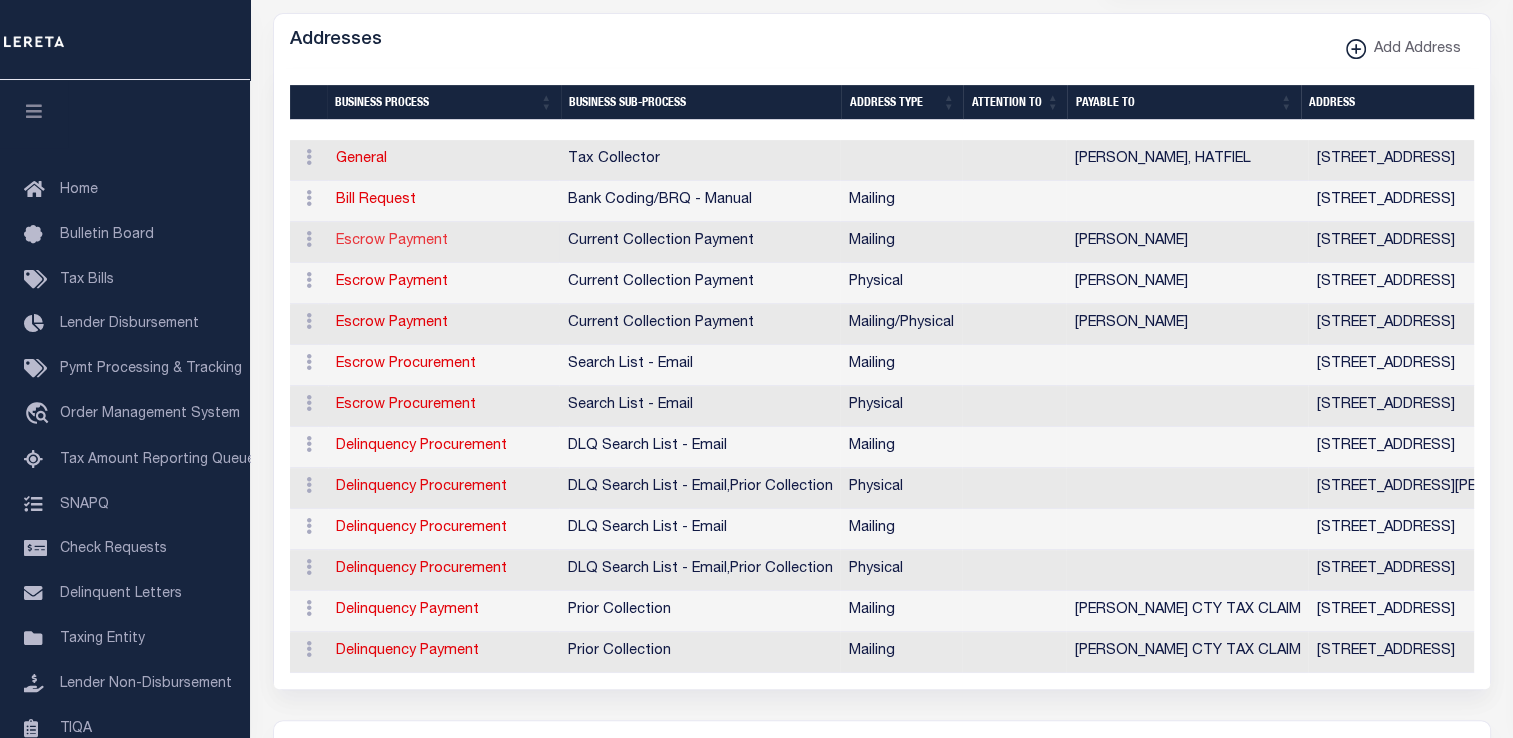 click on "Escrow Payment" at bounding box center [392, 241] 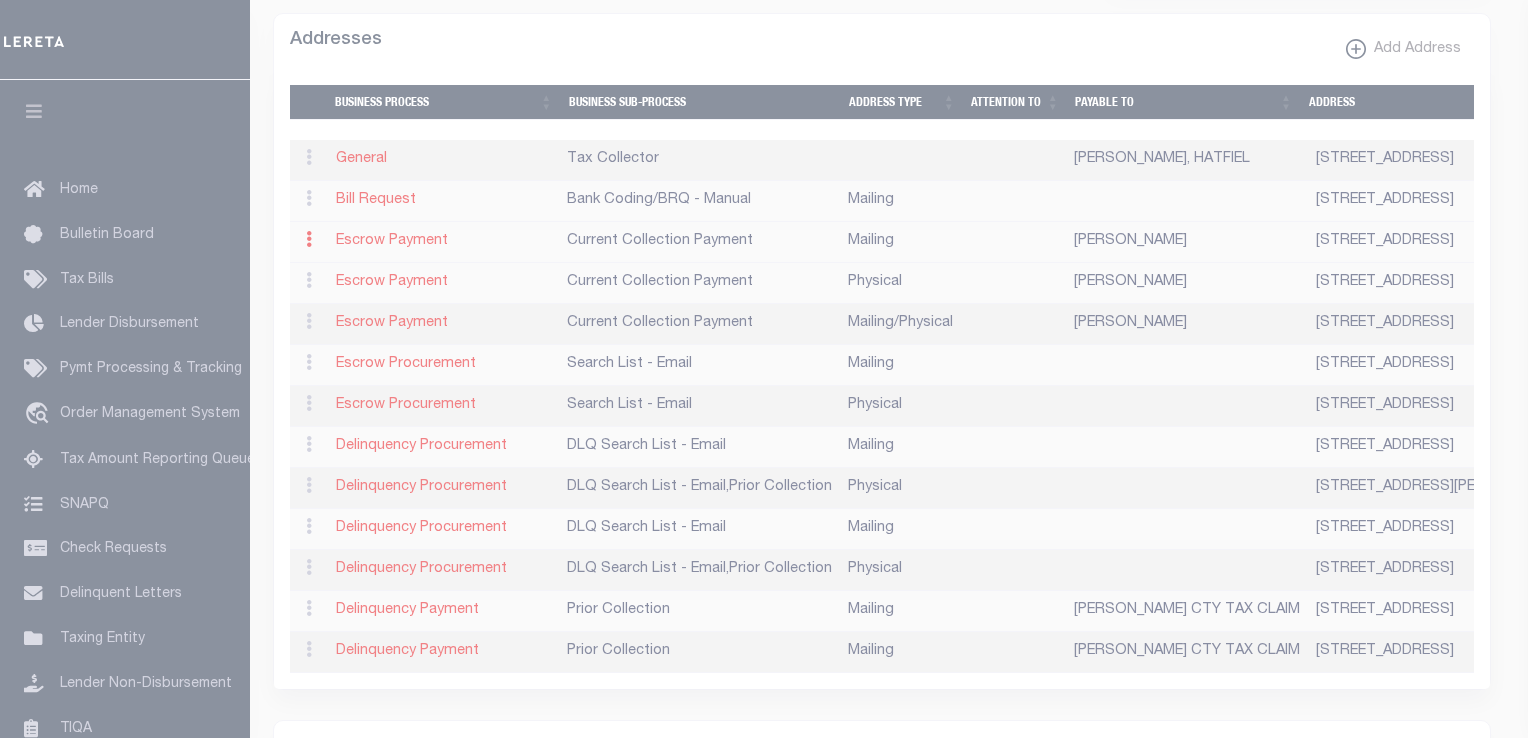 type on "PO BOX 515" 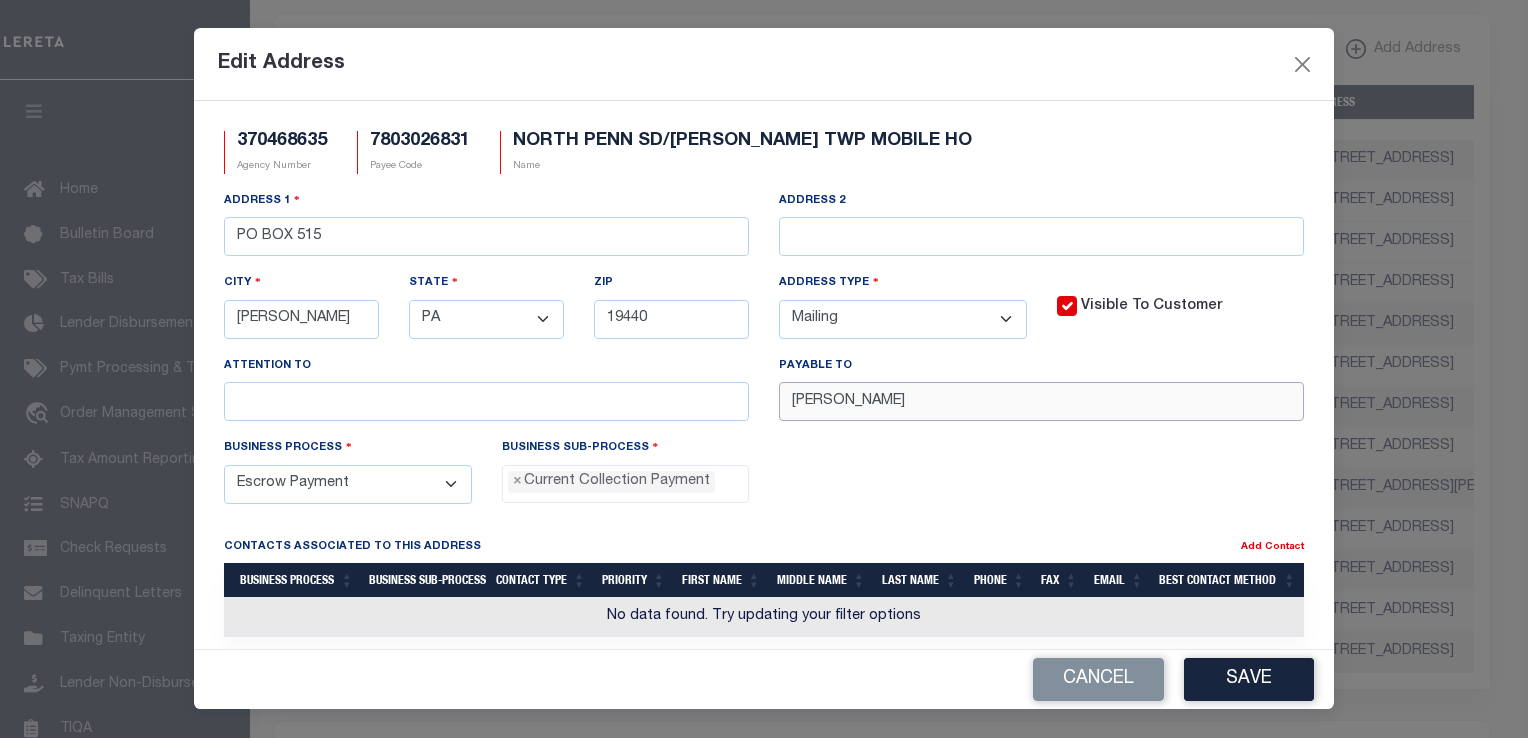 drag, startPoint x: 1010, startPoint y: 399, endPoint x: 641, endPoint y: 399, distance: 369 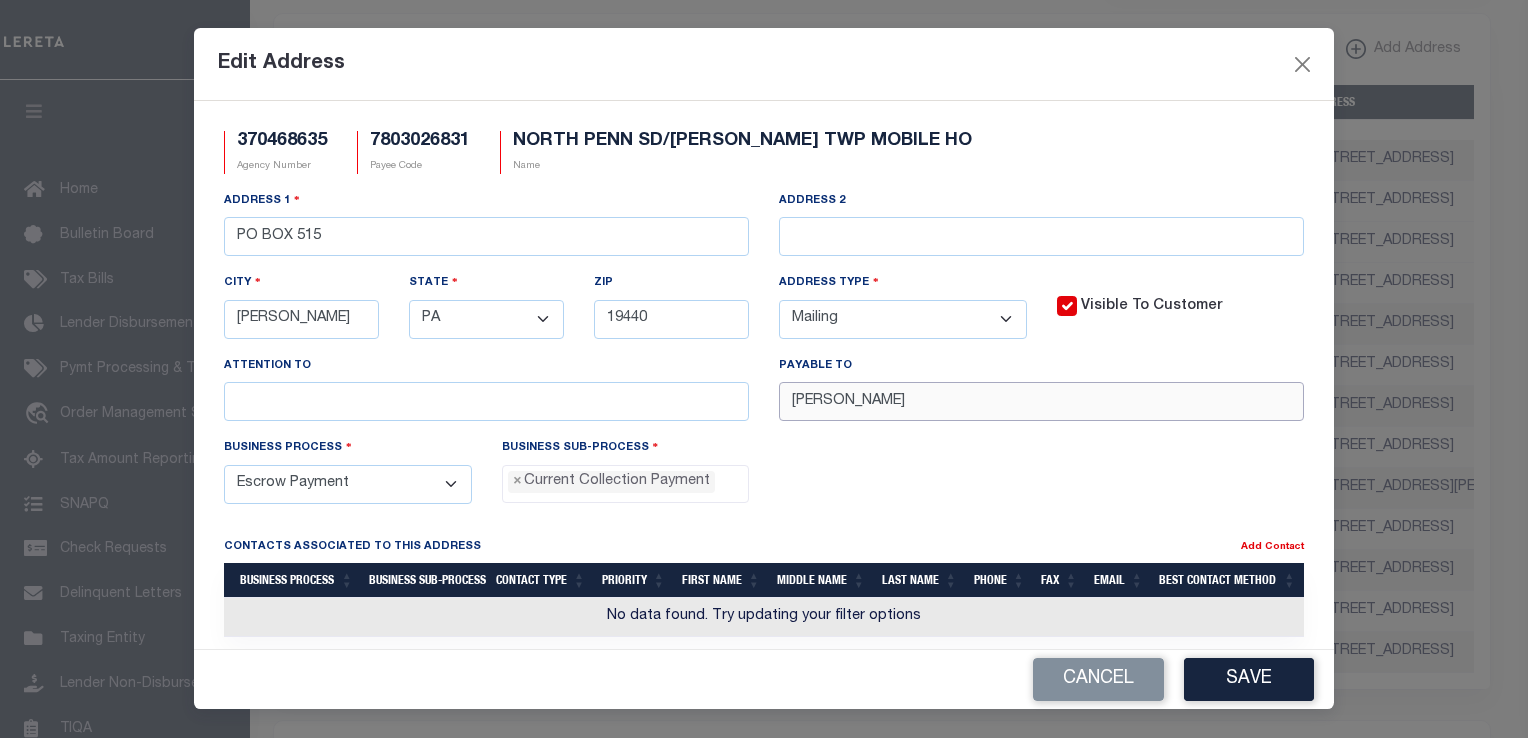 click on "Address [STREET_ADDRESS]
Address 2
City
[GEOGRAPHIC_DATA]
State
- Select -
AK
AL
AR
AZ
CA
CO
CT
DC
DE
FL
[GEOGRAPHIC_DATA]
GU
HI
IA
ID
[GEOGRAPHIC_DATA]
IN
KS
[GEOGRAPHIC_DATA]
LA
MA
MD
[GEOGRAPHIC_DATA]
[GEOGRAPHIC_DATA]
[GEOGRAPHIC_DATA]
[GEOGRAPHIC_DATA]
MS
MT
NC
[GEOGRAPHIC_DATA]
[GEOGRAPHIC_DATA]
NH
[GEOGRAPHIC_DATA]
[GEOGRAPHIC_DATA]
[GEOGRAPHIC_DATA]
[GEOGRAPHIC_DATA]
[GEOGRAPHIC_DATA]
[GEOGRAPHIC_DATA]
[GEOGRAPHIC_DATA]
[GEOGRAPHIC_DATA]
PR
RI
SC
SD
[GEOGRAPHIC_DATA]
[GEOGRAPHIC_DATA]
[GEOGRAPHIC_DATA]
[GEOGRAPHIC_DATA]
VI
[GEOGRAPHIC_DATA]
[GEOGRAPHIC_DATA]
[GEOGRAPHIC_DATA]
WV
WY" at bounding box center [764, 313] 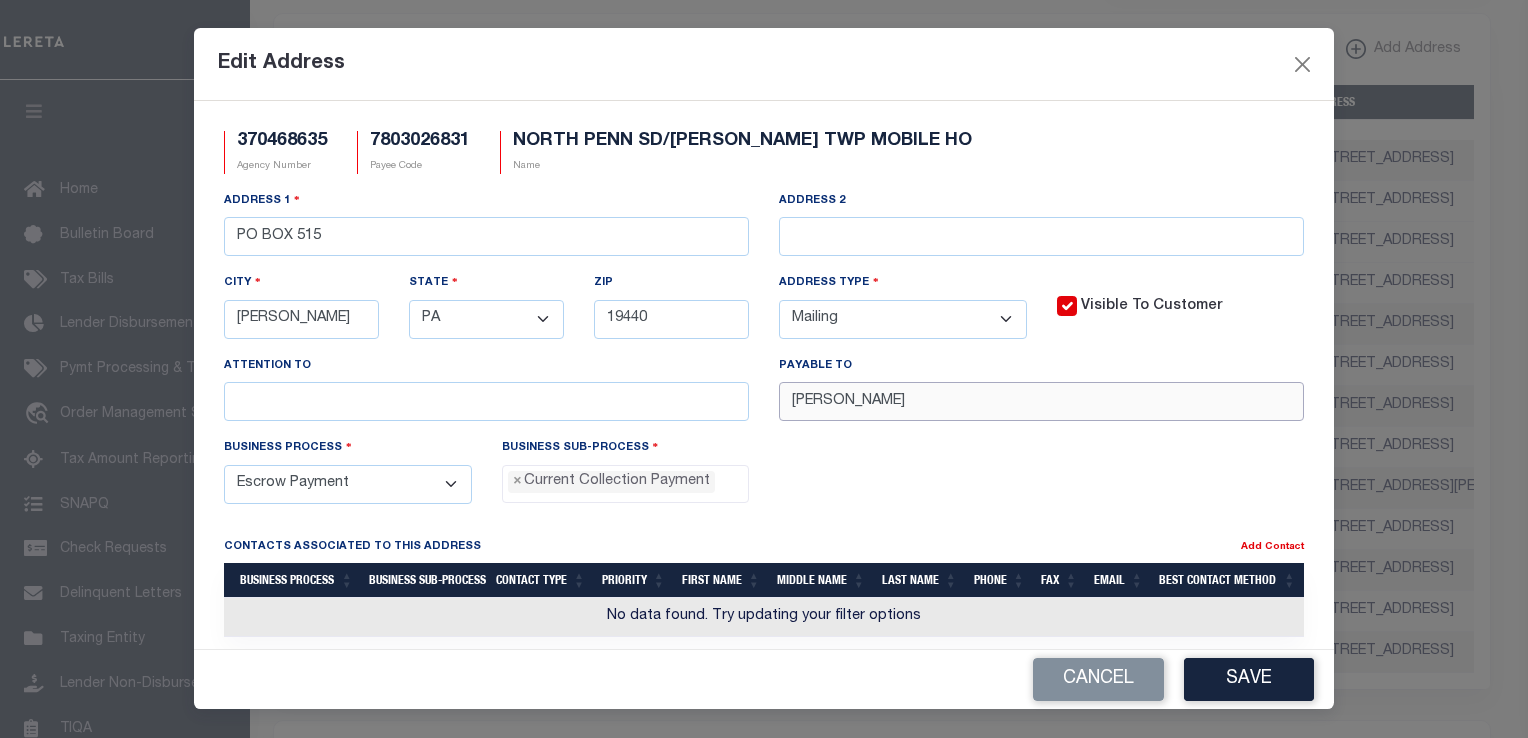 paste on ", [PERSON_NAME] TWP T/C" 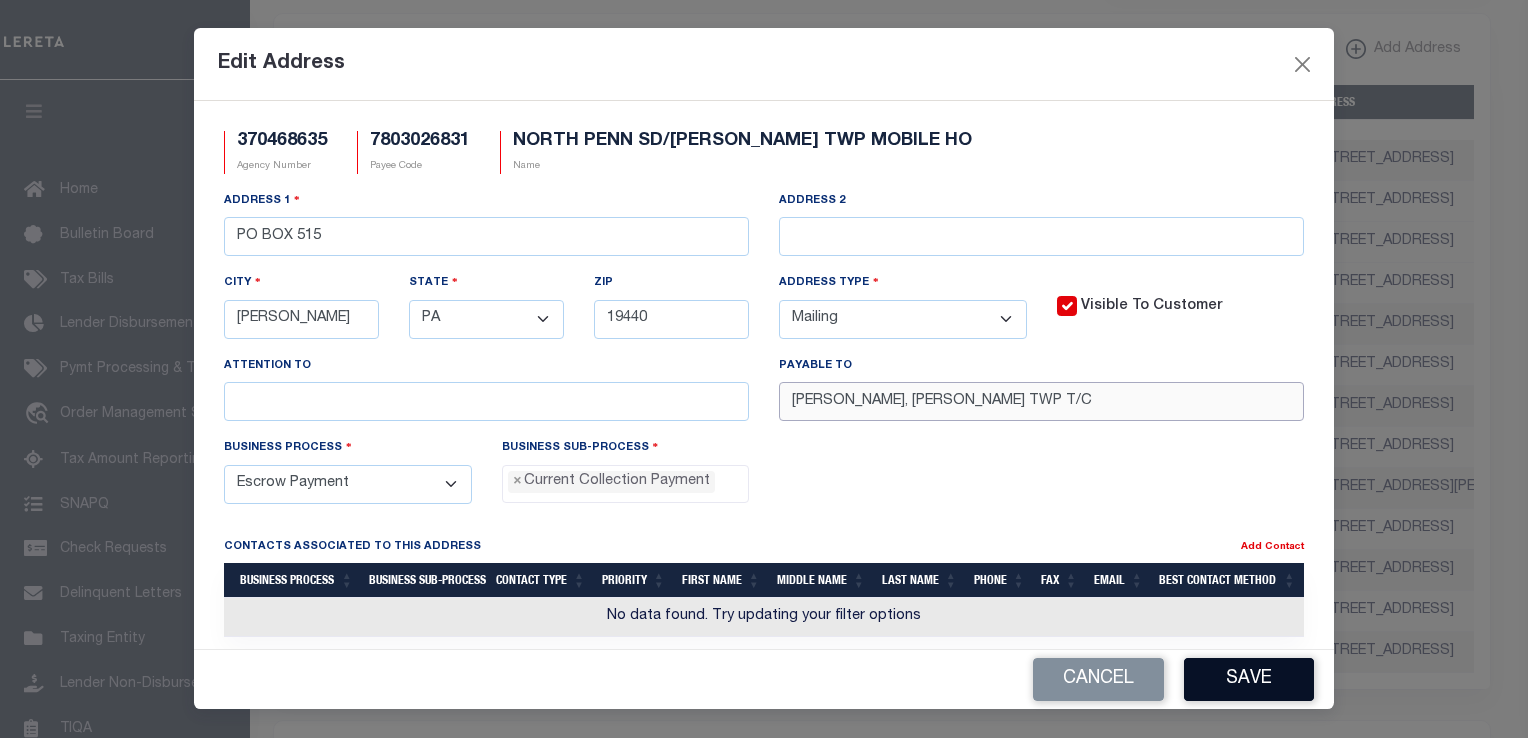 type on "[PERSON_NAME], [PERSON_NAME] TWP T/C" 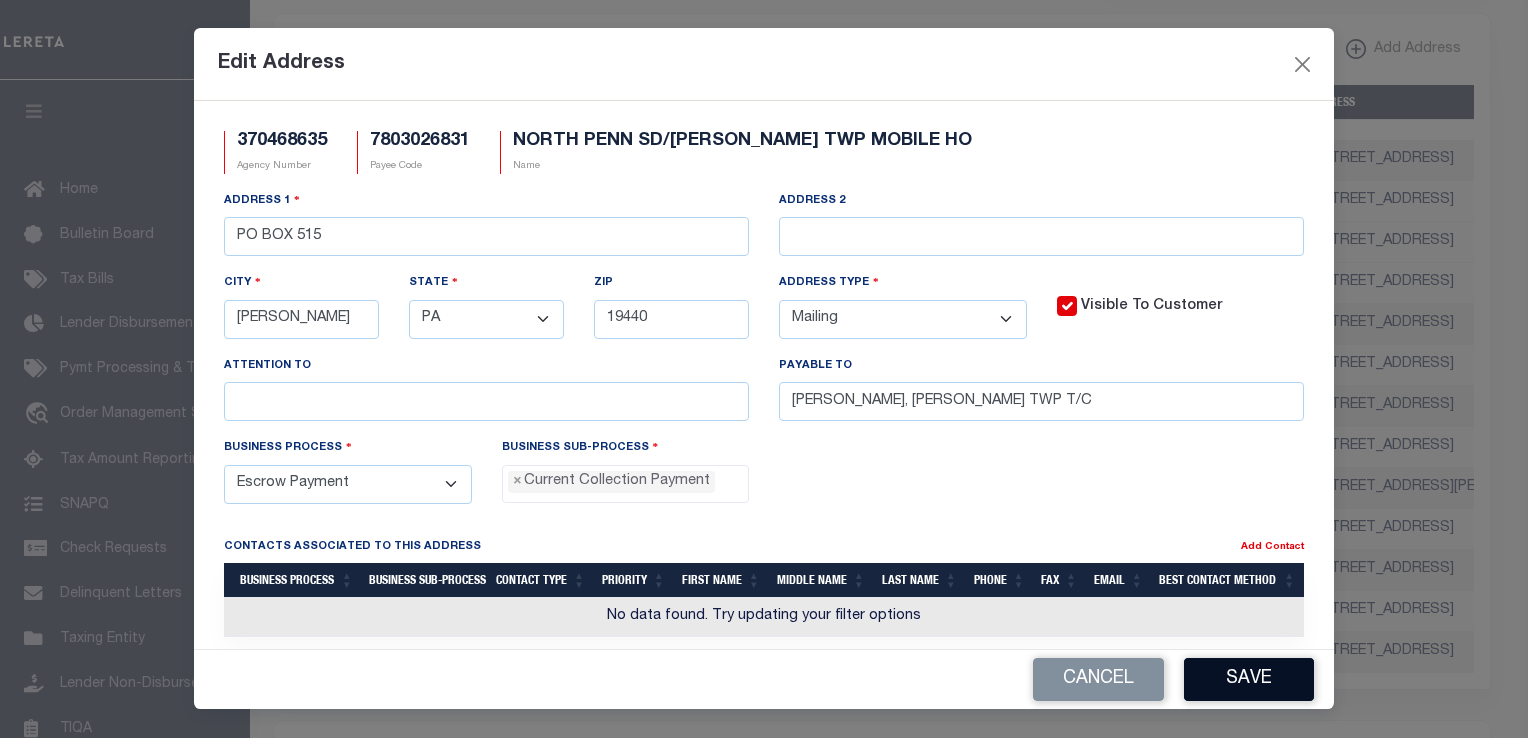 click on "Save" at bounding box center [1249, 679] 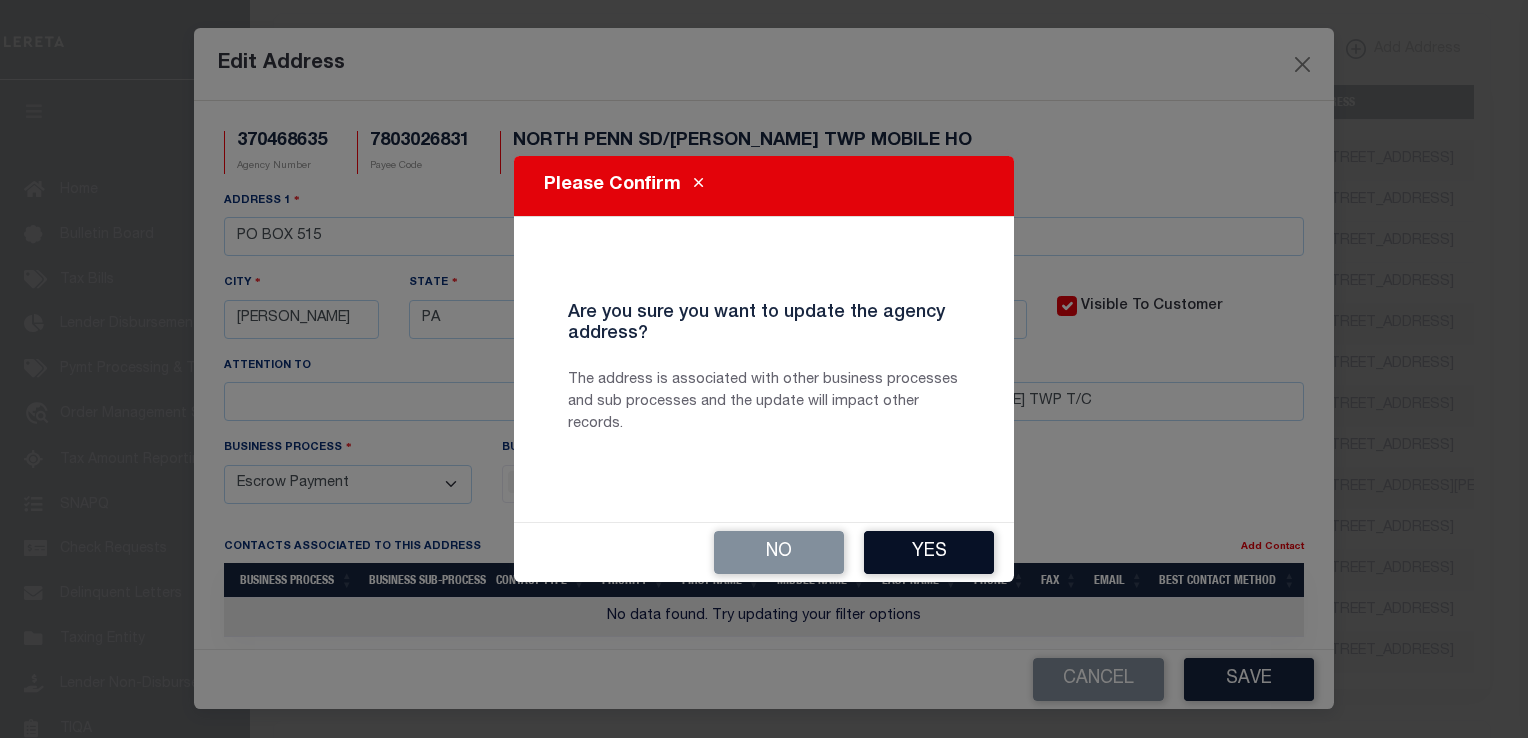 click on "Yes" 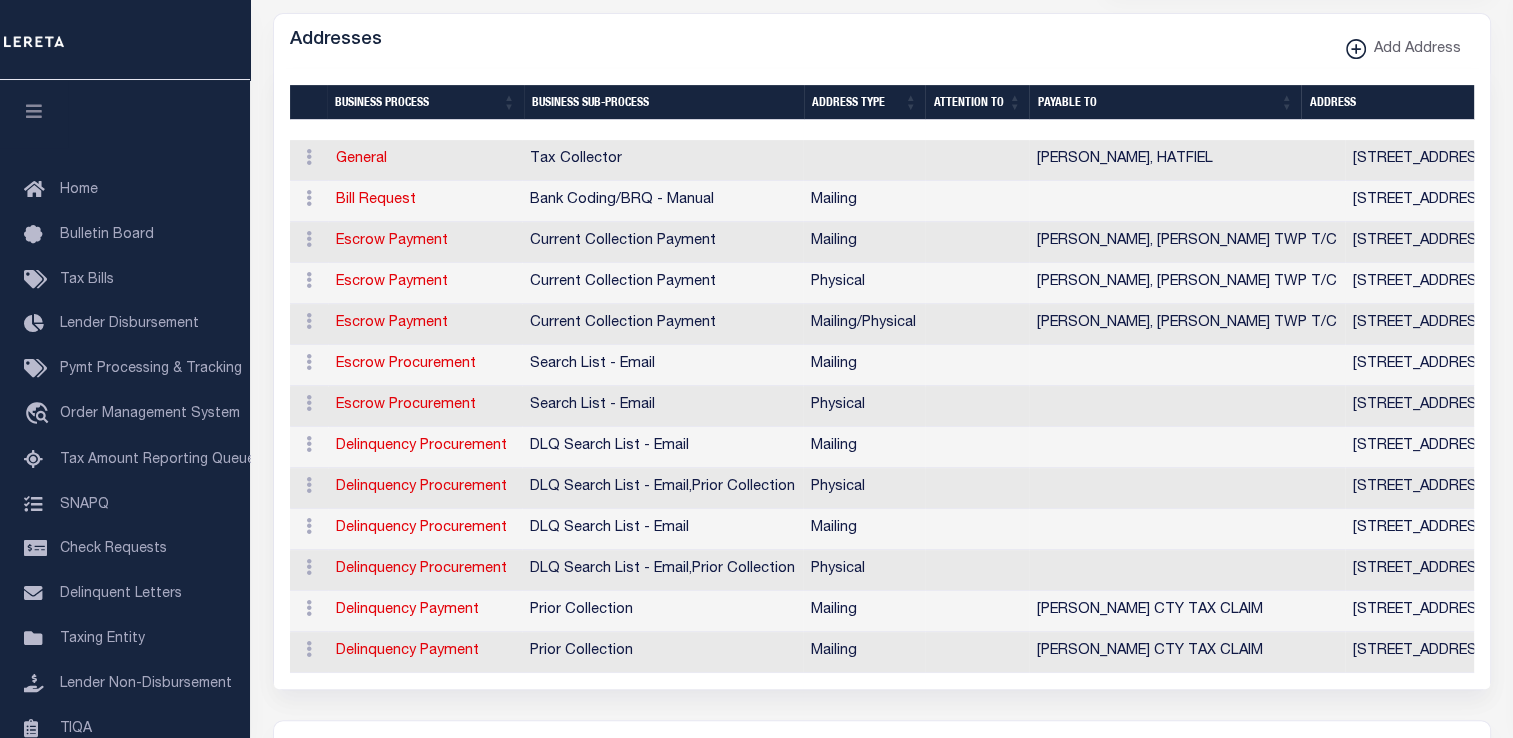 drag, startPoint x: 1238, startPoint y: 36, endPoint x: 1245, endPoint y: 50, distance: 15.652476 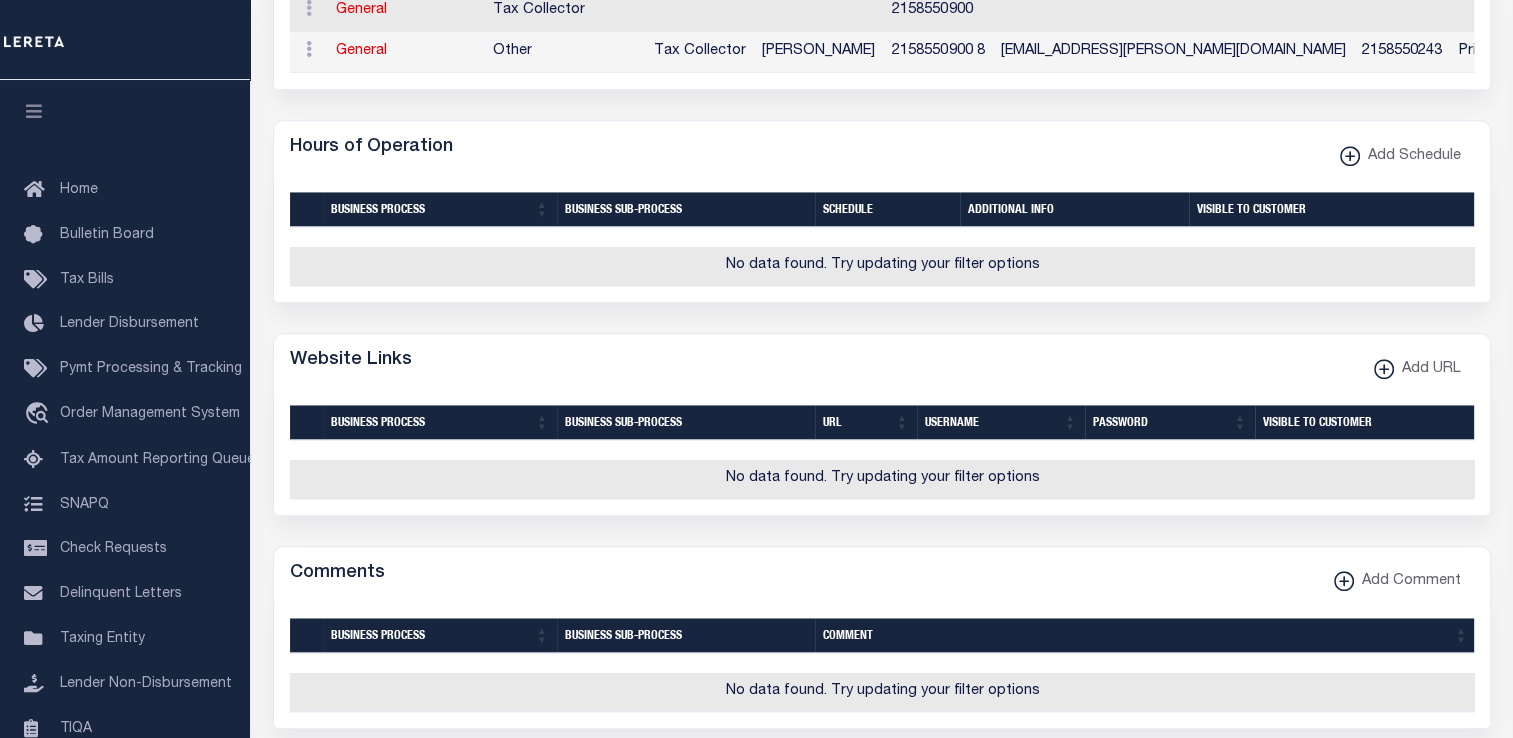 scroll, scrollTop: 1507, scrollLeft: 0, axis: vertical 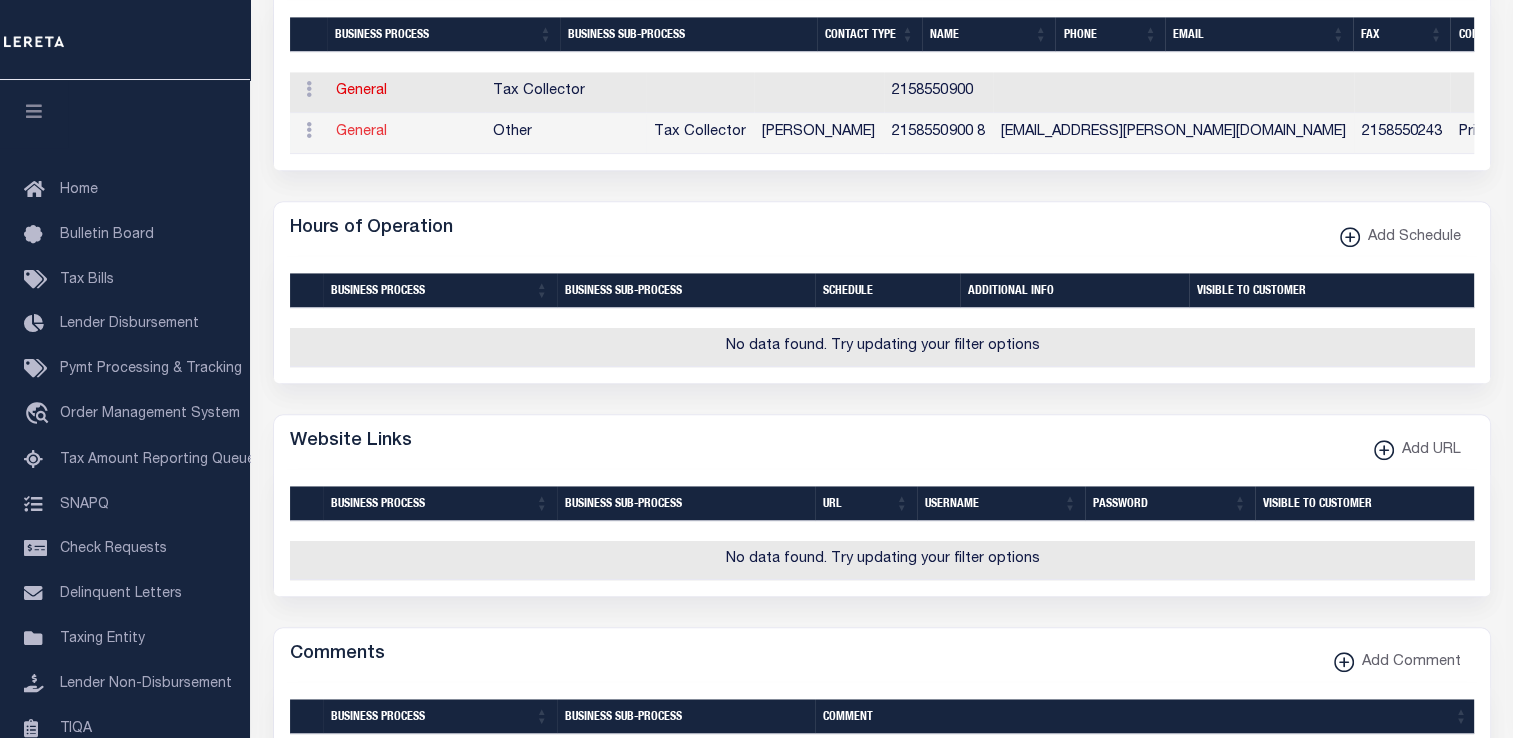 click on "General" 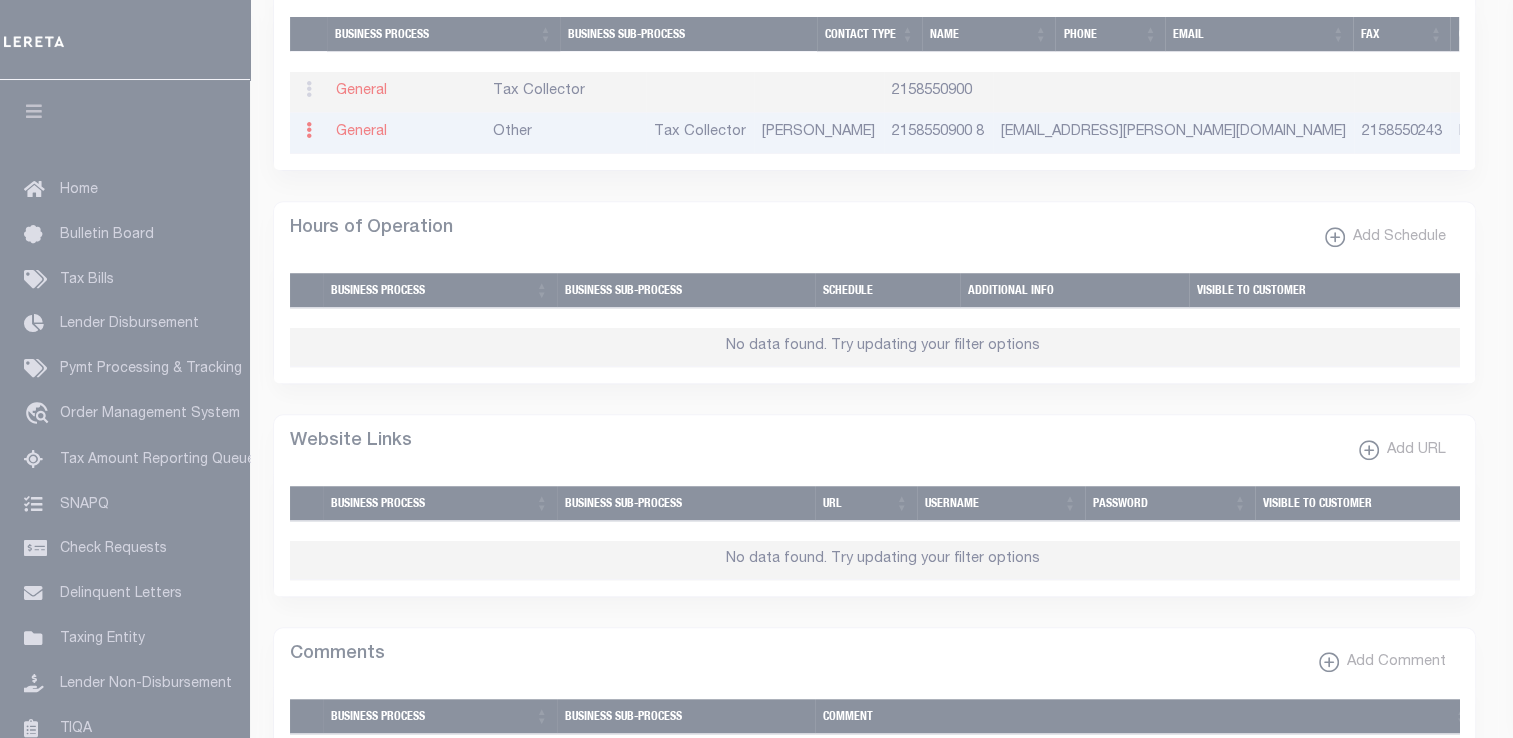 select on "2" 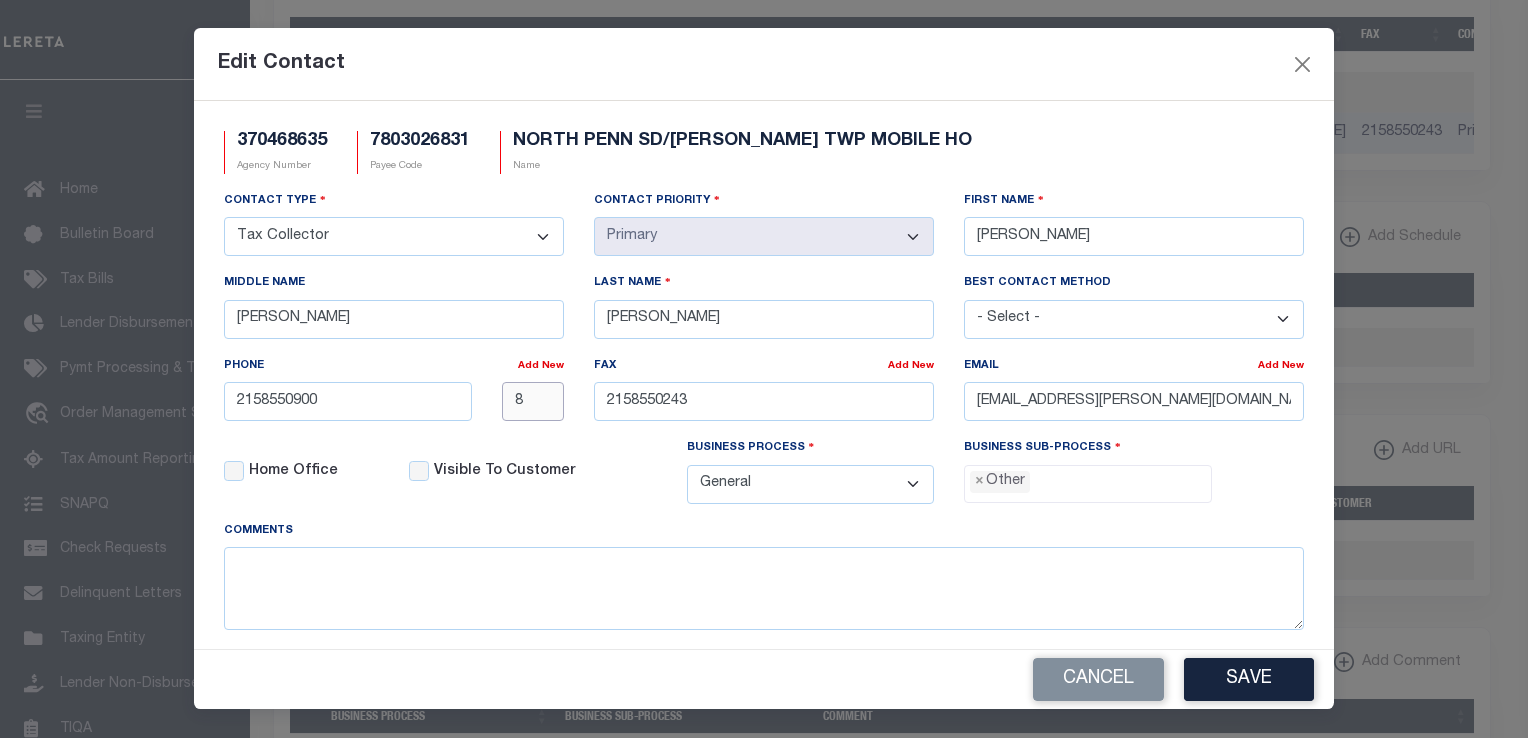 drag, startPoint x: 548, startPoint y: 398, endPoint x: 480, endPoint y: 404, distance: 68.26419 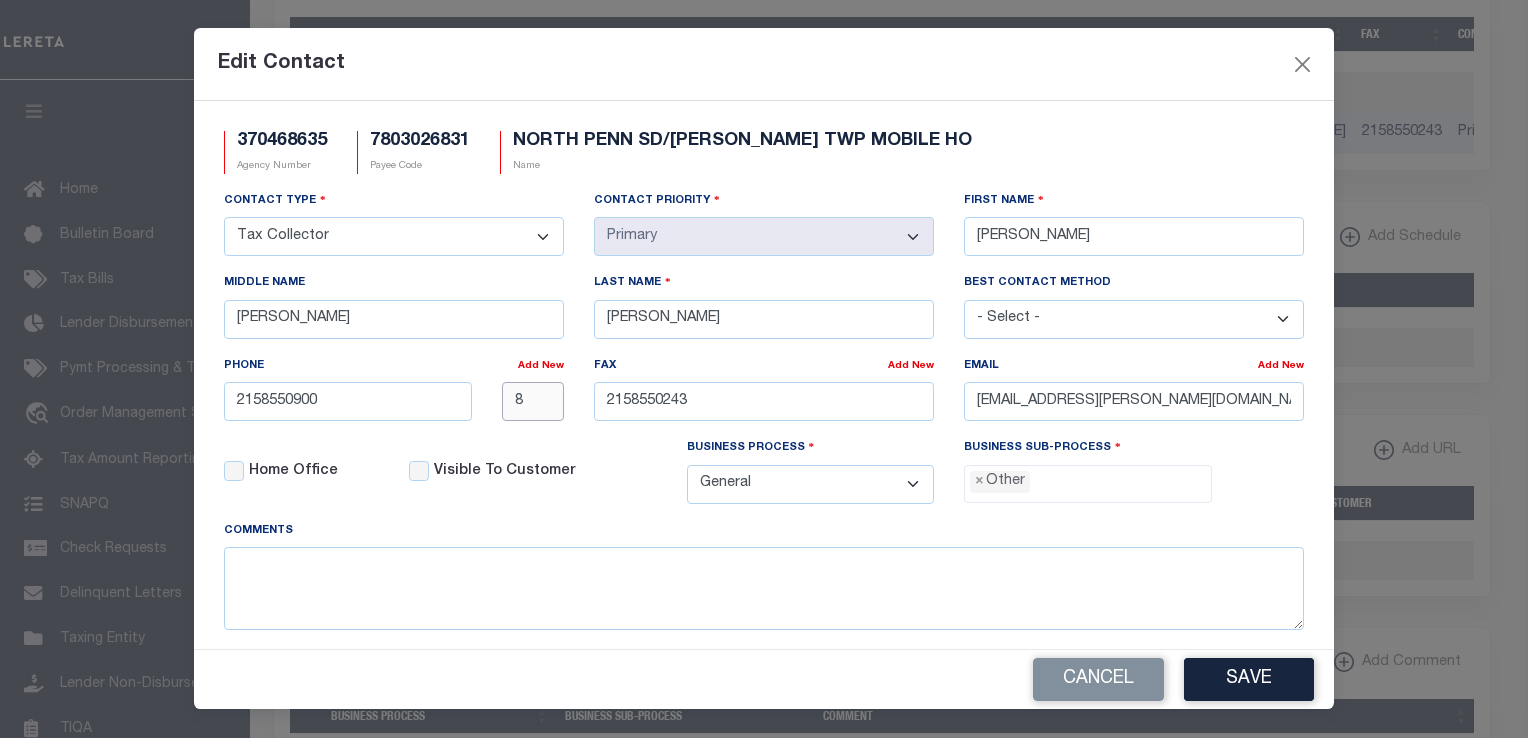 click on "2158550900
8" 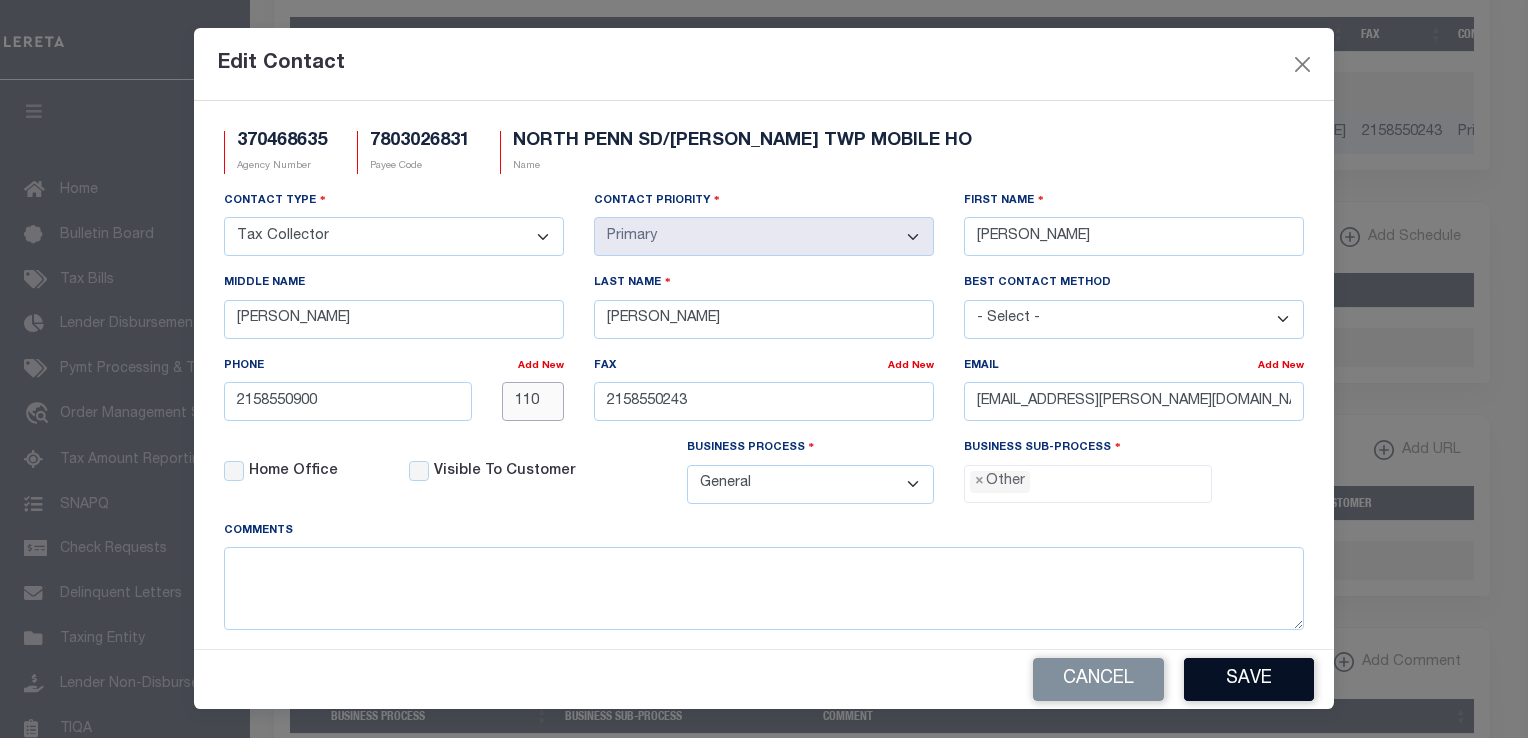 type on "110" 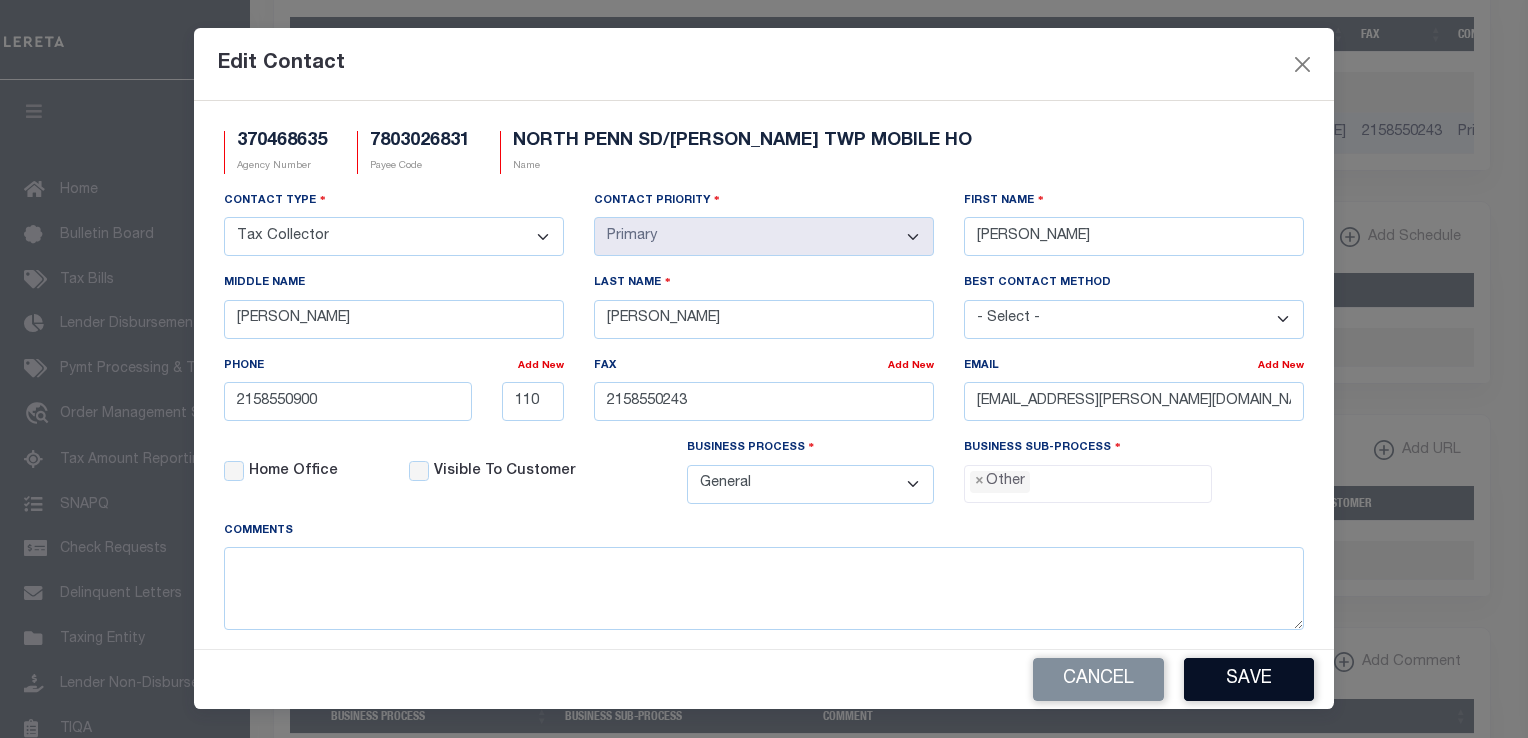 click on "Save" 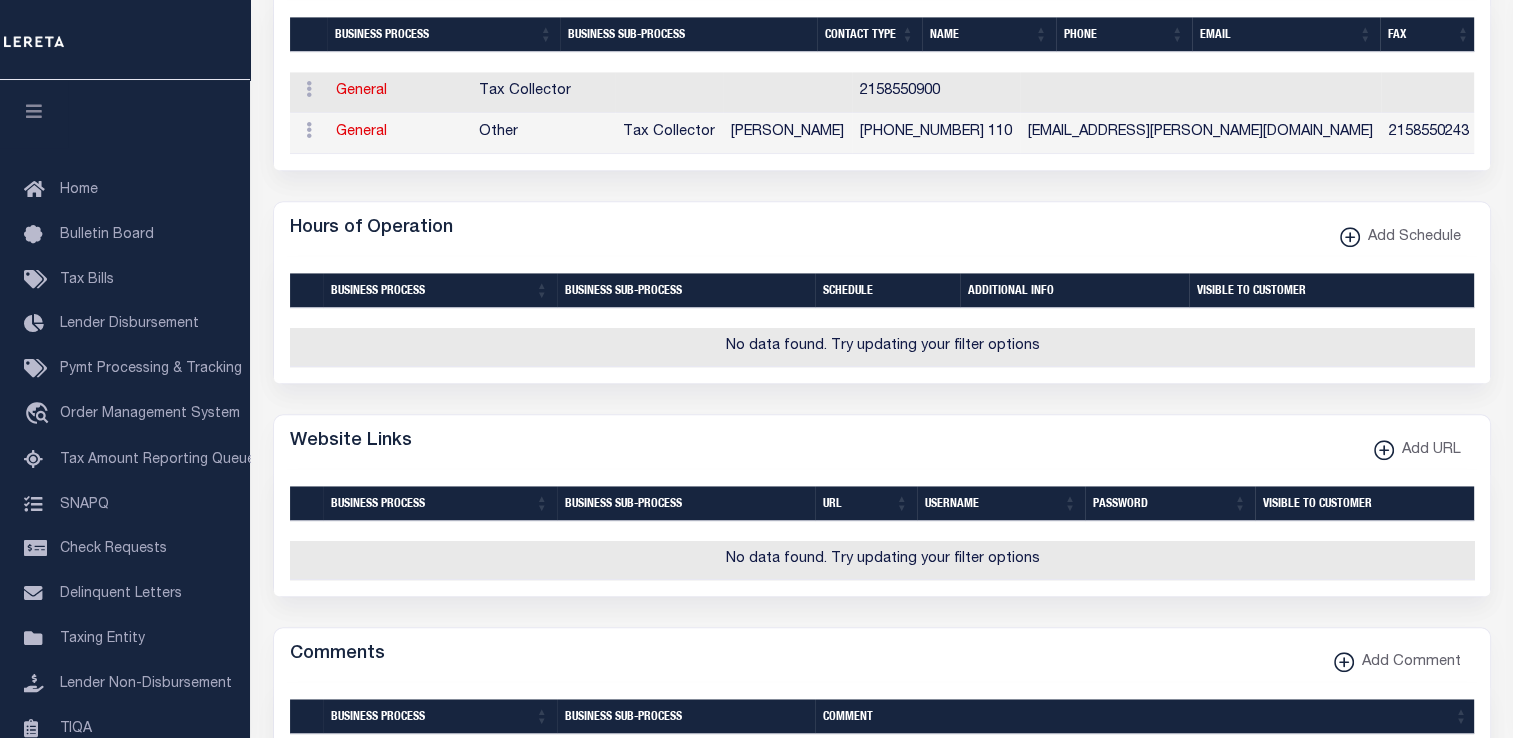 drag, startPoint x: 974, startPoint y: 681, endPoint x: 904, endPoint y: 679, distance: 70.028564 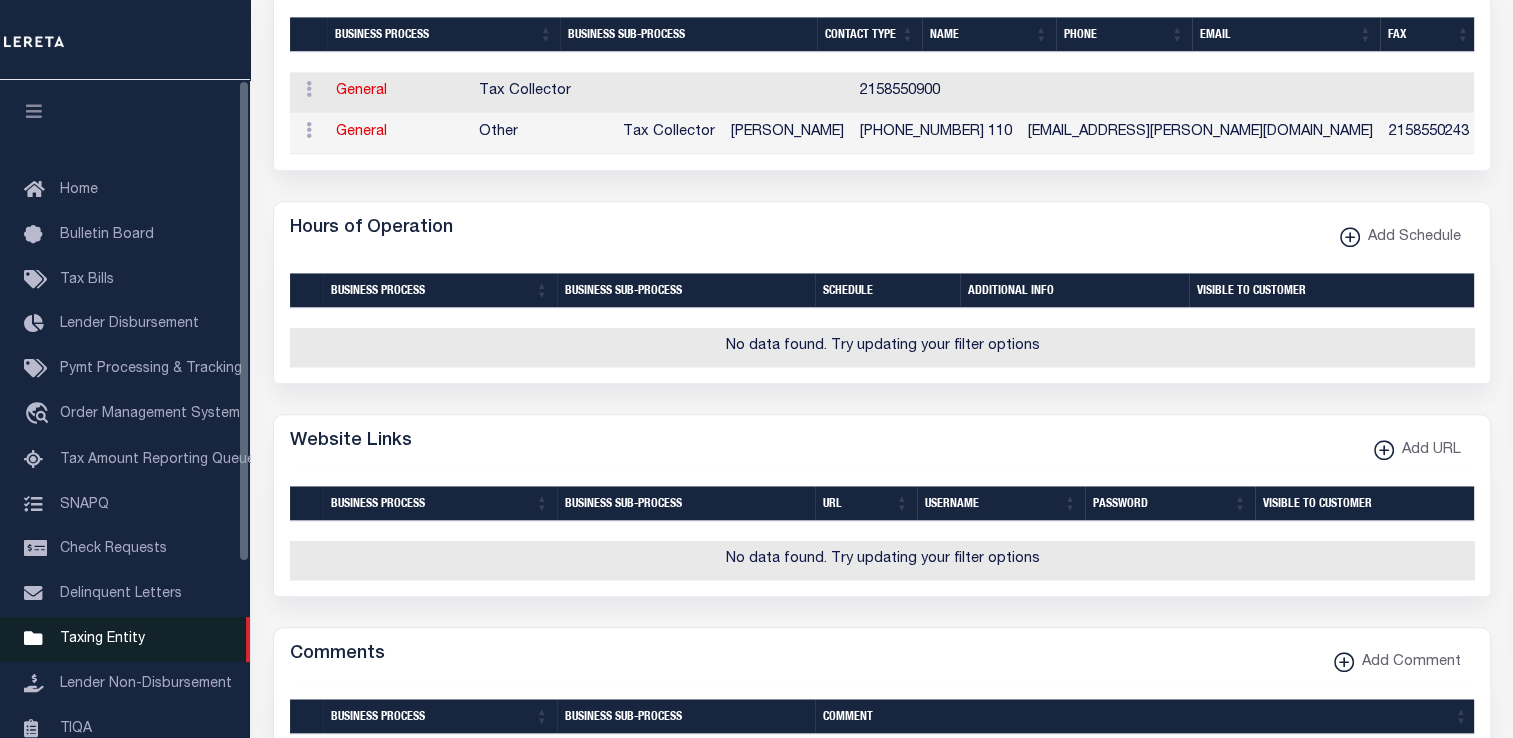 click on "Taxing Entity" 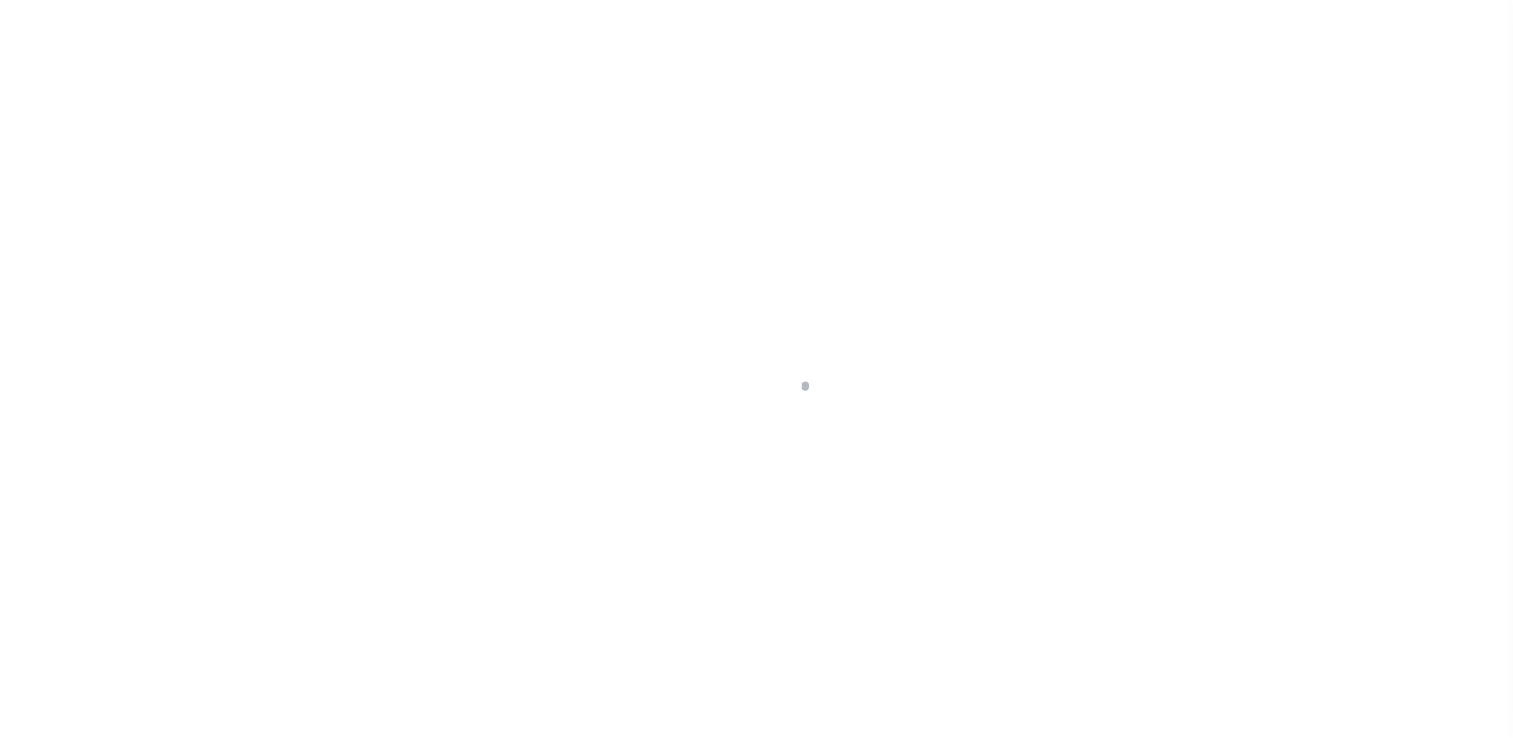 select 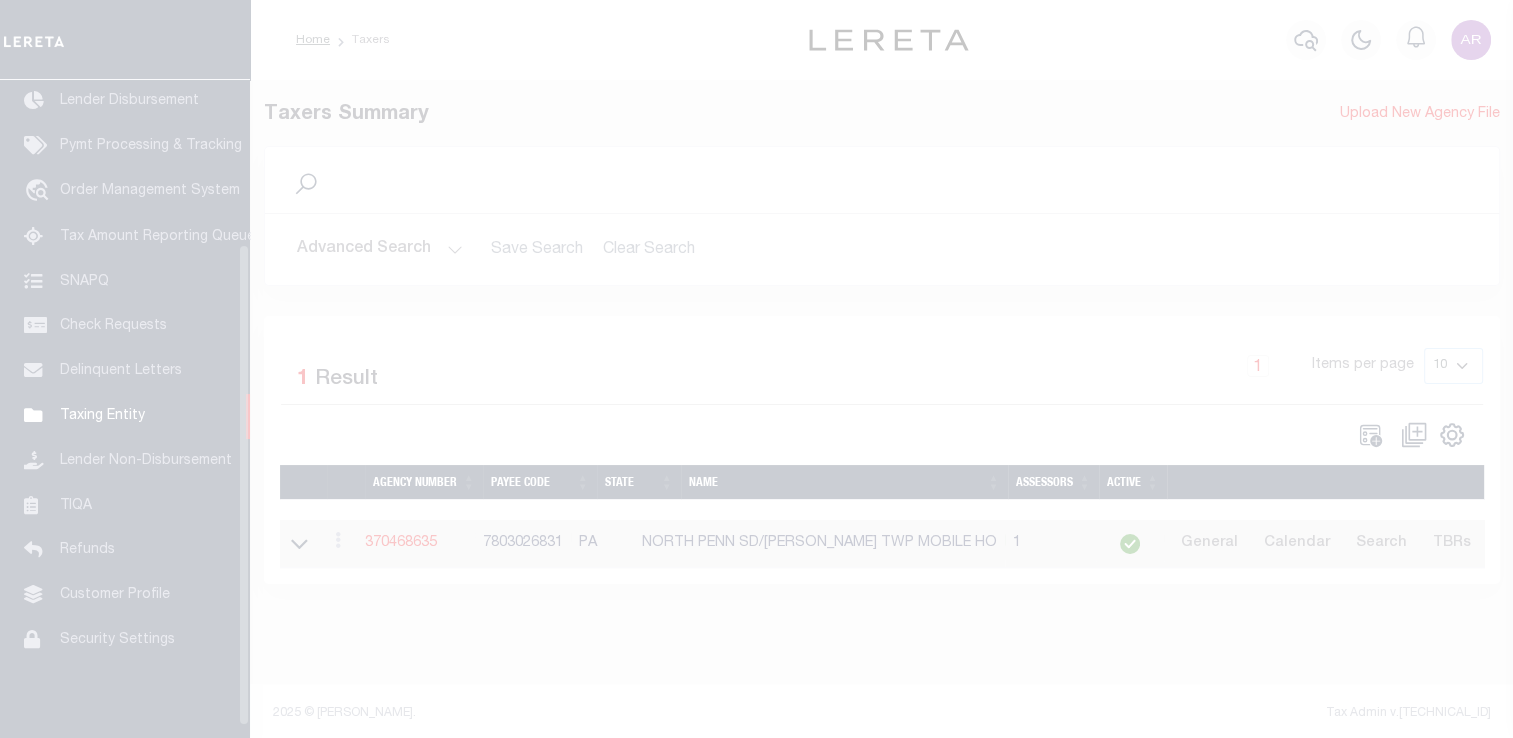 scroll, scrollTop: 239, scrollLeft: 0, axis: vertical 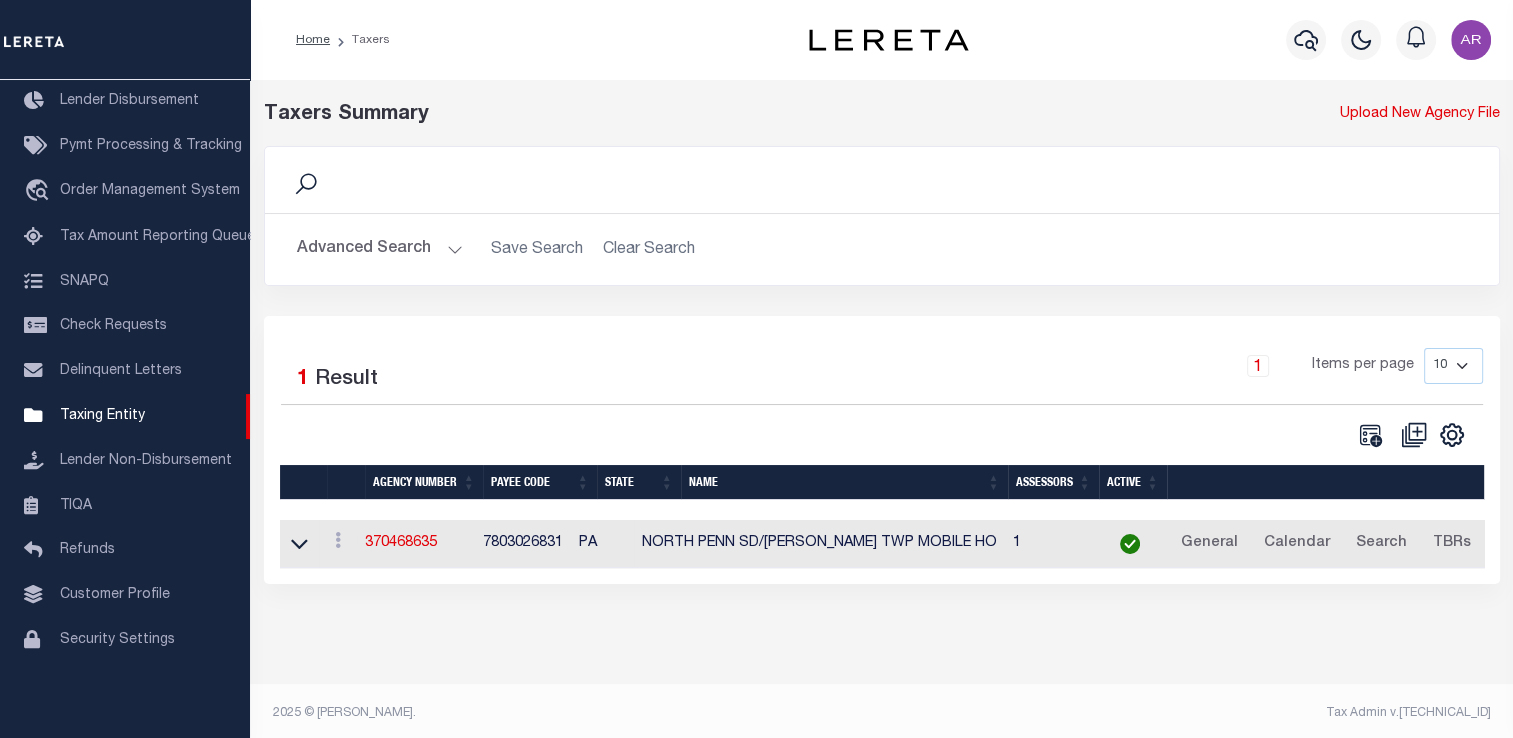 click on "Advanced Search" at bounding box center (380, 249) 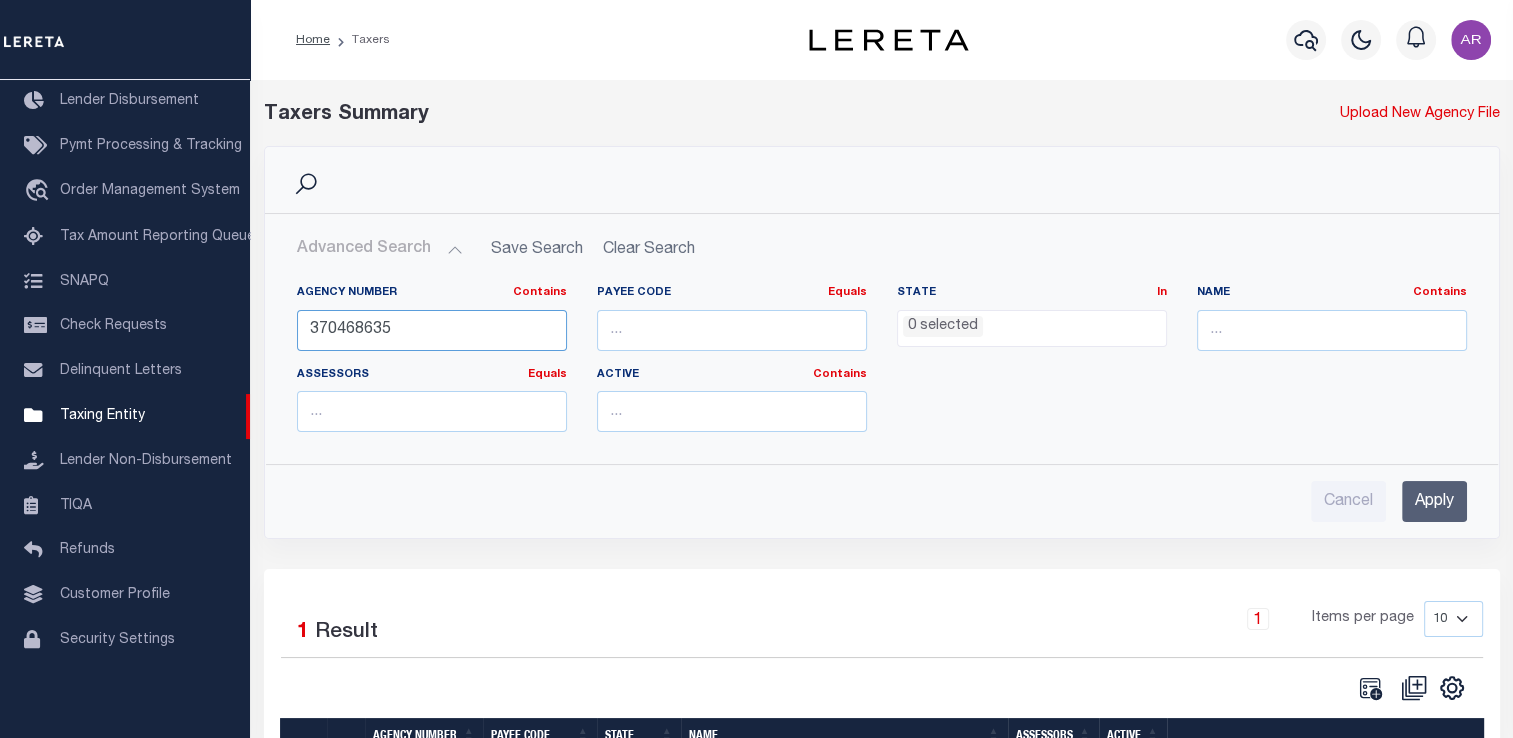 click on "370468635" at bounding box center [432, 330] 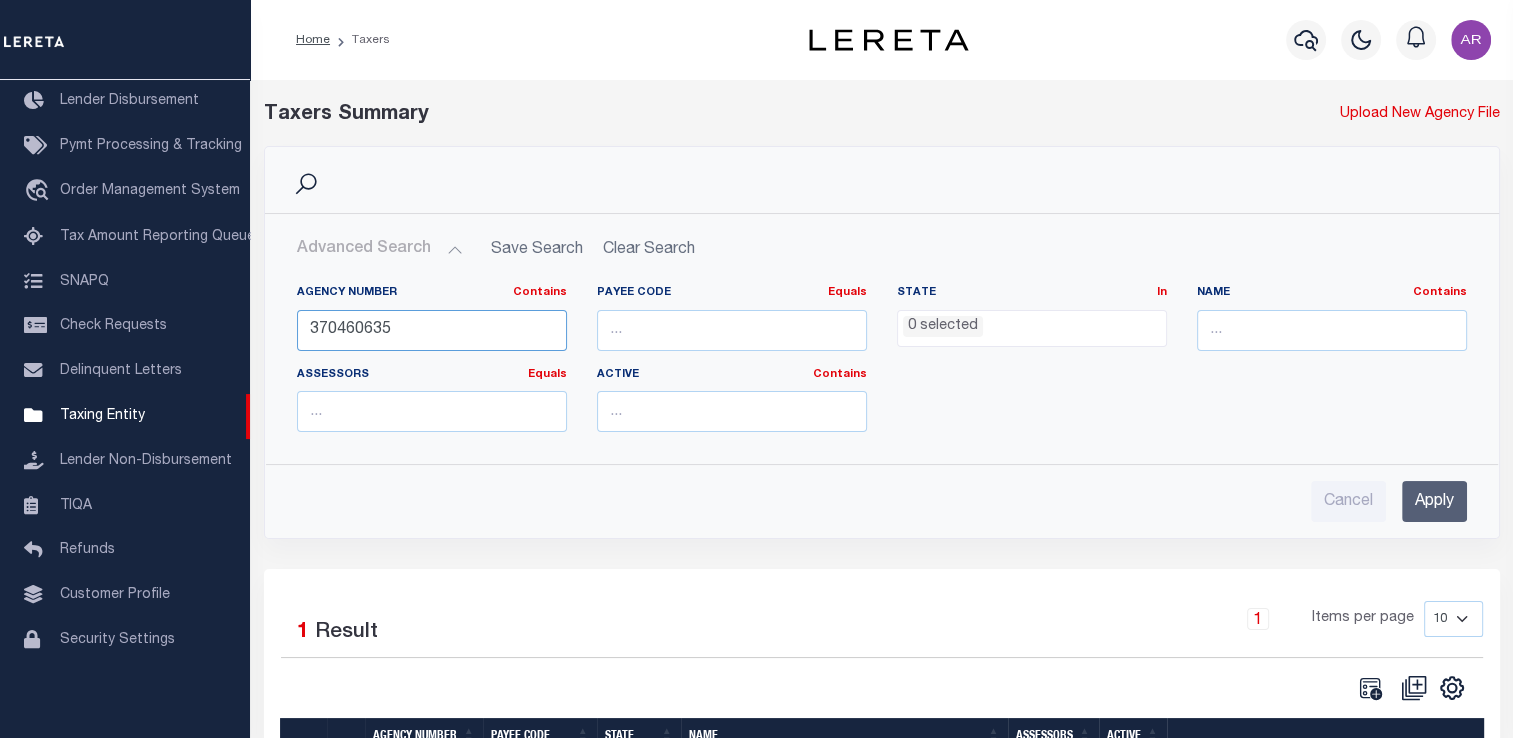 type on "370460635" 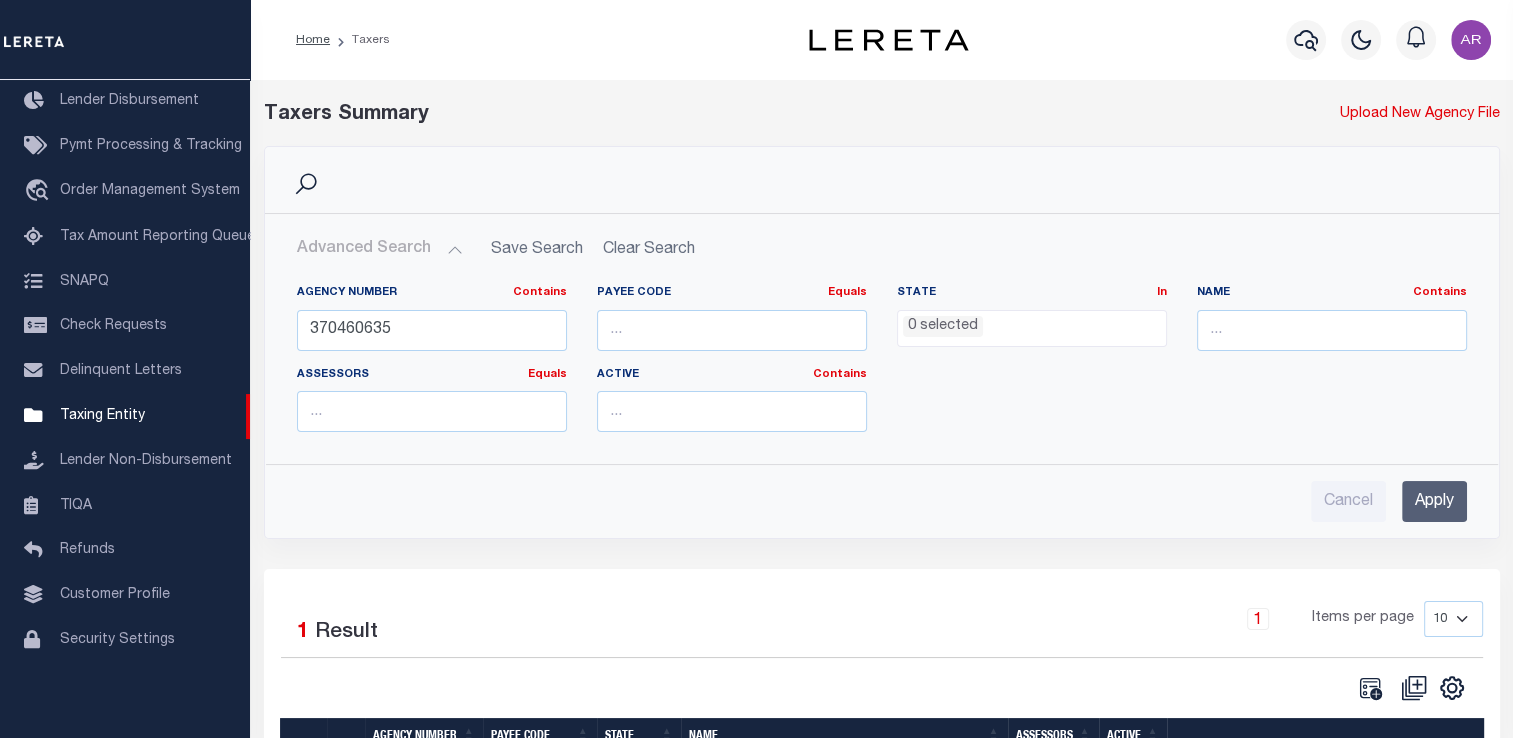 click on "Apply" at bounding box center [1434, 501] 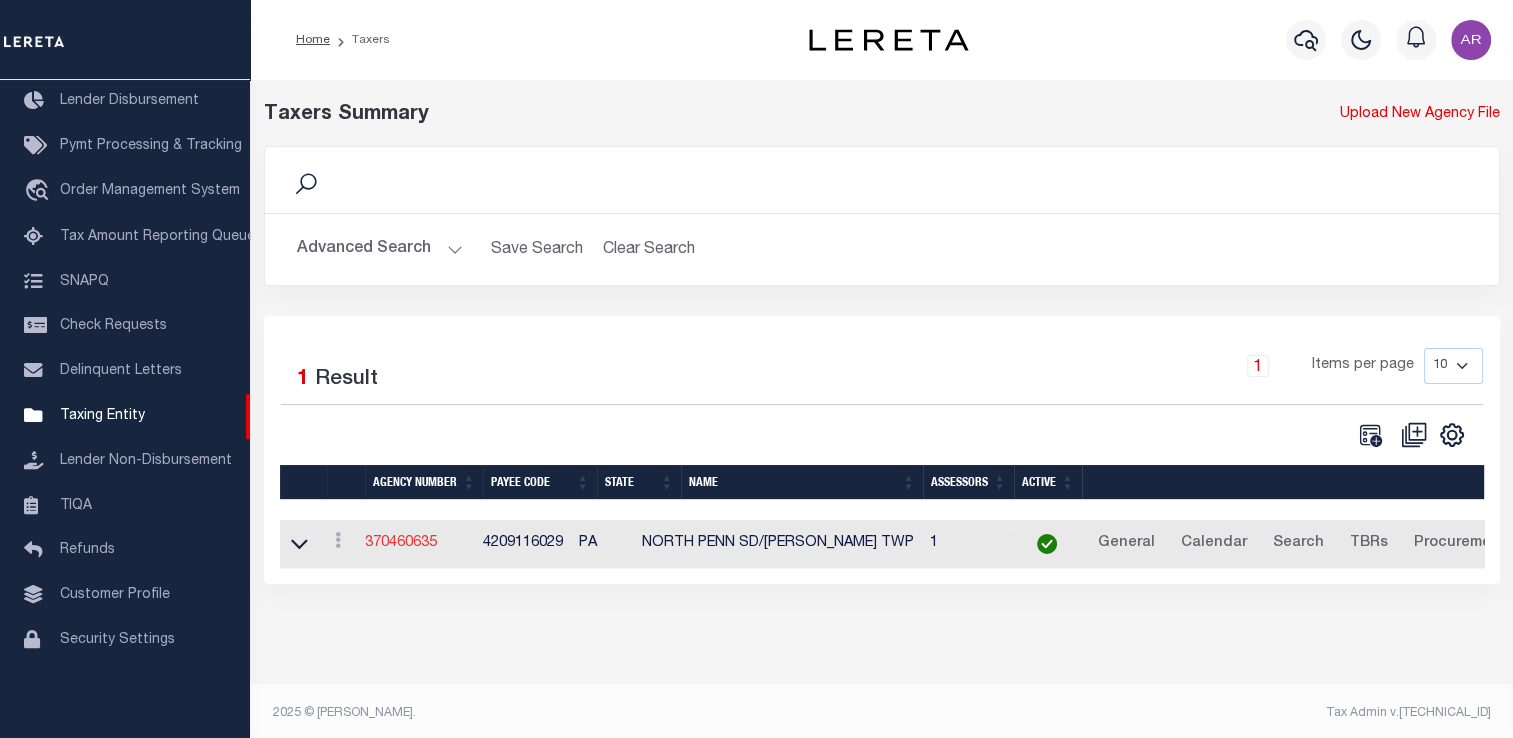 click on "370460635" at bounding box center [401, 543] 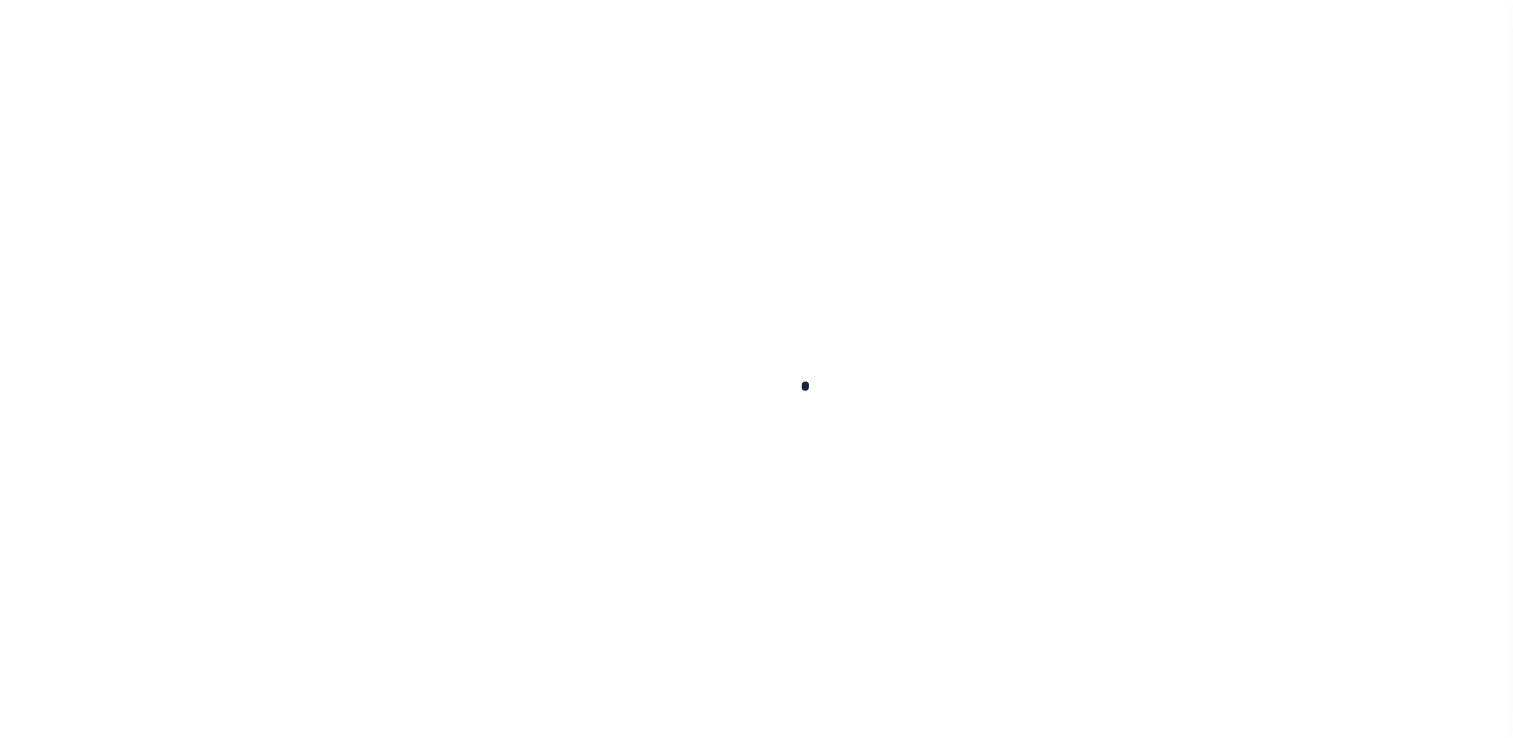 select 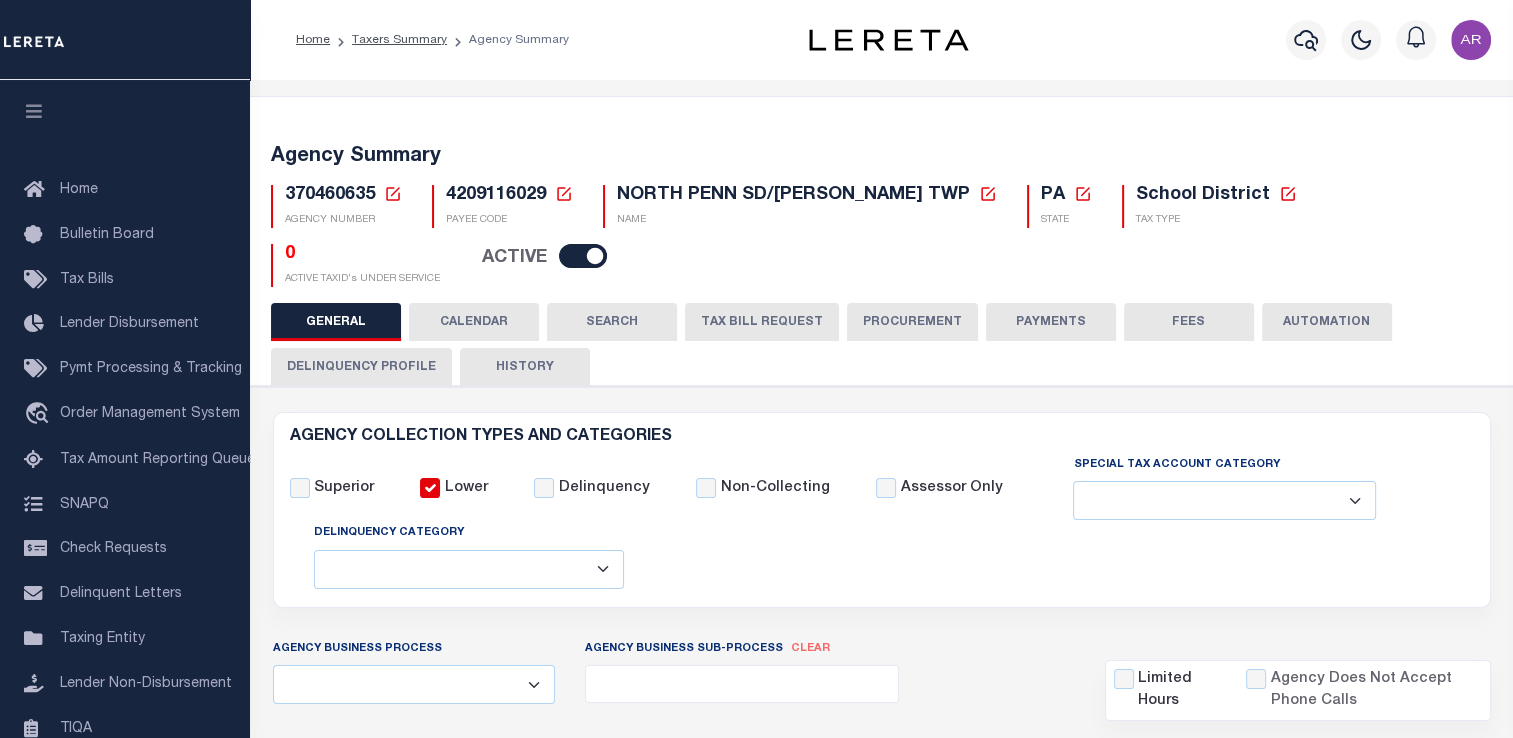 checkbox on "false" 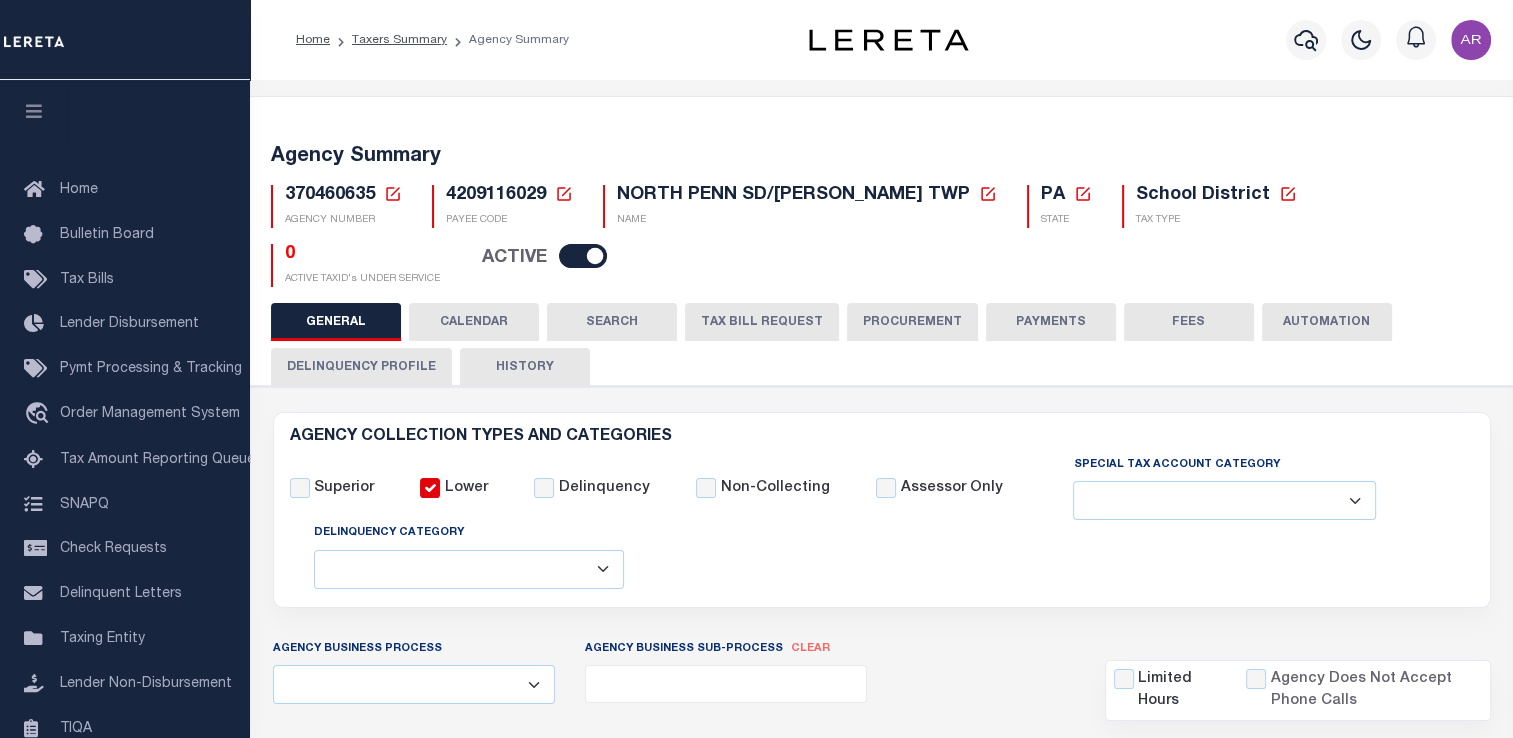 click on "Agency Summary" at bounding box center (882, 157) 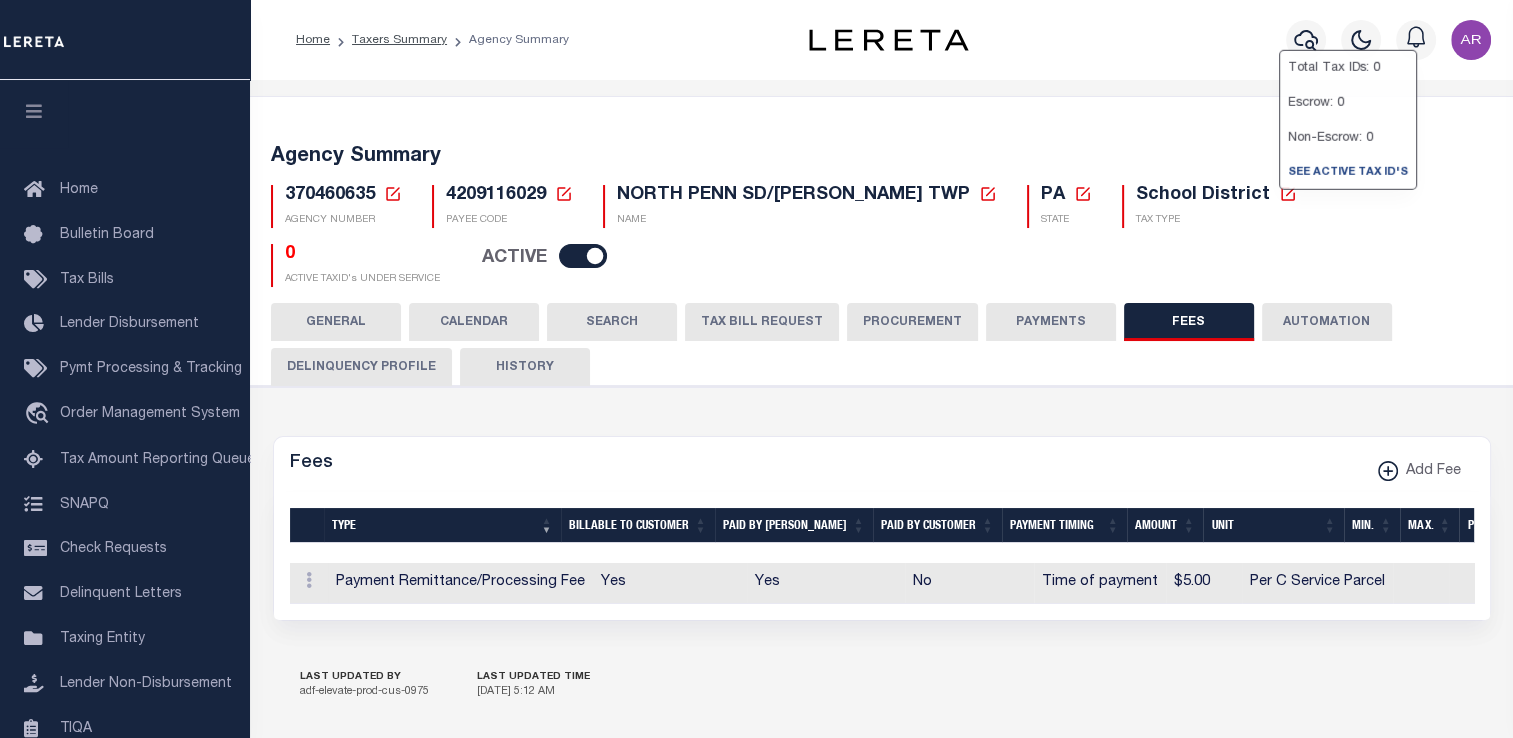 click on "PAYMENTS" at bounding box center [1051, 322] 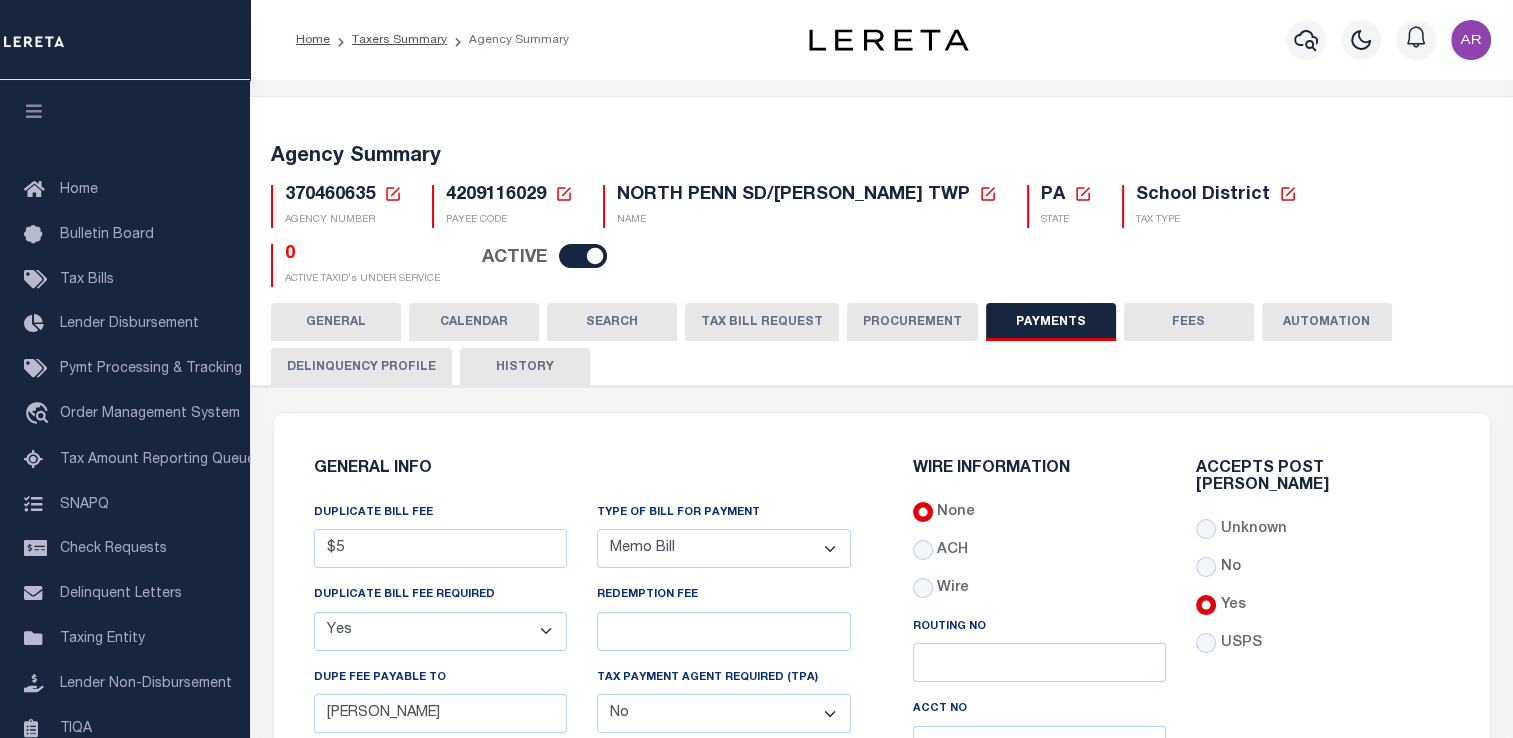 click on "GENERAL" at bounding box center [336, 322] 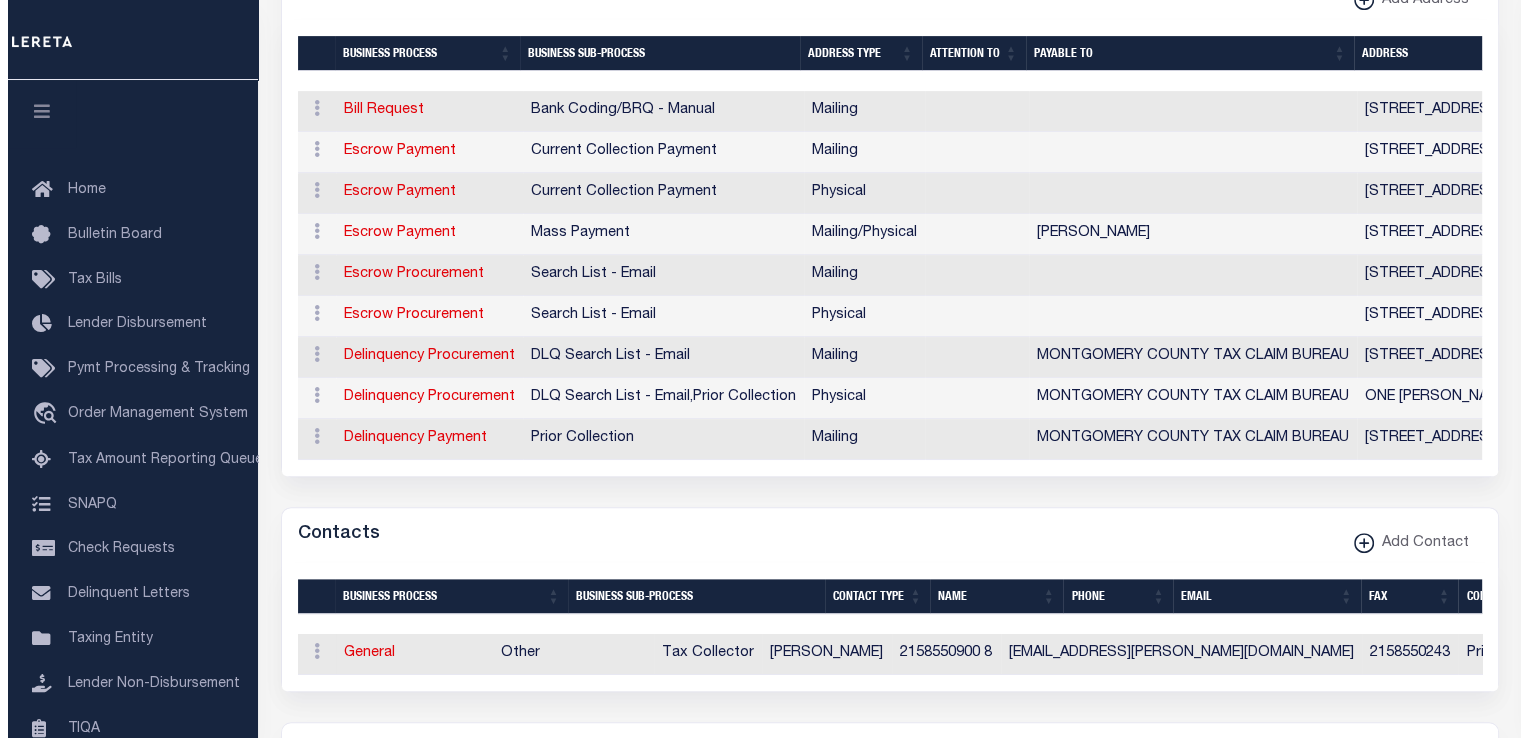 scroll, scrollTop: 817, scrollLeft: 0, axis: vertical 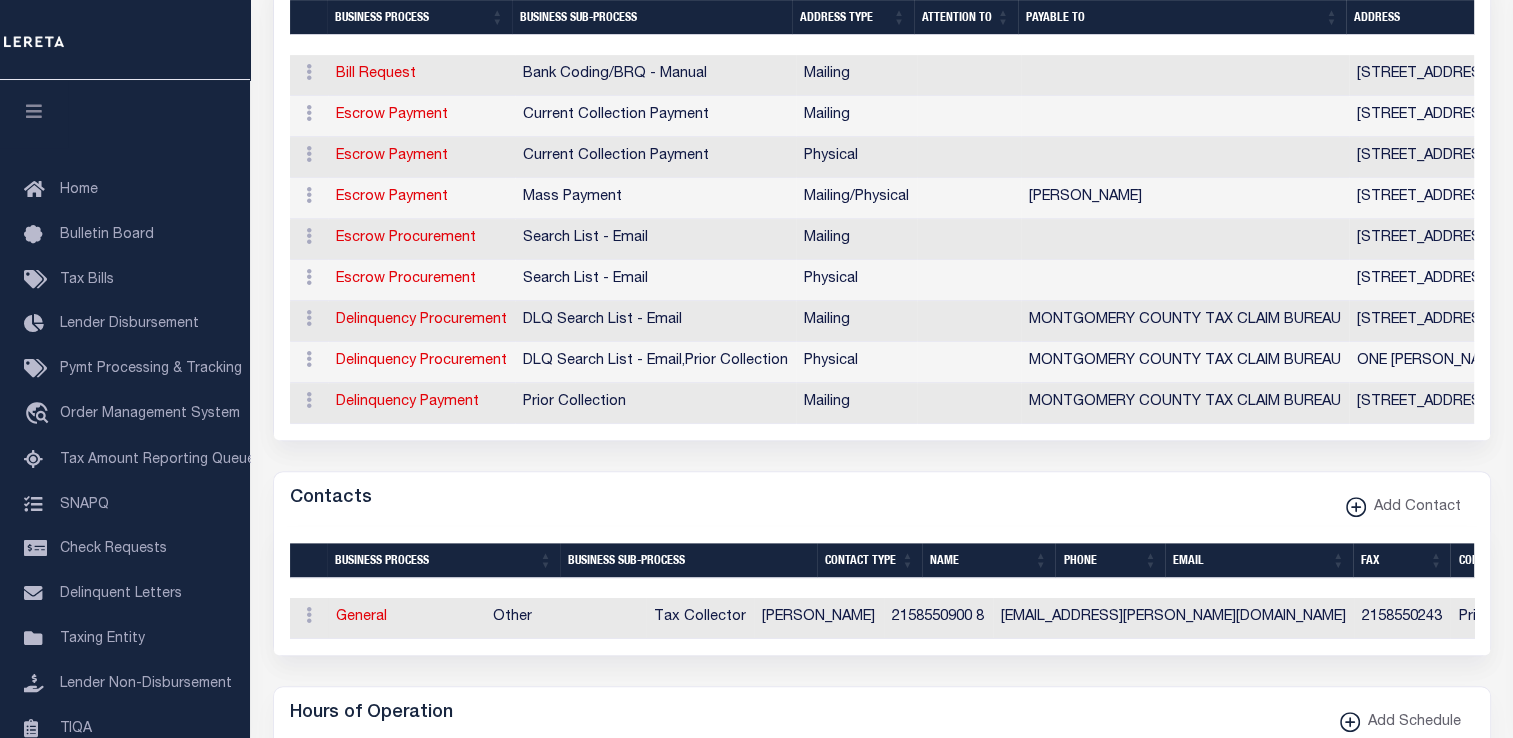 drag, startPoint x: 1208, startPoint y: 93, endPoint x: 896, endPoint y: 139, distance: 315.3728 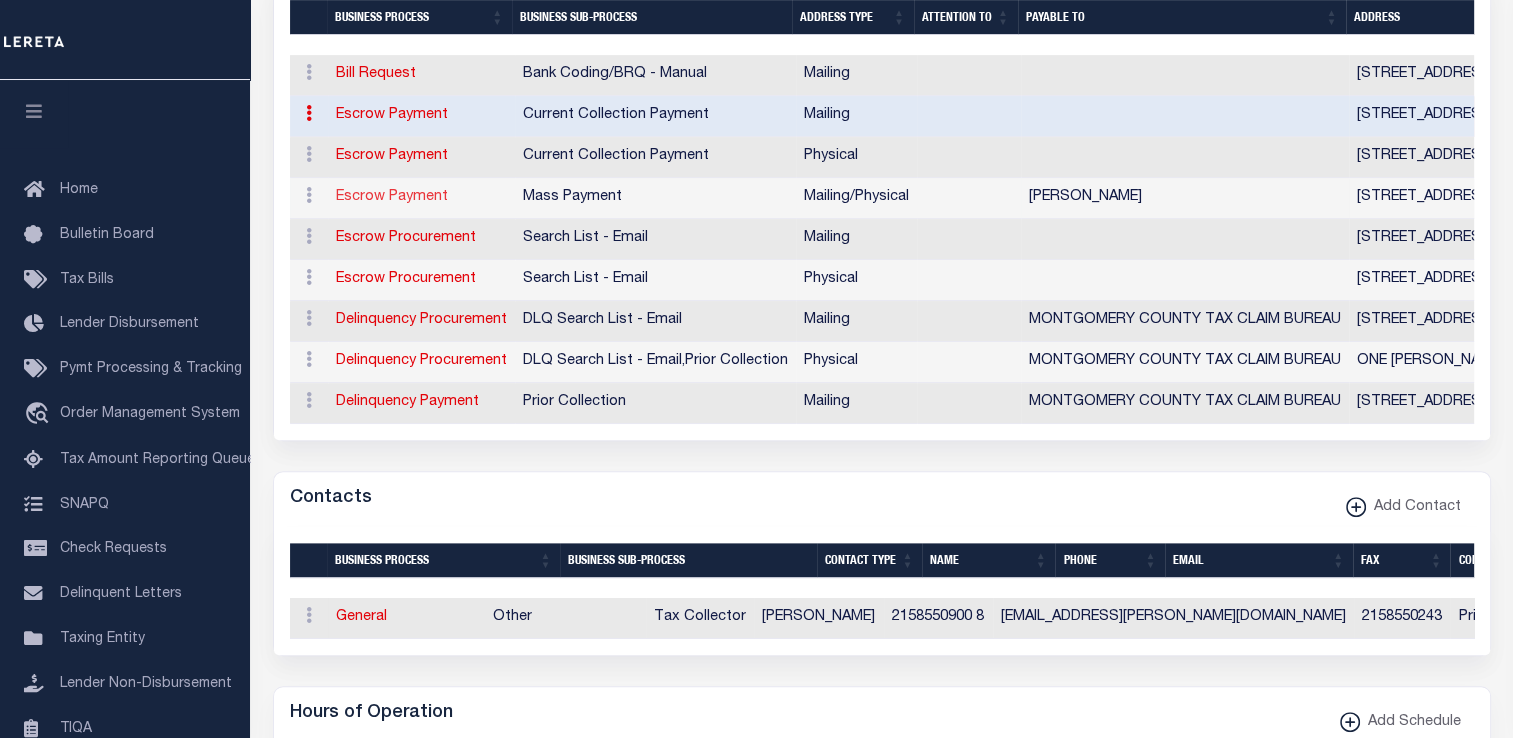 click on "Escrow Payment" at bounding box center (392, 197) 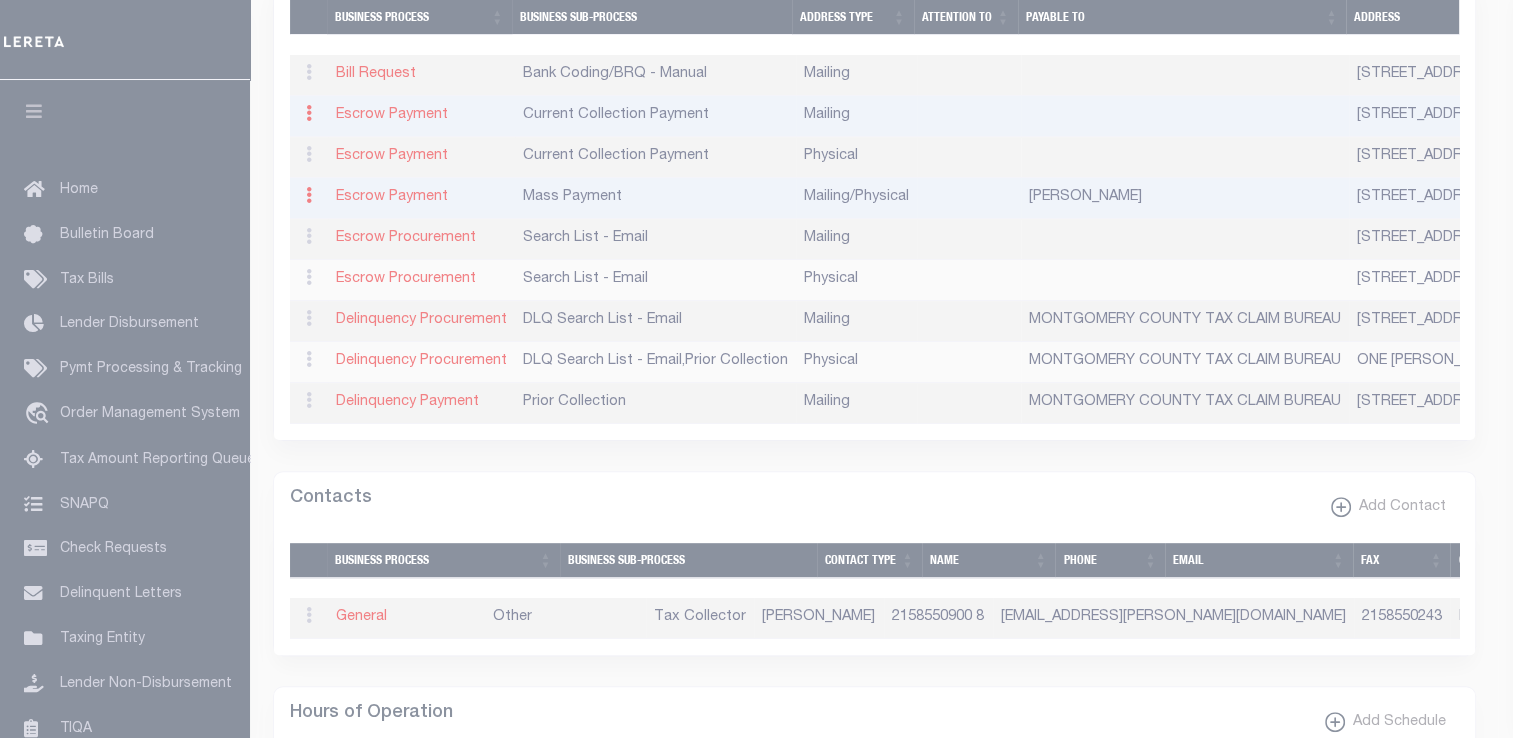type on "PO BOX 515" 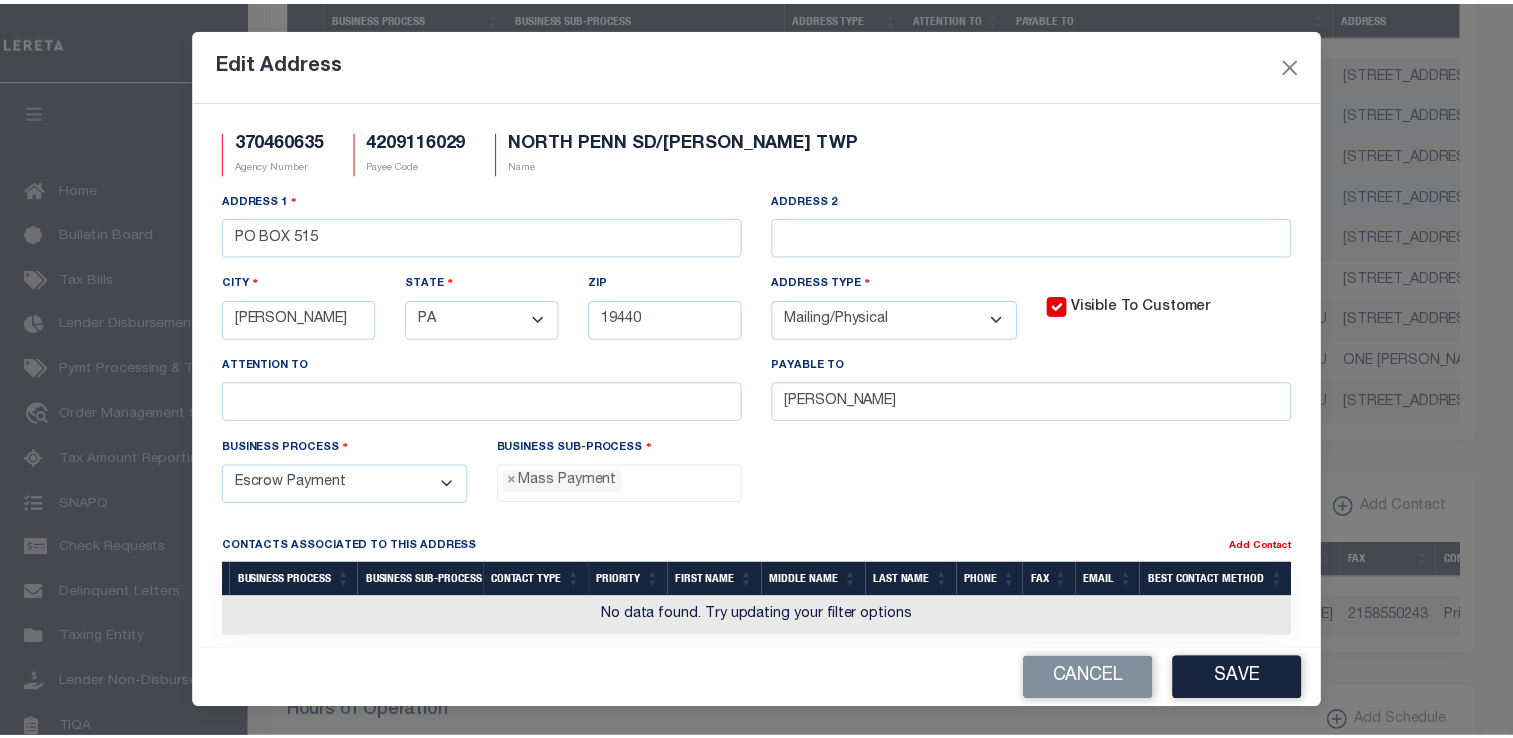 scroll, scrollTop: 56, scrollLeft: 0, axis: vertical 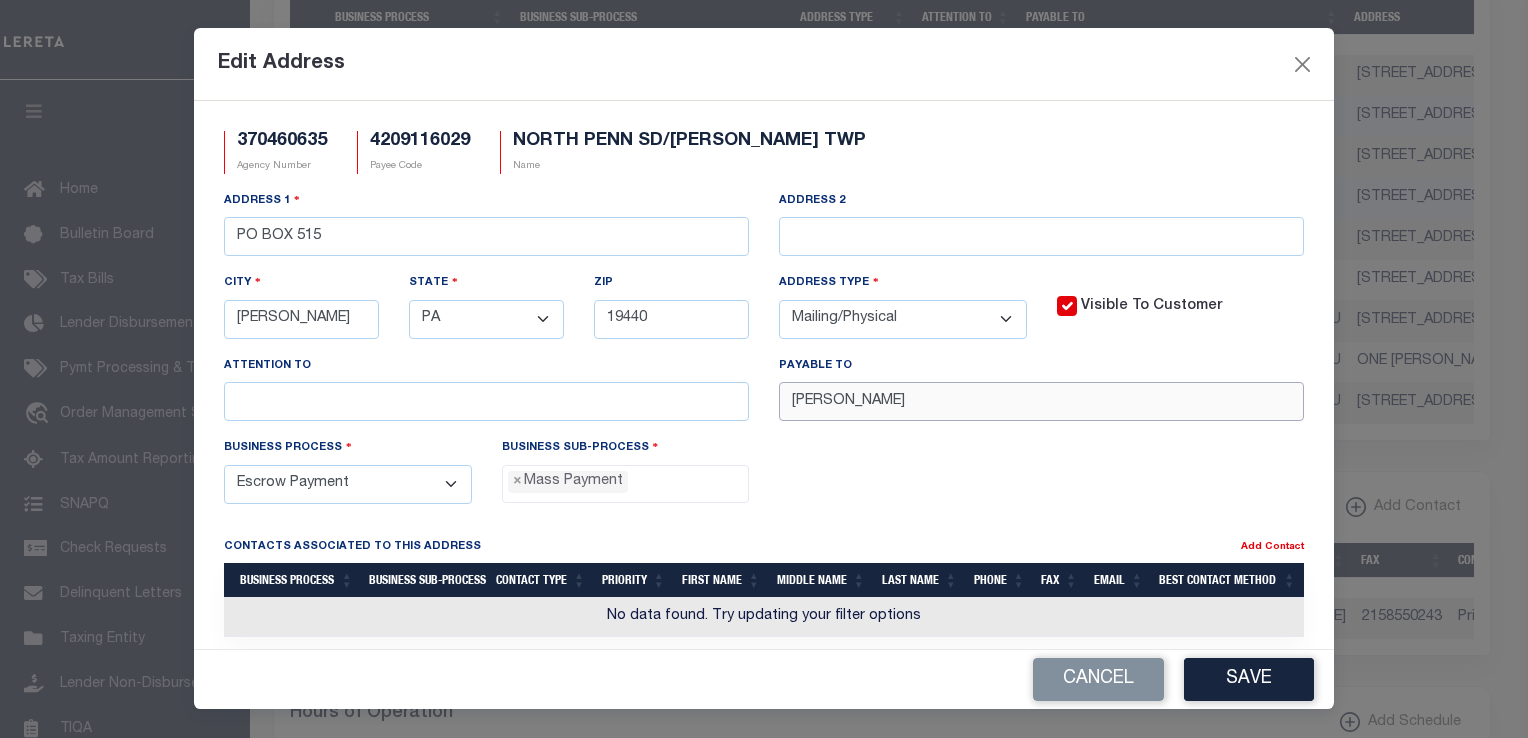 drag, startPoint x: 869, startPoint y: 377, endPoint x: 672, endPoint y: 386, distance: 197.20547 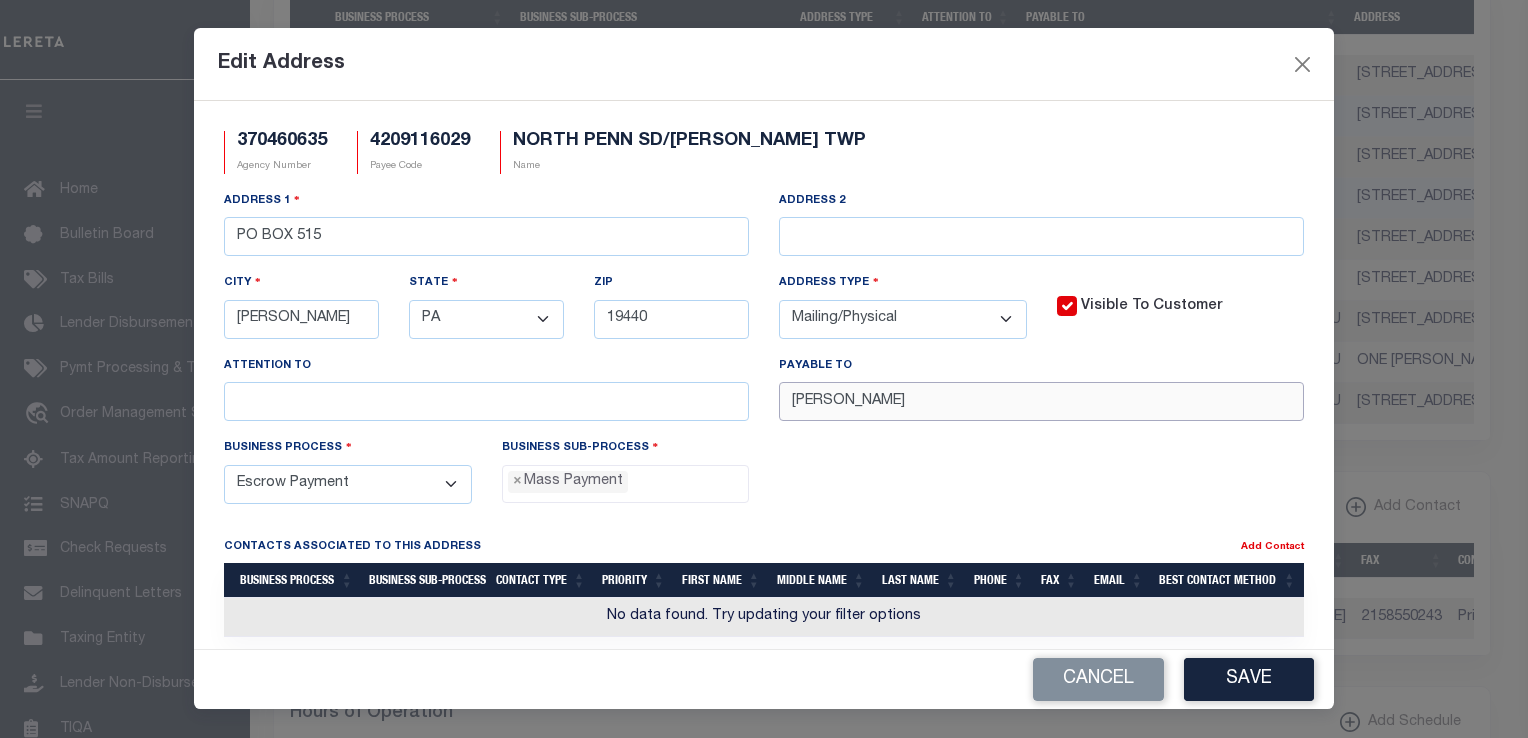 click on "Address [STREET_ADDRESS]
Address 2
City
[GEOGRAPHIC_DATA]
State
- Select -
AK
AL
AR
AZ
CA
CO
CT
DC
DE
FL
[GEOGRAPHIC_DATA]
GU
HI
IA
ID
[GEOGRAPHIC_DATA]
IN
KS
[GEOGRAPHIC_DATA]
LA
MA
MD
[GEOGRAPHIC_DATA]
[GEOGRAPHIC_DATA]
[GEOGRAPHIC_DATA]
[GEOGRAPHIC_DATA]
MS
MT
NC
[GEOGRAPHIC_DATA]
[GEOGRAPHIC_DATA]
NH
[GEOGRAPHIC_DATA]
[GEOGRAPHIC_DATA]
[GEOGRAPHIC_DATA]
[GEOGRAPHIC_DATA]
[GEOGRAPHIC_DATA]
[GEOGRAPHIC_DATA]
[GEOGRAPHIC_DATA]
[GEOGRAPHIC_DATA]
PR
RI
SC
SD
[GEOGRAPHIC_DATA]
[GEOGRAPHIC_DATA]
[GEOGRAPHIC_DATA]
[GEOGRAPHIC_DATA]
VI
[GEOGRAPHIC_DATA]
[GEOGRAPHIC_DATA]
[GEOGRAPHIC_DATA]
WV
WY" at bounding box center (764, 313) 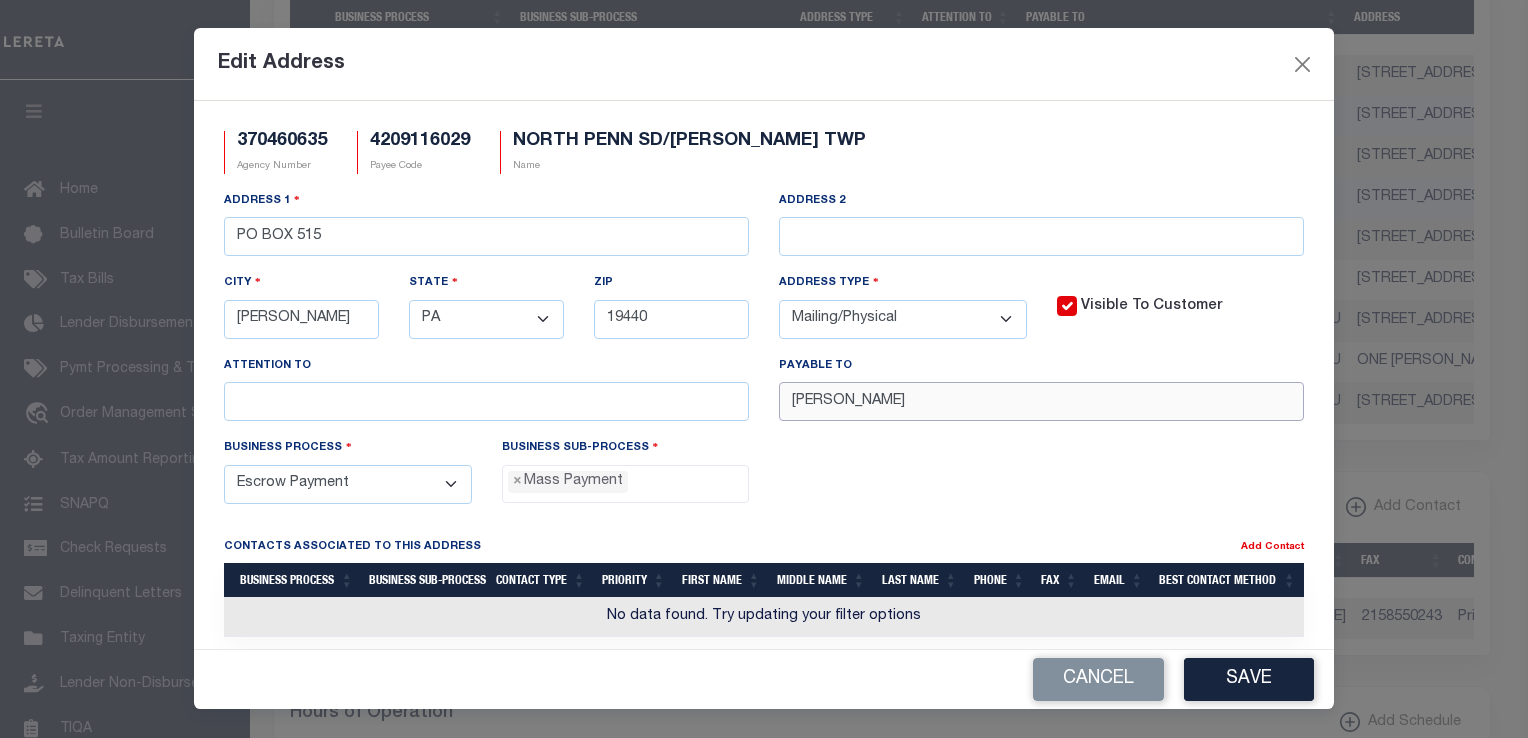 paste on ", [PERSON_NAME] TWP T/C" 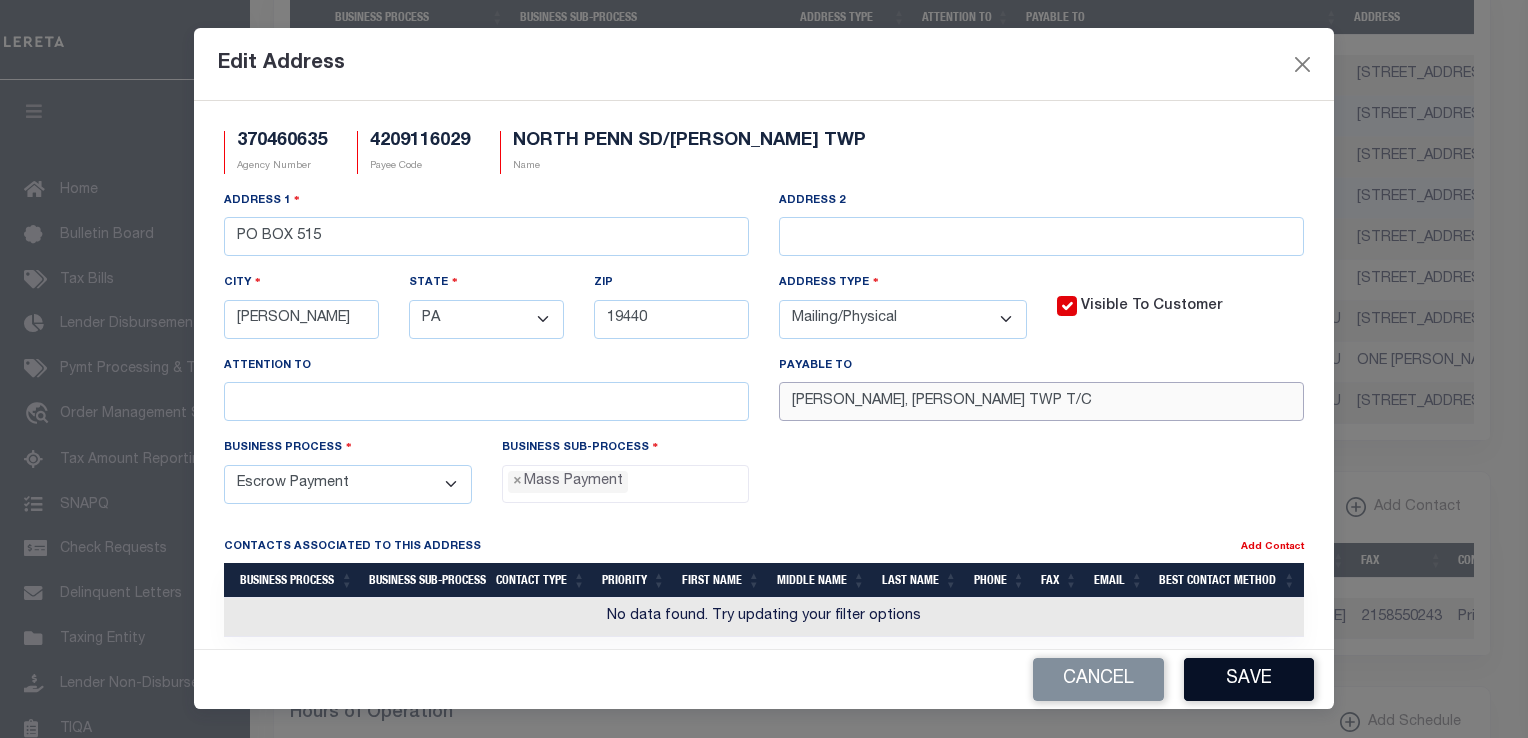 type on "[PERSON_NAME], [PERSON_NAME] TWP T/C" 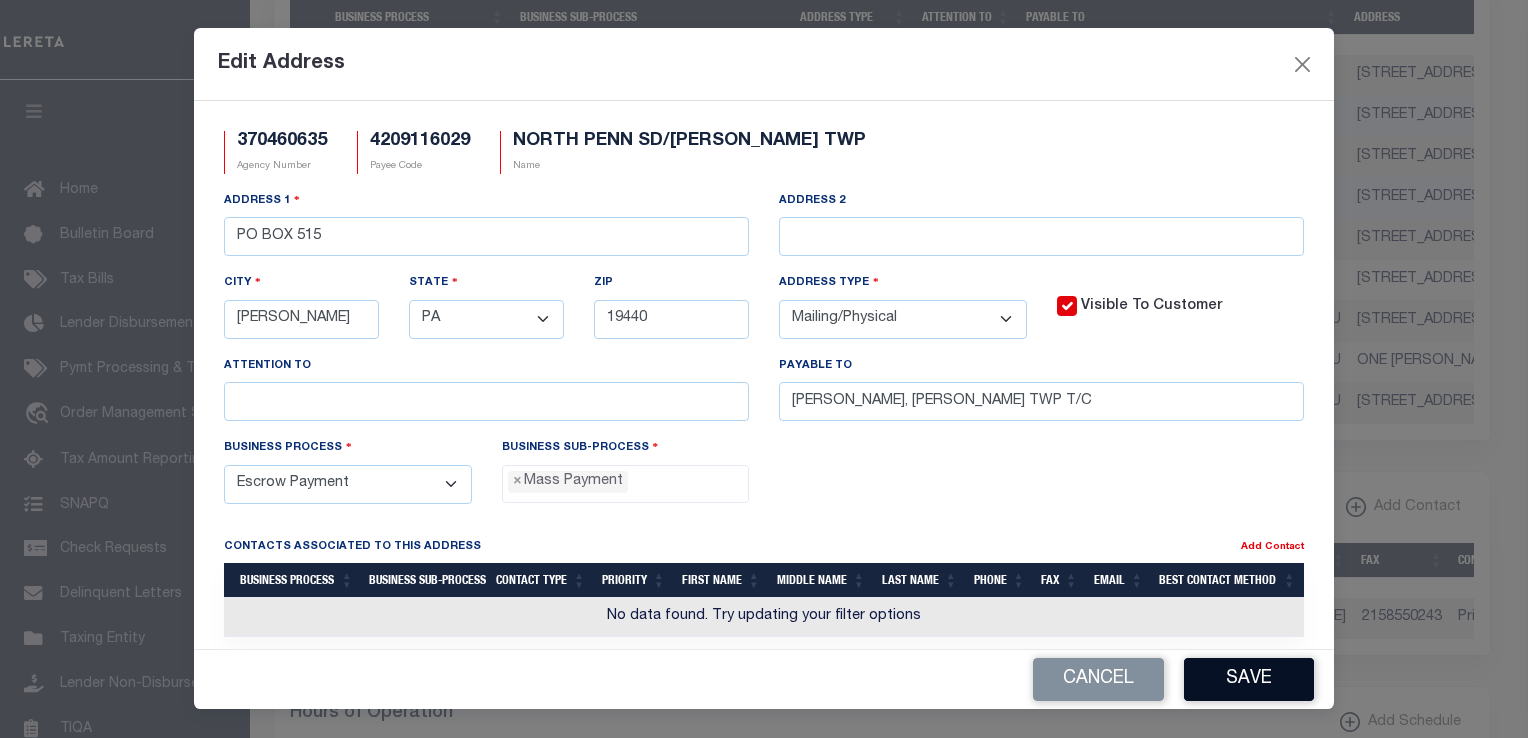 click on "Save" at bounding box center (1249, 679) 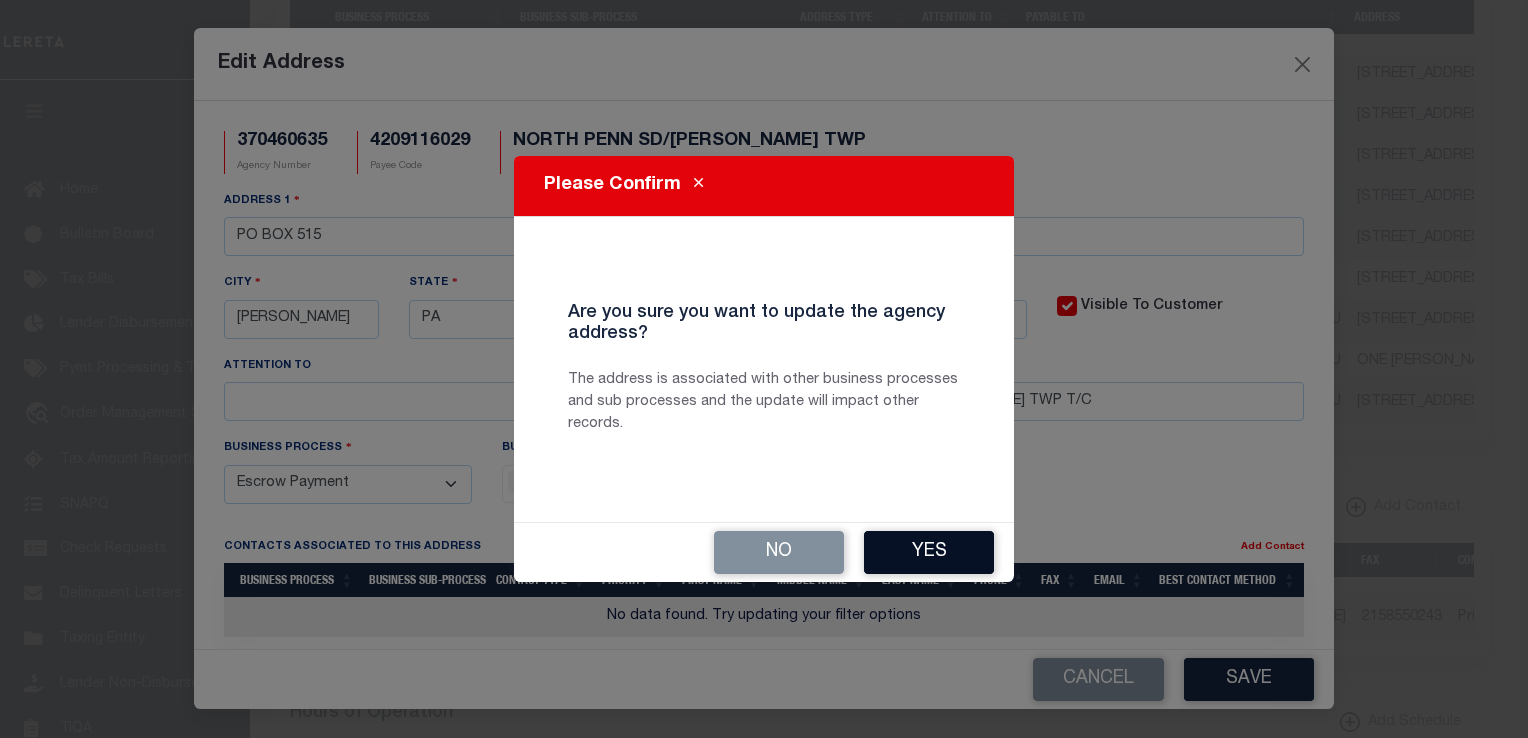 click on "Yes" at bounding box center [929, 552] 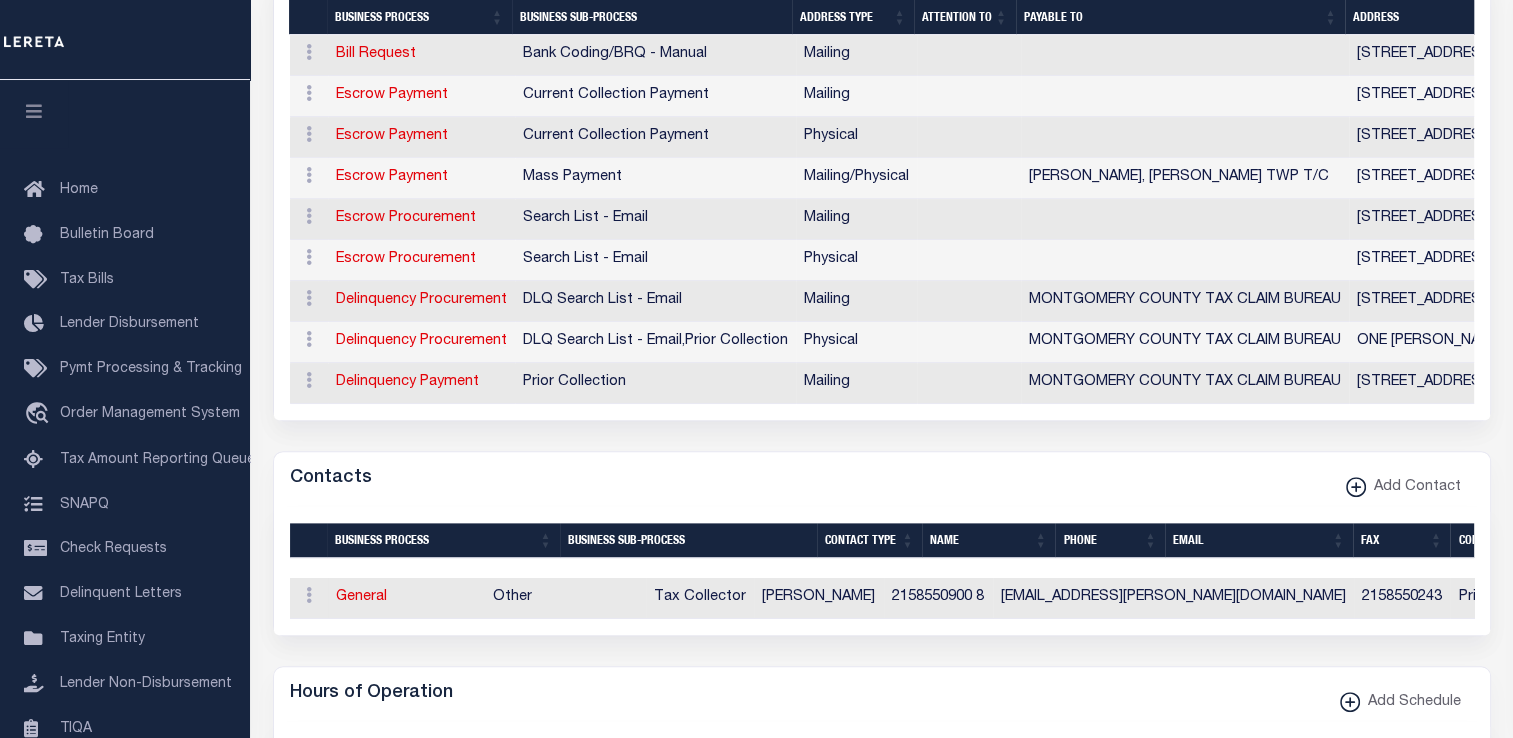 scroll, scrollTop: 1278, scrollLeft: 0, axis: vertical 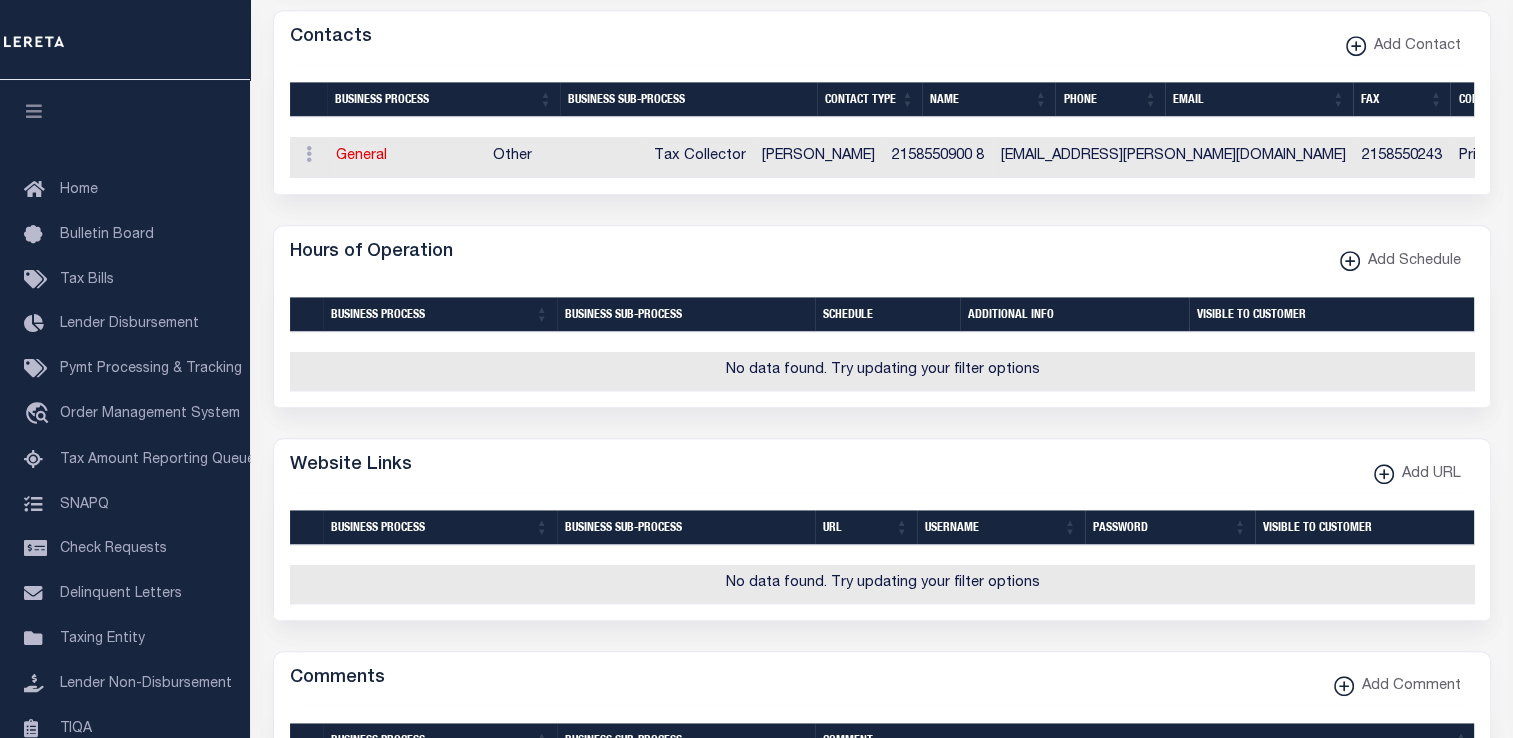 drag, startPoint x: 788, startPoint y: 265, endPoint x: 664, endPoint y: 242, distance: 126.11503 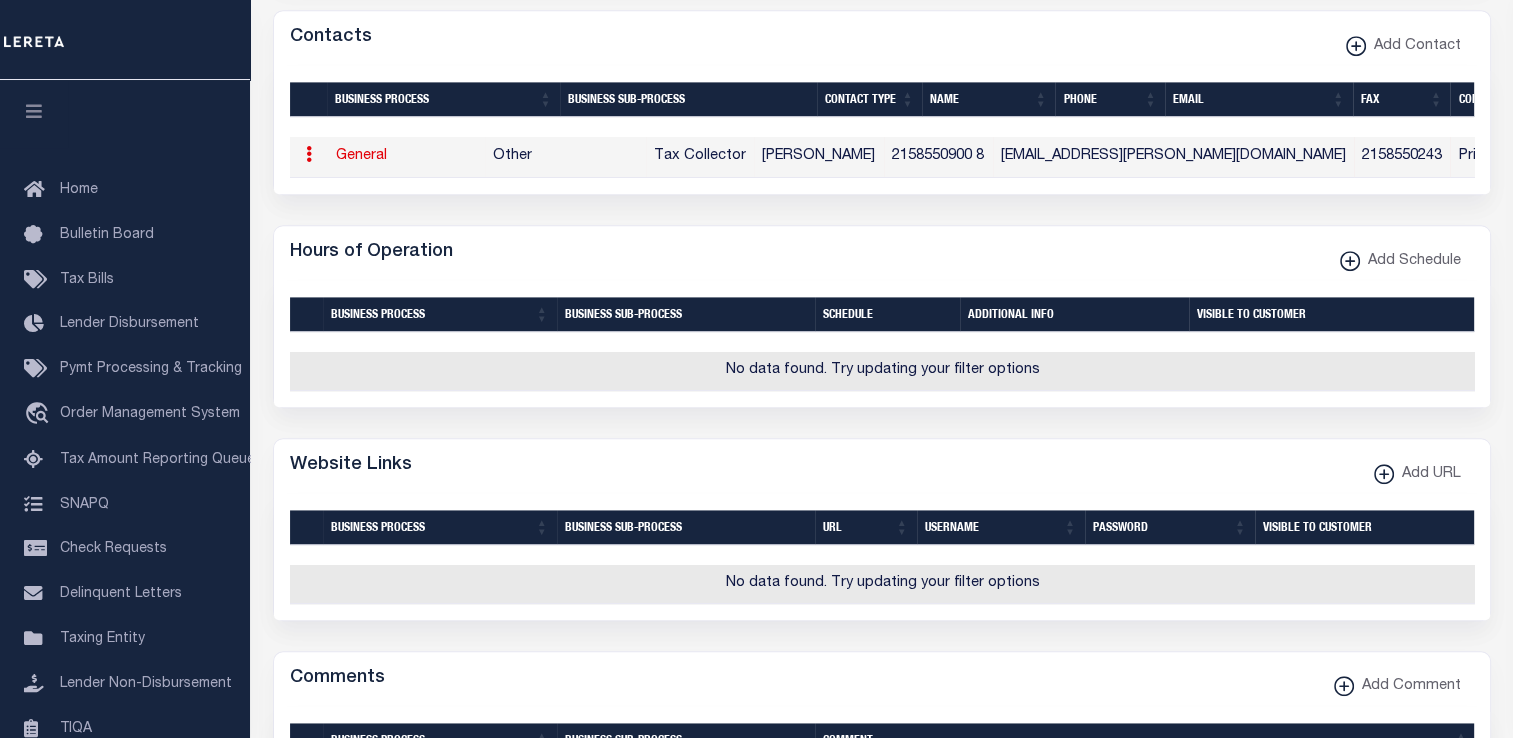 select on "2" 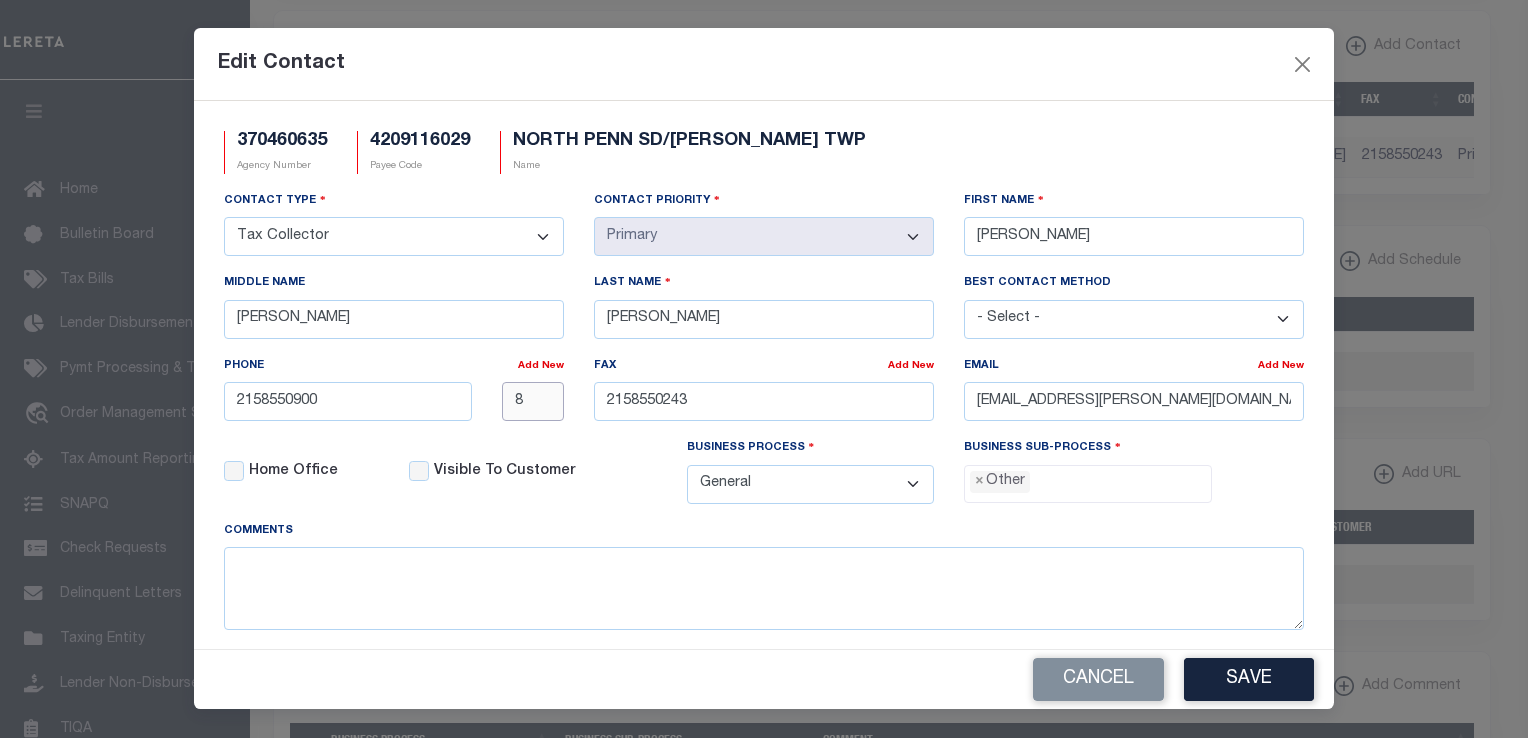 drag, startPoint x: 538, startPoint y: 403, endPoint x: 480, endPoint y: 402, distance: 58.00862 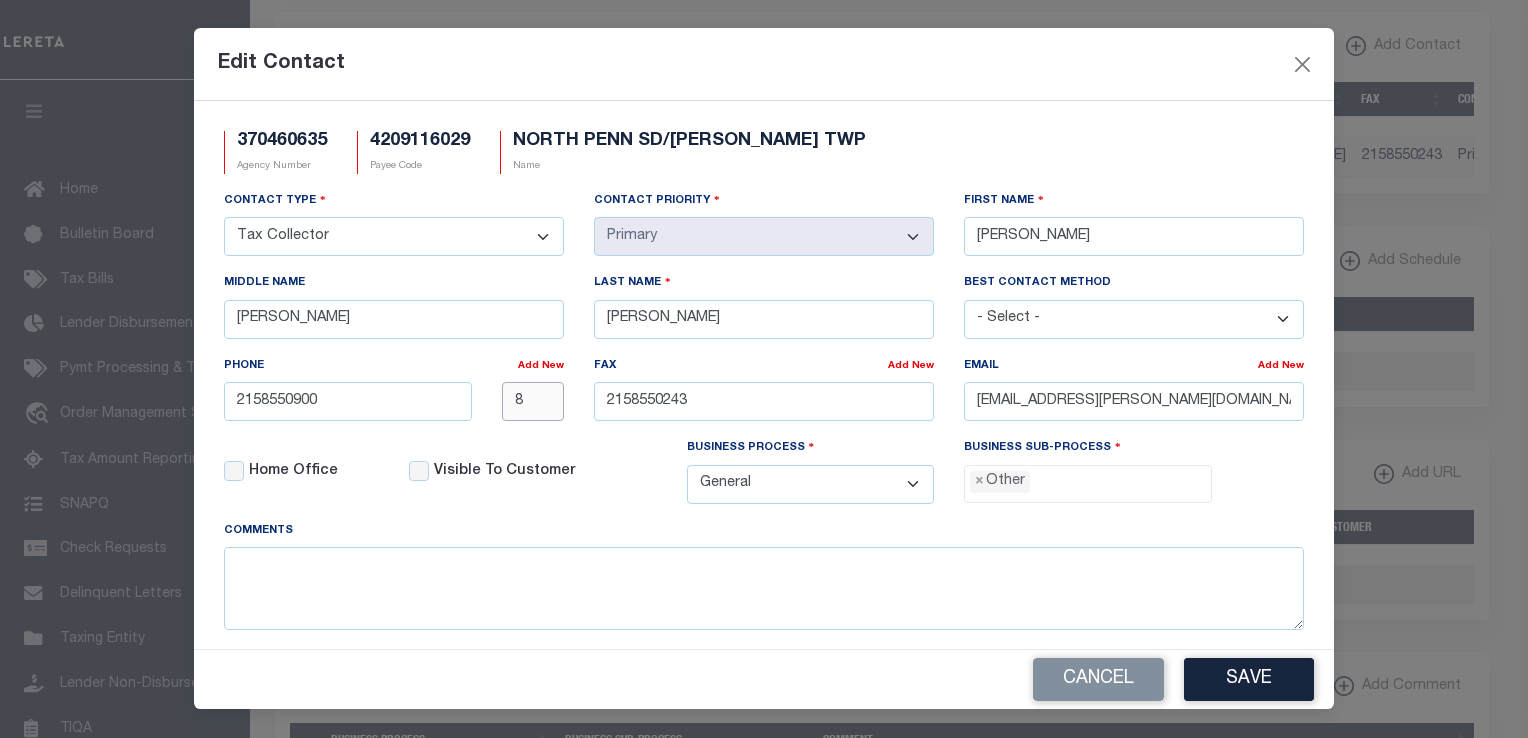 click on "2158550900
8" at bounding box center (394, 401) 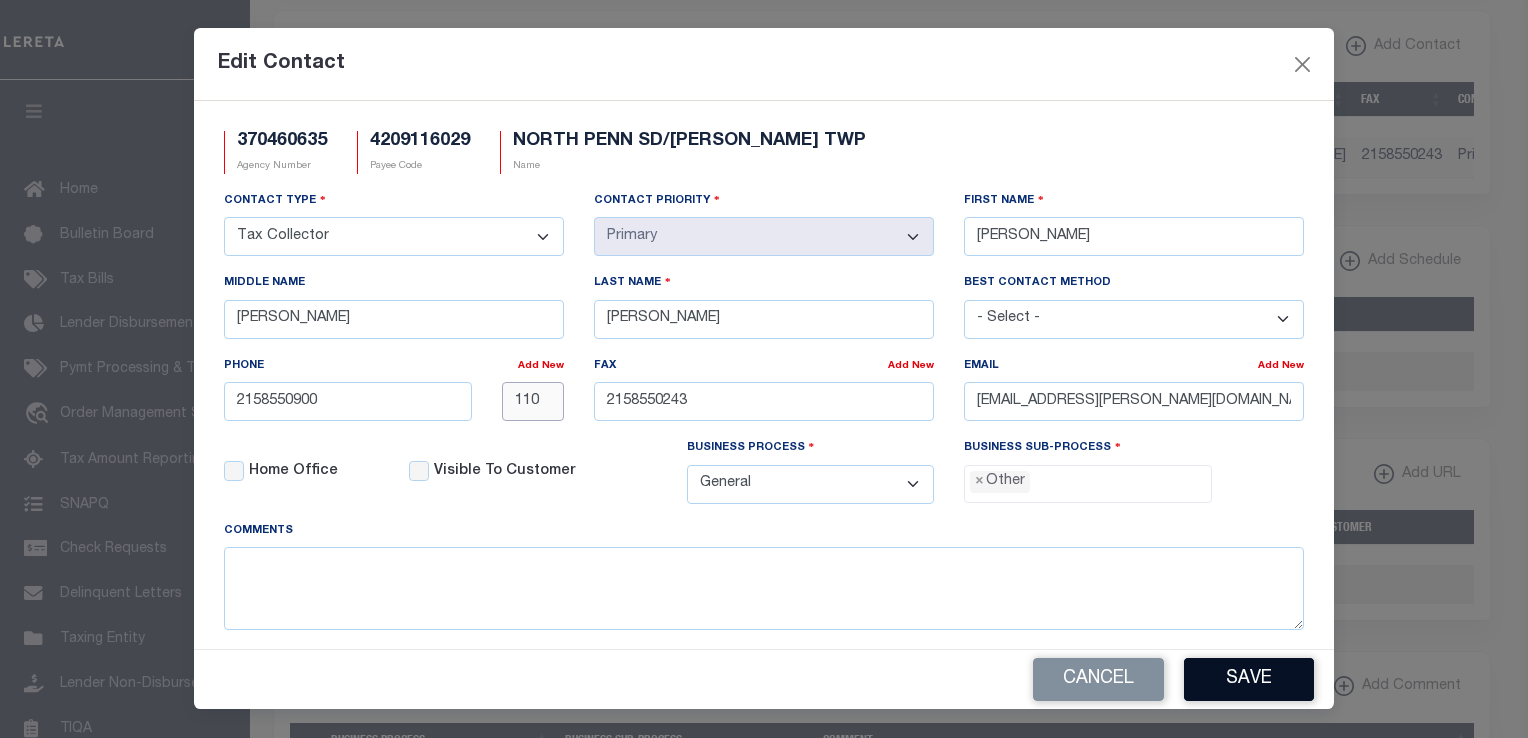 type on "110" 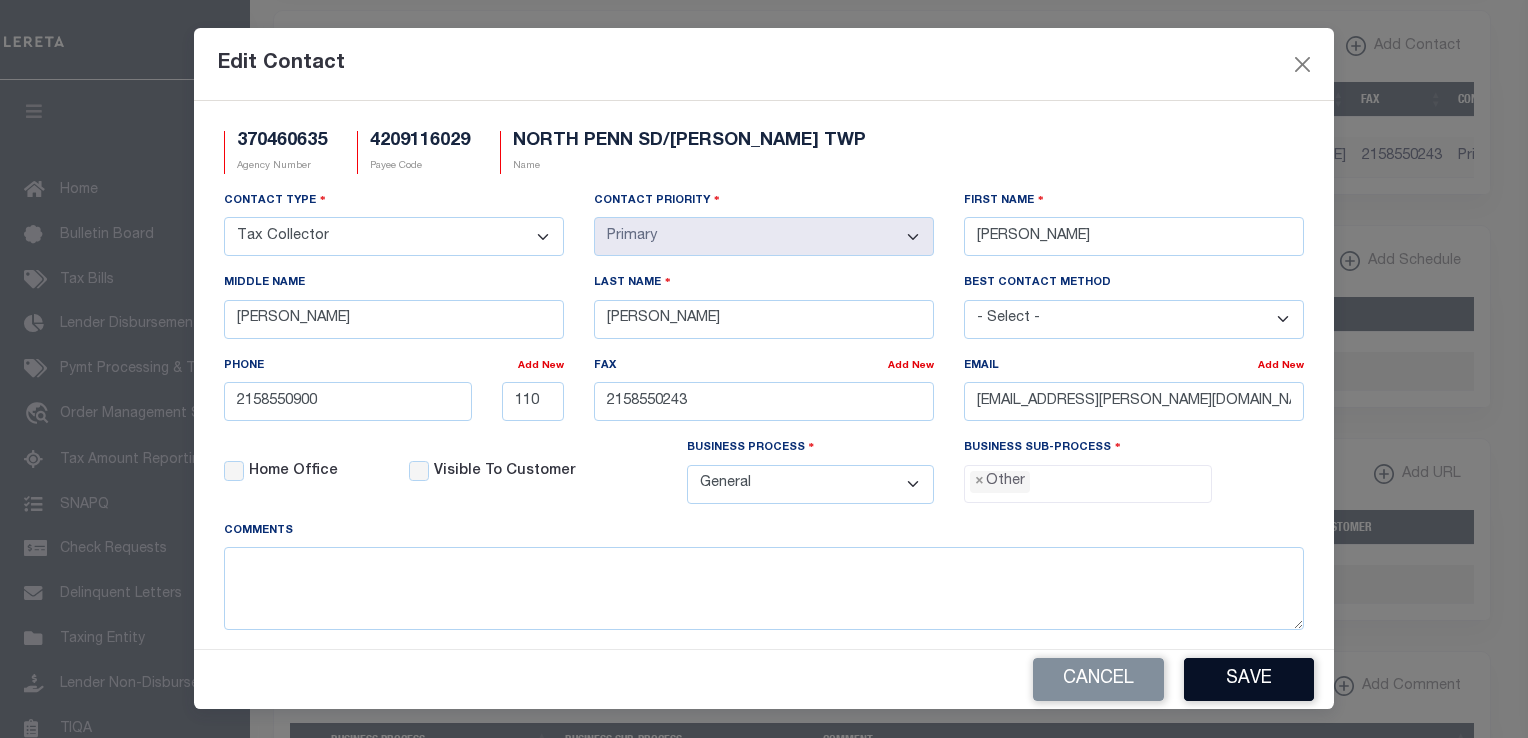 click on "Save" at bounding box center [1249, 679] 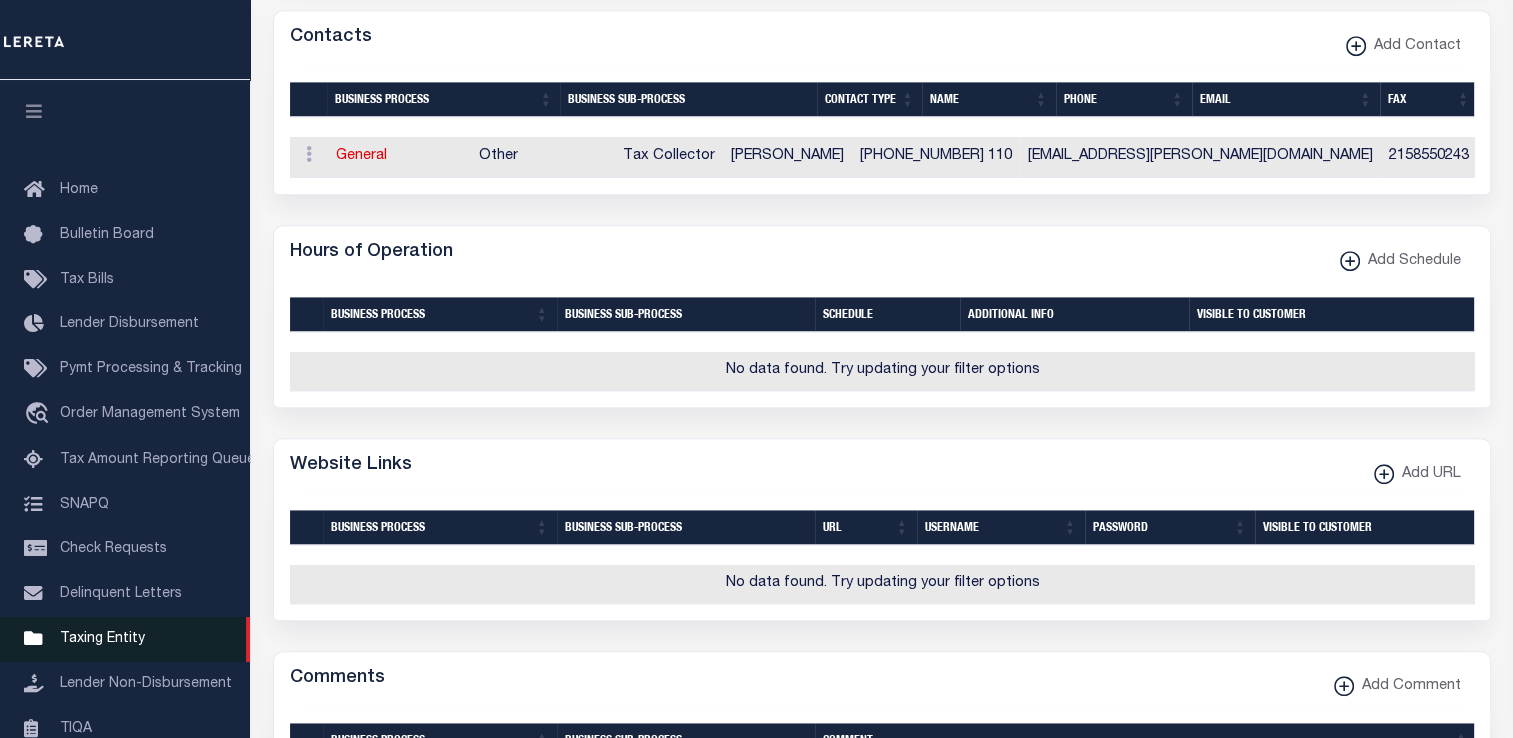 click on "Taxing Entity" at bounding box center (102, 639) 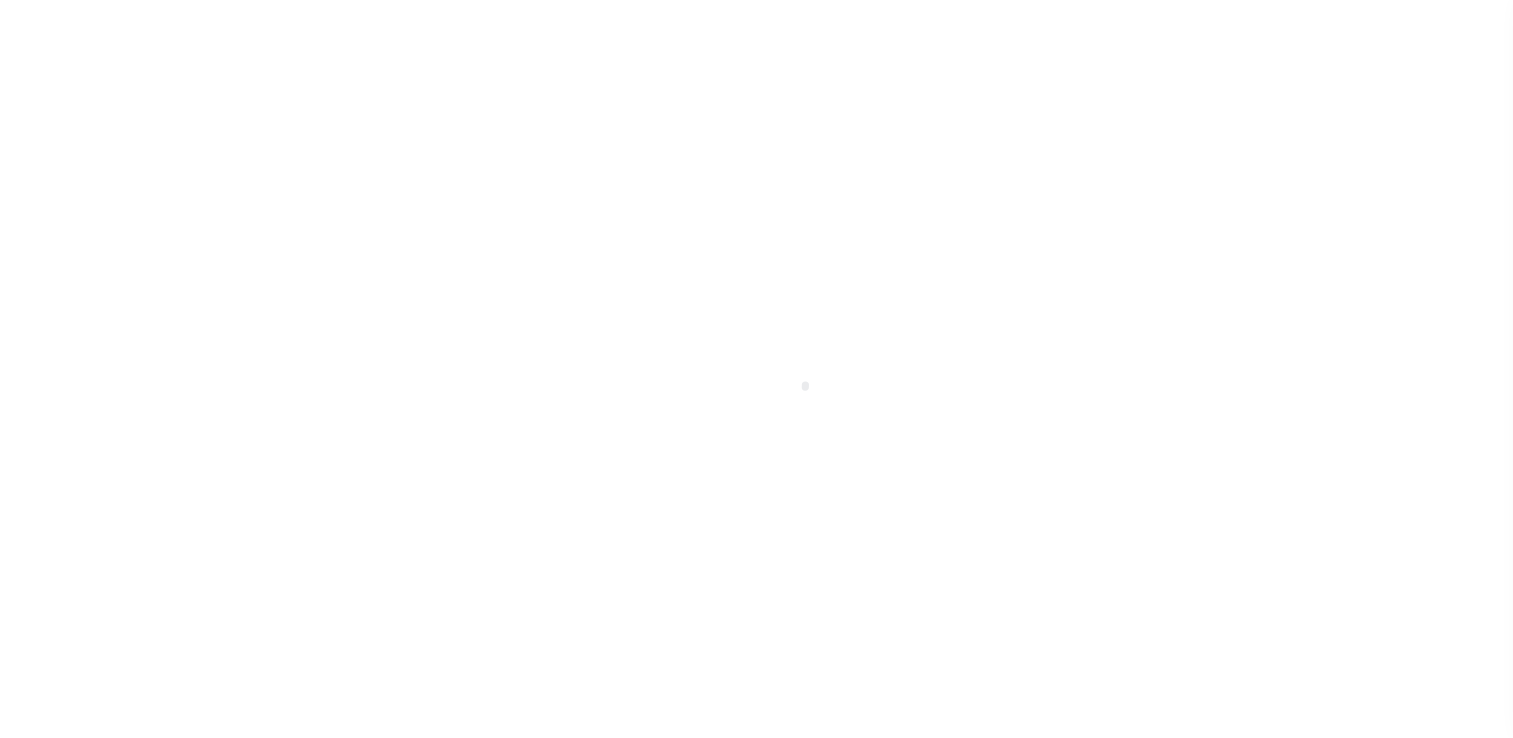 scroll, scrollTop: 0, scrollLeft: 0, axis: both 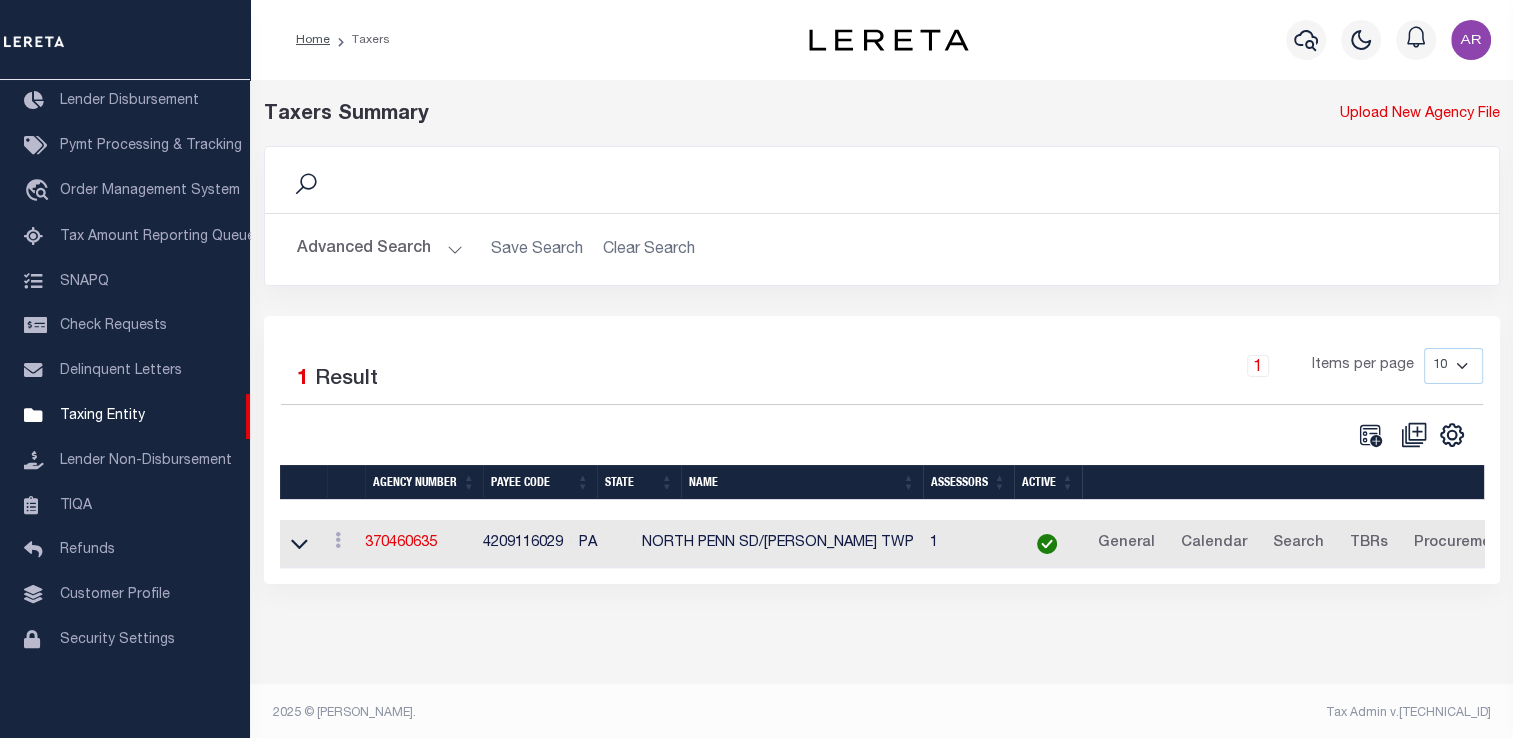 click on "Advanced Search" at bounding box center [380, 249] 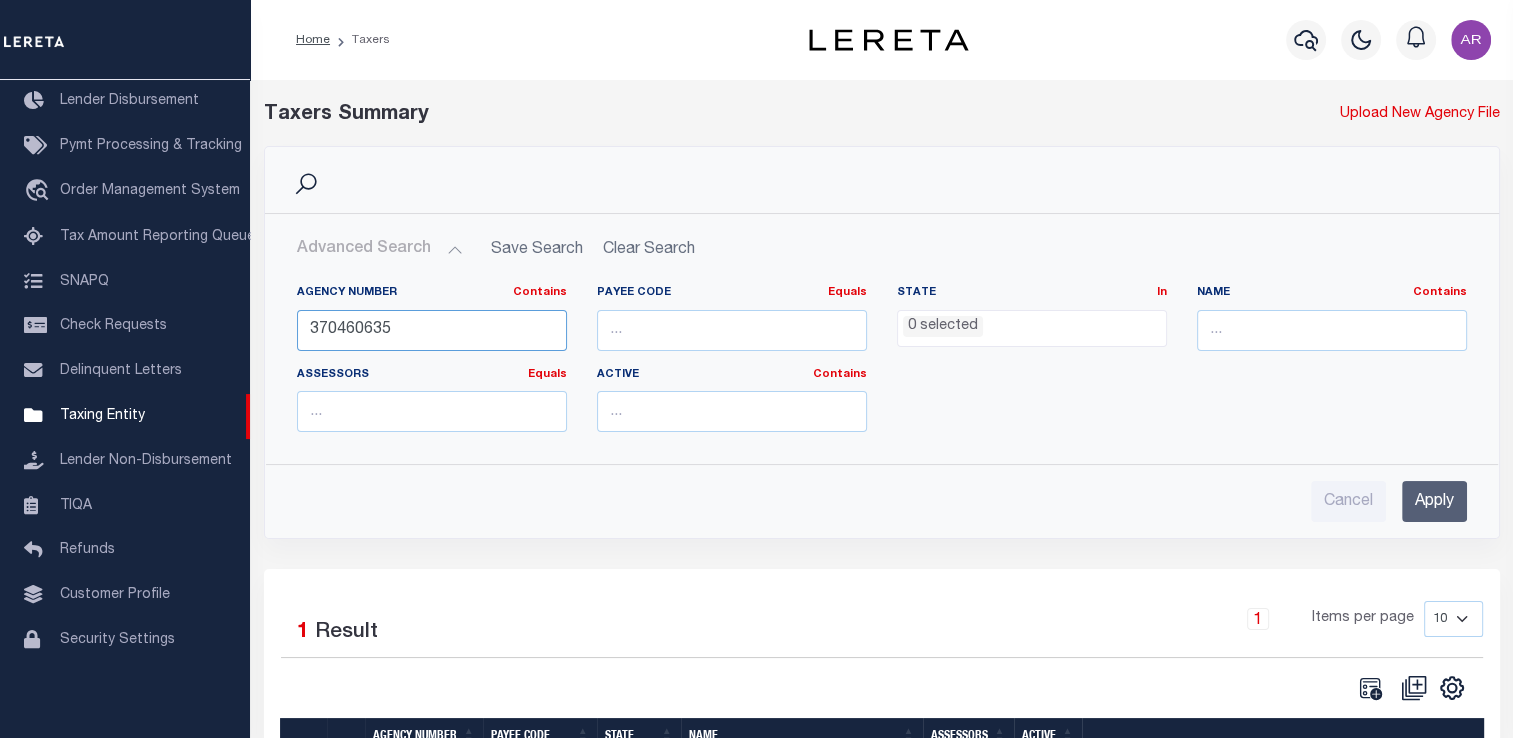 click on "370460635" at bounding box center [432, 330] 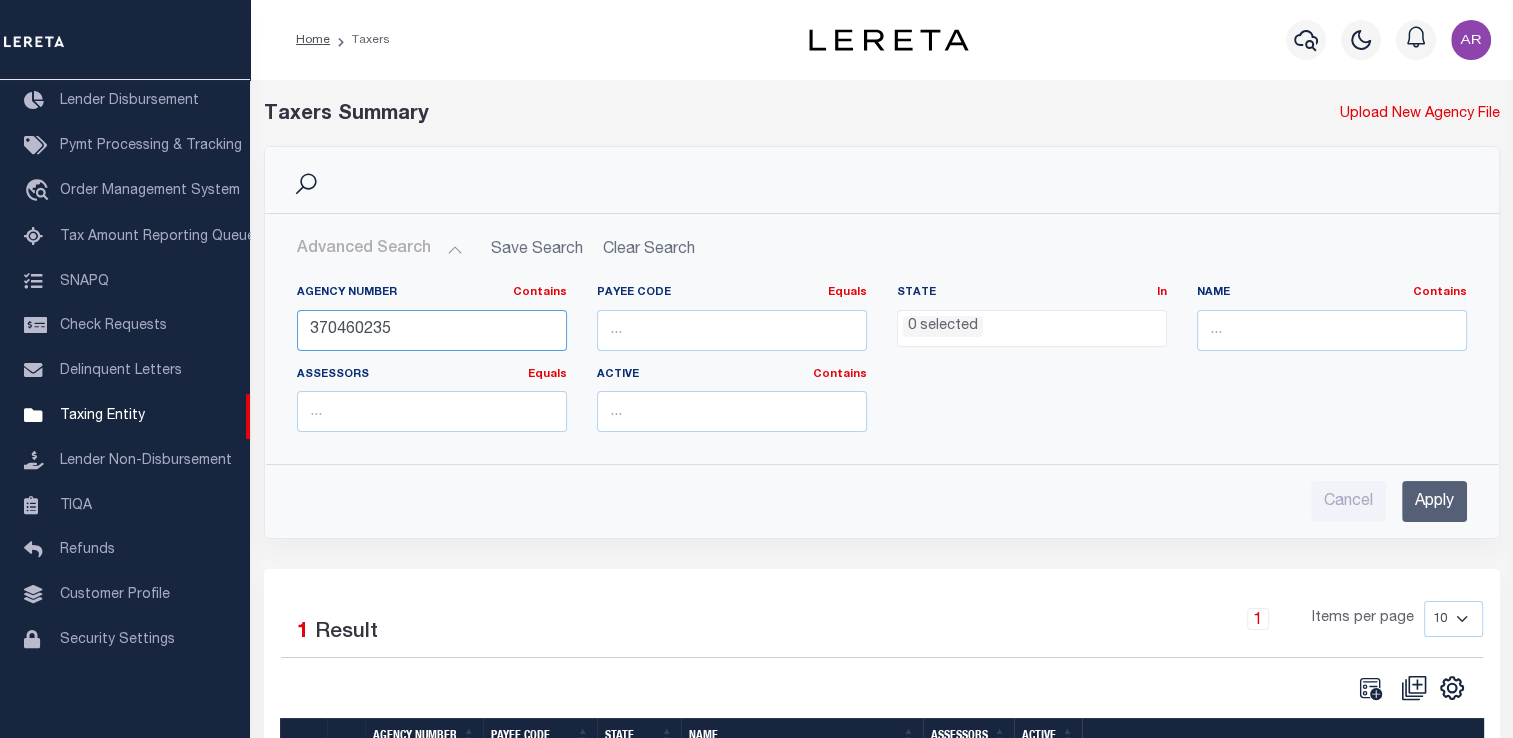type on "370460235" 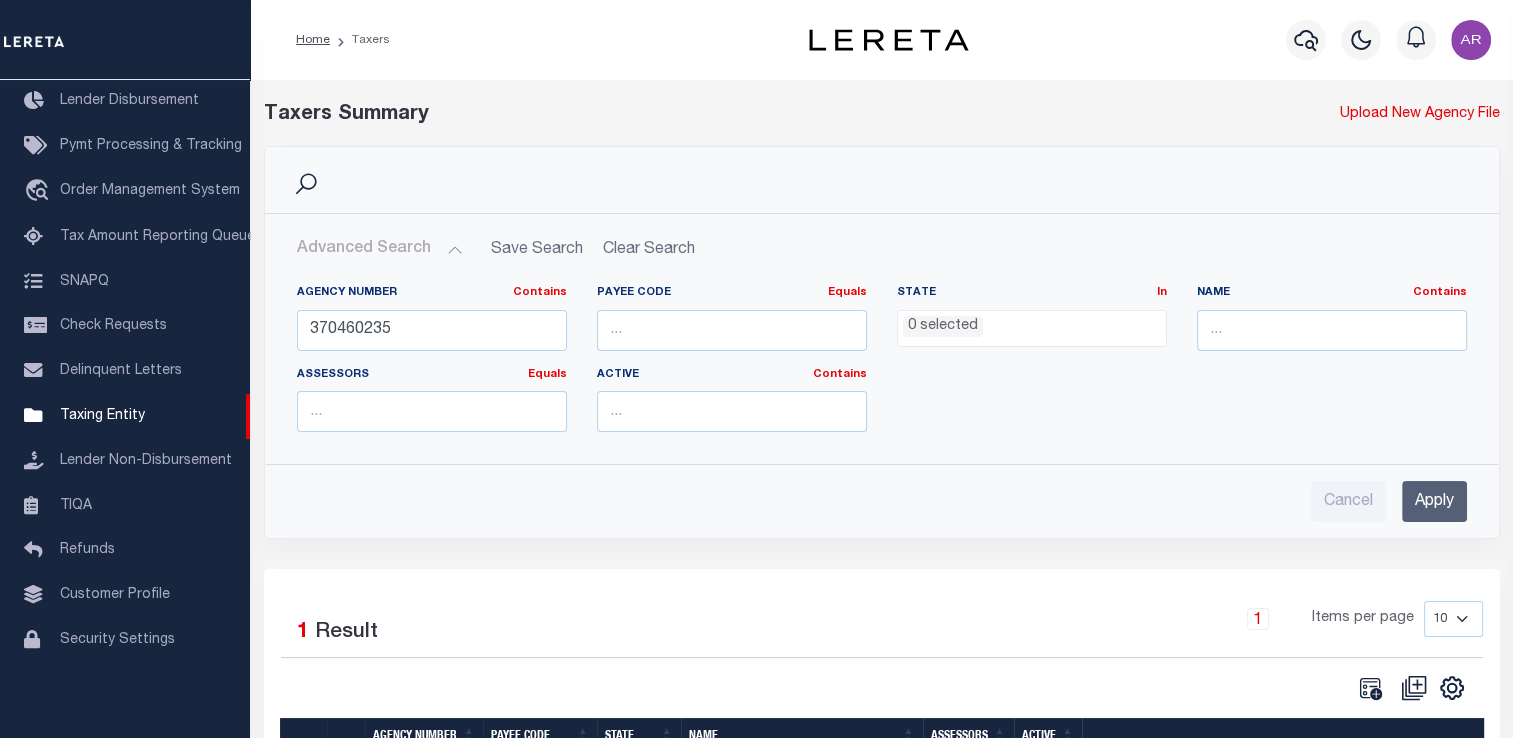 click on "Apply" at bounding box center [1434, 501] 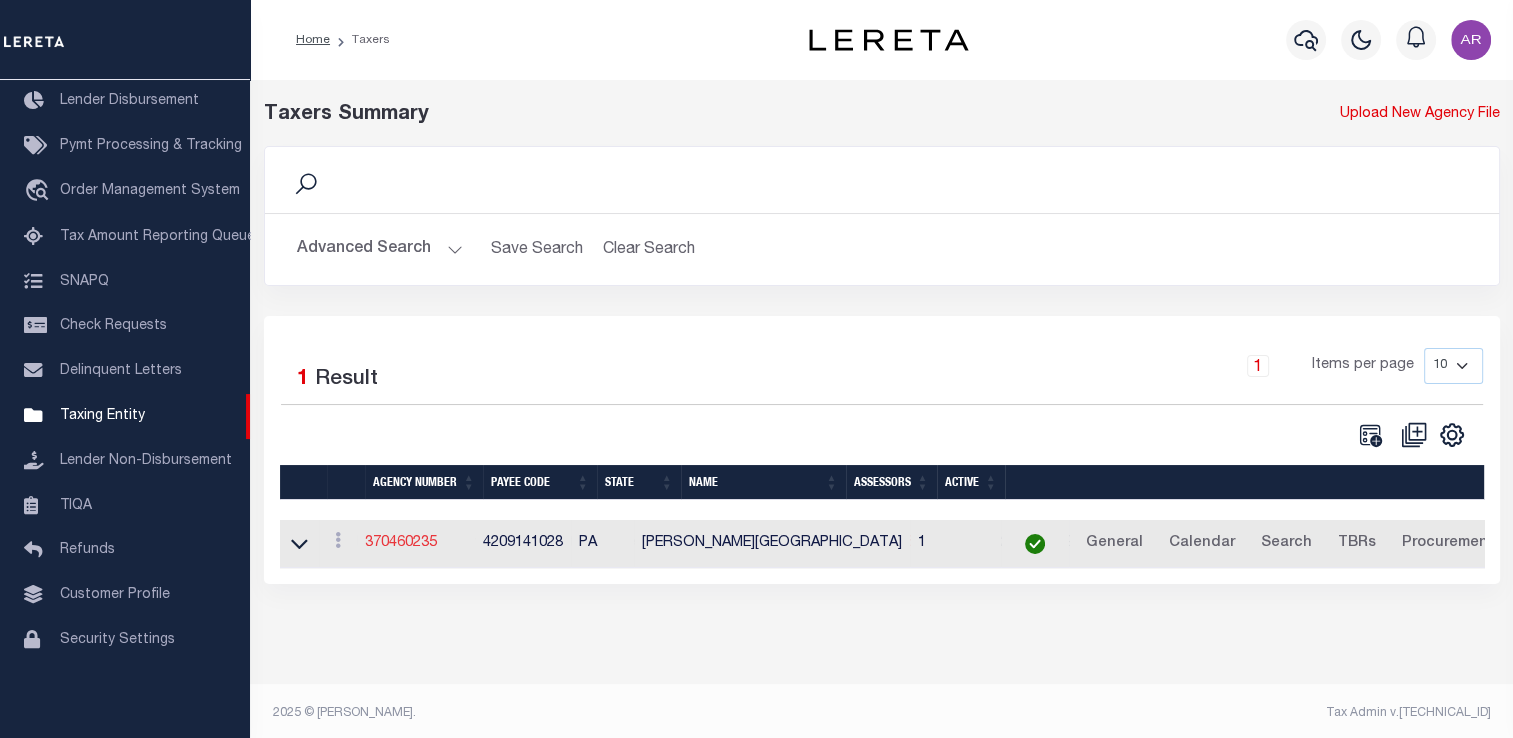 click on "370460235" at bounding box center (401, 543) 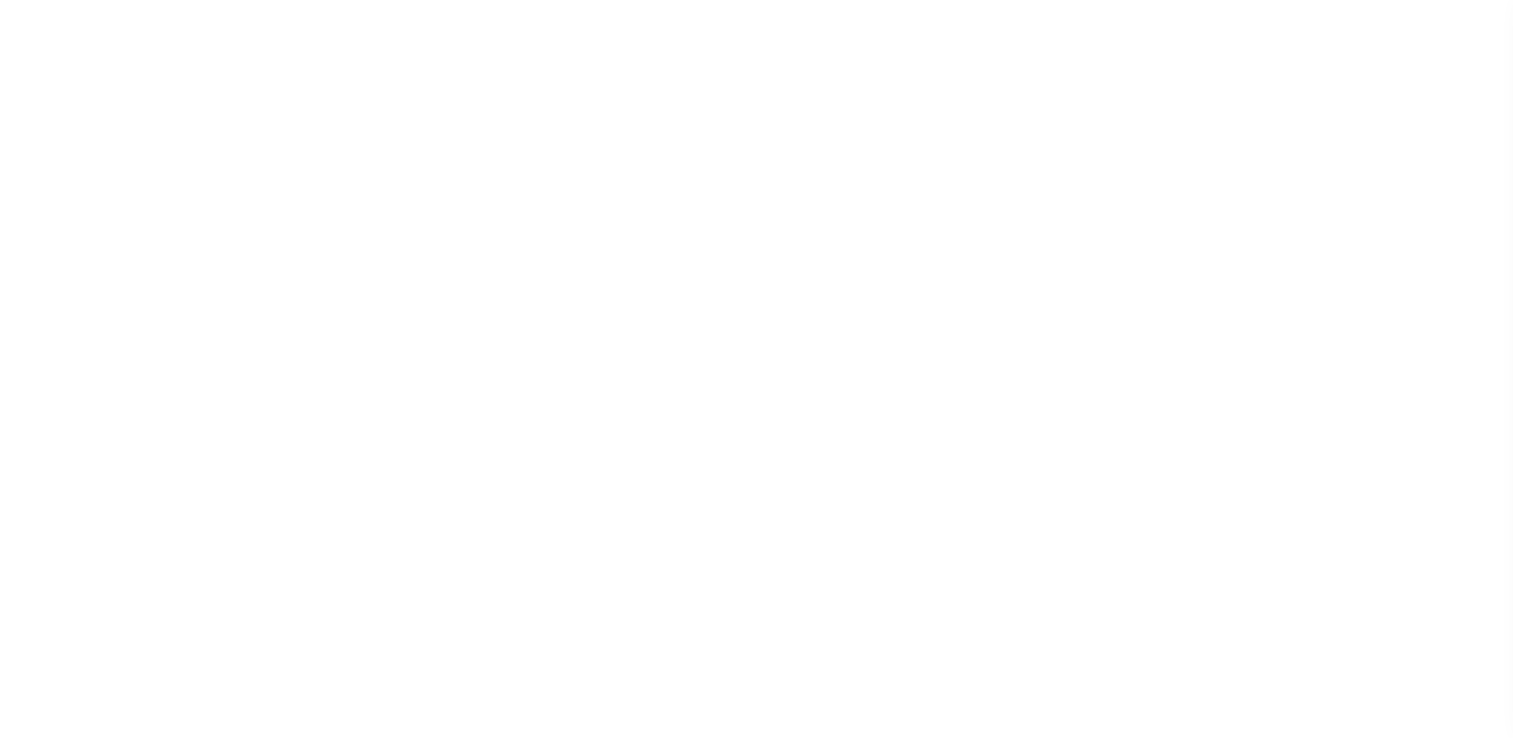select 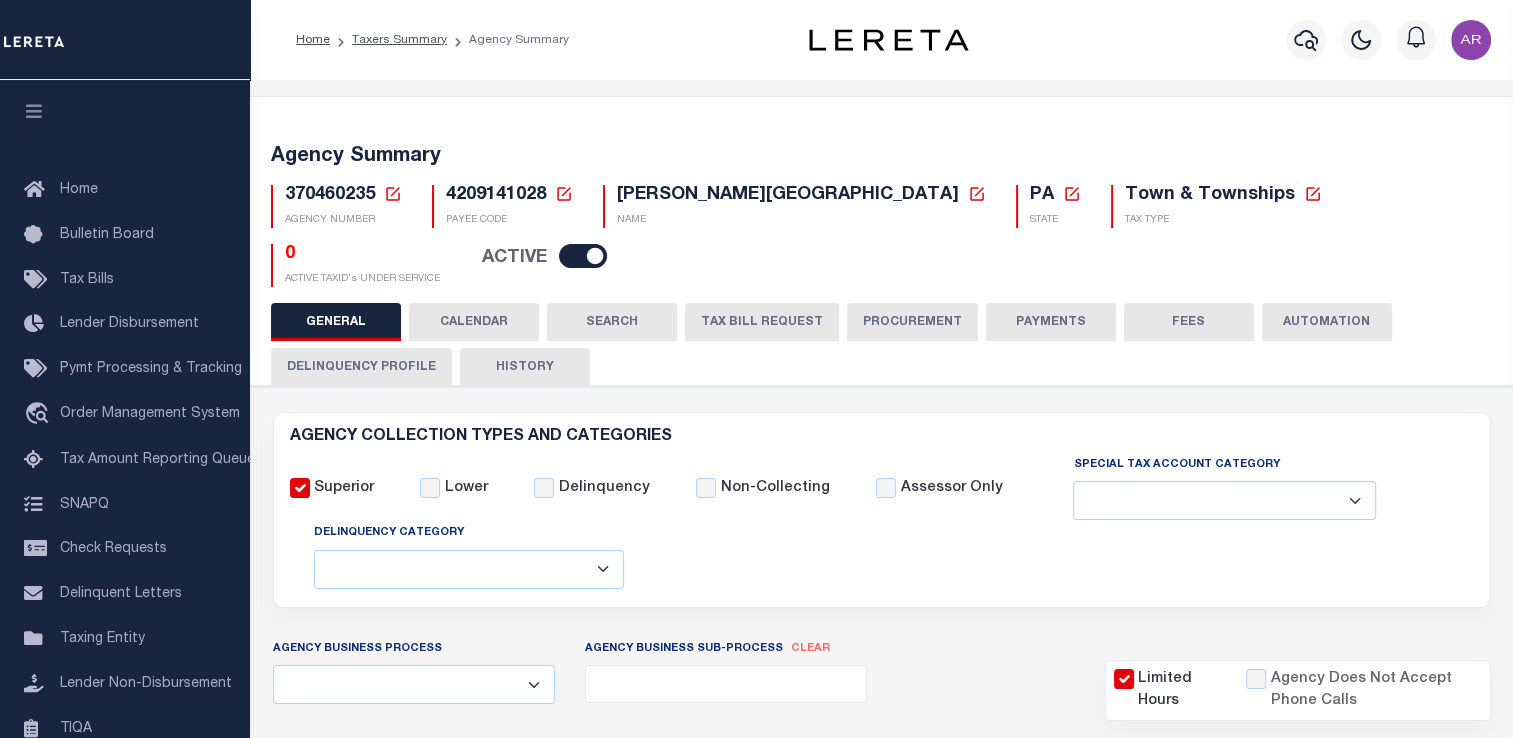 click on "PAYMENTS" at bounding box center [1051, 322] 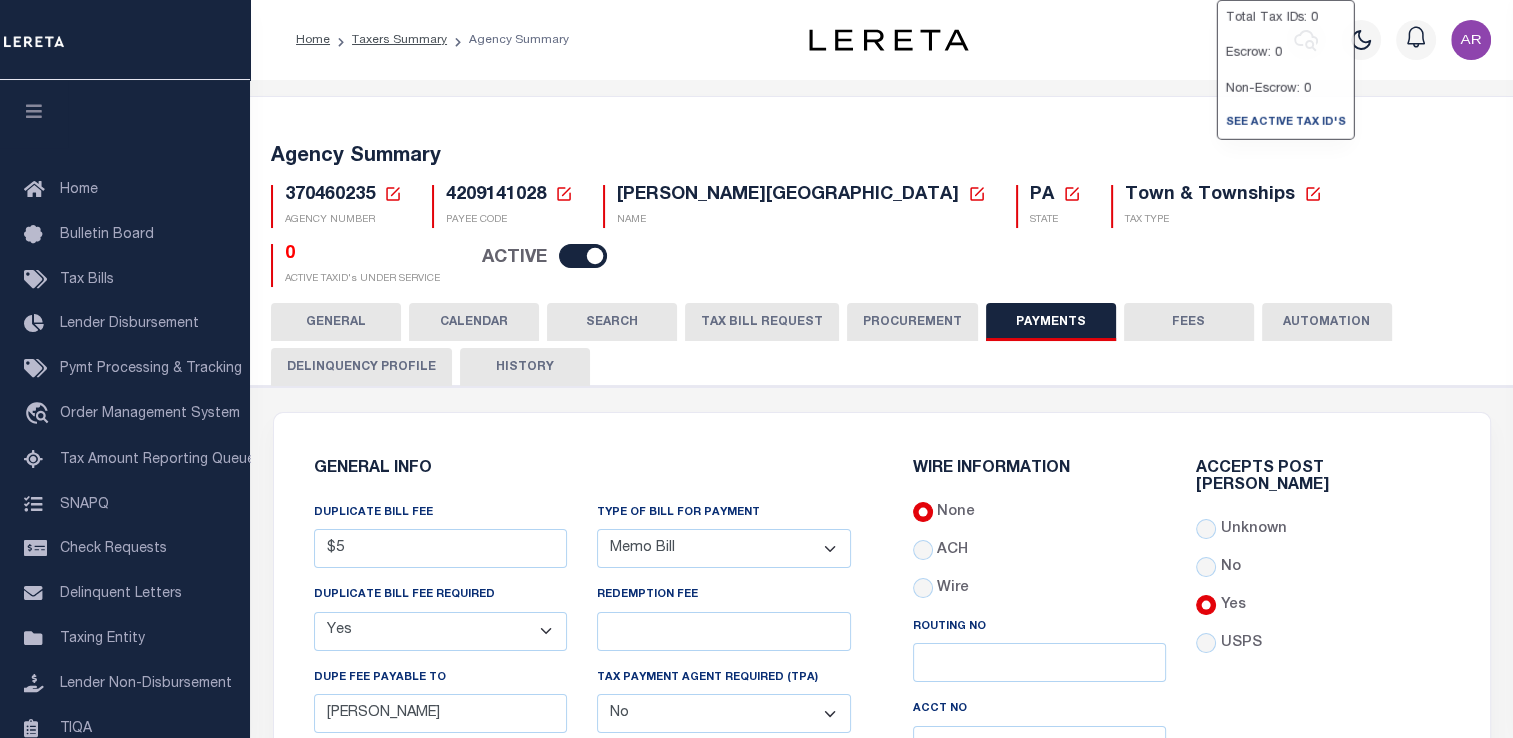 click on "FEES" at bounding box center (1189, 322) 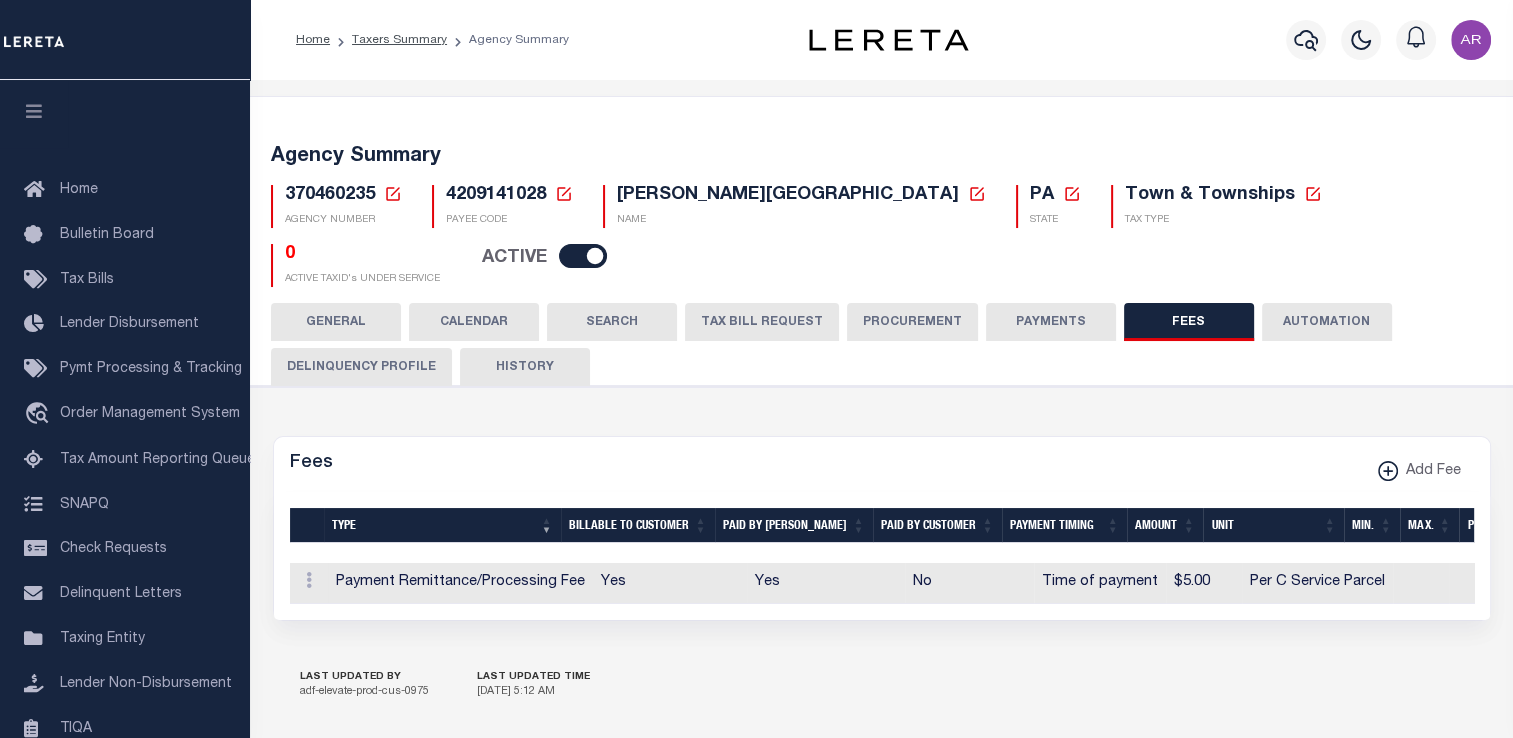 click on "GENERAL" at bounding box center [336, 322] 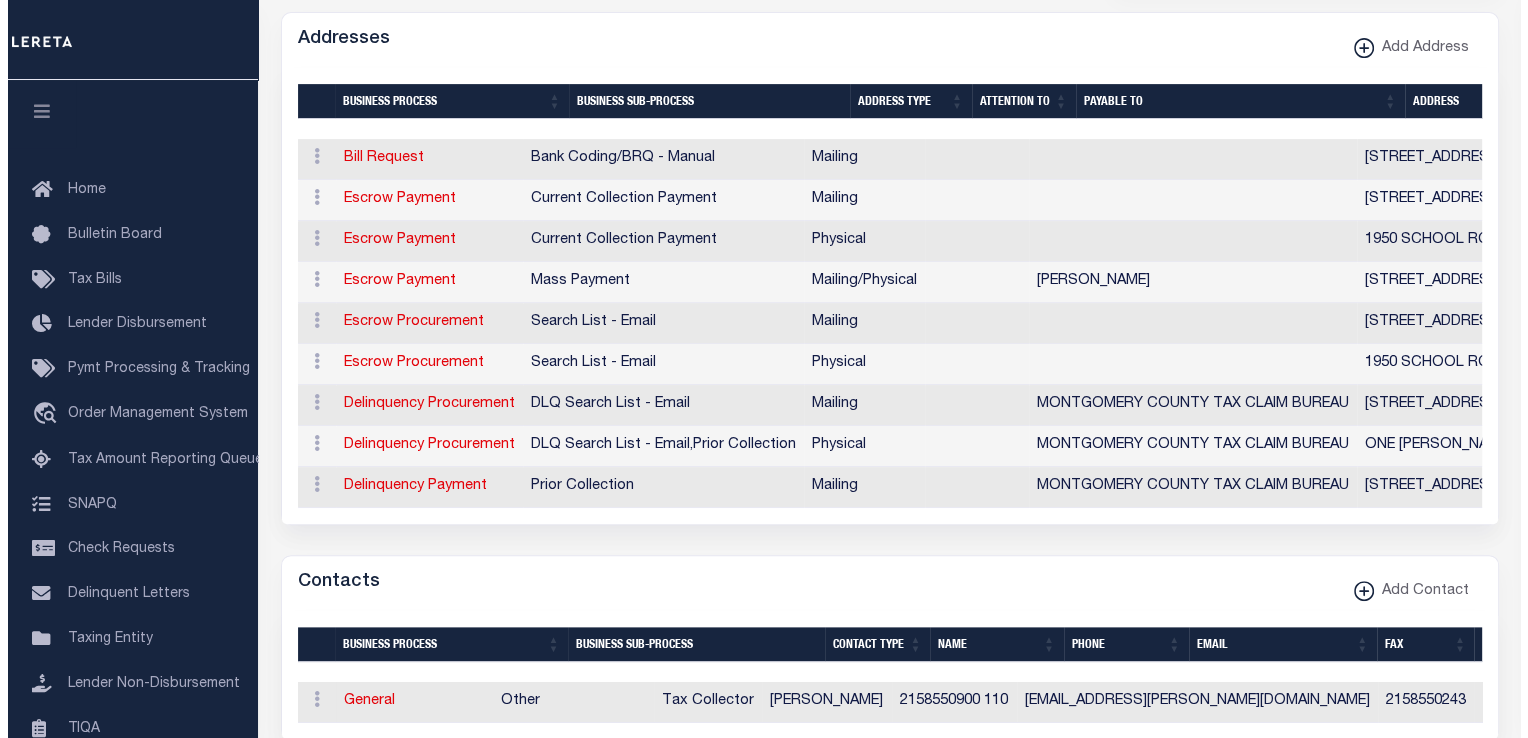 scroll, scrollTop: 757, scrollLeft: 0, axis: vertical 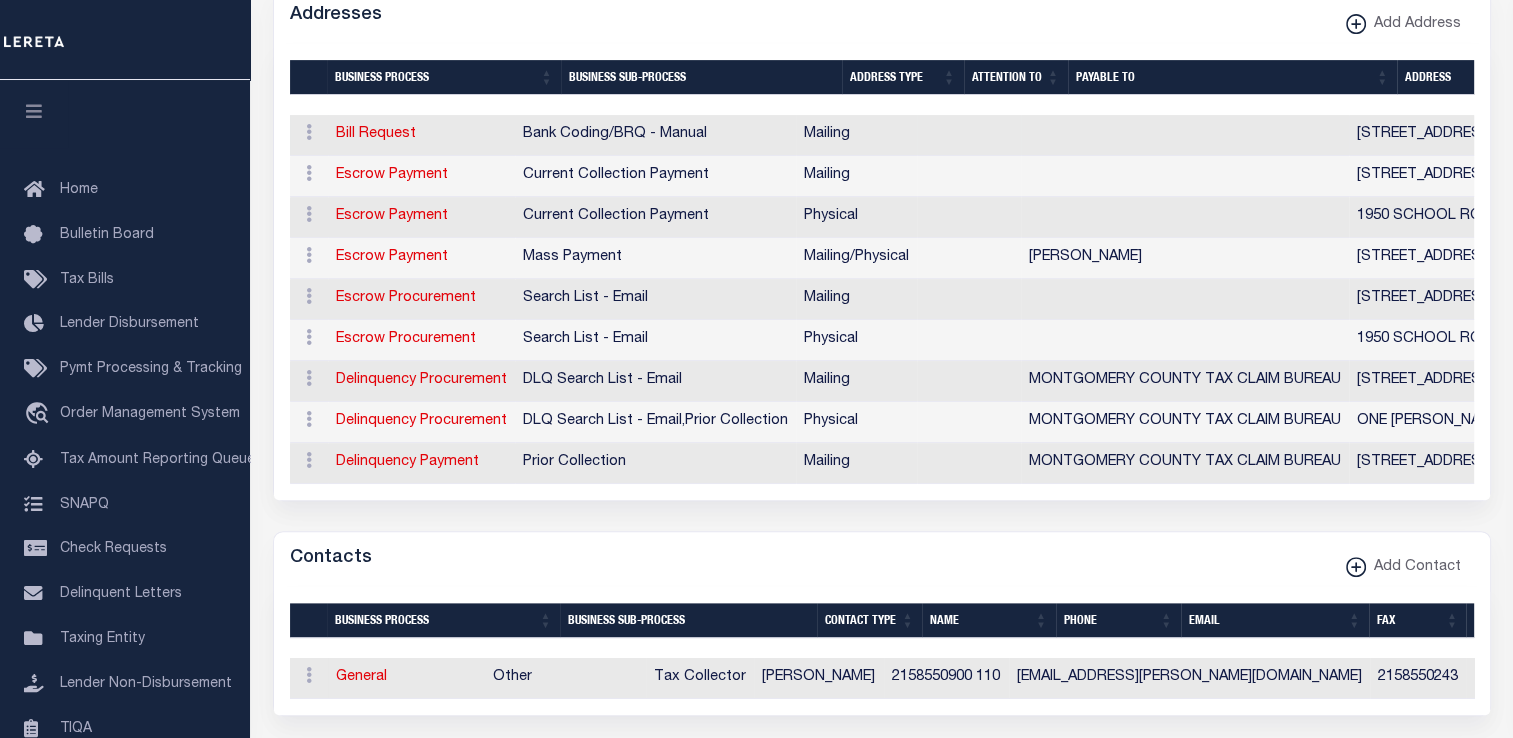 drag, startPoint x: 1096, startPoint y: 142, endPoint x: 1068, endPoint y: 135, distance: 28.86174 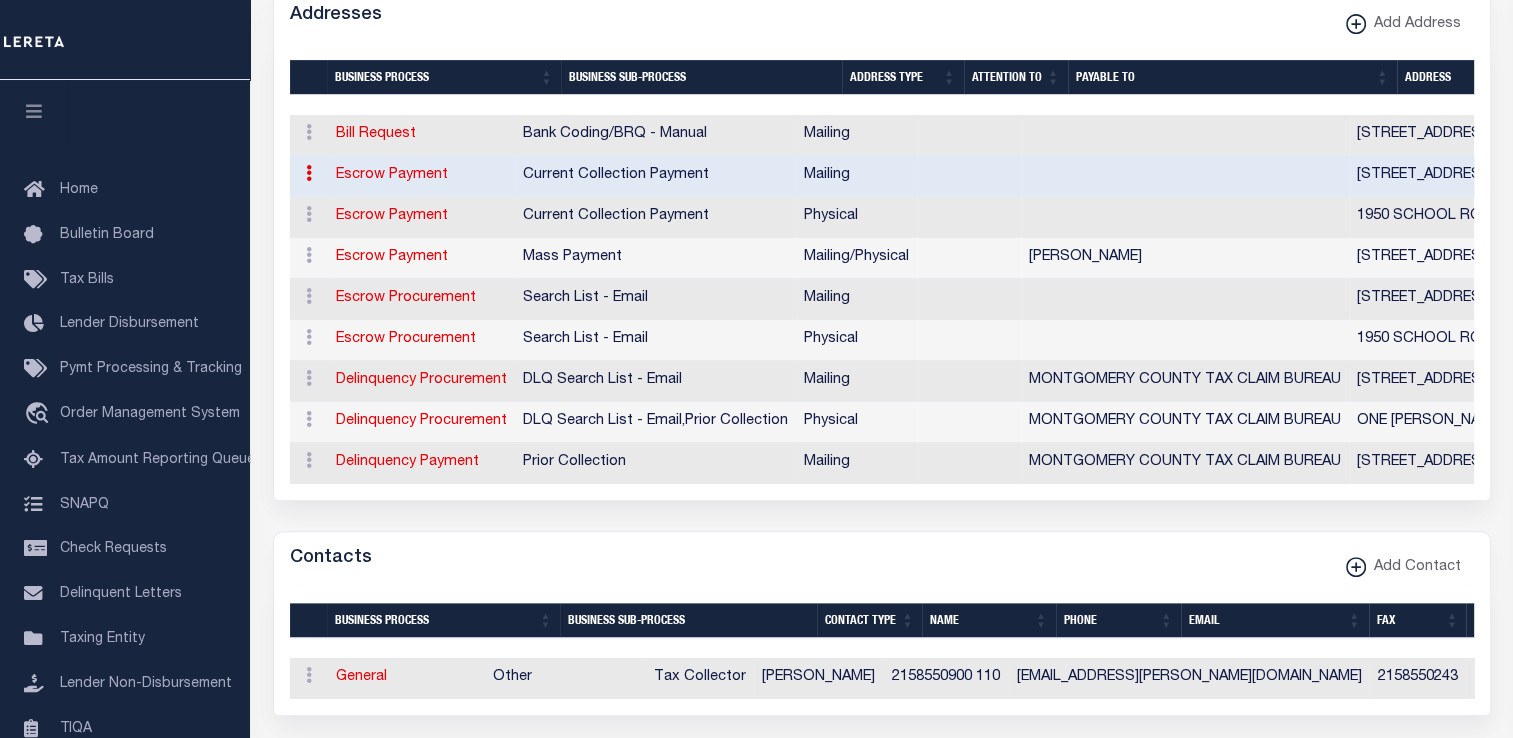 click on "Escrow Payment" at bounding box center [392, 175] 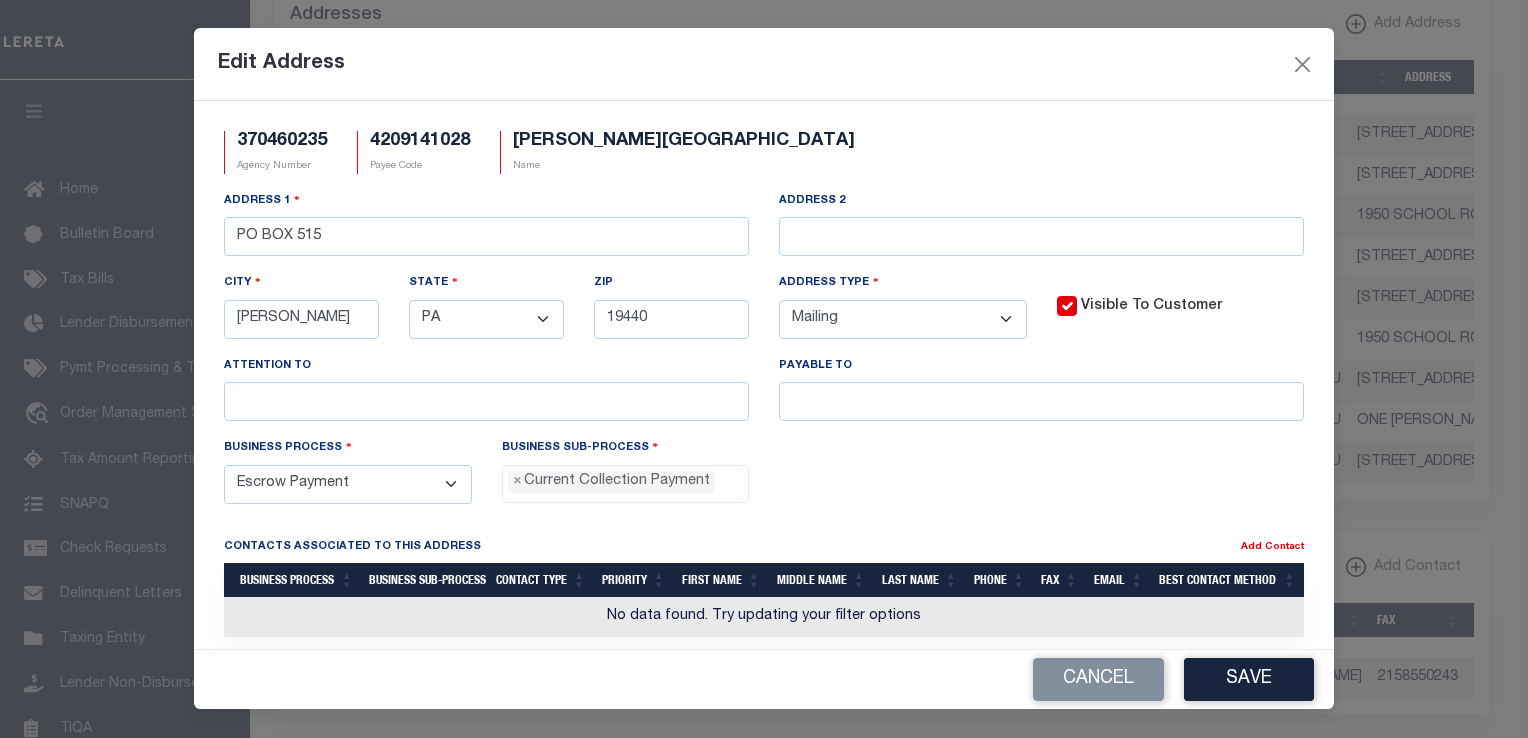 scroll, scrollTop: 18, scrollLeft: 0, axis: vertical 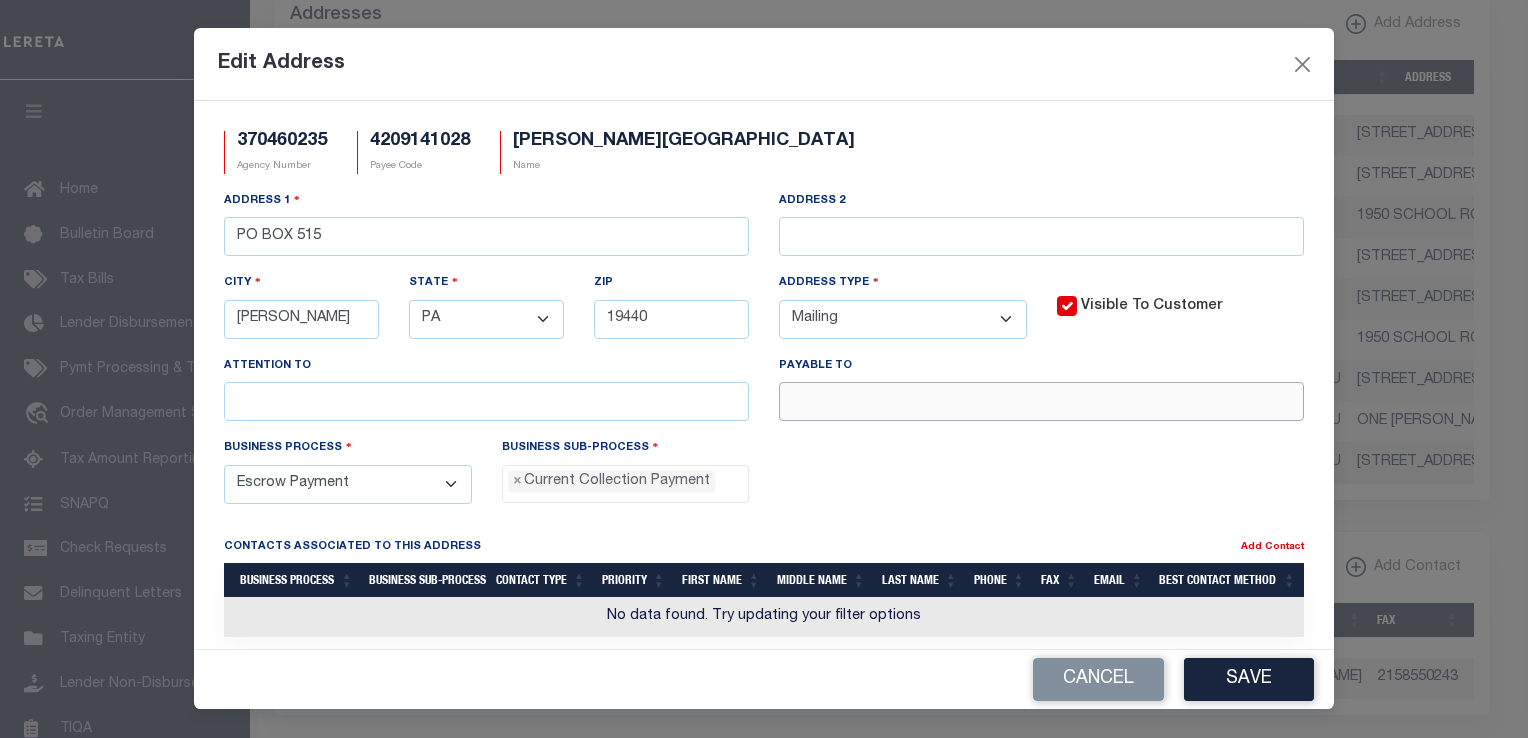 click at bounding box center (1041, 401) 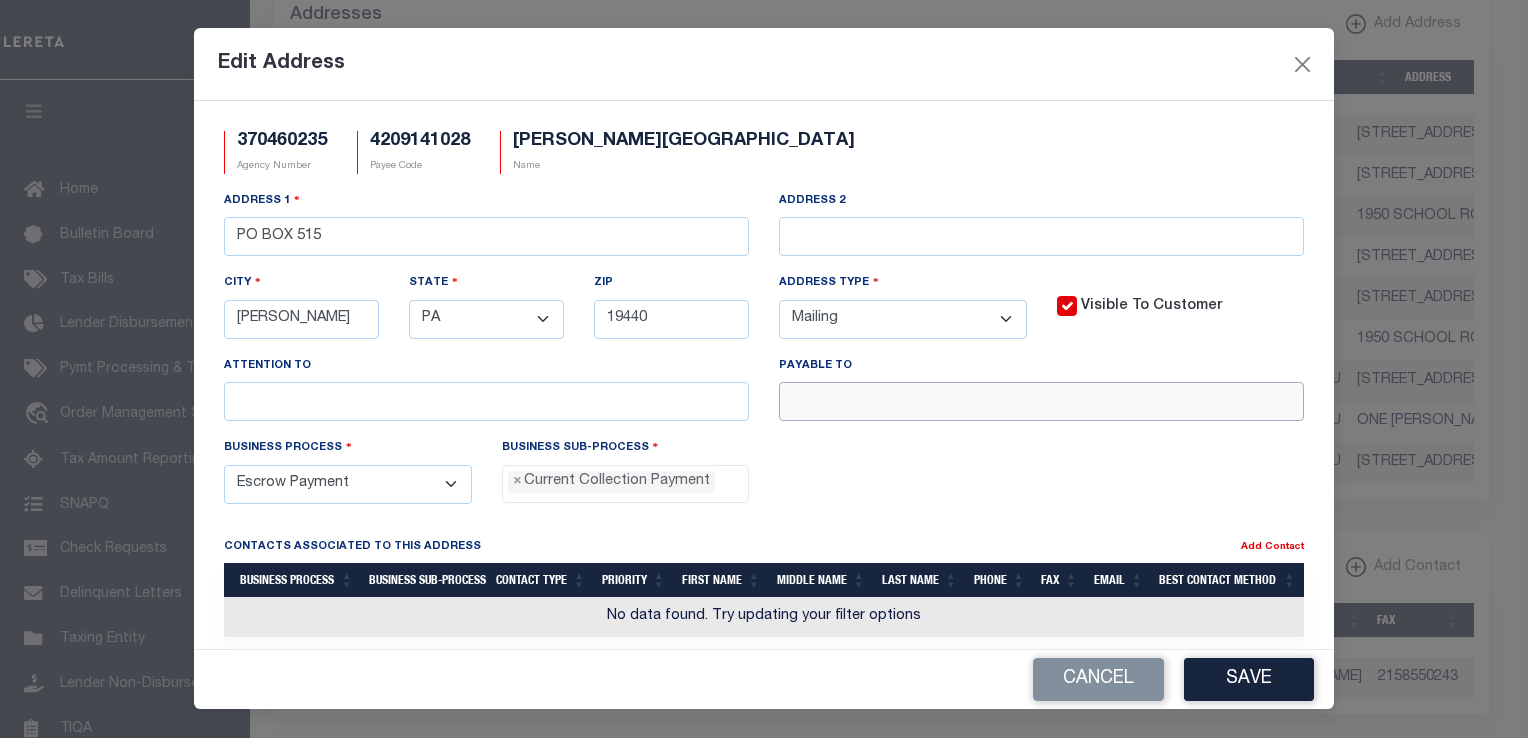 paste on "DANIEL J. REAVY,HATFIELD TWP T/C" 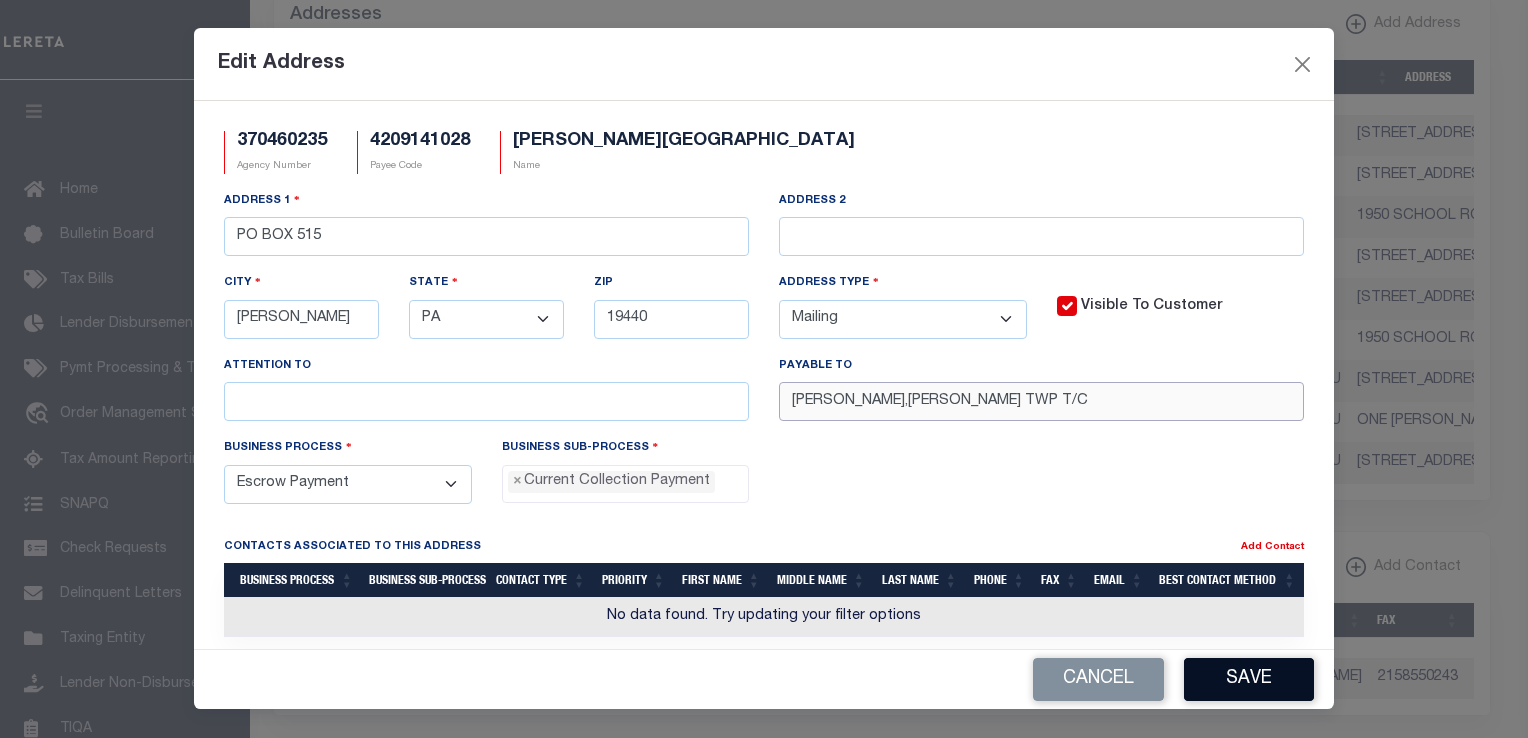 type on "DANIEL J. REAVY,HATFIELD TWP T/C" 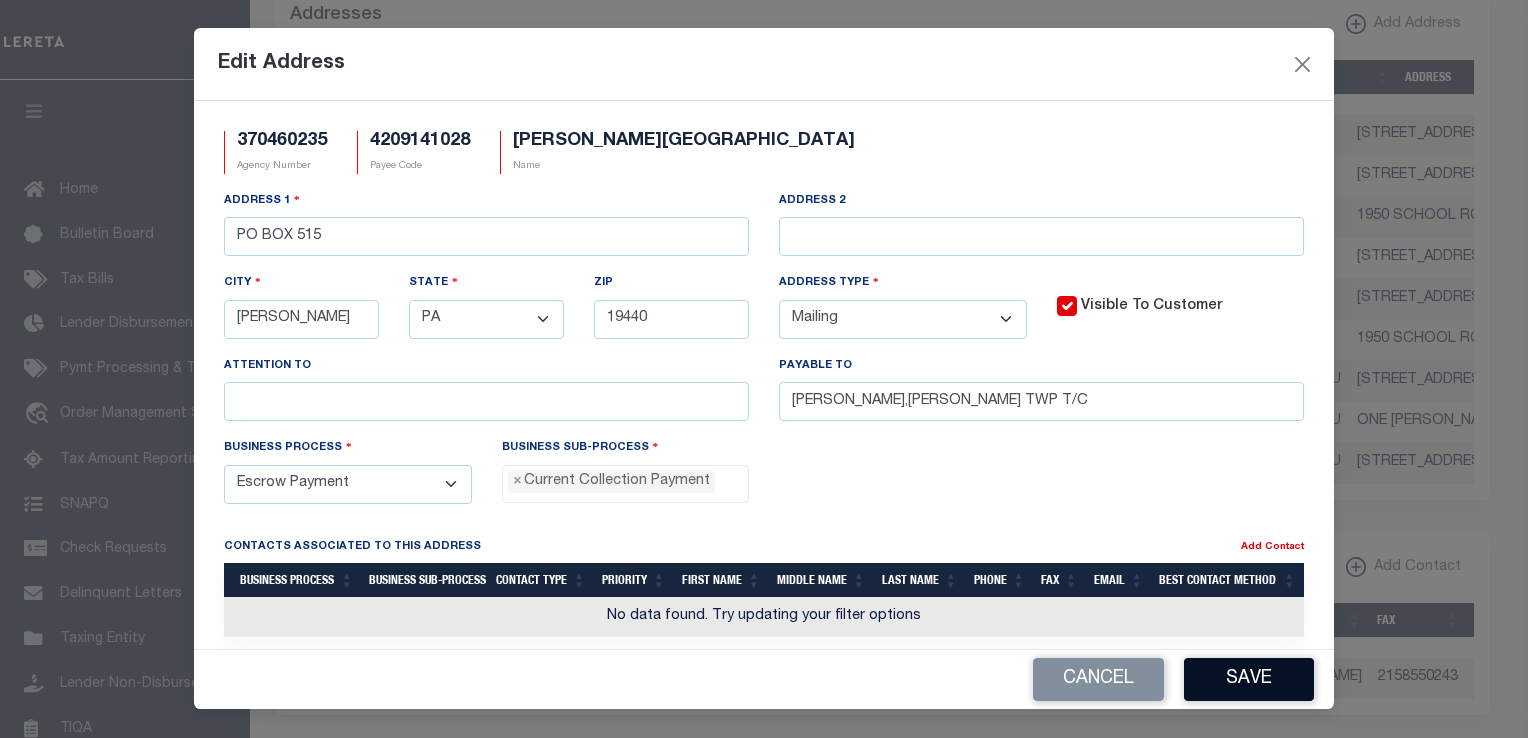 click on "Save" at bounding box center (1249, 679) 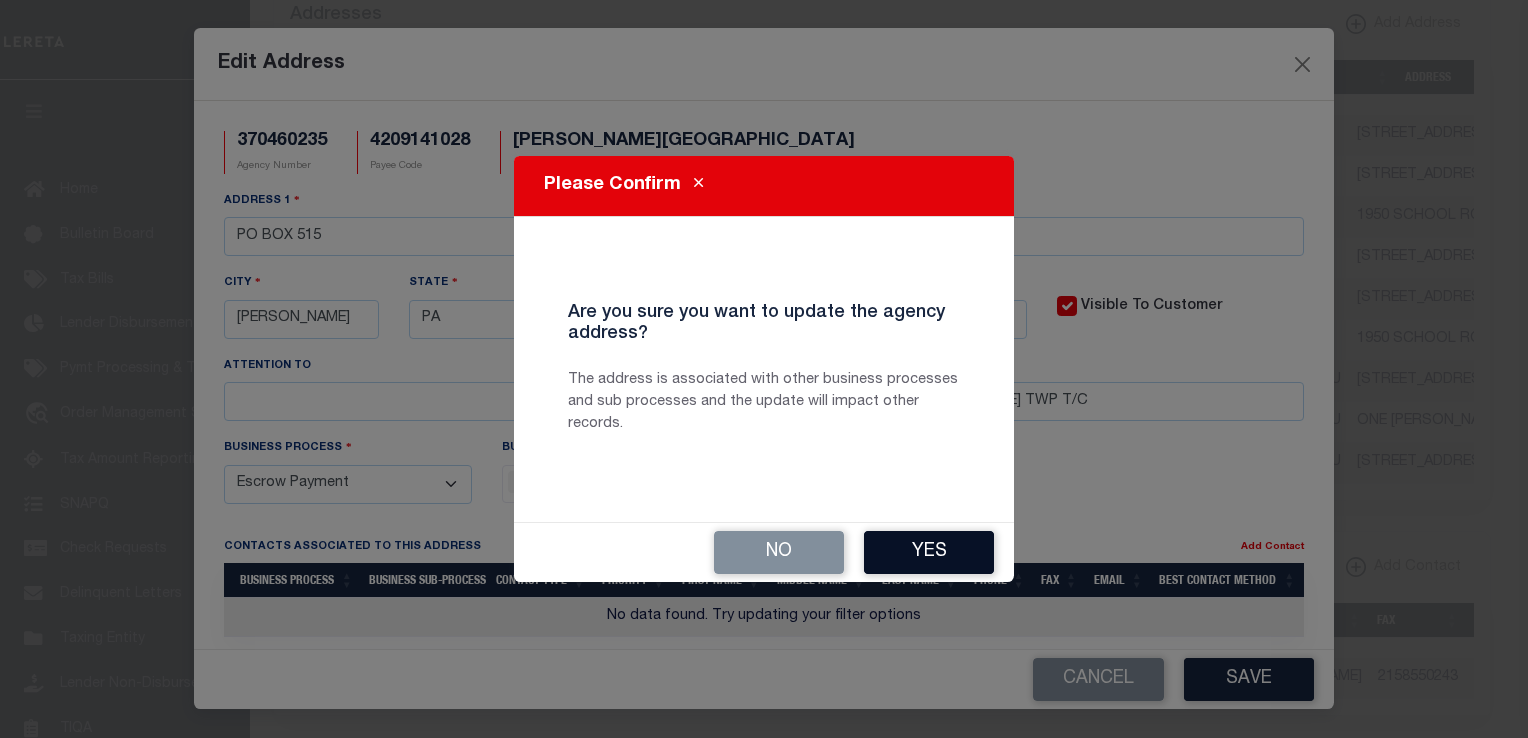 click on "Yes" at bounding box center (929, 552) 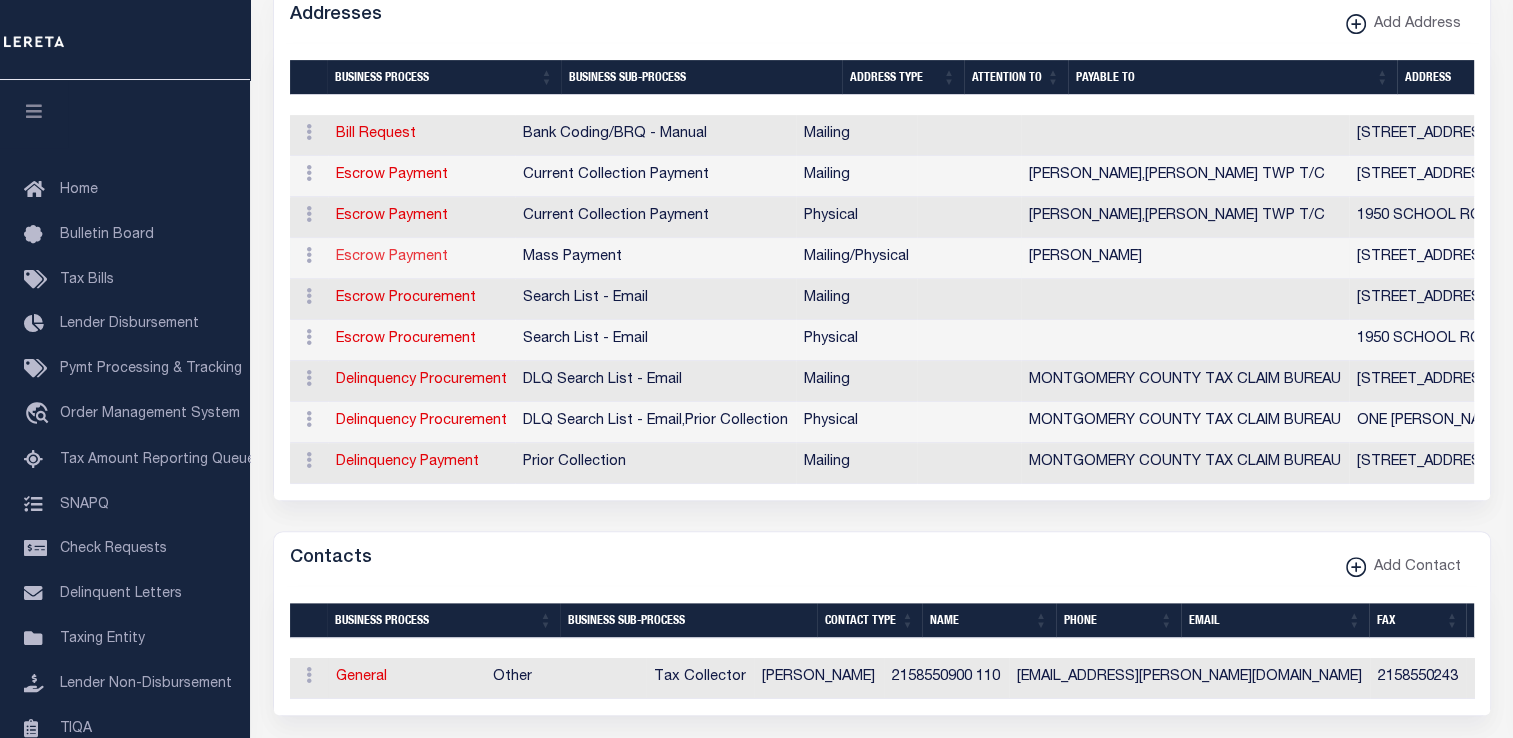 click on "Escrow Payment" at bounding box center (392, 257) 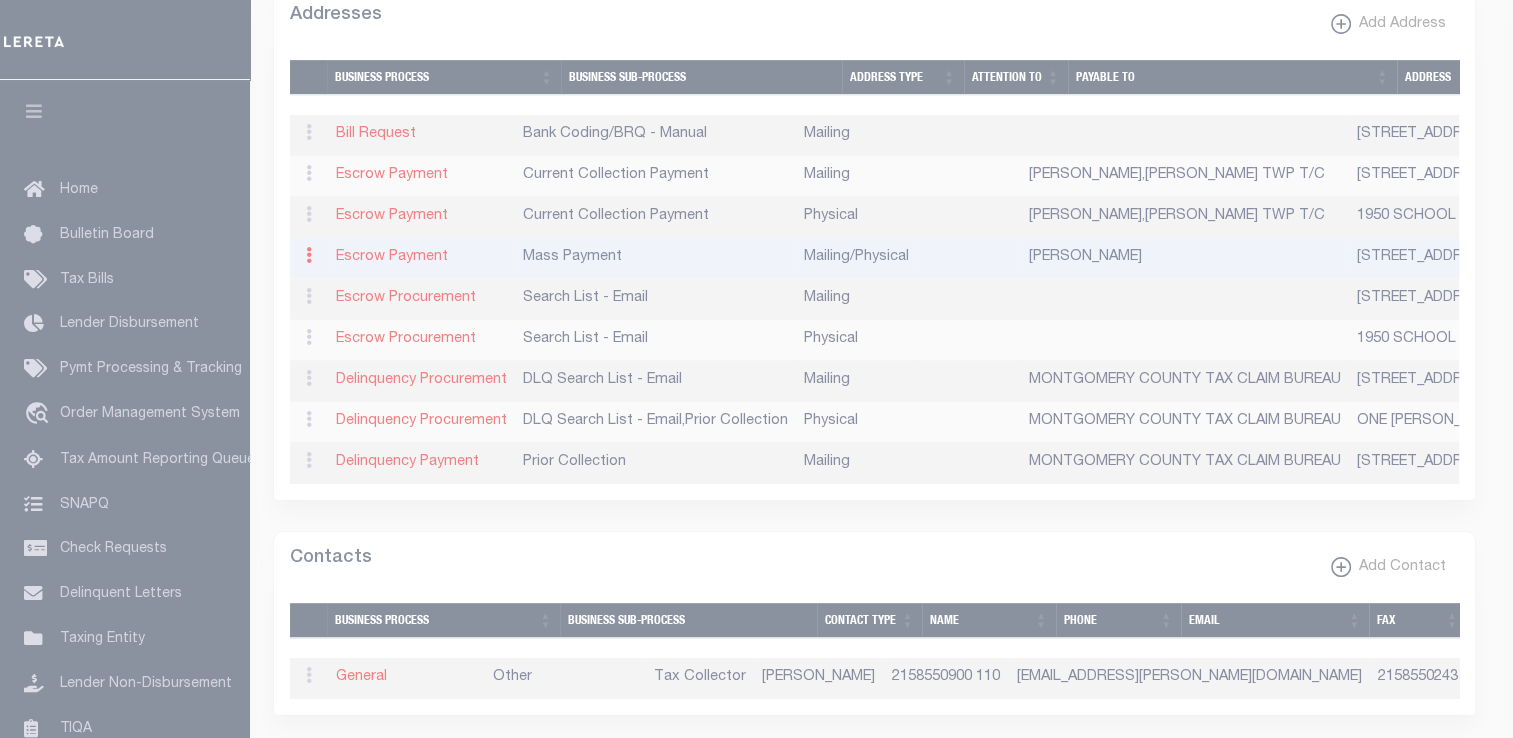 type on "PO BOX 515" 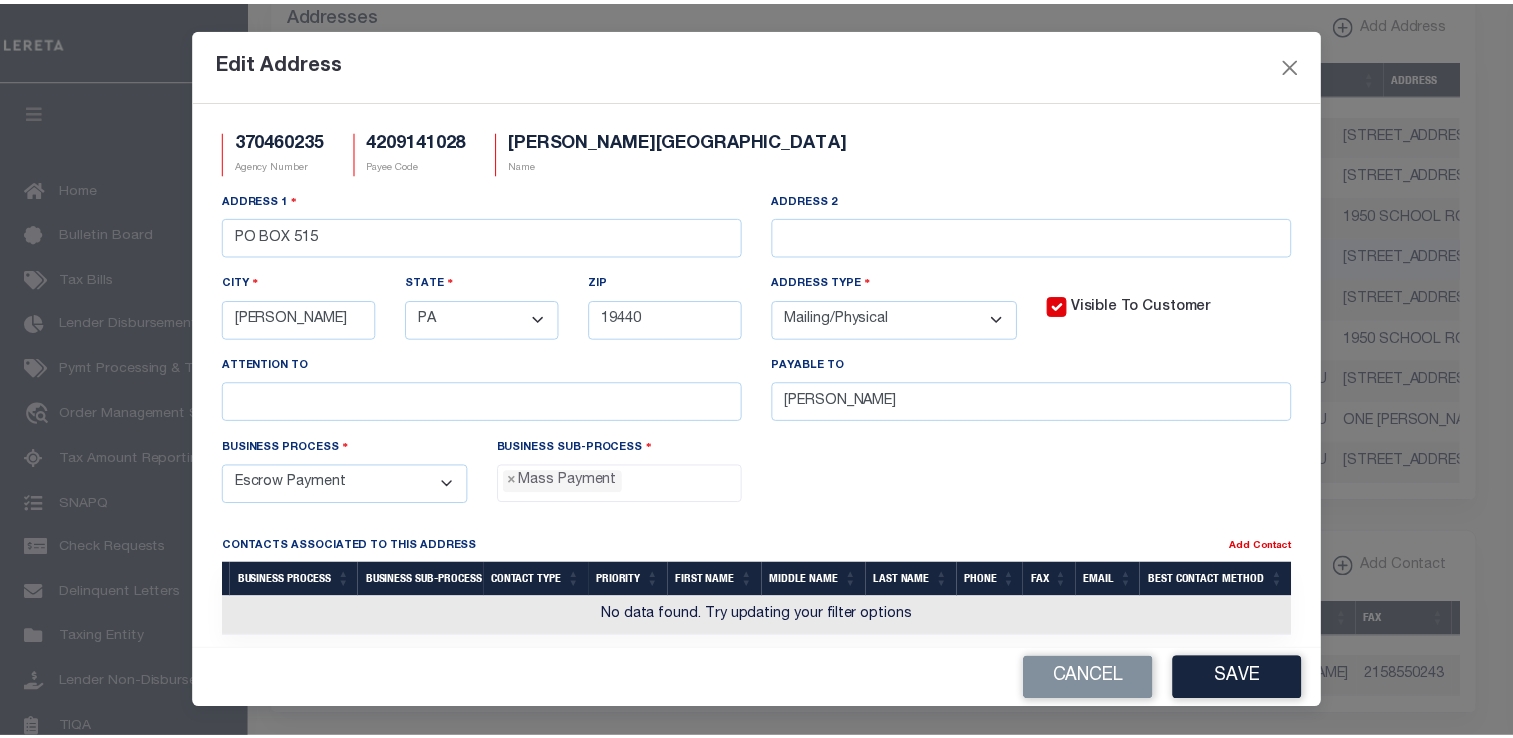 scroll, scrollTop: 56, scrollLeft: 0, axis: vertical 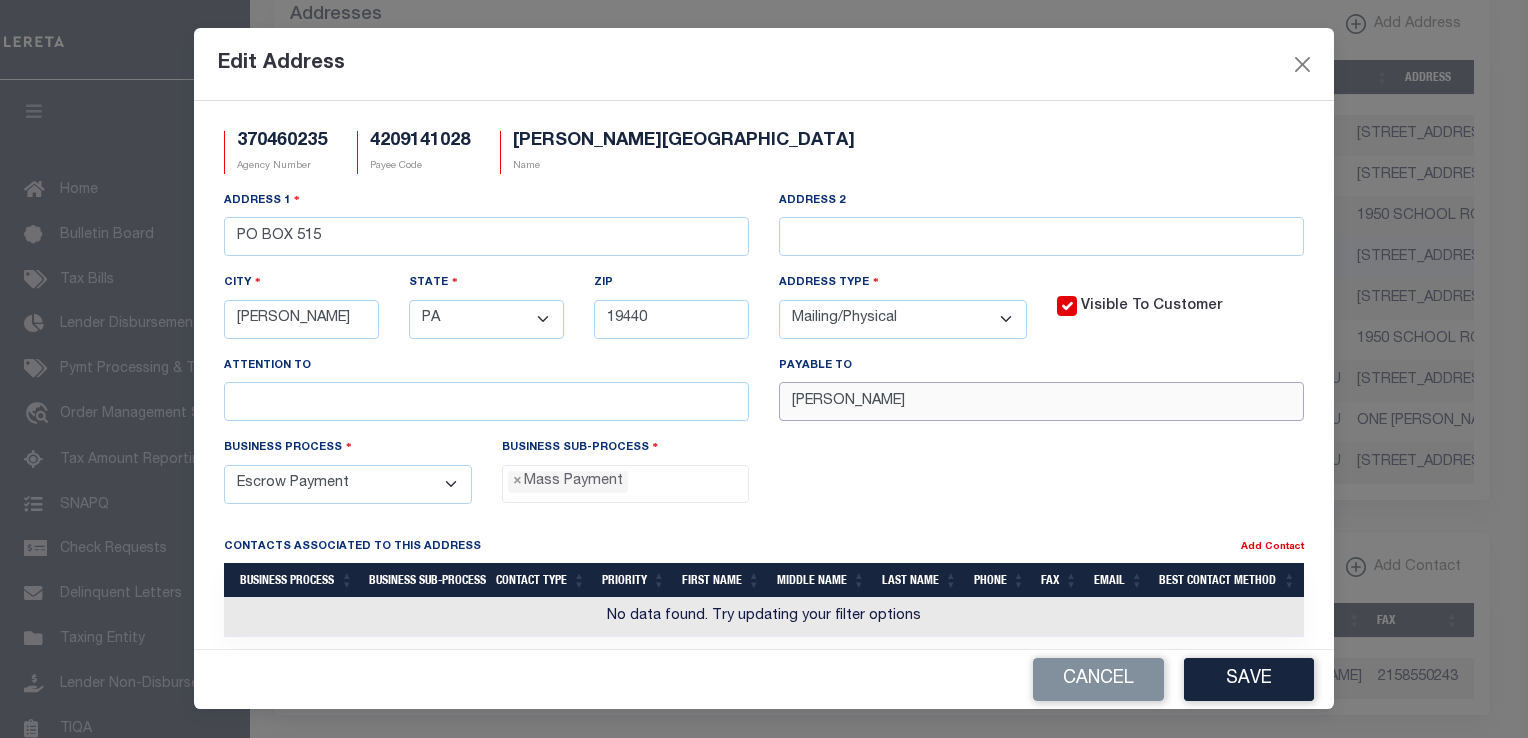 drag, startPoint x: 995, startPoint y: 400, endPoint x: 712, endPoint y: 402, distance: 283.00708 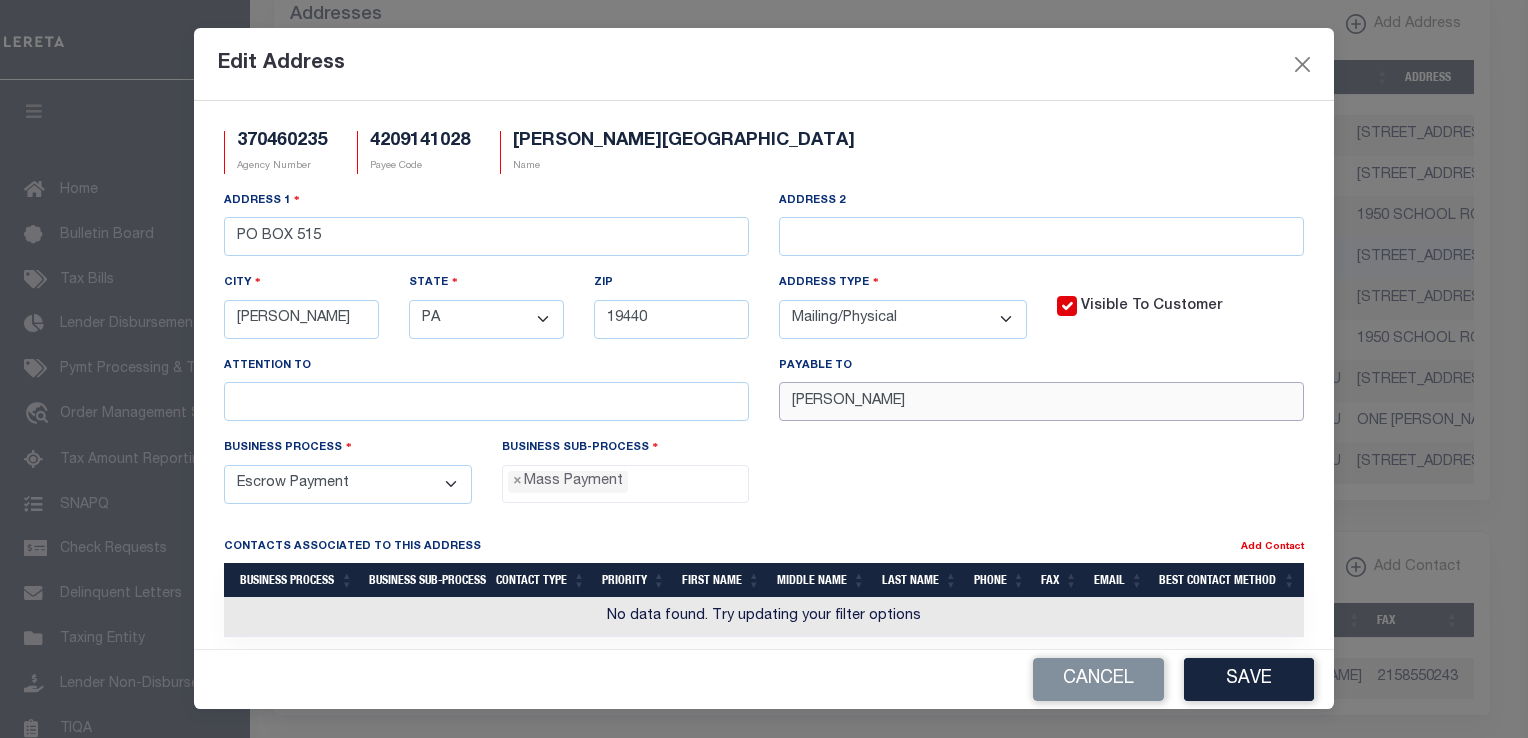 click on "Address 1
PO BOX 515
Address 2
City
HATFIELD
State
- Select -
AK
AL
AR
AZ
CA
CO
CT
DC
DE
FL
GA
GU
HI
IA
ID
IL
IN
KS
KY
LA
MA
MD
ME
MI
MN
MO
MS
MT
NC
ND
NE
NH
NJ
NM
NV
NY
OH
OK
OR
PA
PR
RI
SC
SD
TN
TX
UT
VA
VI
VT
WA
WI
WV
WY" at bounding box center [764, 313] 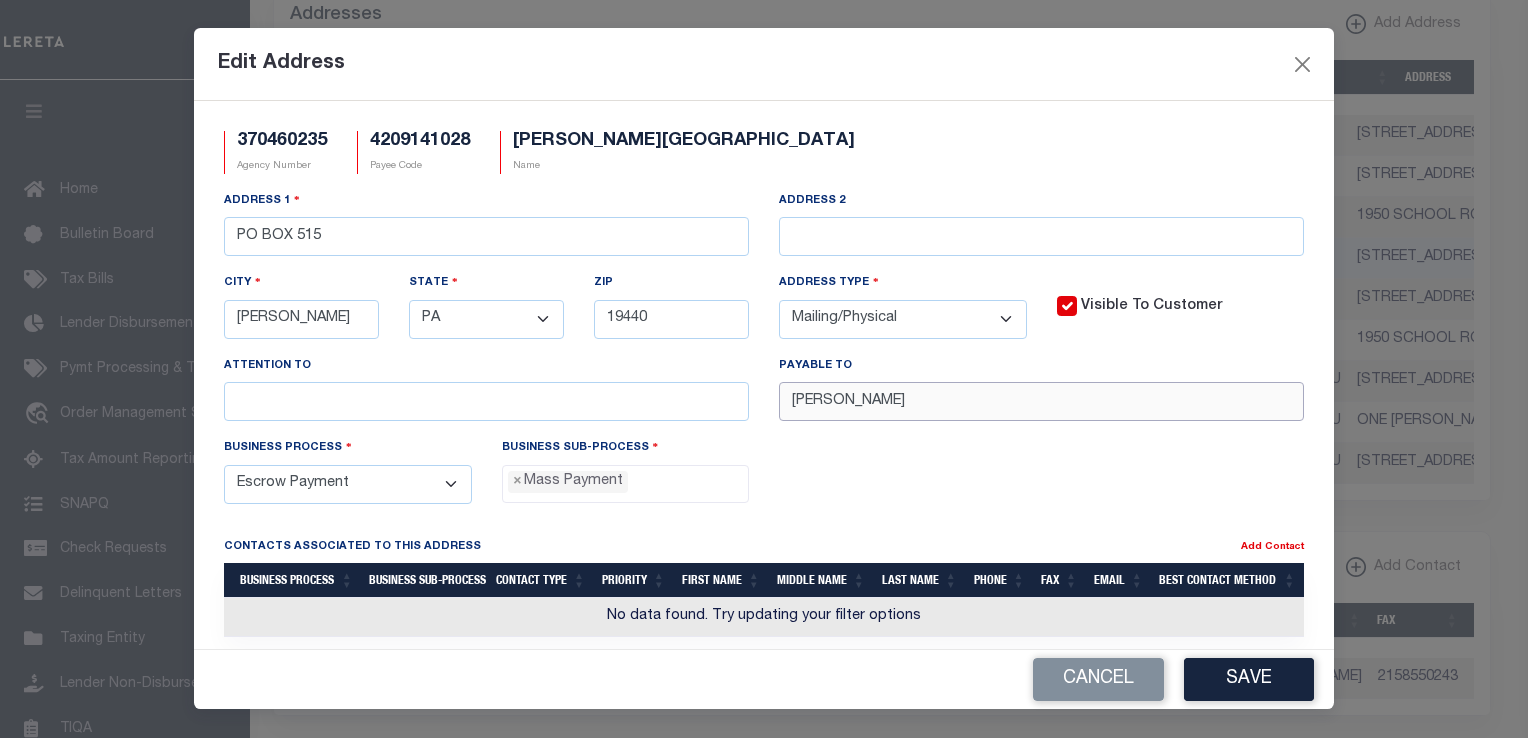 paste on ",HATFIELD TWP T/C" 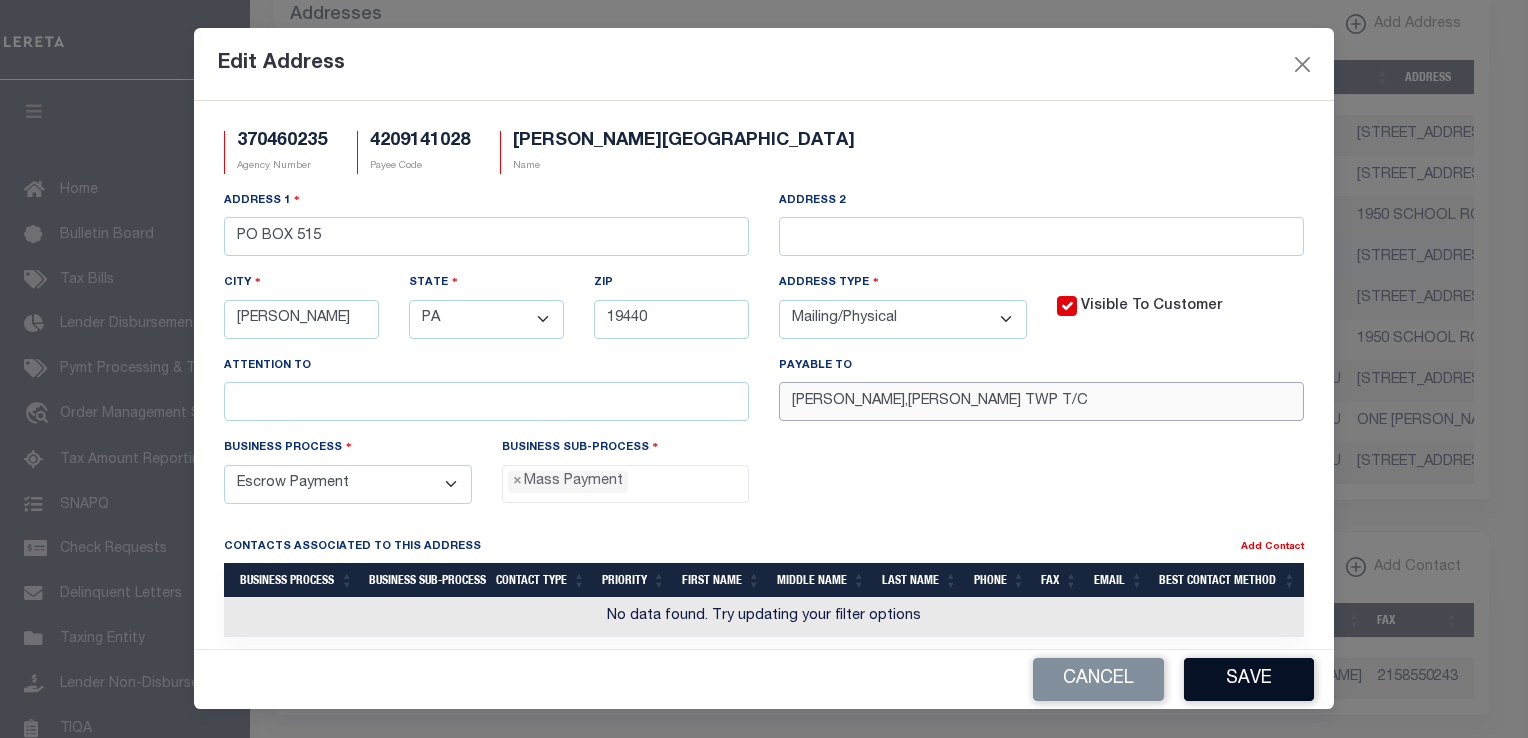 type on "DANIEL J. REAVY,HATFIELD TWP T/C" 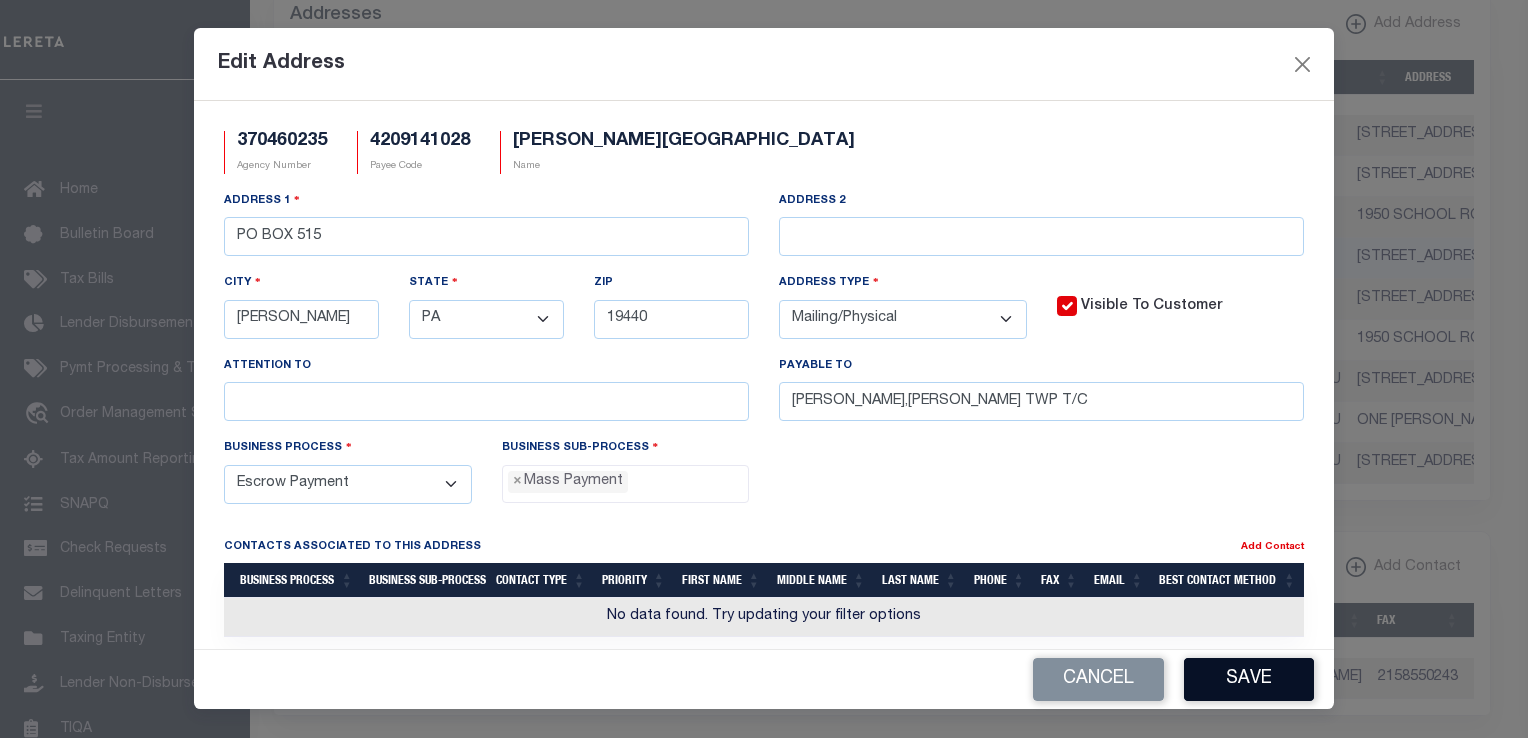 click on "Save" at bounding box center [1249, 679] 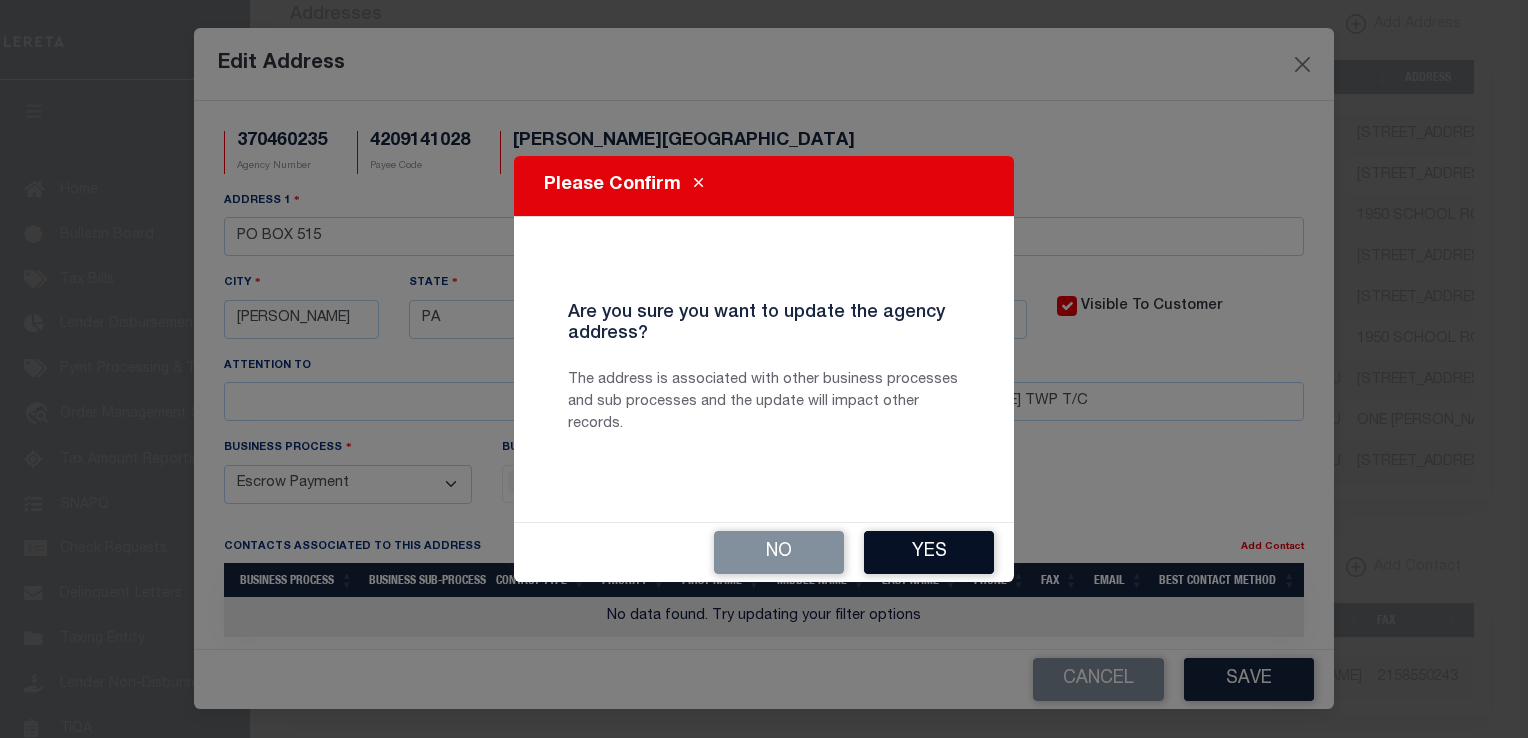 click on "Yes" at bounding box center (929, 552) 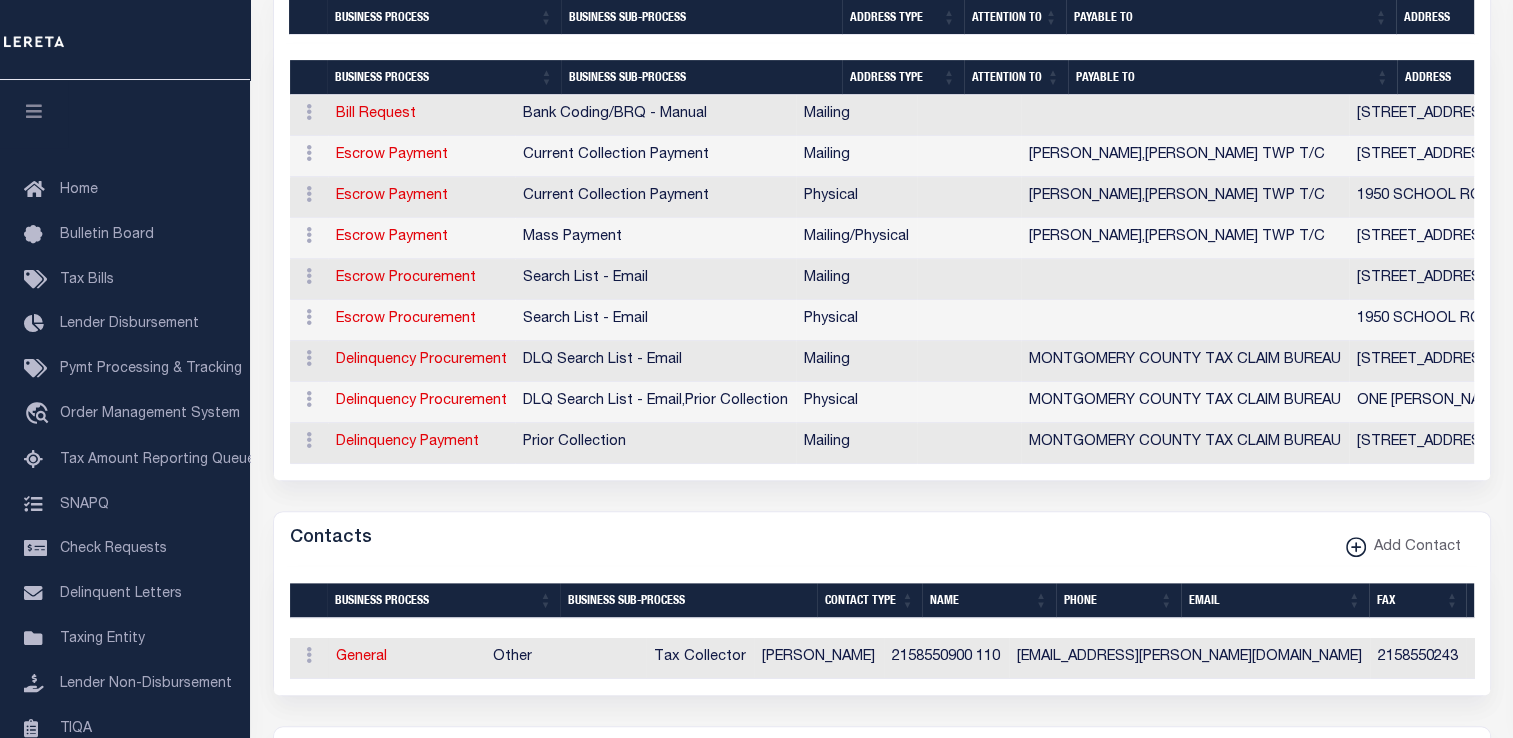 scroll, scrollTop: 988, scrollLeft: 0, axis: vertical 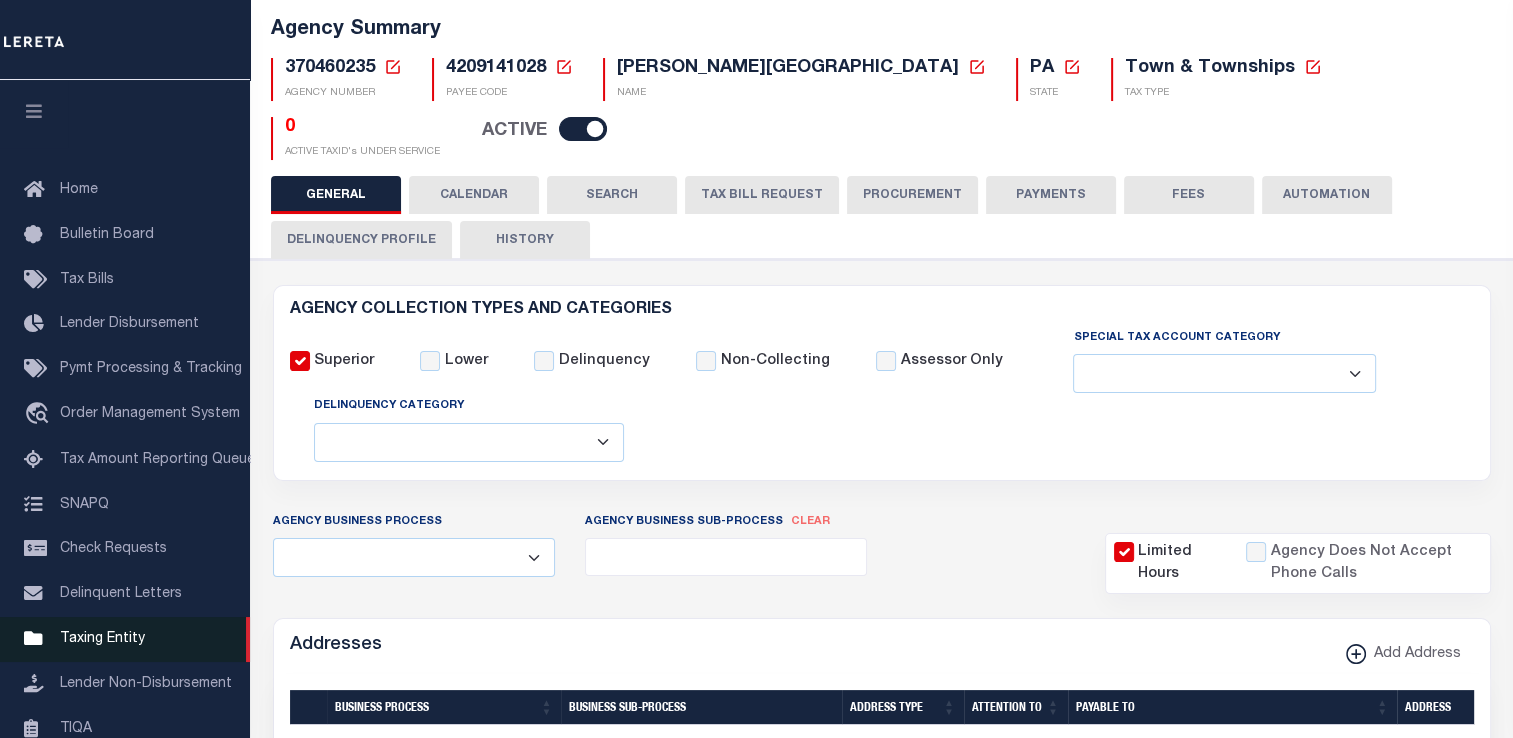 click on "Taxing Entity" at bounding box center [102, 639] 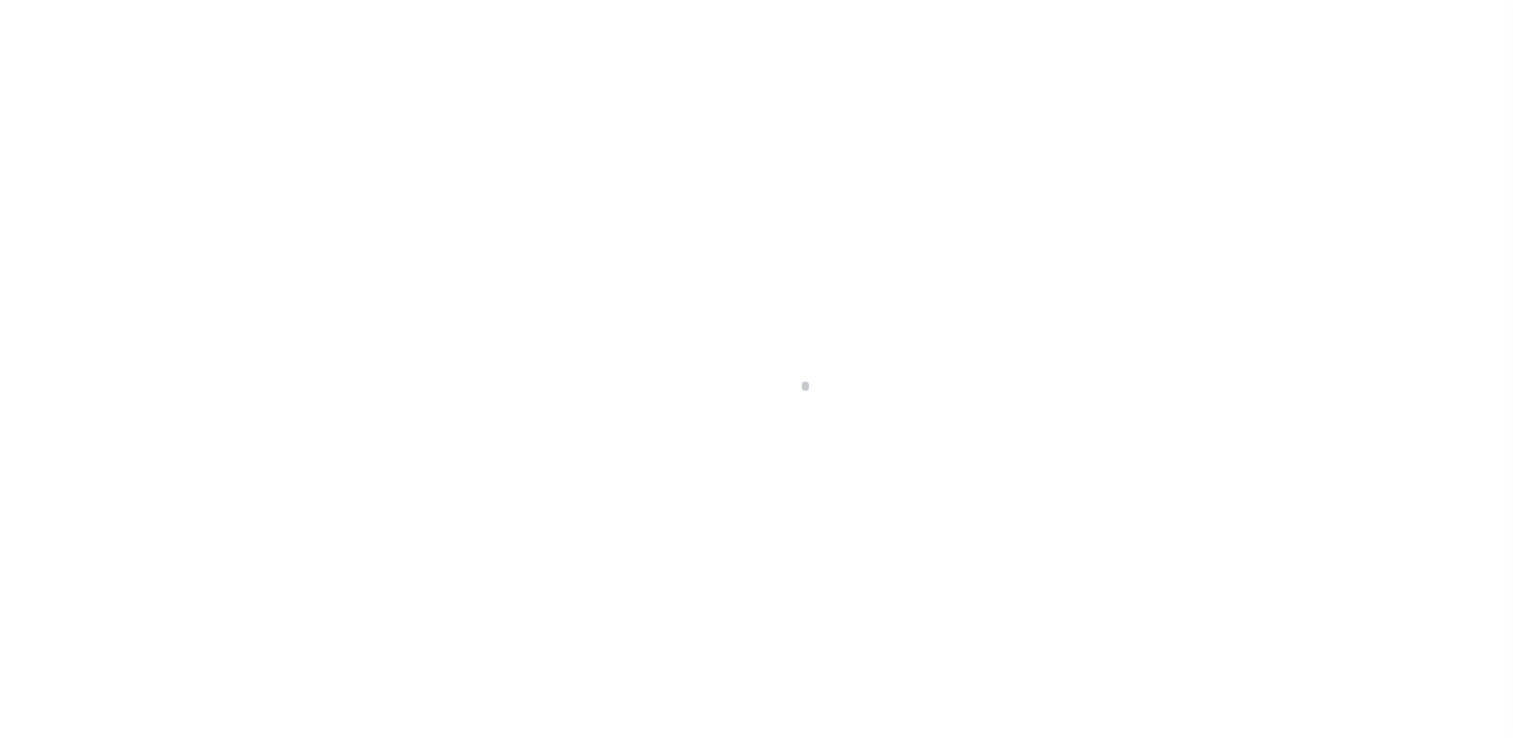select 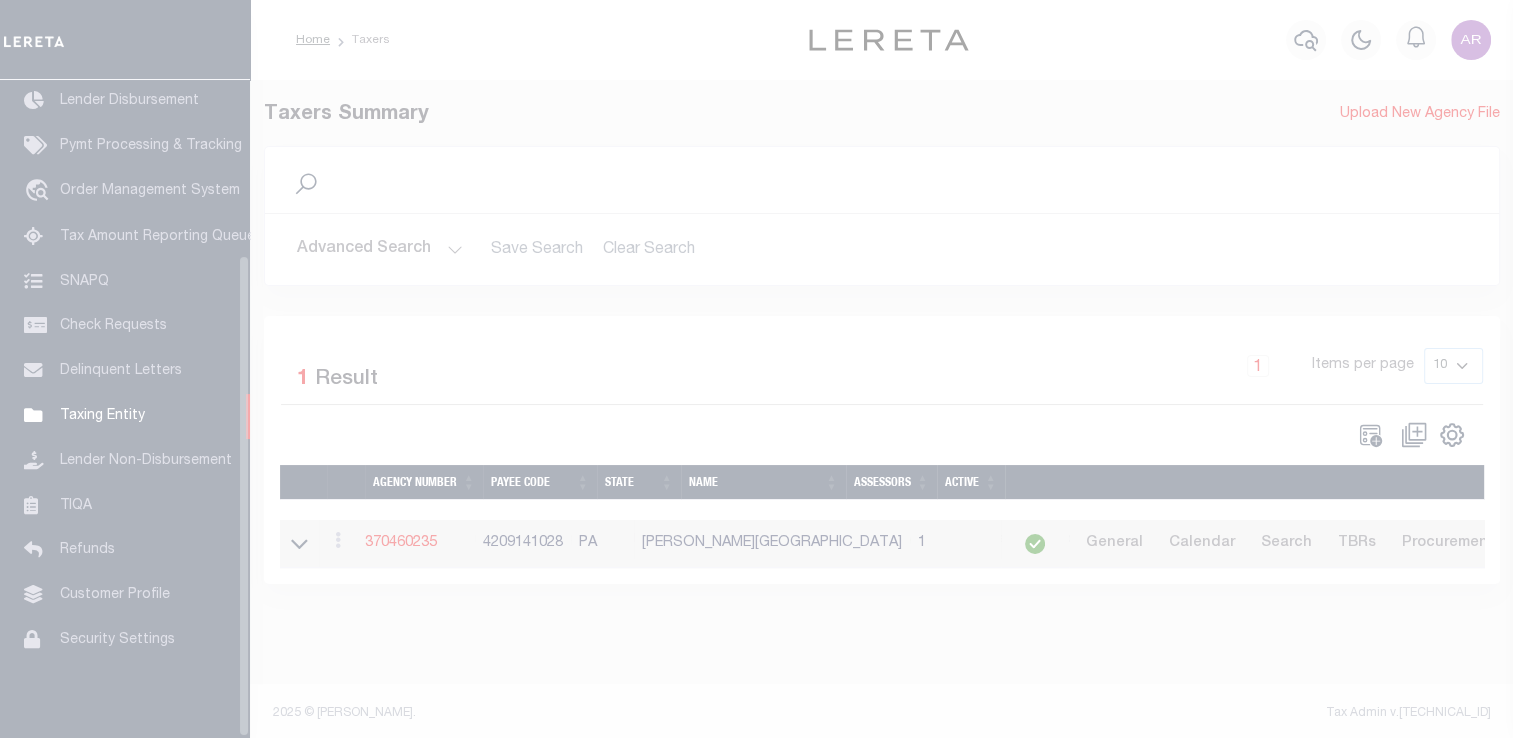 scroll, scrollTop: 239, scrollLeft: 0, axis: vertical 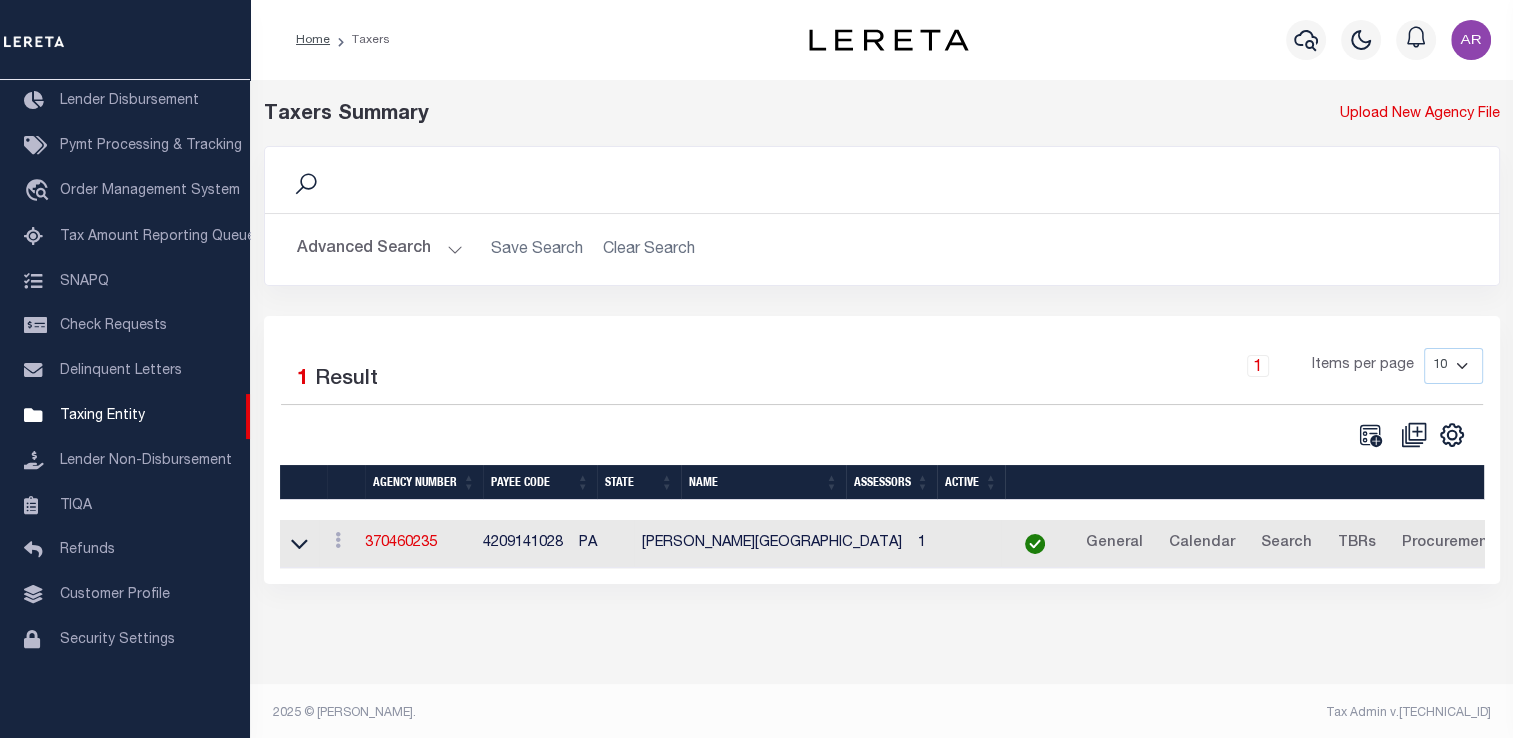 click on "Advanced Search" at bounding box center (380, 249) 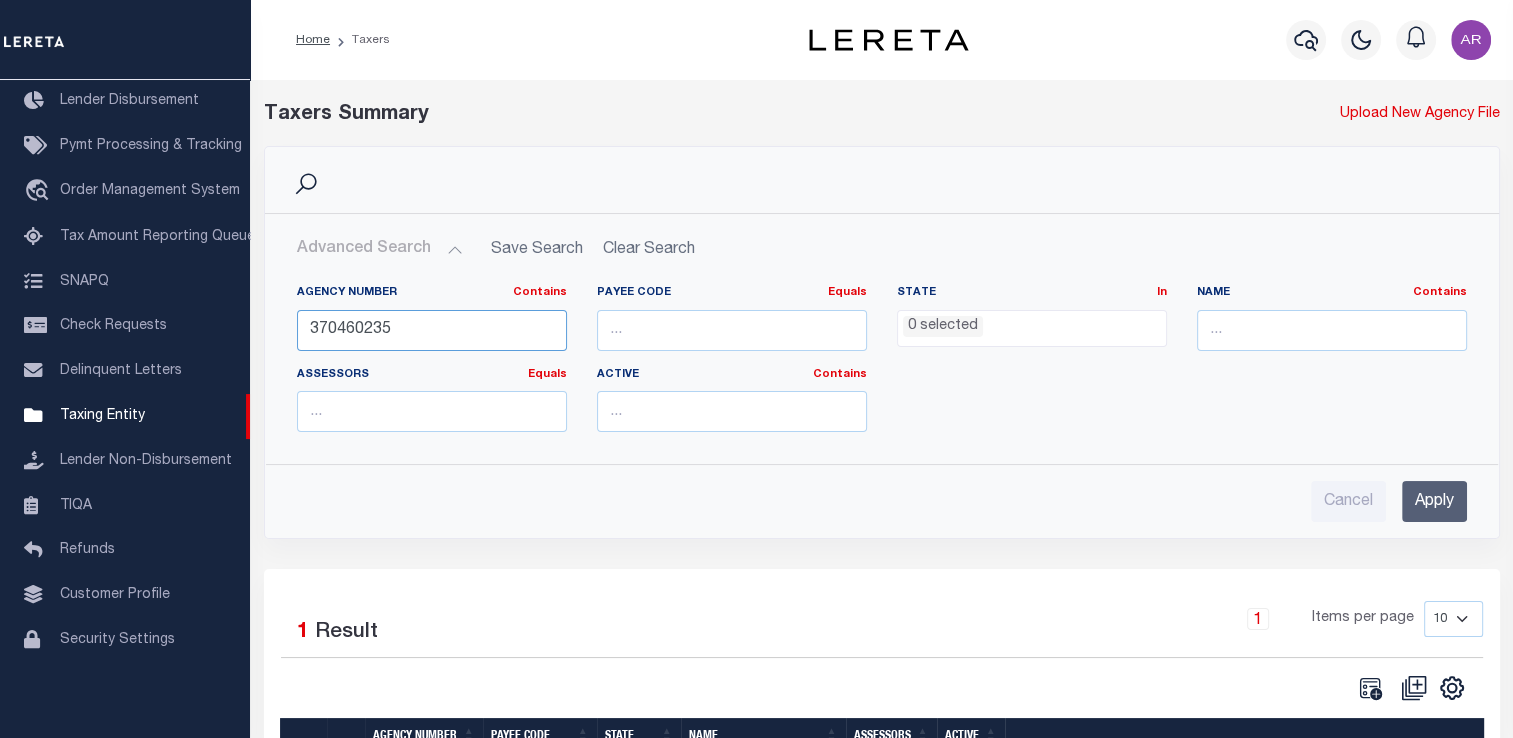 click on "370460235" at bounding box center [432, 330] 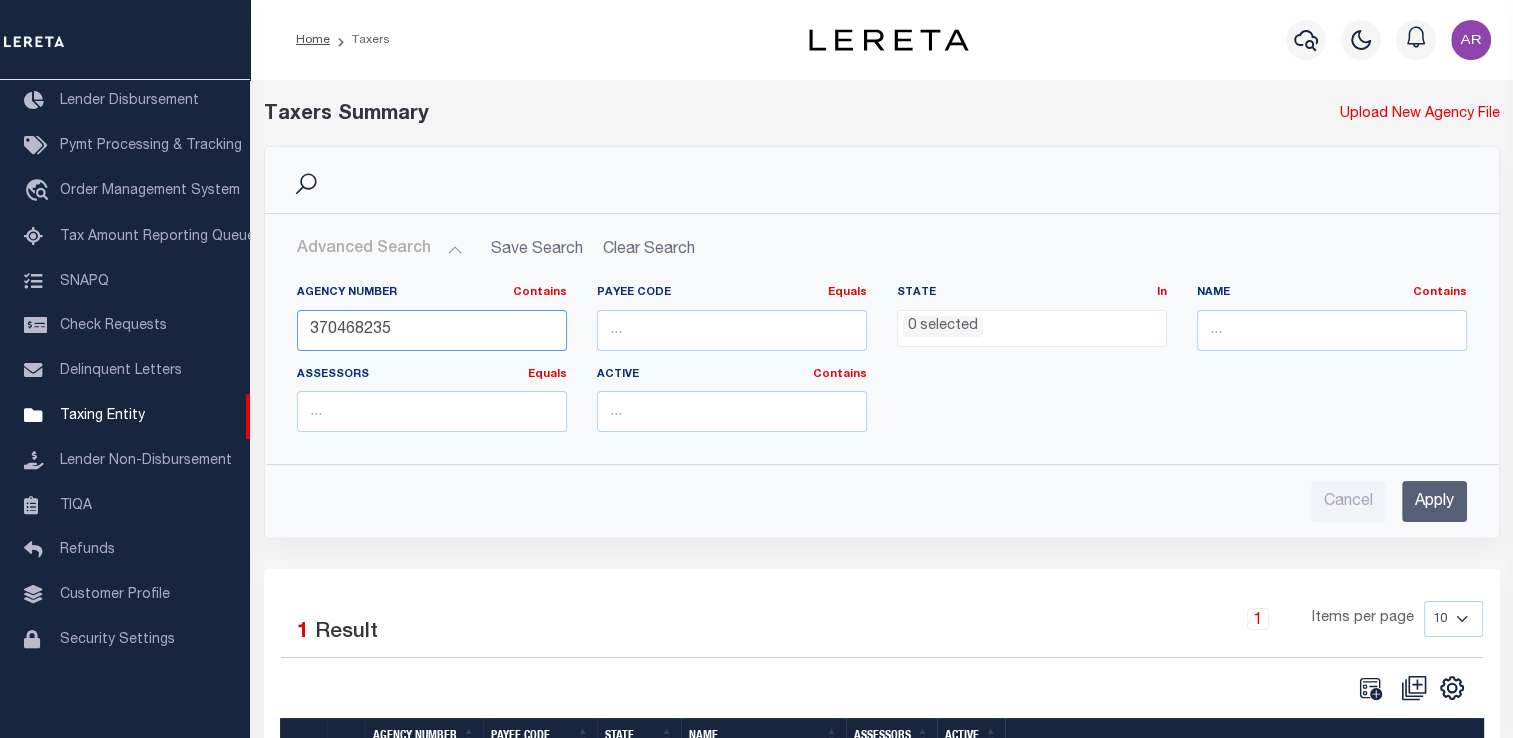 type on "370468235" 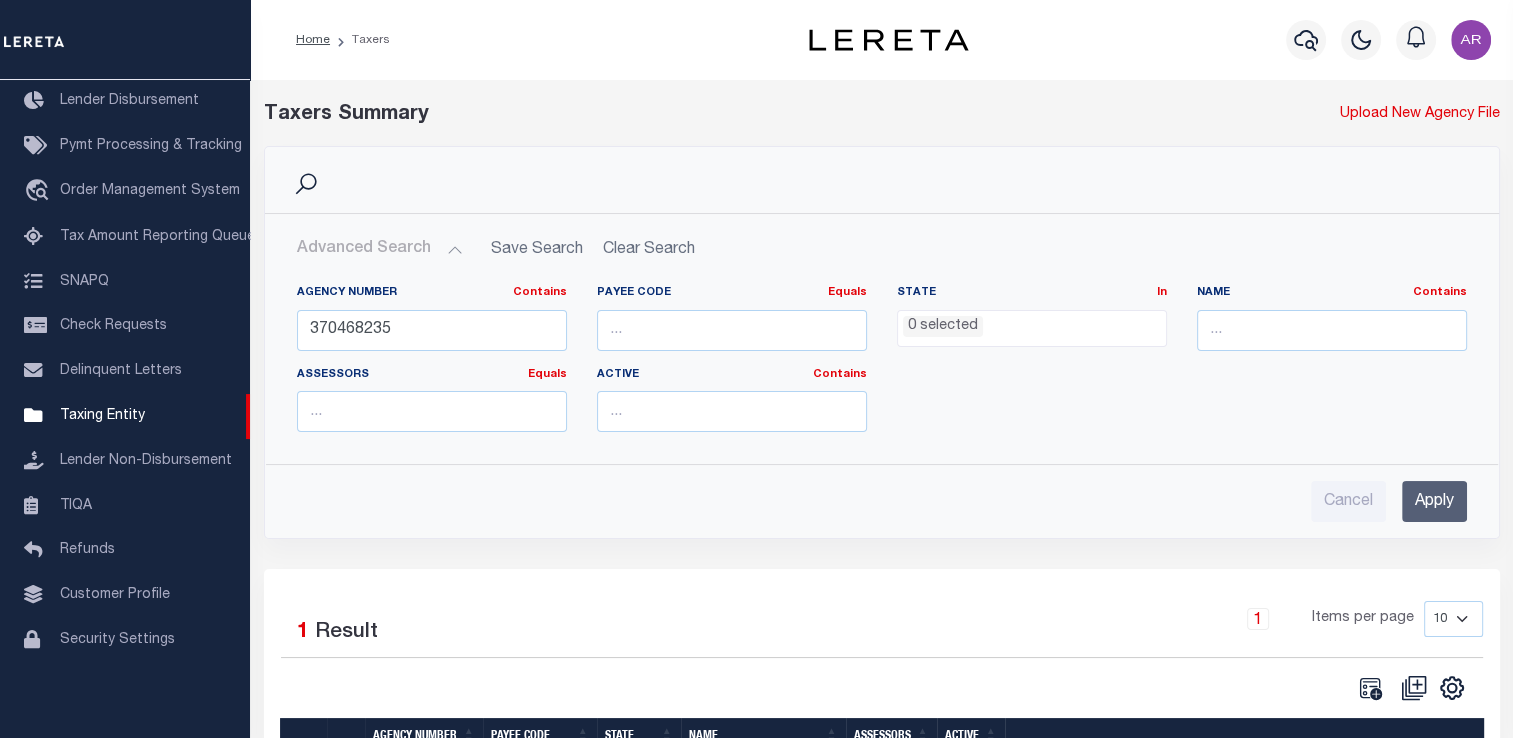 click on "Apply" at bounding box center (1434, 501) 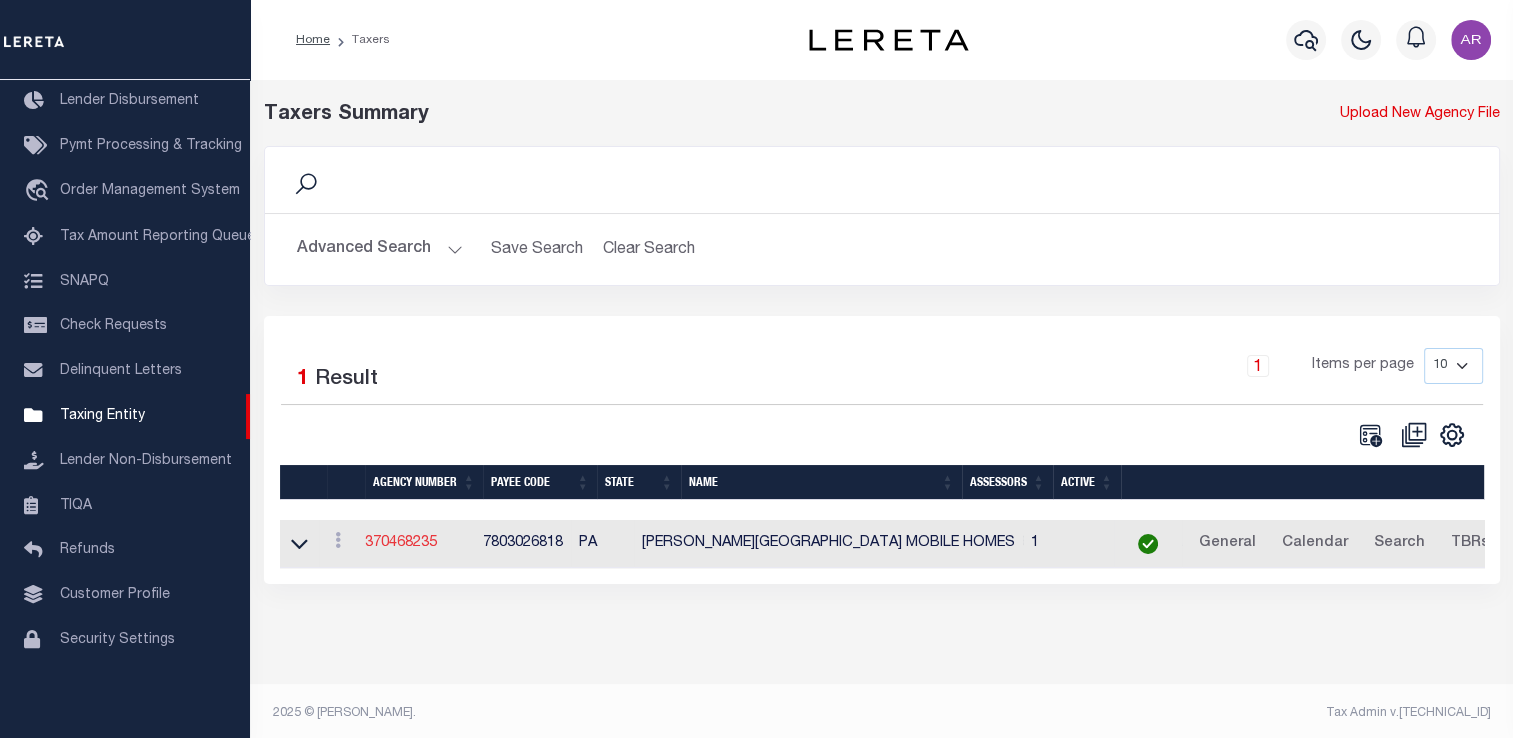 click on "370468235" at bounding box center (401, 543) 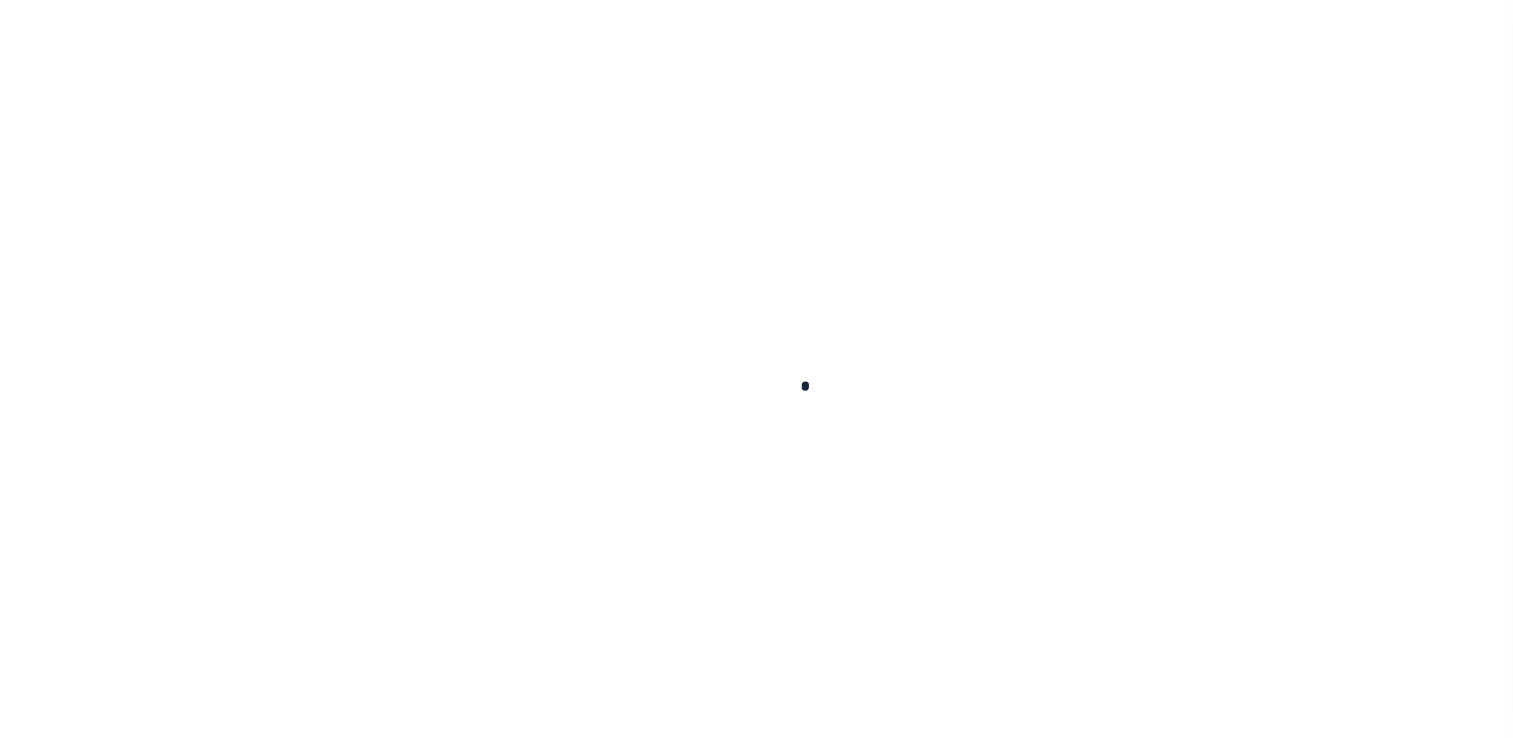 select 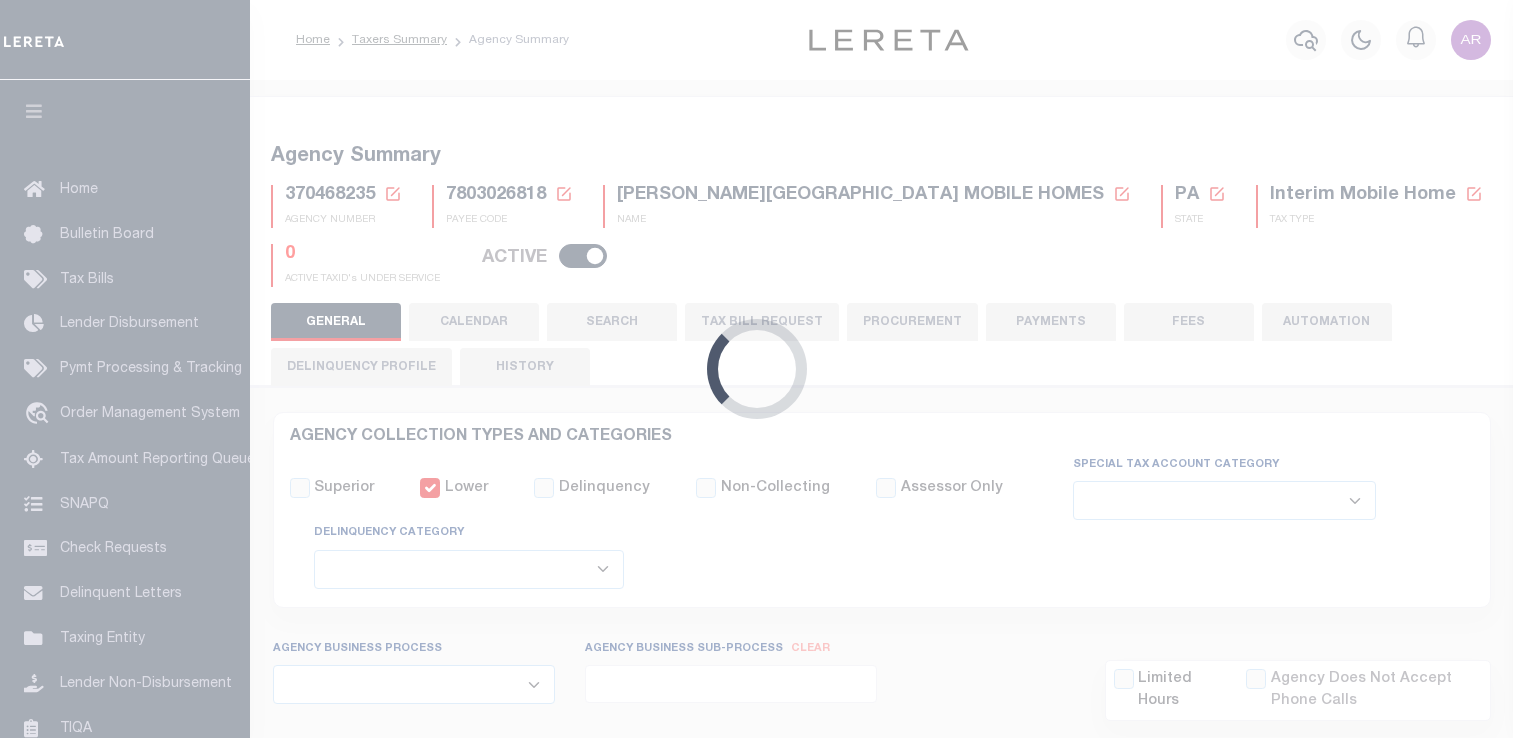 scroll, scrollTop: 0, scrollLeft: 0, axis: both 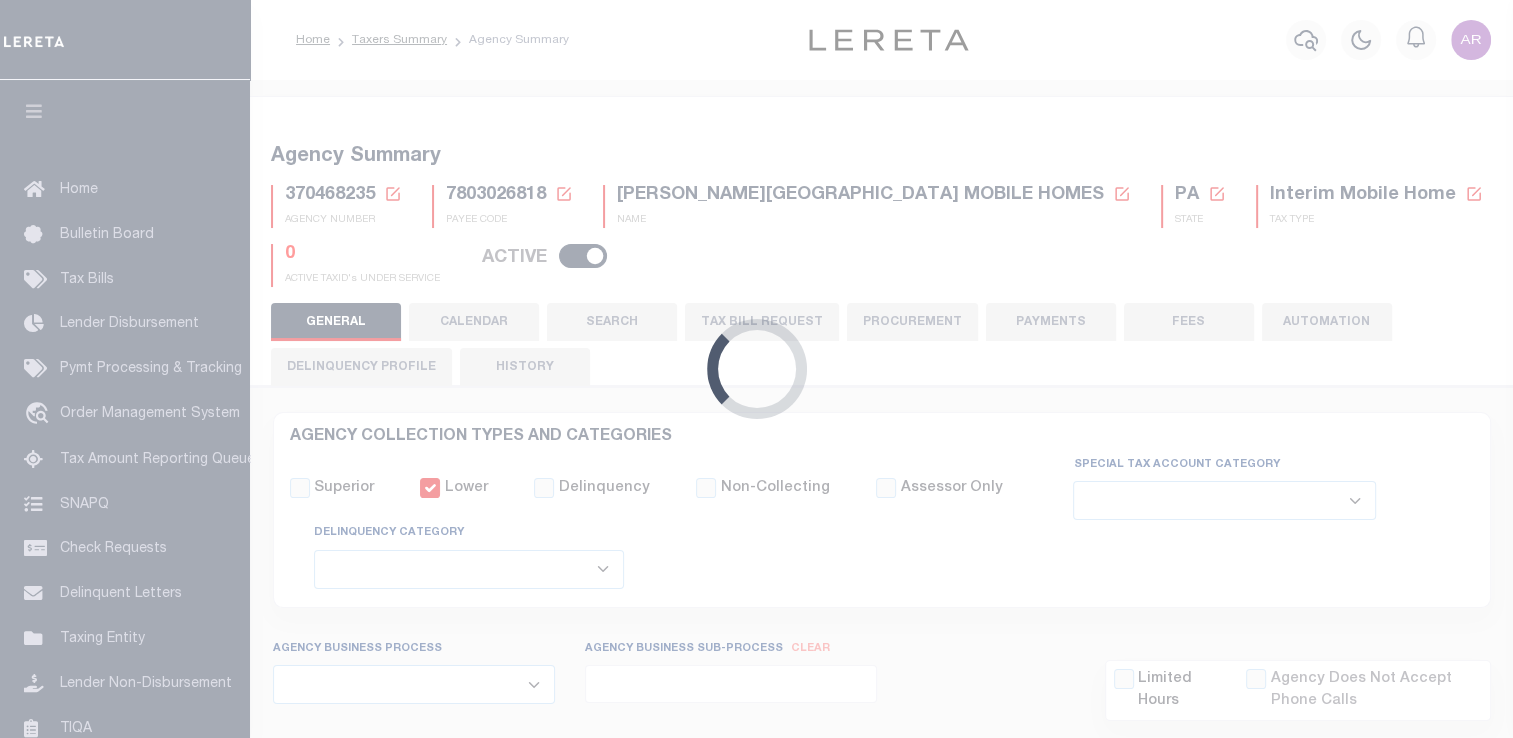 checkbox on "false" 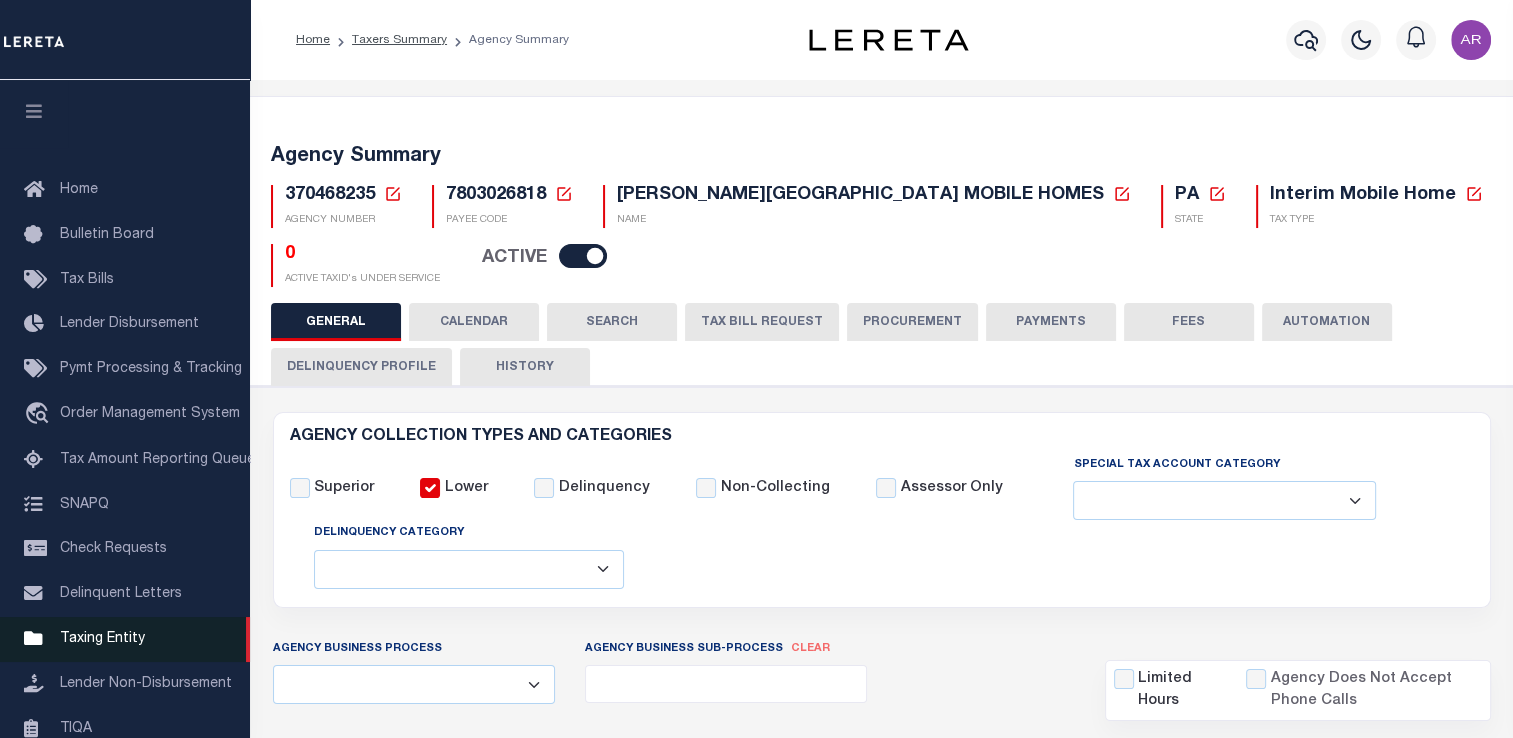 click on "Taxing Entity" at bounding box center [102, 639] 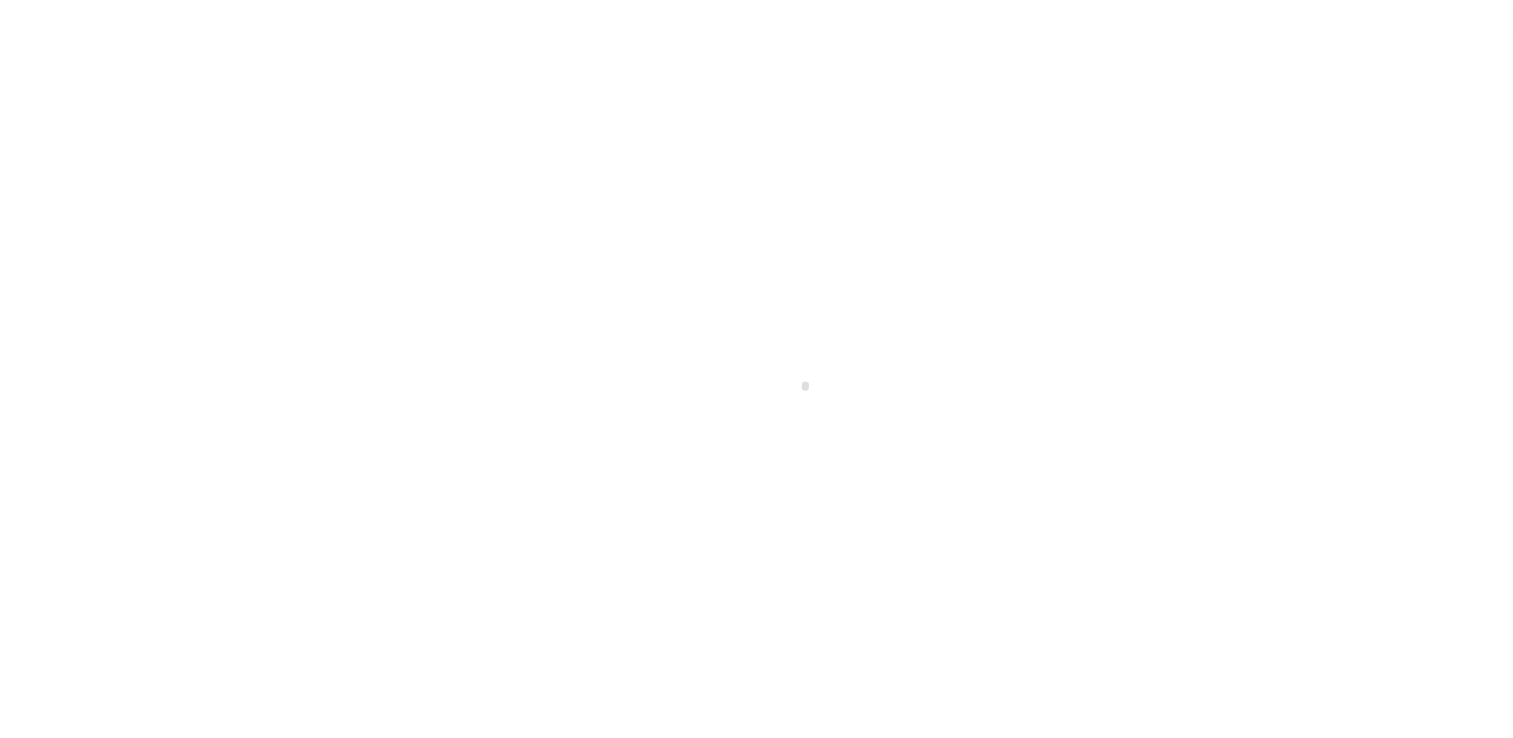 select 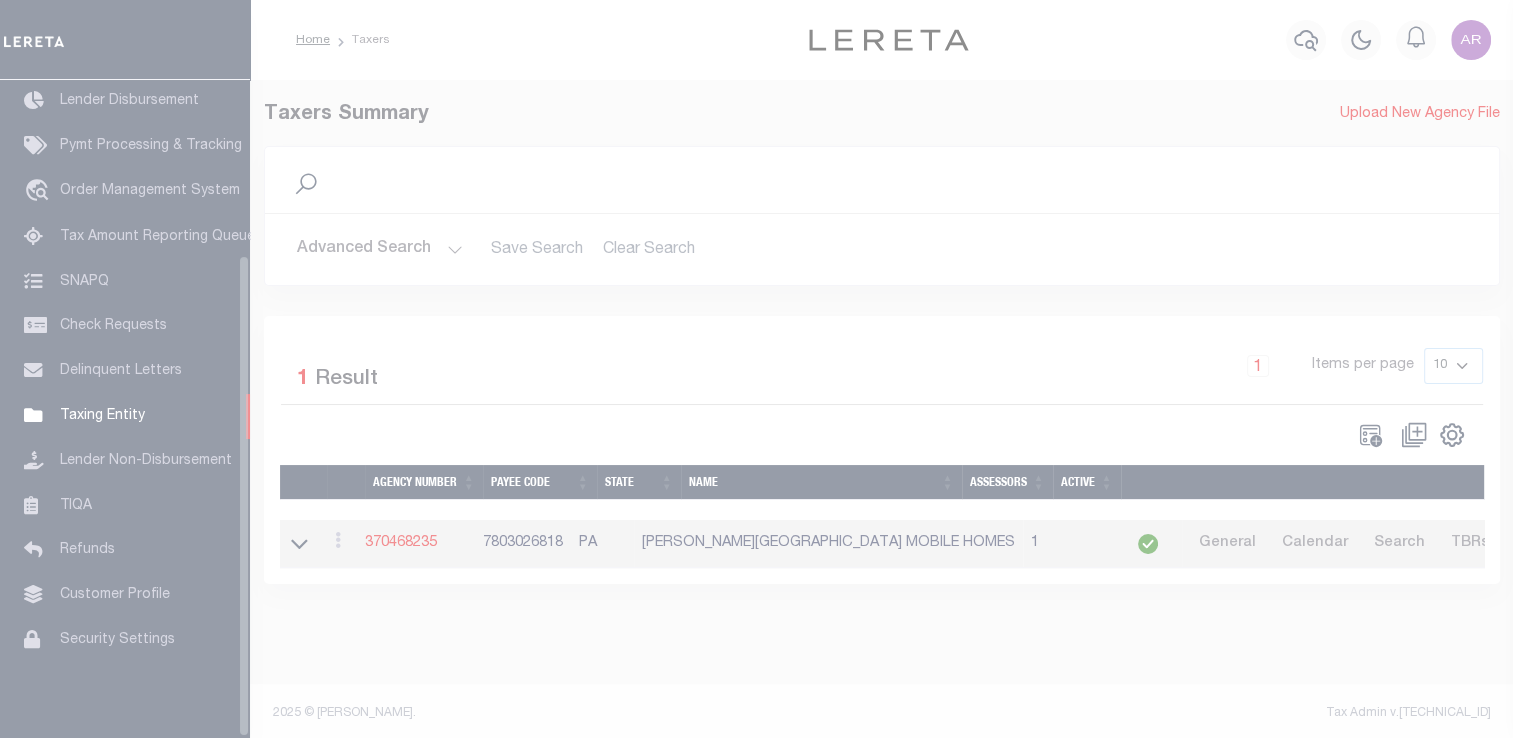 scroll, scrollTop: 239, scrollLeft: 0, axis: vertical 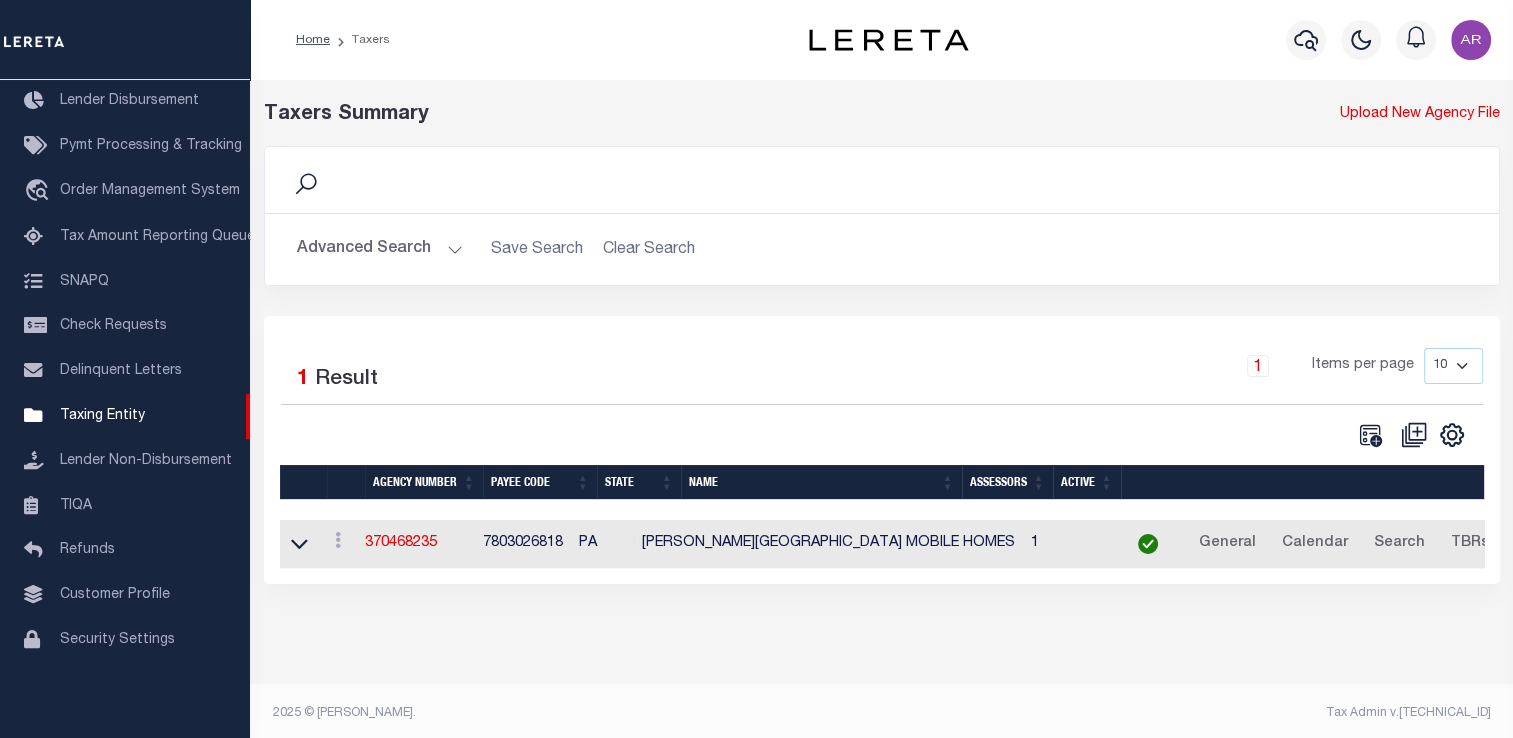 click on "Advanced Search" at bounding box center (380, 249) 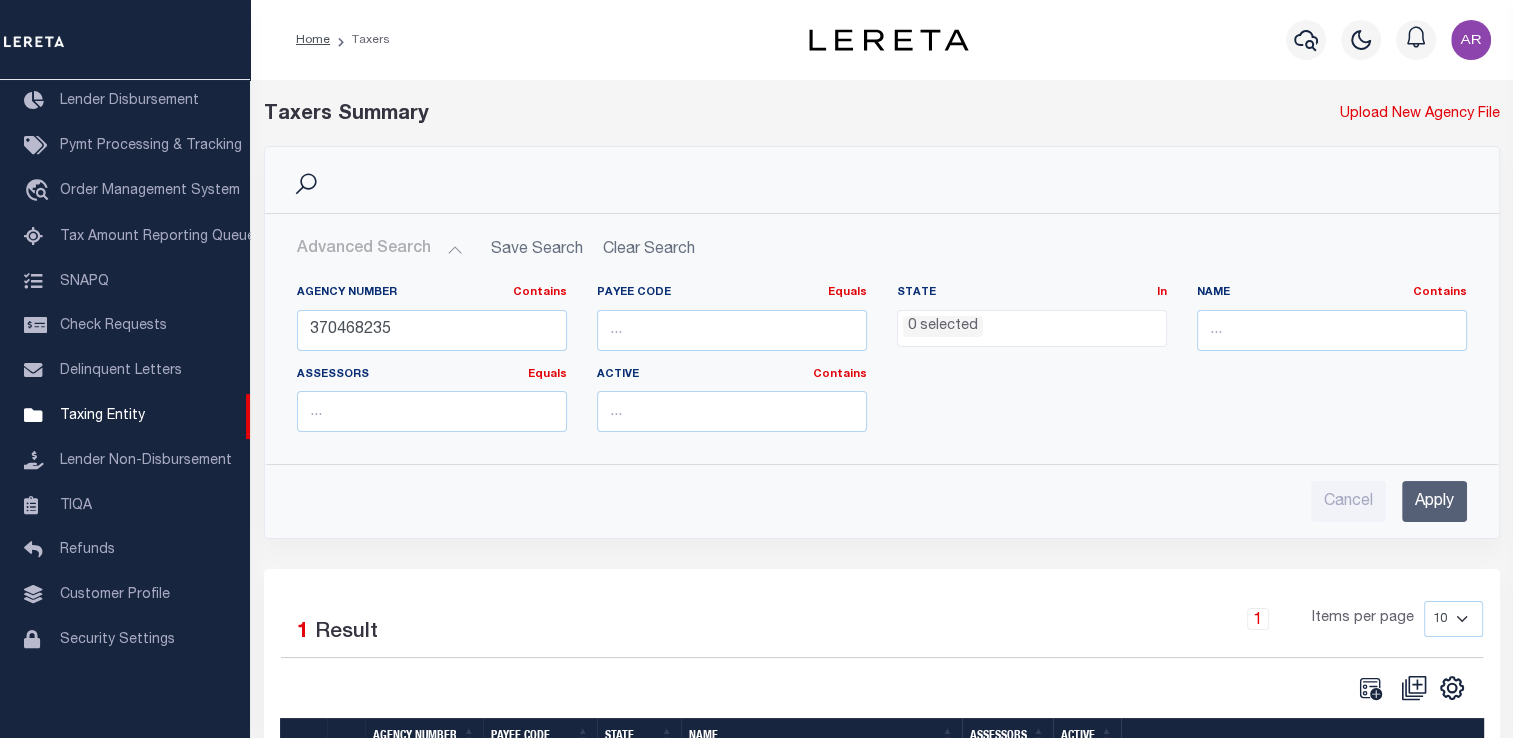 click on "Apply" at bounding box center (1434, 501) 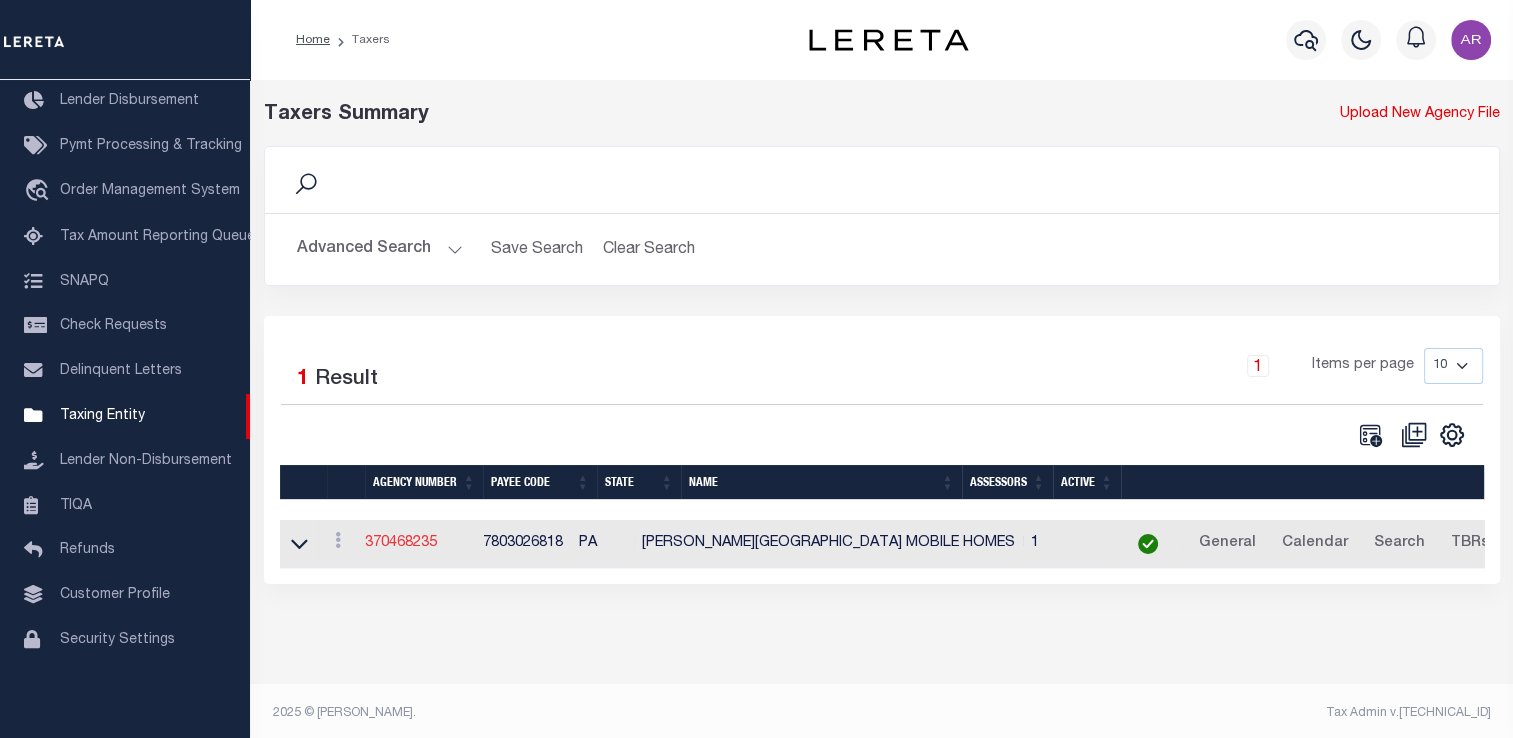 click on "370468235" at bounding box center [401, 543] 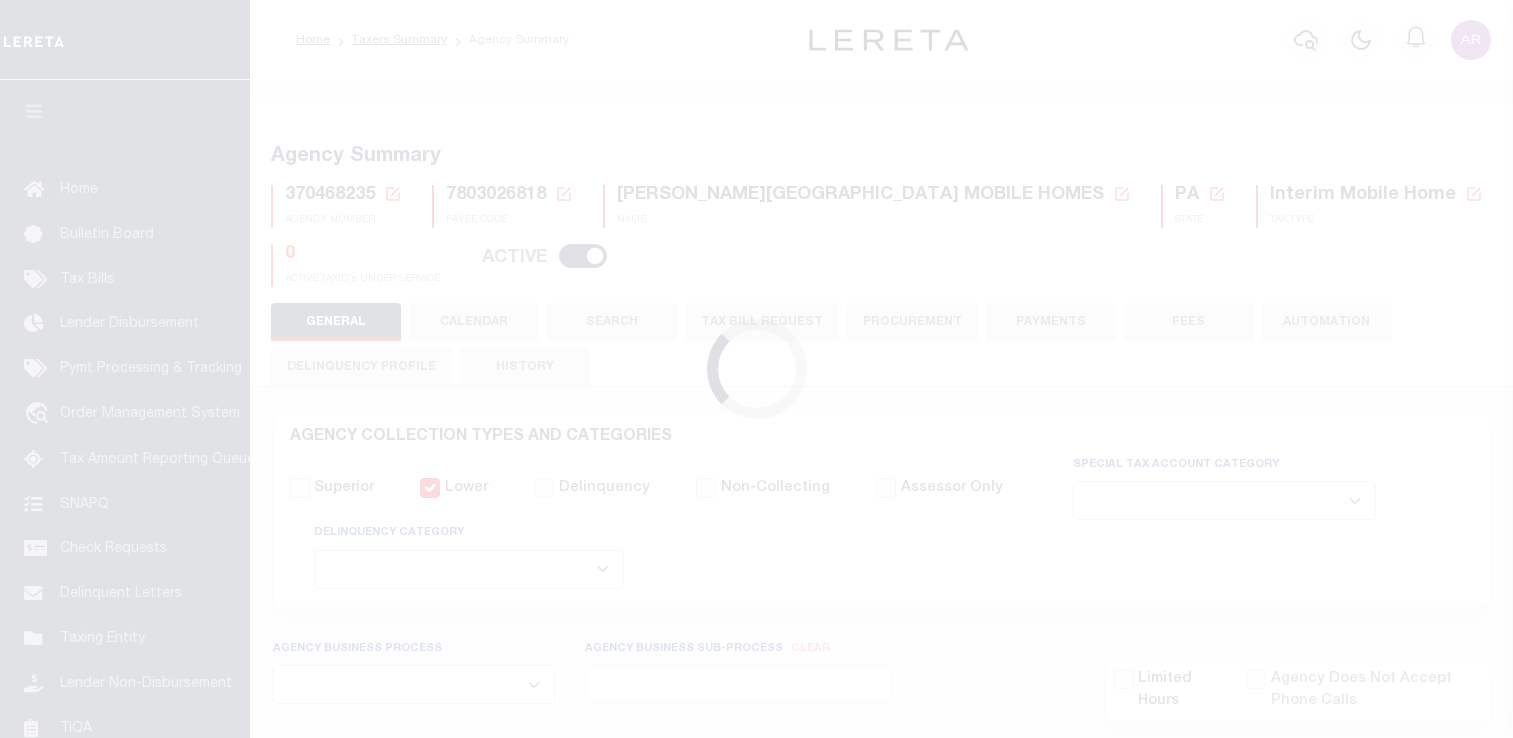 select 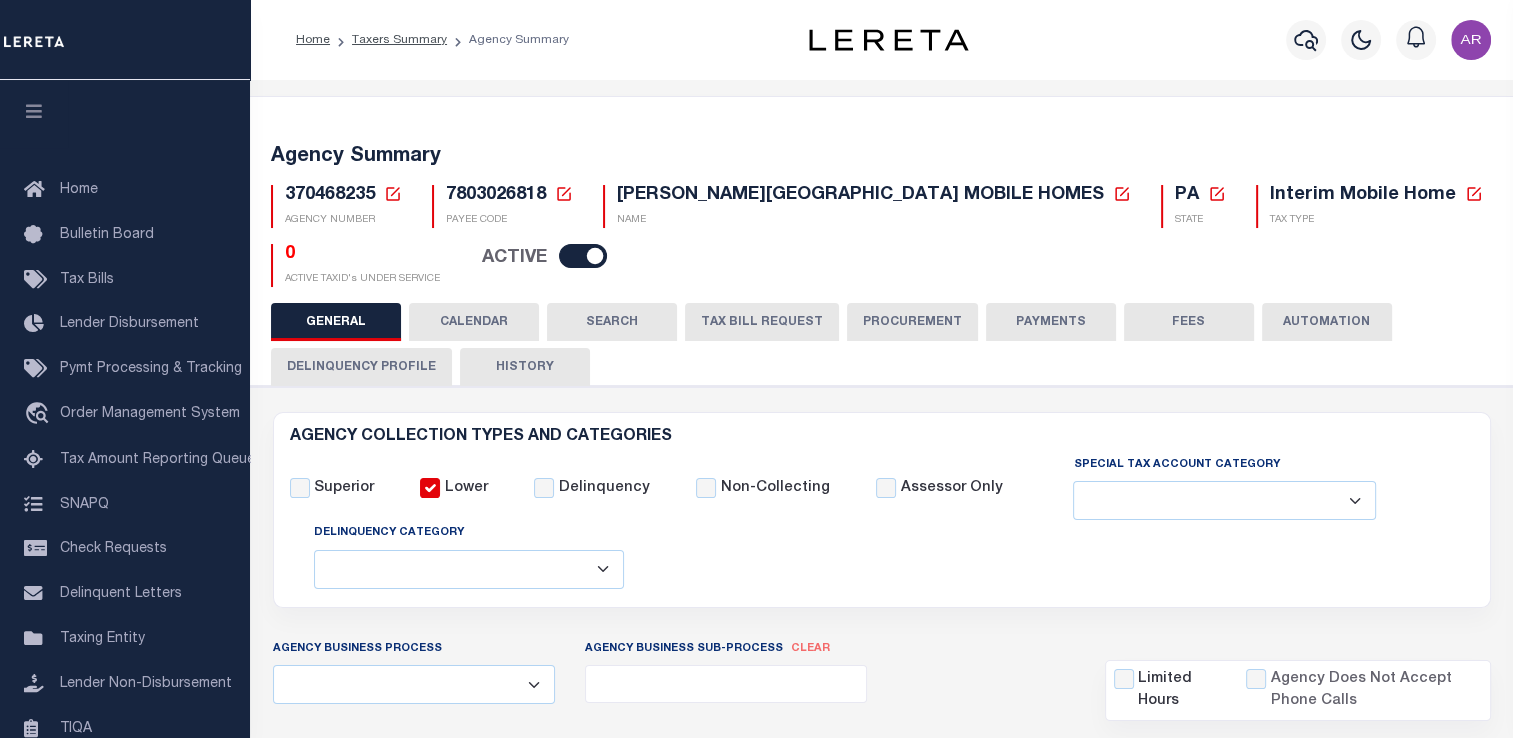 click on "Agency Summary" at bounding box center (882, 157) 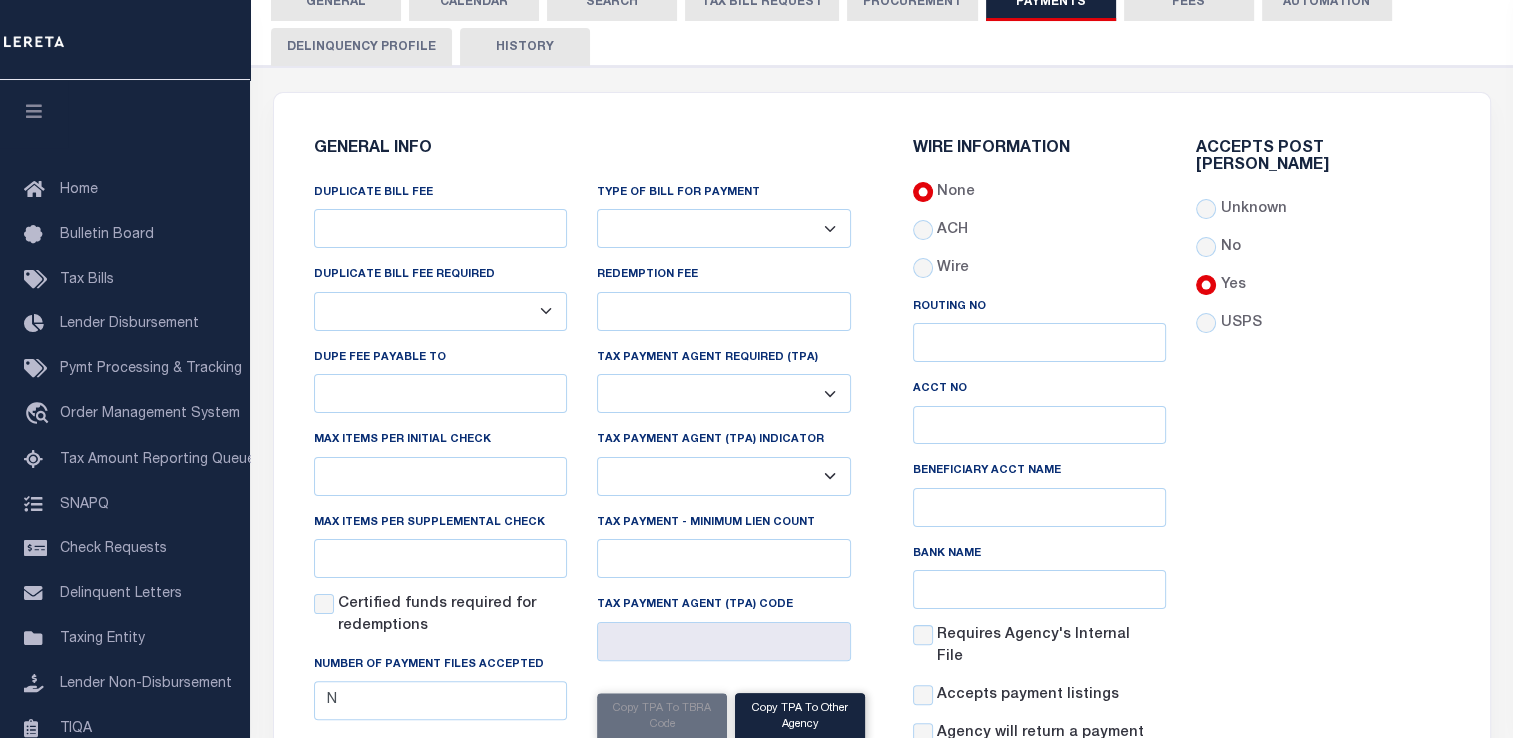 scroll, scrollTop: 391, scrollLeft: 0, axis: vertical 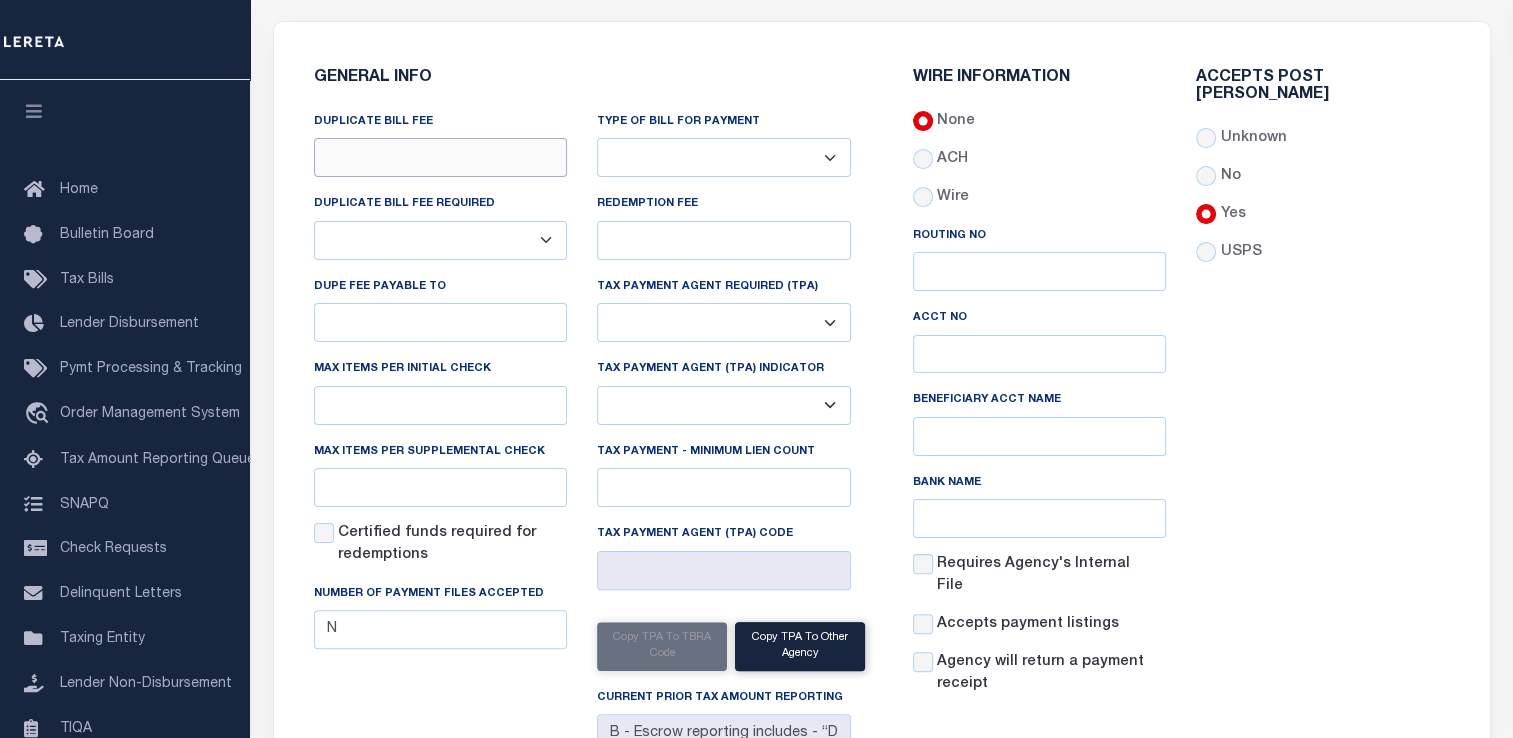 click on "DUPLICATE BILL FEE" at bounding box center (441, 157) 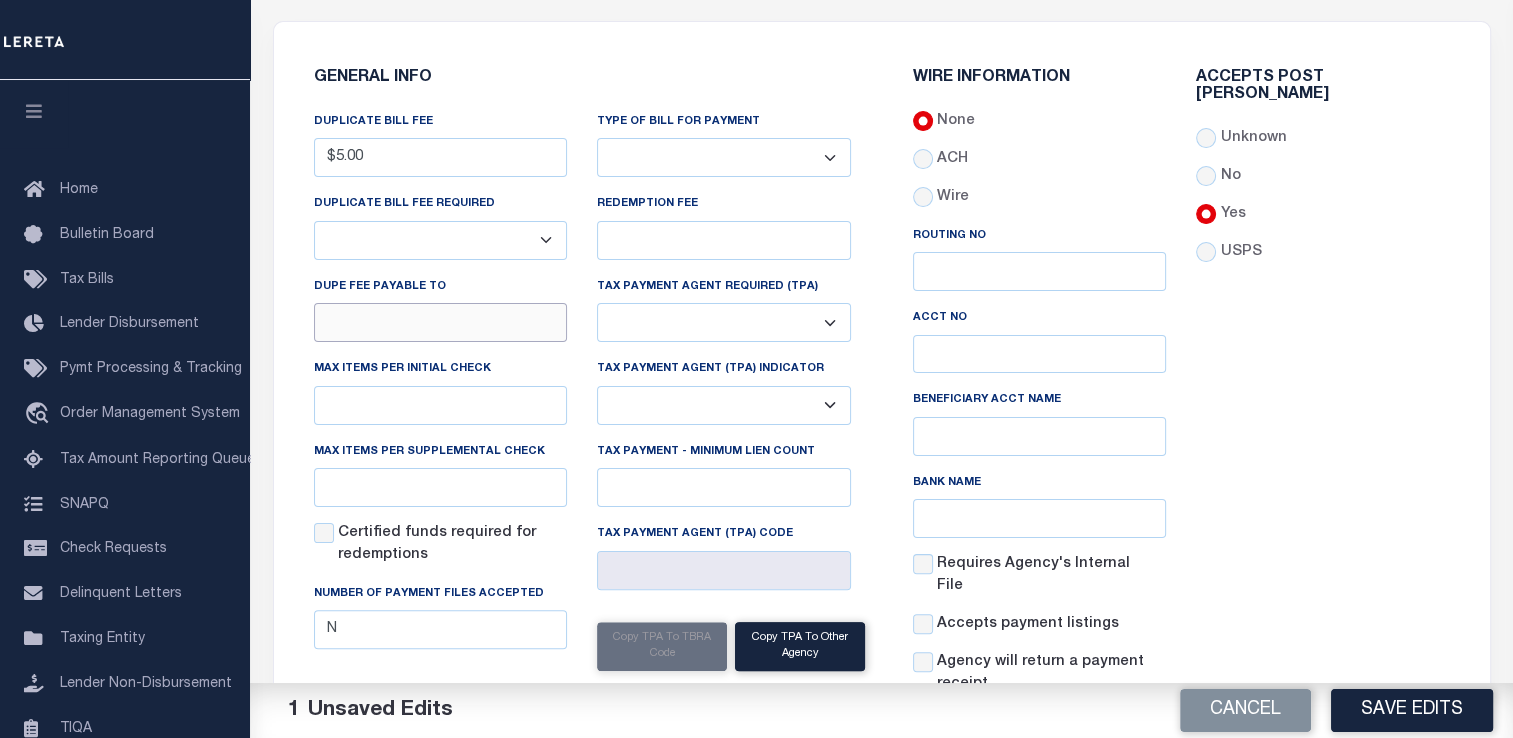 click on "DUPE FEE PAYABLE TO" at bounding box center (441, 322) 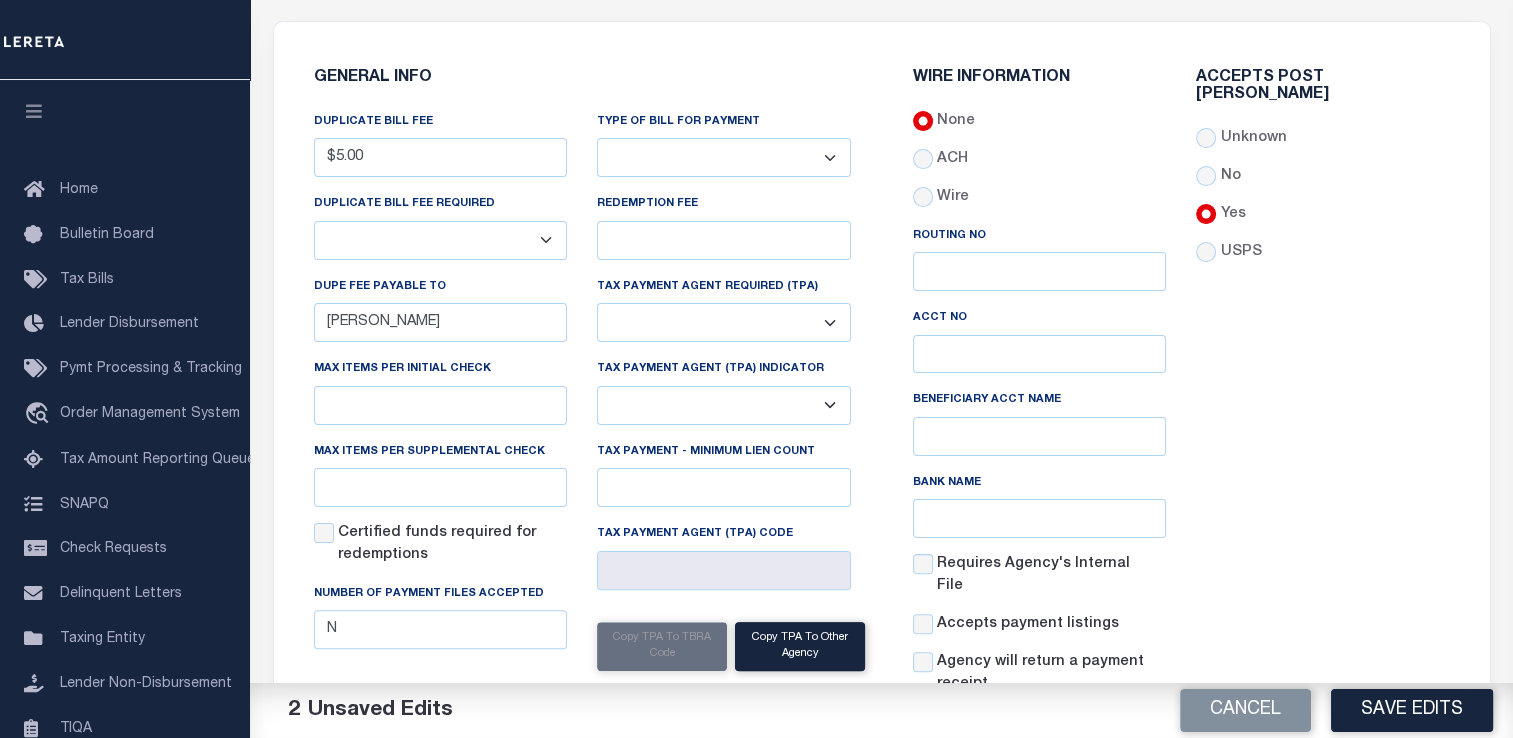 click on "Yes
No" at bounding box center [441, 240] 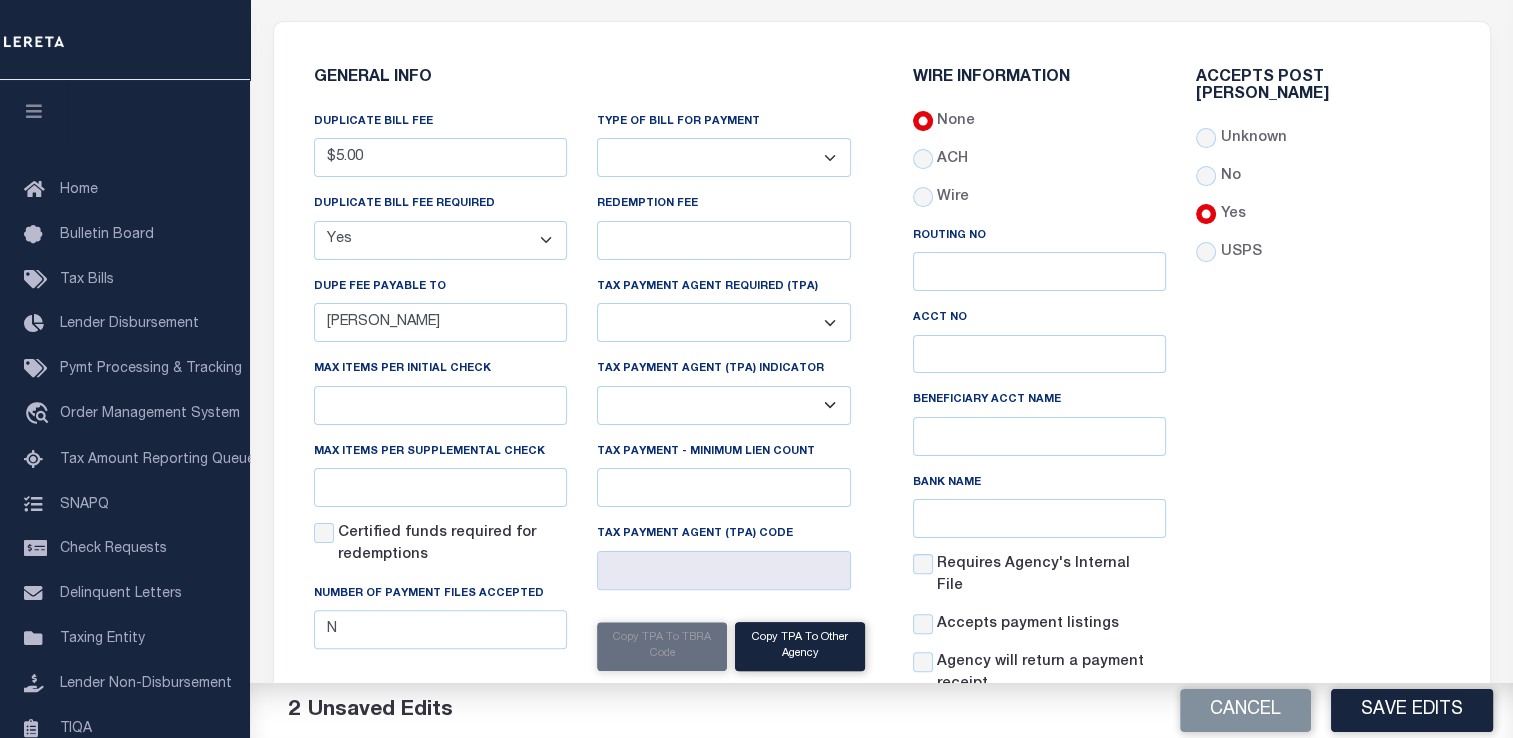 click on "Yes
No" at bounding box center (441, 240) 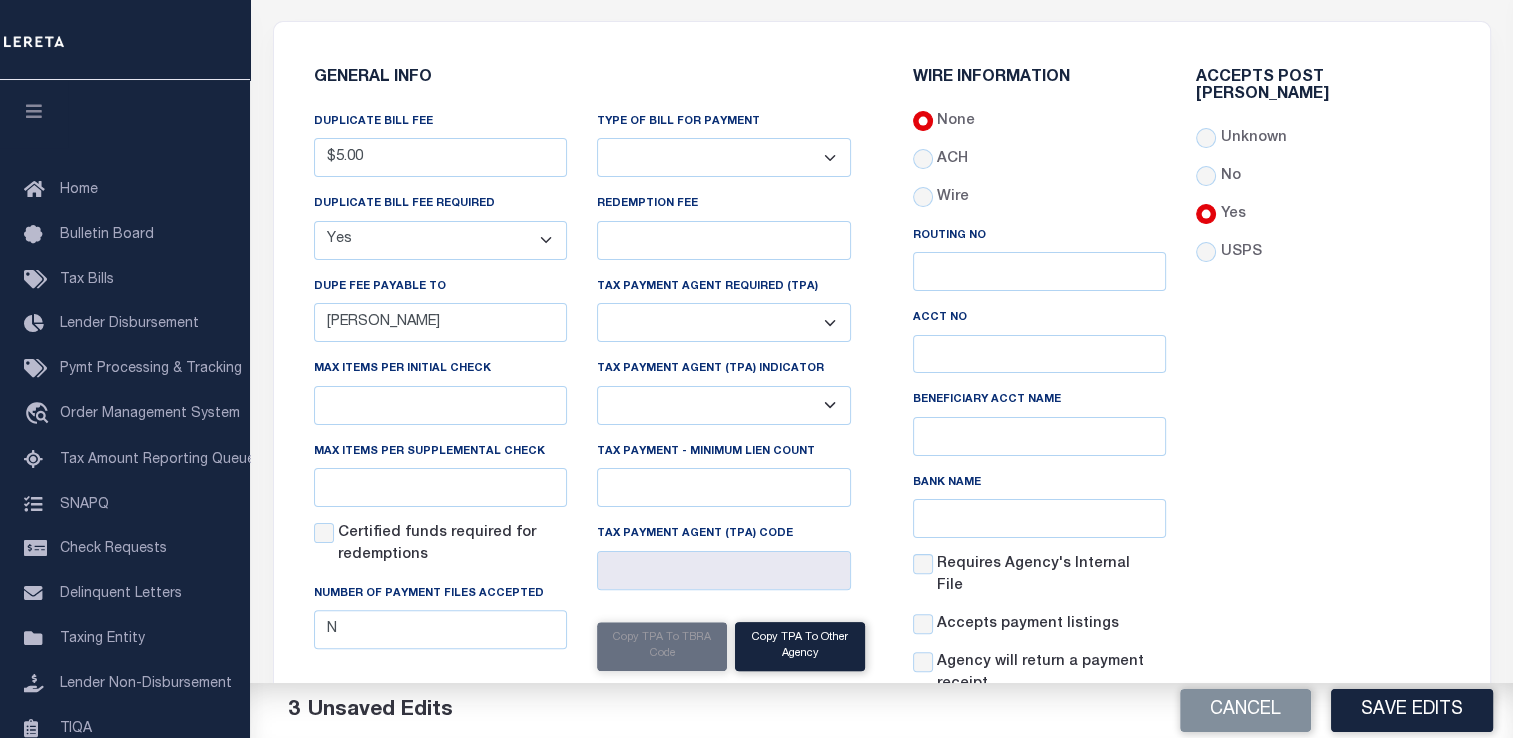 click on "Accepts Post Mark
Unknown
No
Yes" at bounding box center [1323, 391] 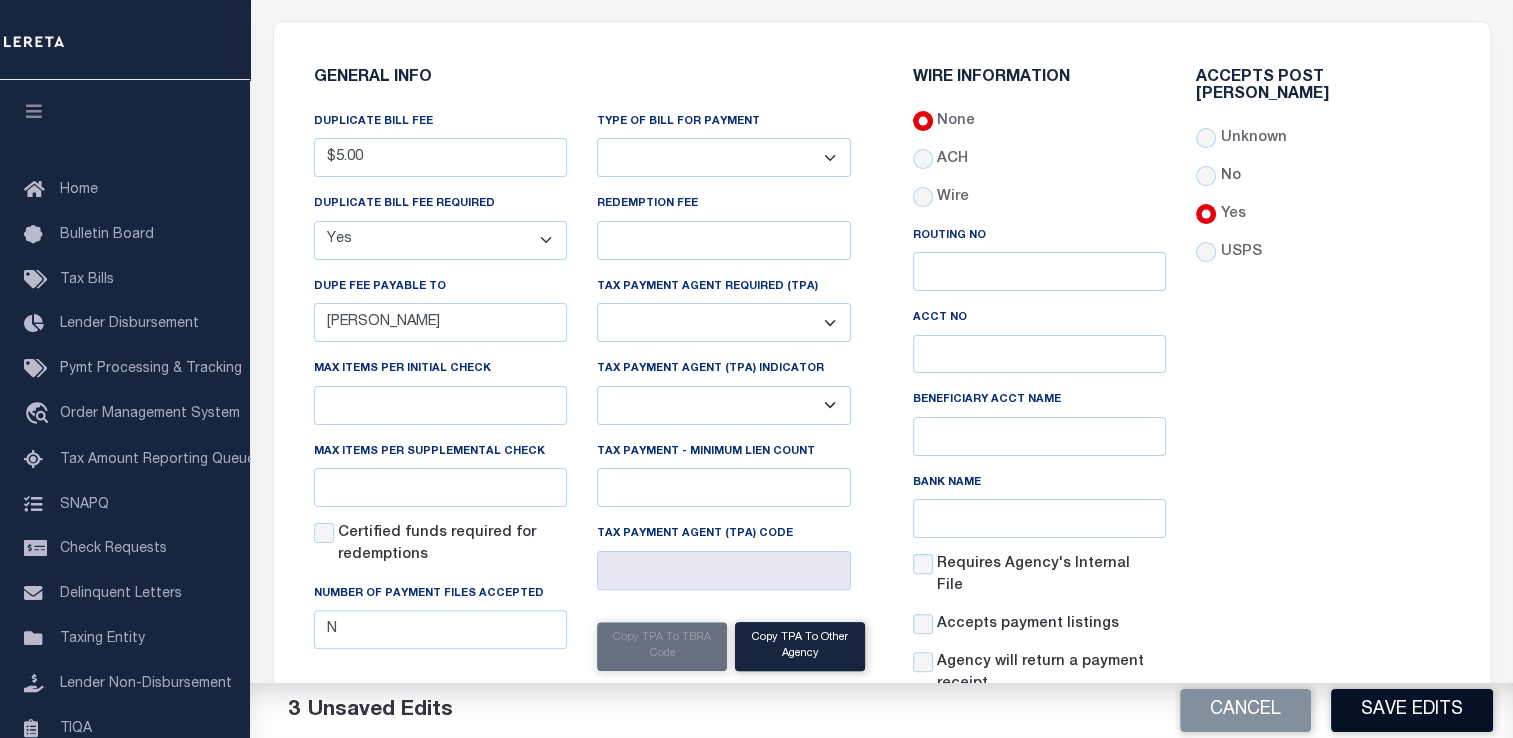 click on "Save Edits" at bounding box center (1412, 710) 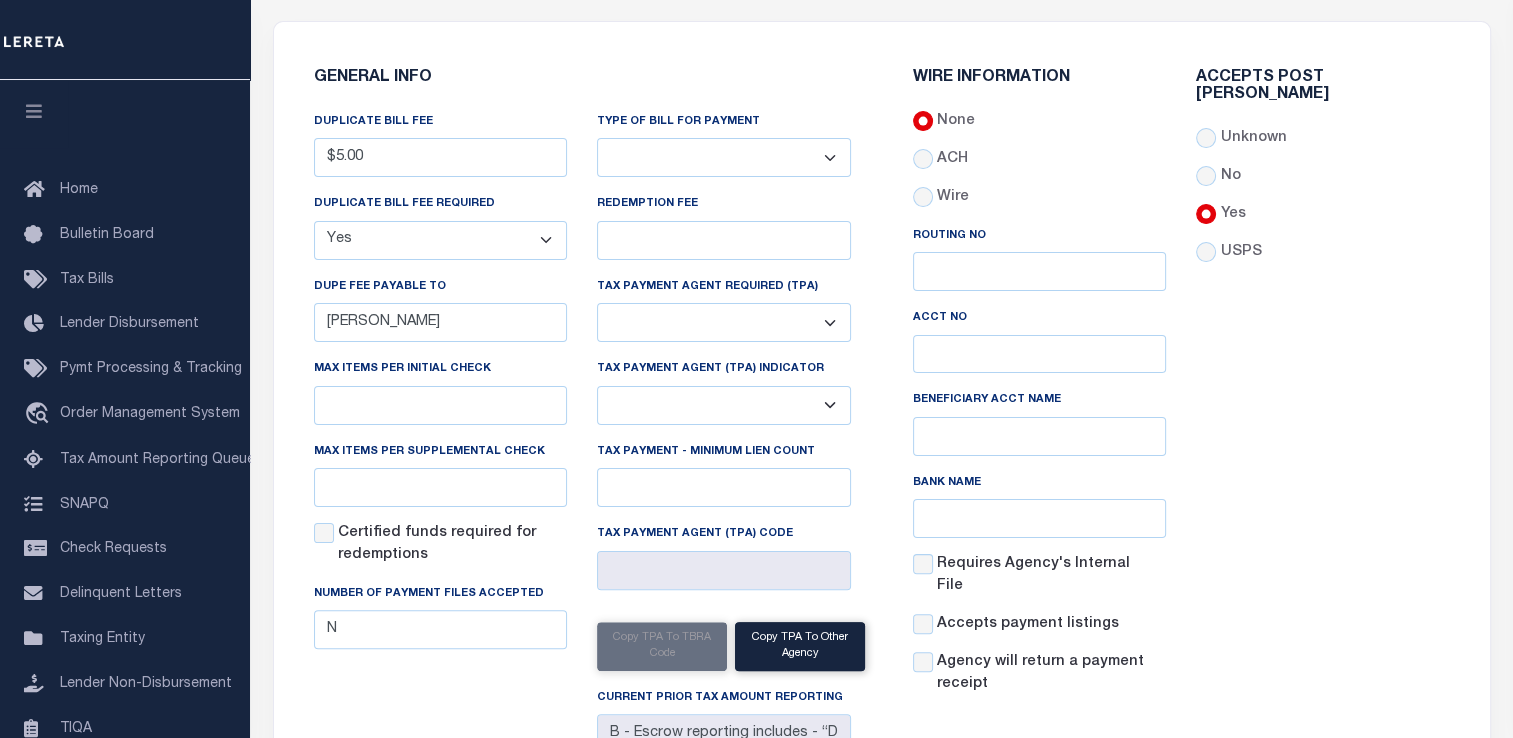 scroll, scrollTop: 0, scrollLeft: 0, axis: both 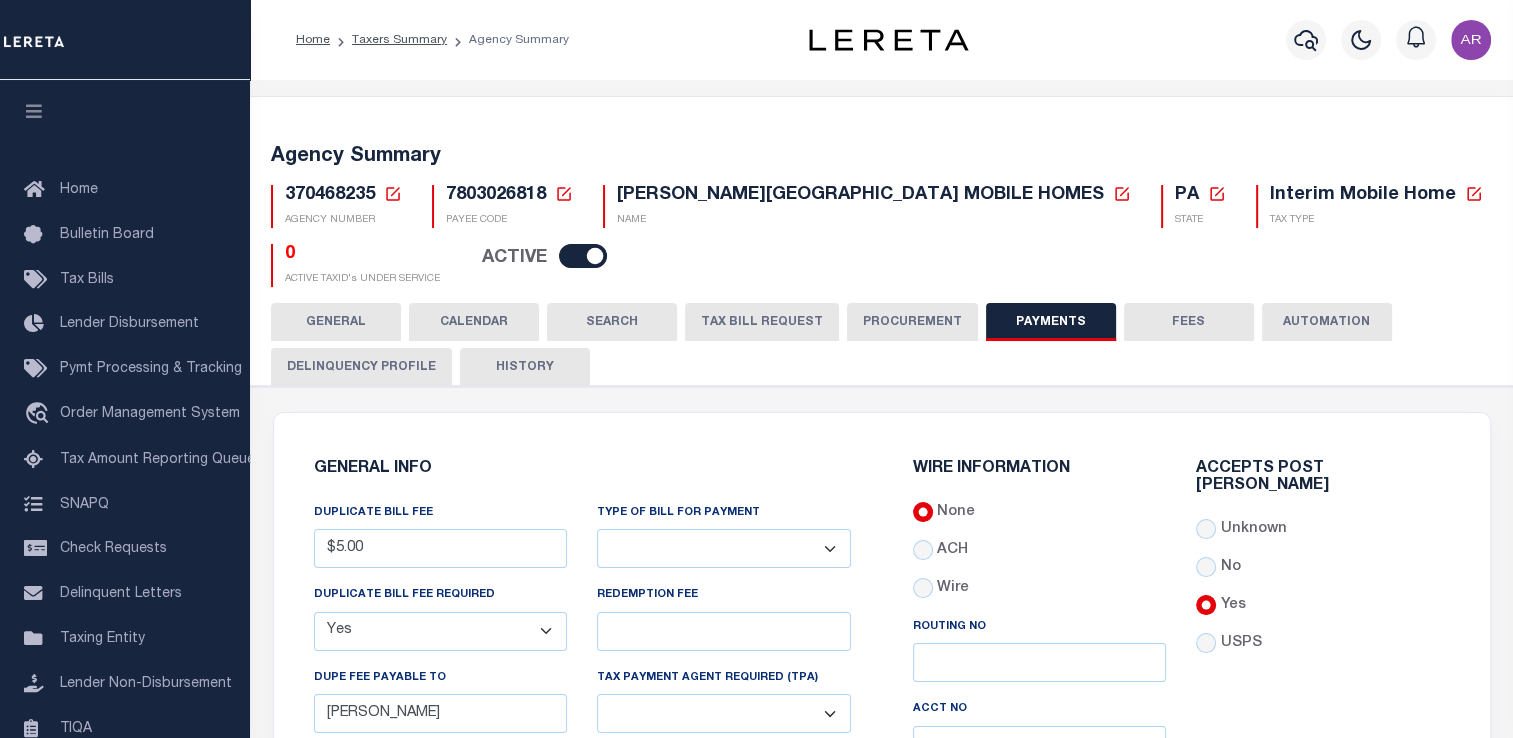 click on "FEES" at bounding box center [1189, 322] 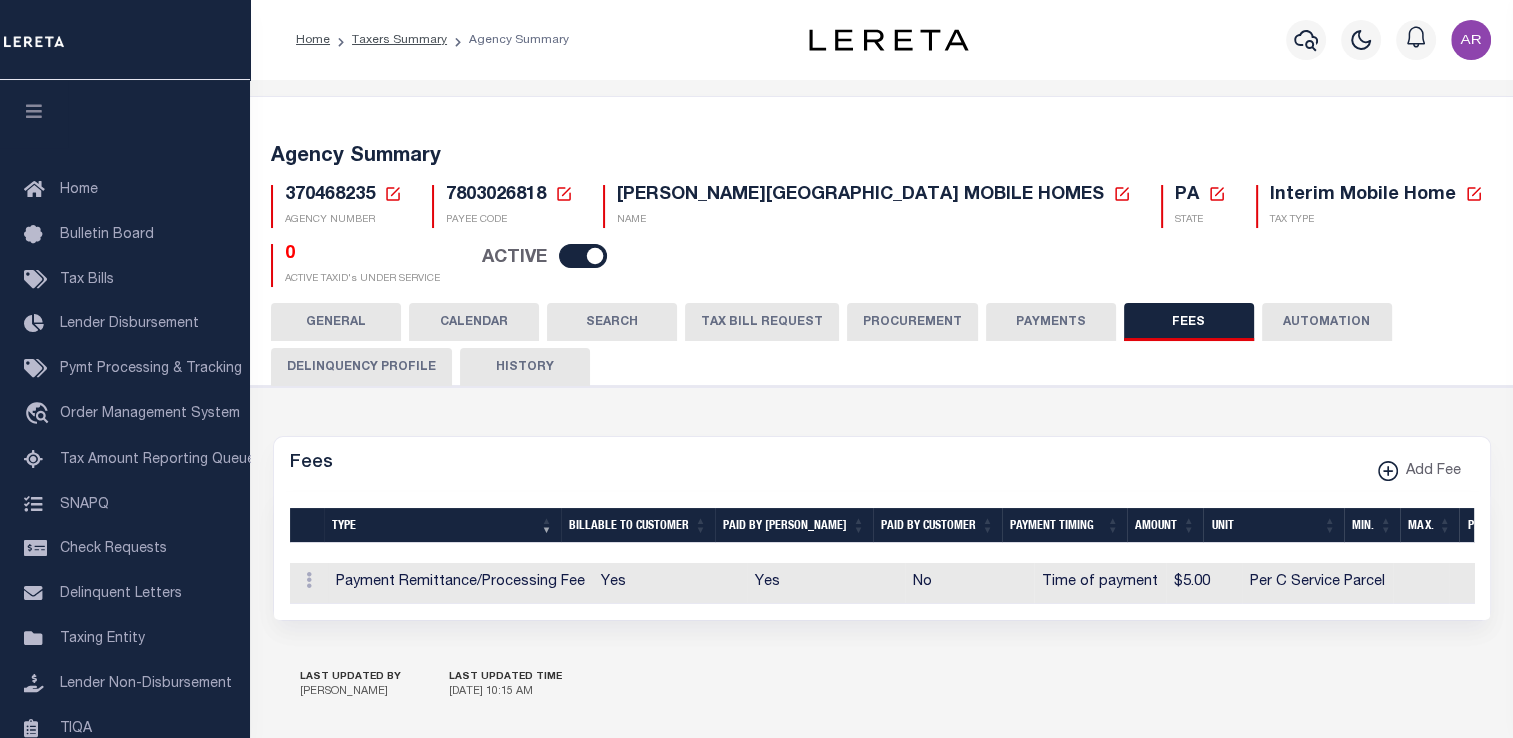 click on "GENERAL" at bounding box center (336, 322) 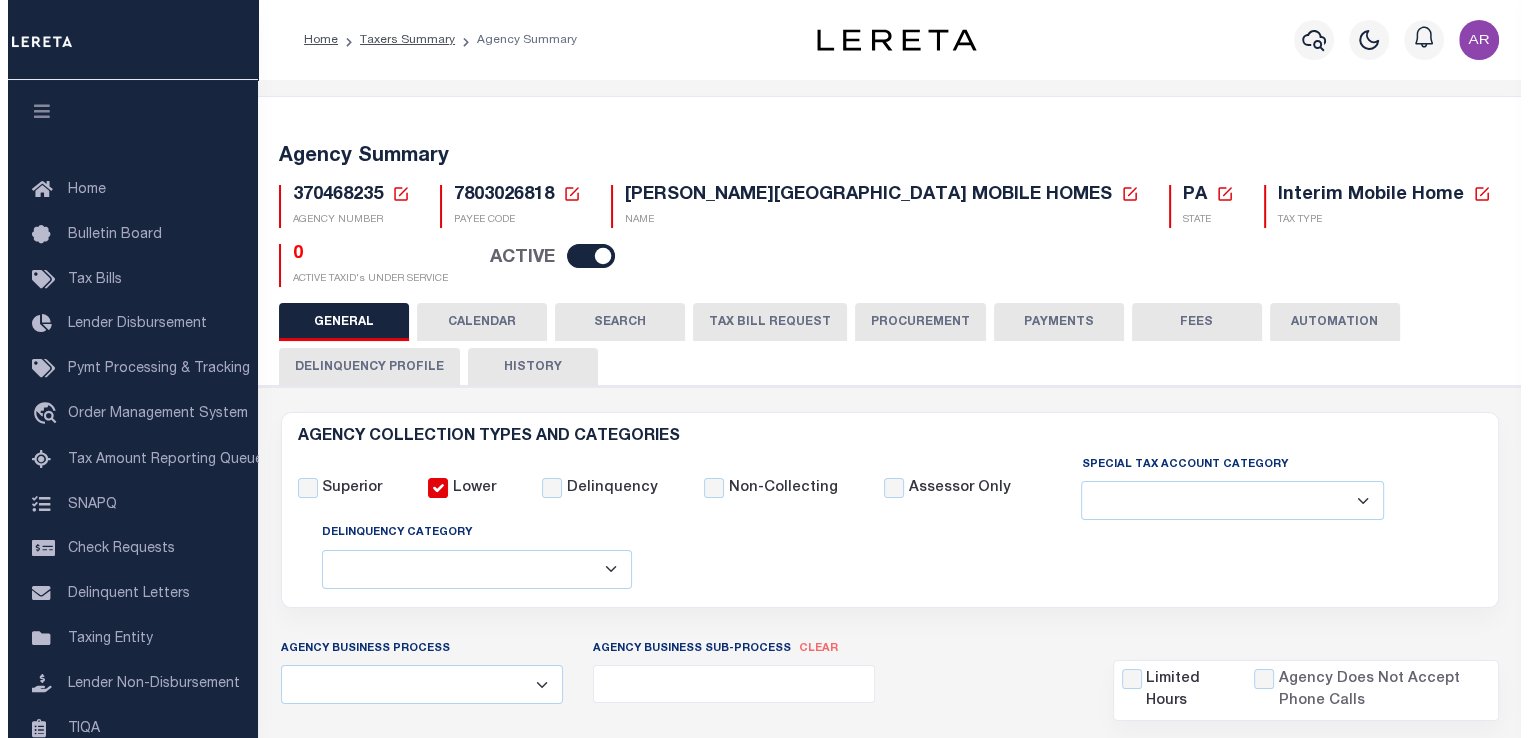 scroll, scrollTop: 797, scrollLeft: 0, axis: vertical 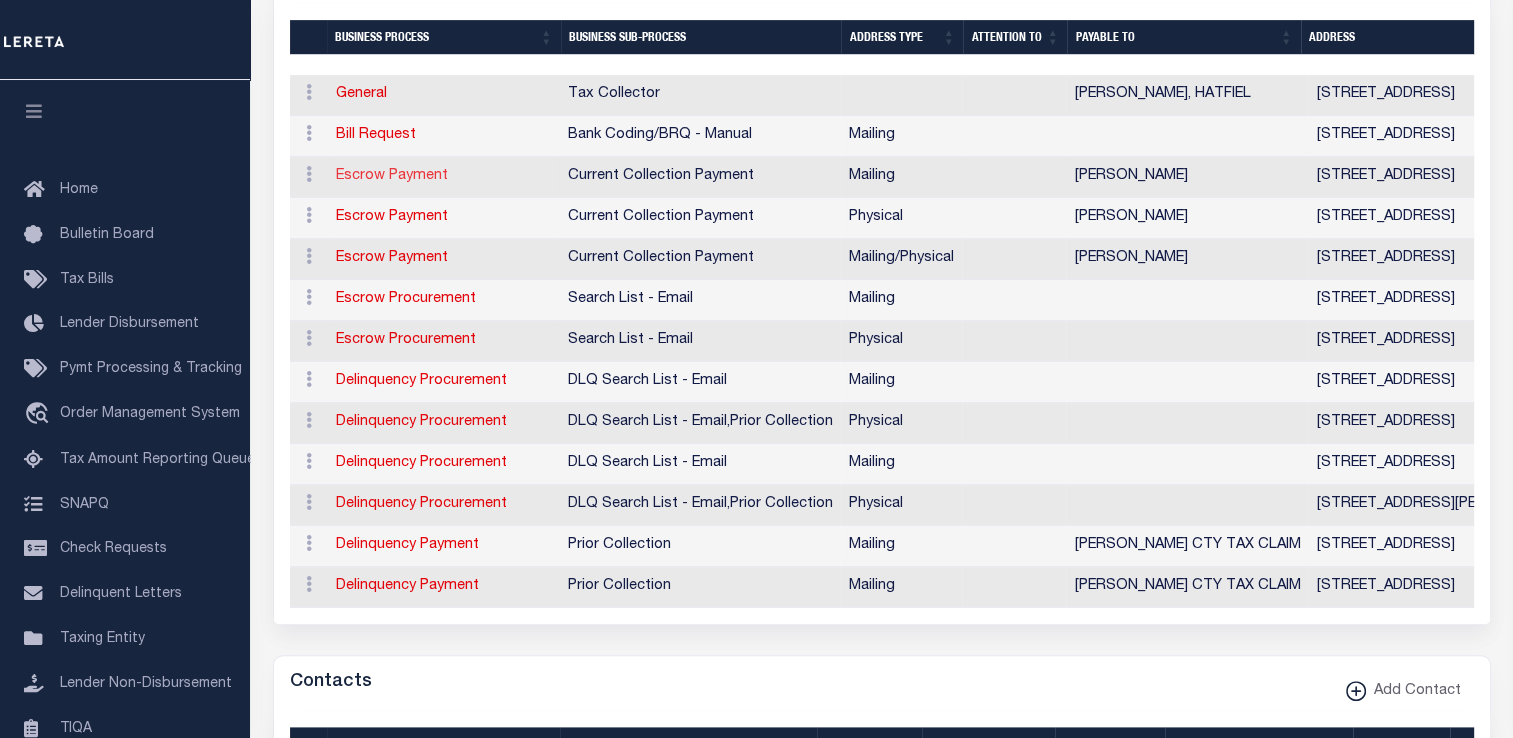 click on "Escrow Payment" at bounding box center [392, 176] 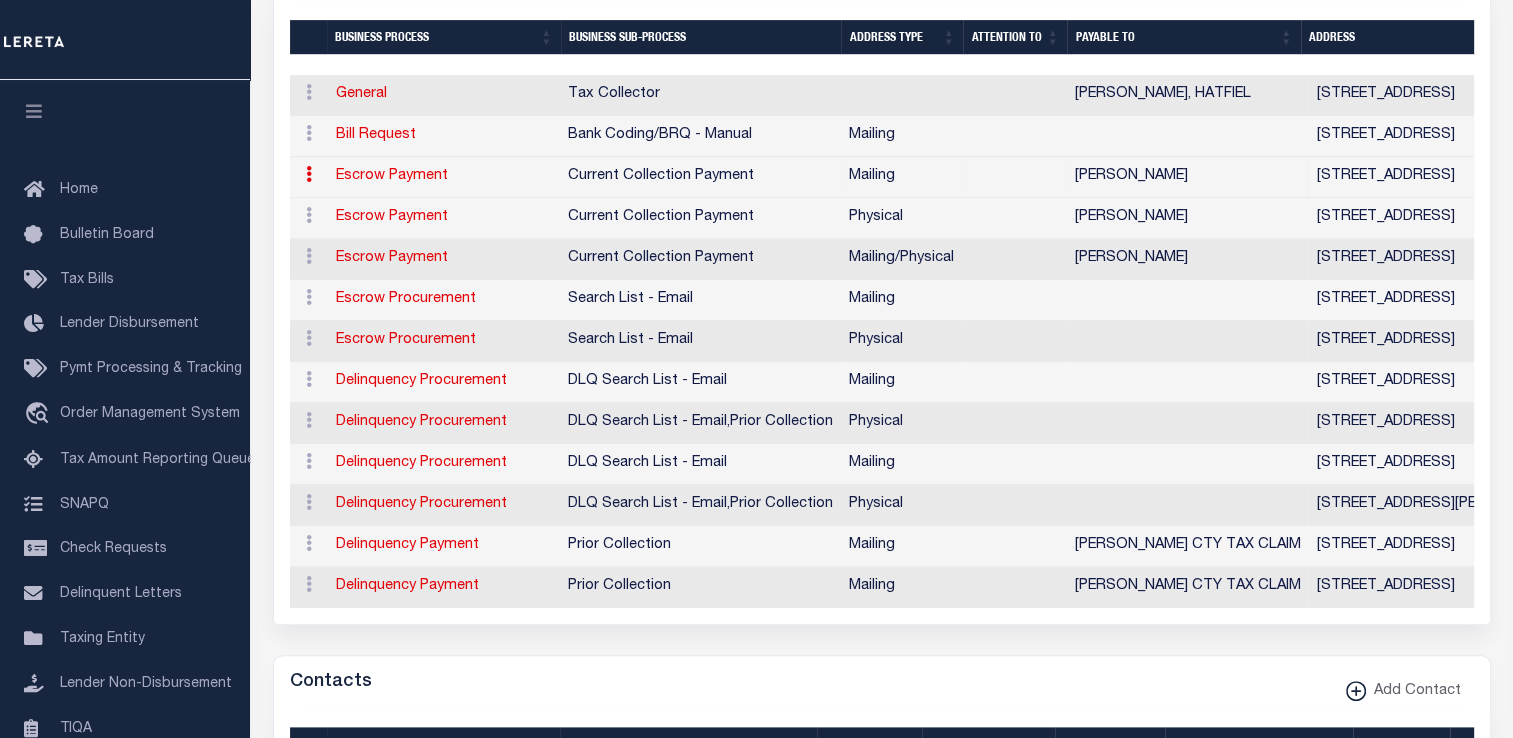 type 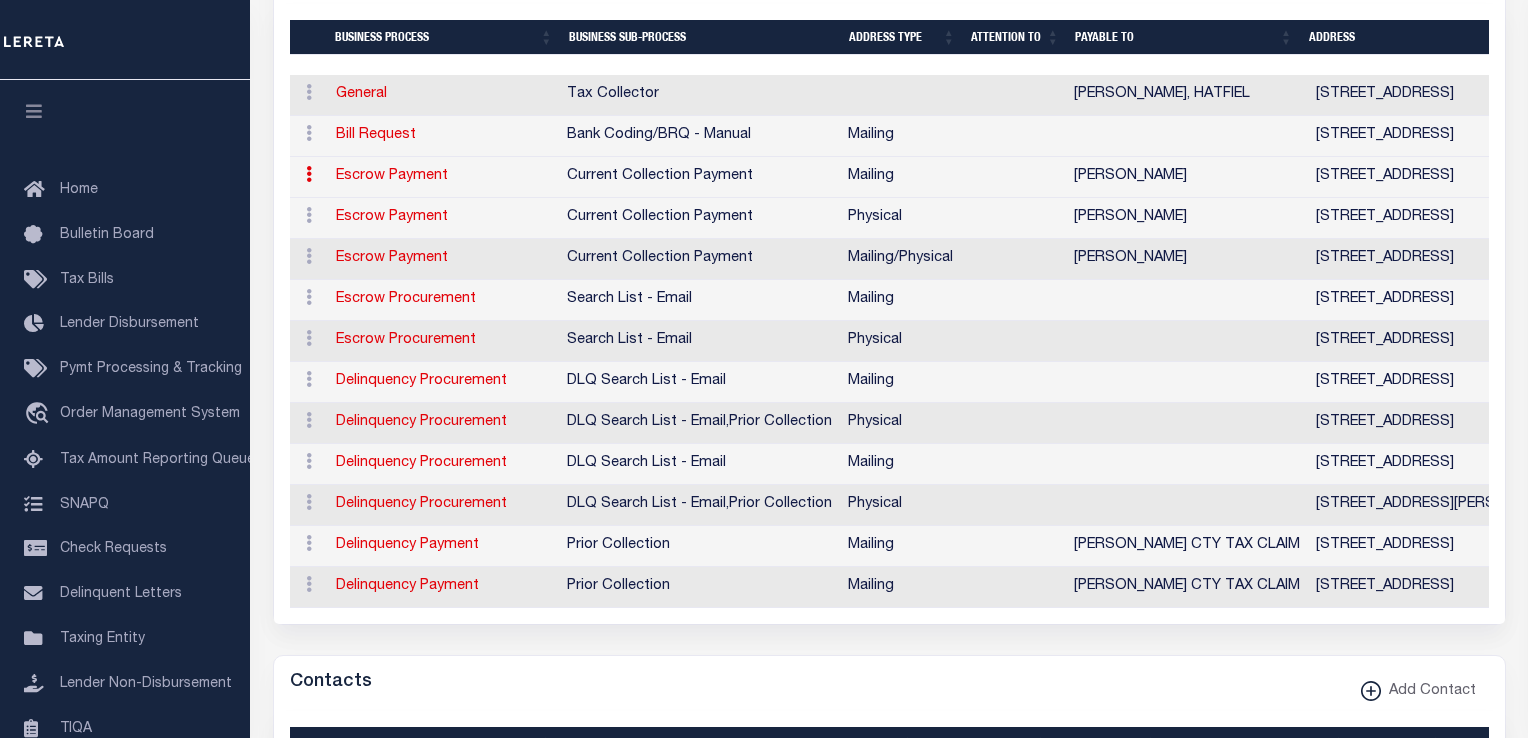 type on "PO BOX 515" 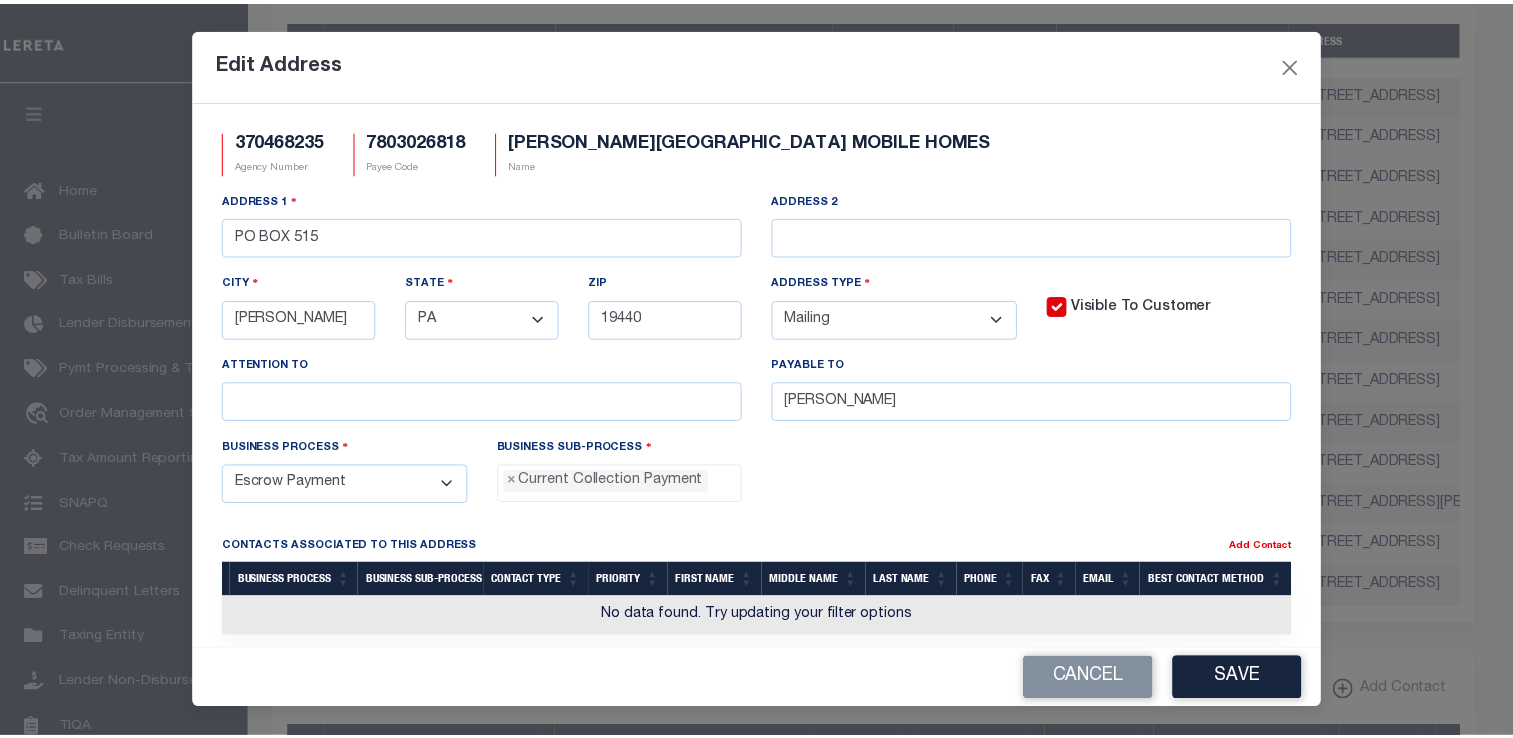 scroll, scrollTop: 18, scrollLeft: 0, axis: vertical 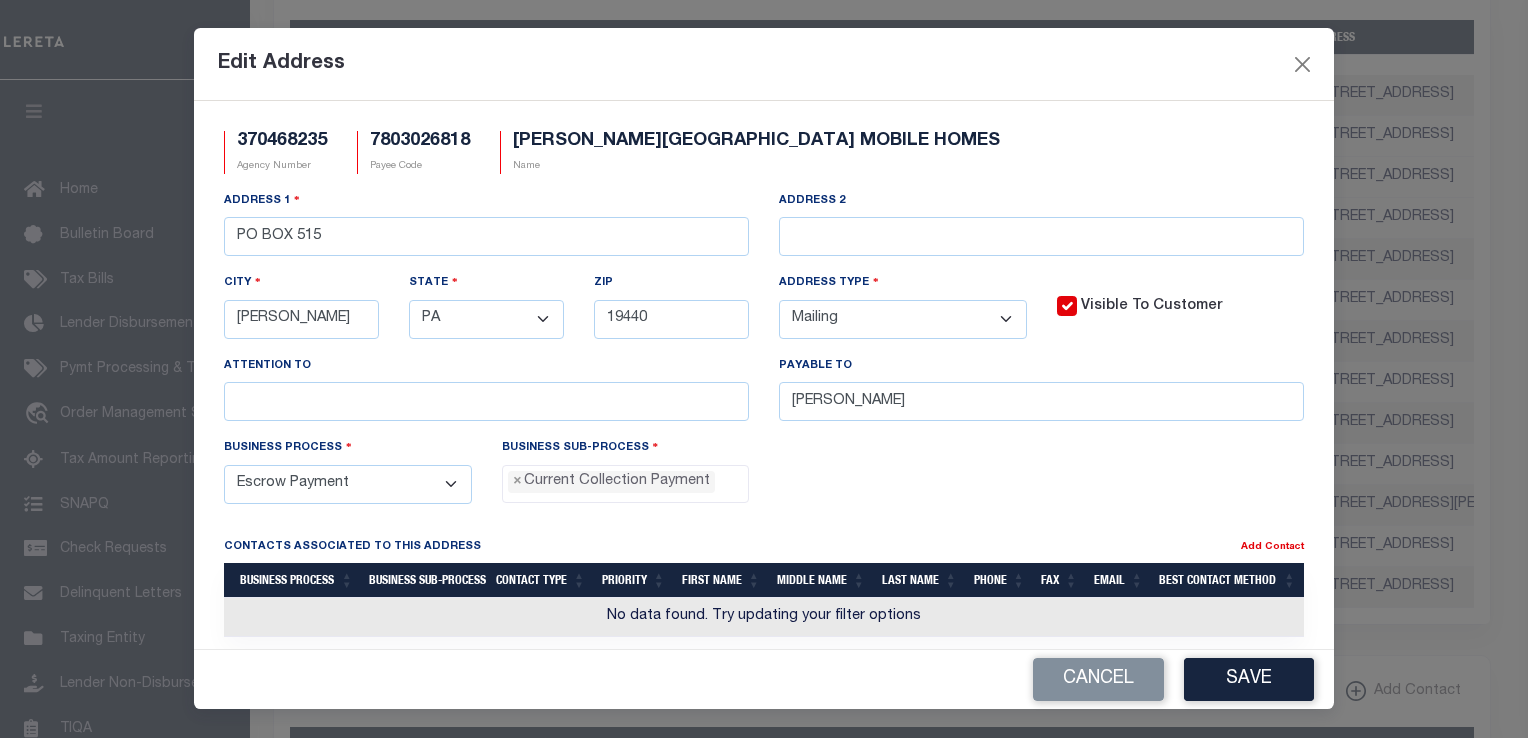 click on "370468235
Agency Number
7803026818
Payee Code
HATFIELD TOWNSHIP MOBILE HOMES
Name" at bounding box center [764, 160] 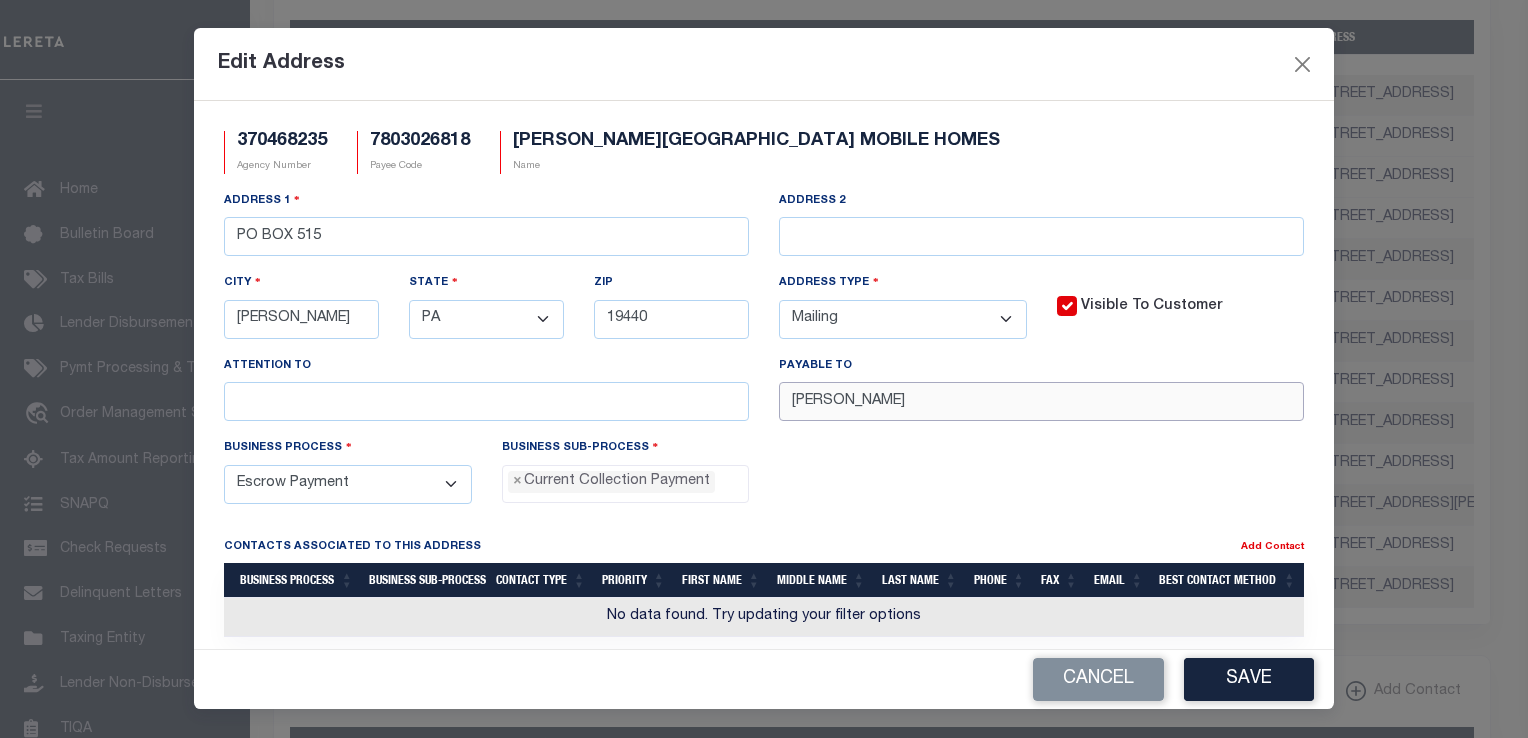 drag, startPoint x: 1083, startPoint y: 401, endPoint x: 717, endPoint y: 407, distance: 366.04916 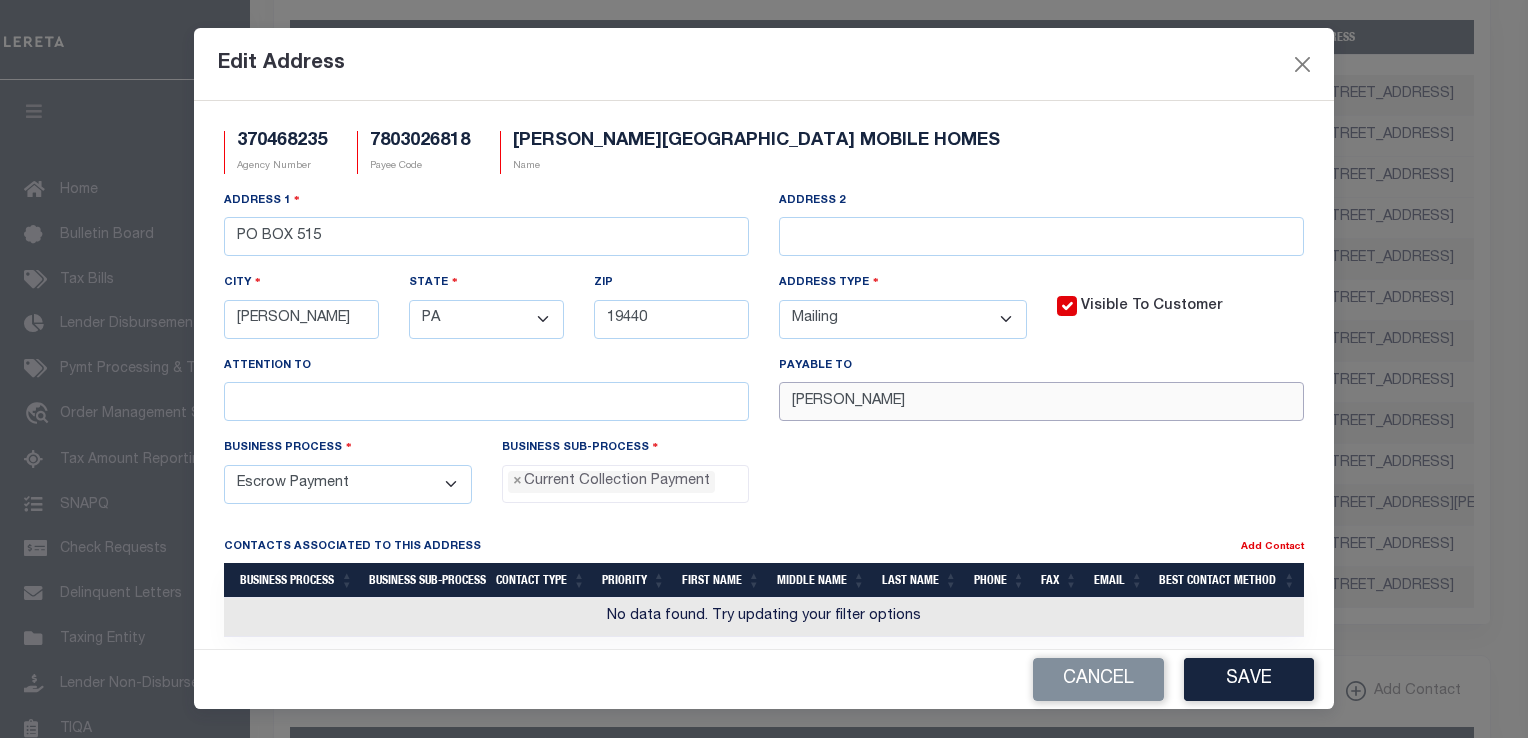 click on "Address 1
PO BOX 515
Address 2
City
HATFIELD
State
- Select -
AK
AL
AR
AZ
CA
CO
CT
DC
DE
FL
GA
GU
HI
IA
ID
IL
IN
KS
KY
LA
MA
MD
ME
MI
MN
MO
MS
MT
NC
ND
NE
NH
NJ
NM
NV
NY
OH
OK
OR
PA
PR
RI
SC
SD
TN
TX
UT
VA
VI
VT
WA
WI
WV
WY" at bounding box center [764, 313] 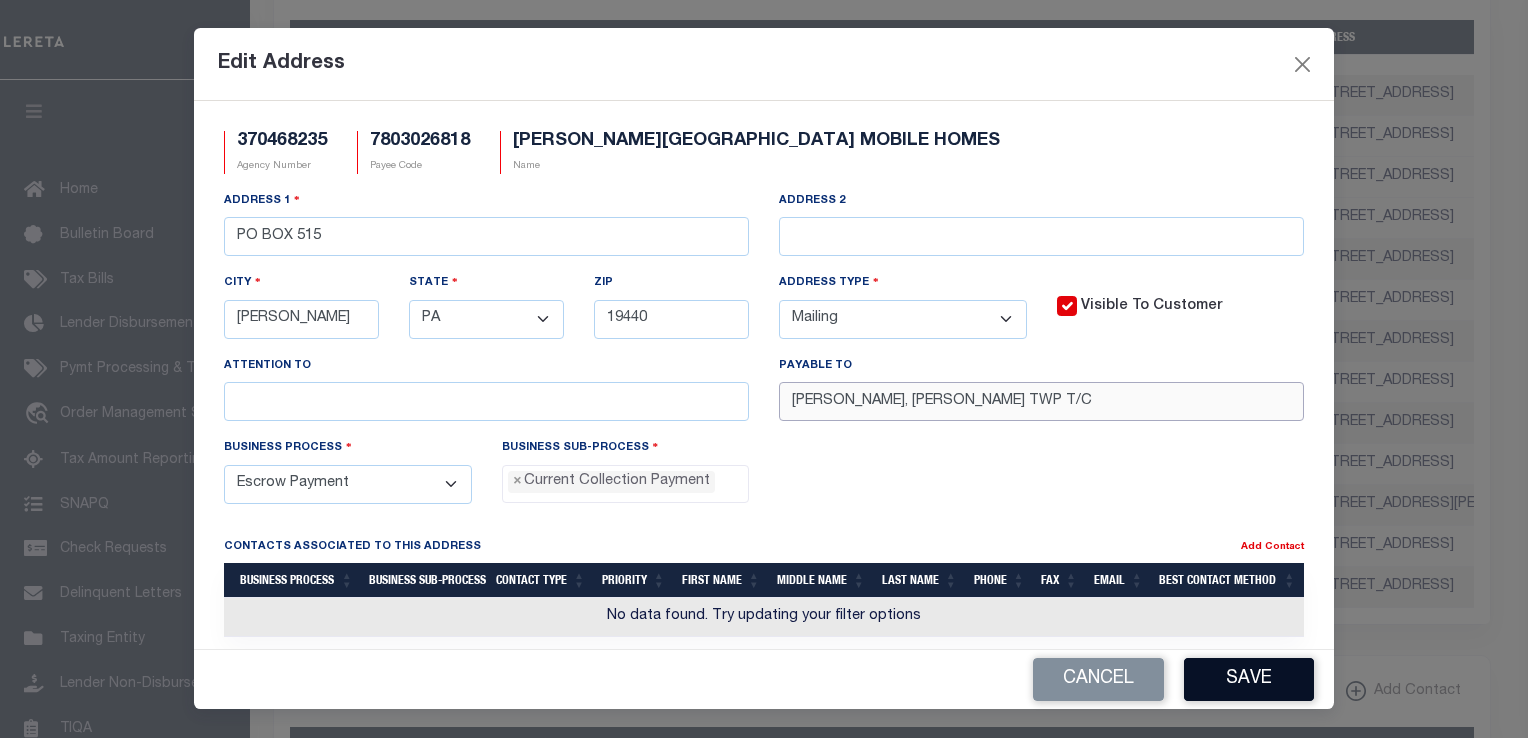 type on "DANIEL J. REAVY, HATFIELD TWP T/C" 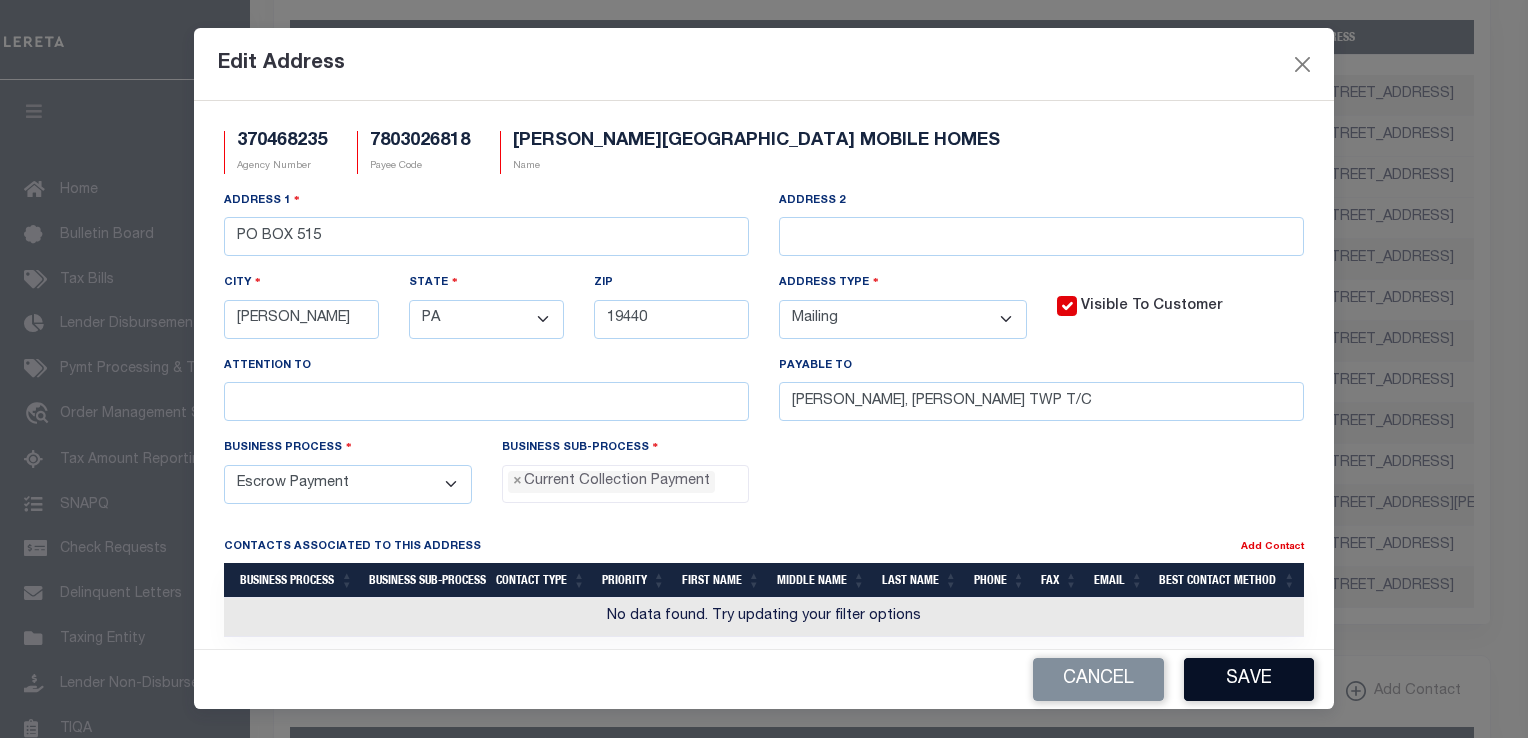 click on "Save" at bounding box center [1249, 679] 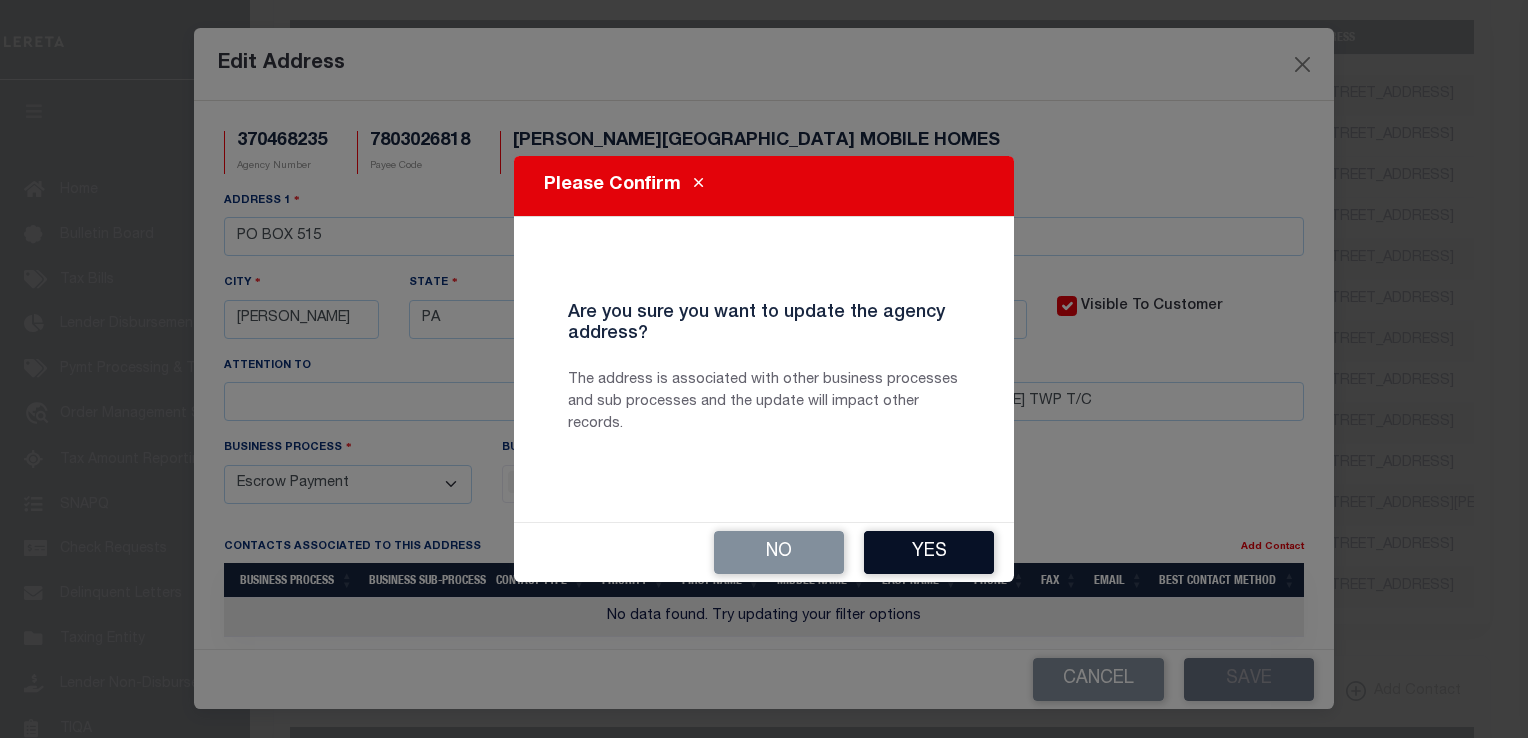 click on "Yes" at bounding box center [929, 552] 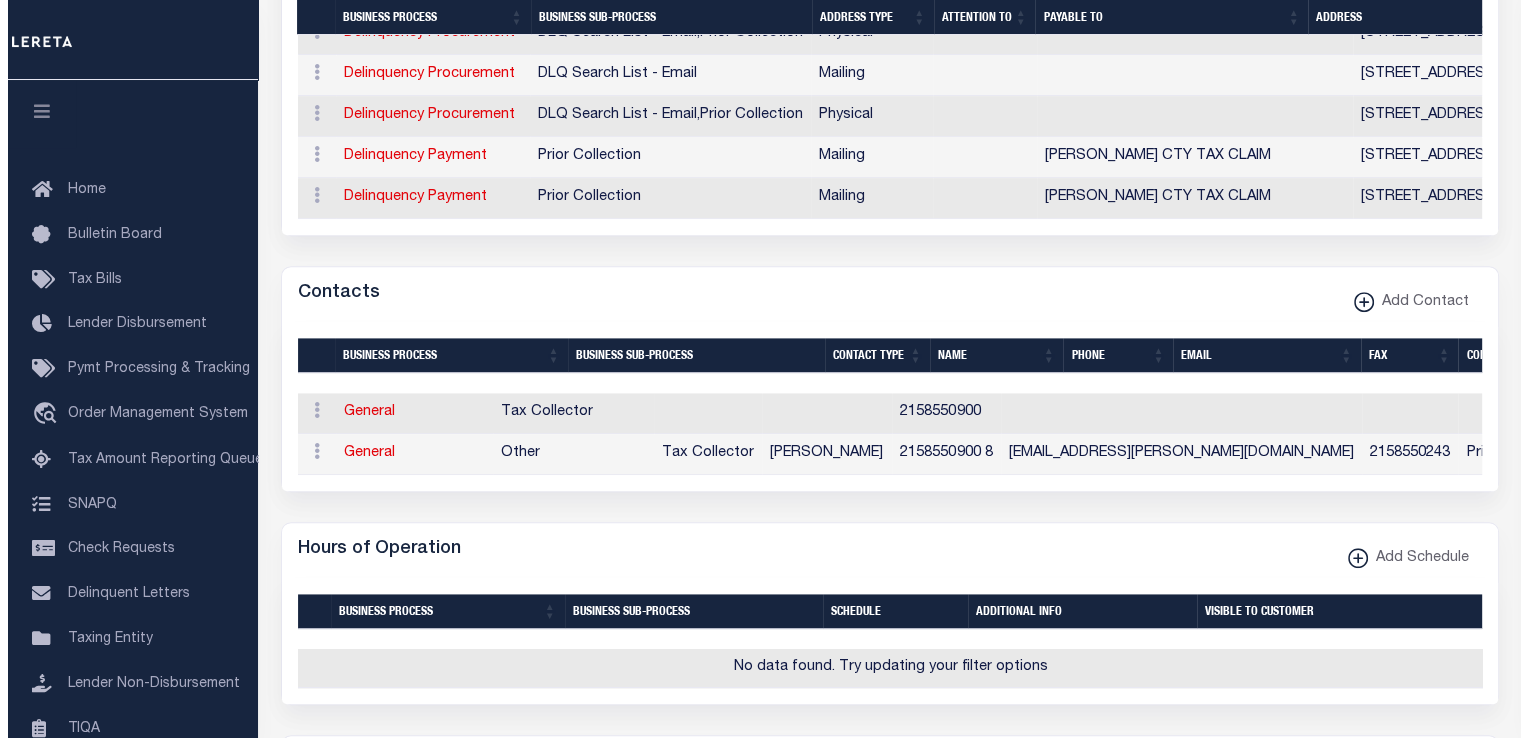 scroll, scrollTop: 1224, scrollLeft: 0, axis: vertical 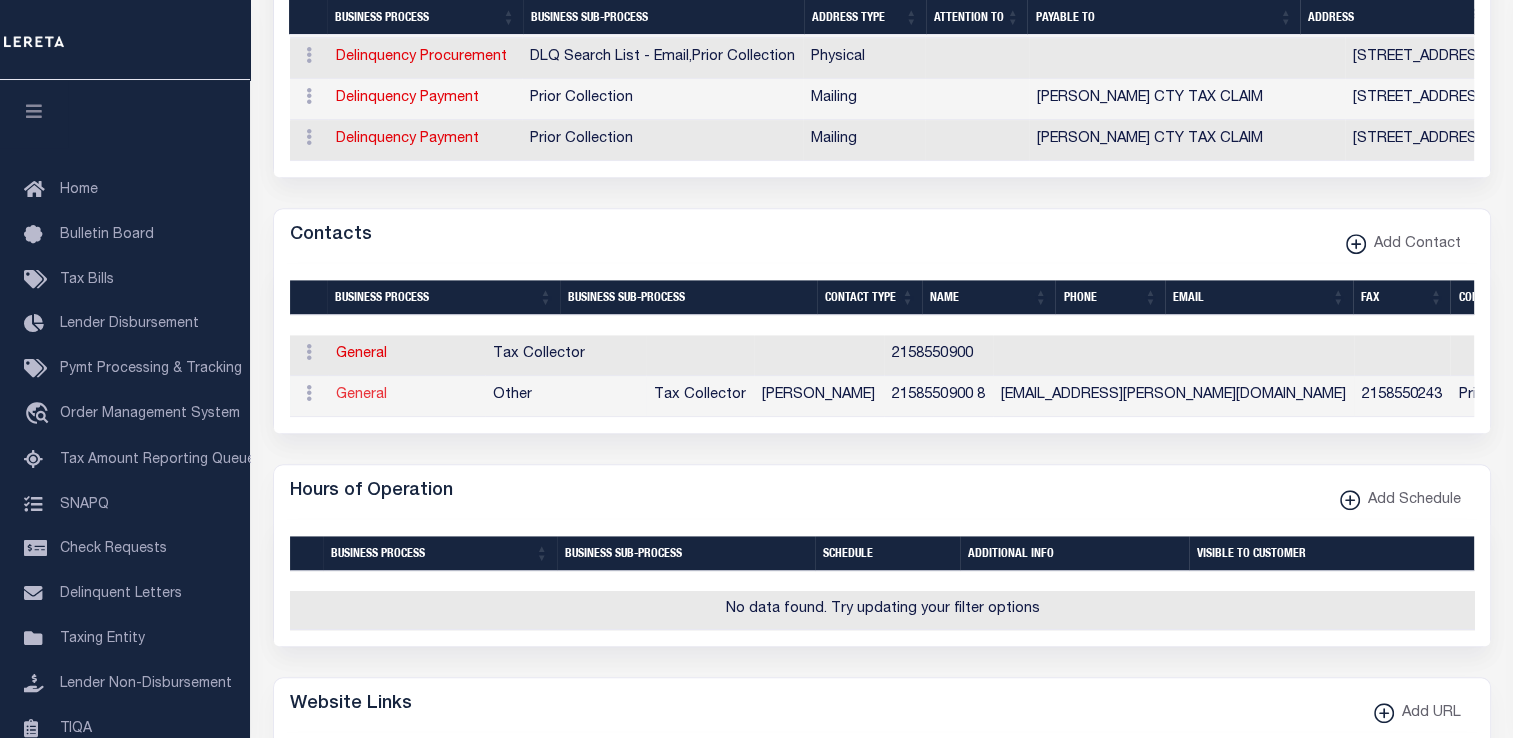 click on "General" at bounding box center (361, 395) 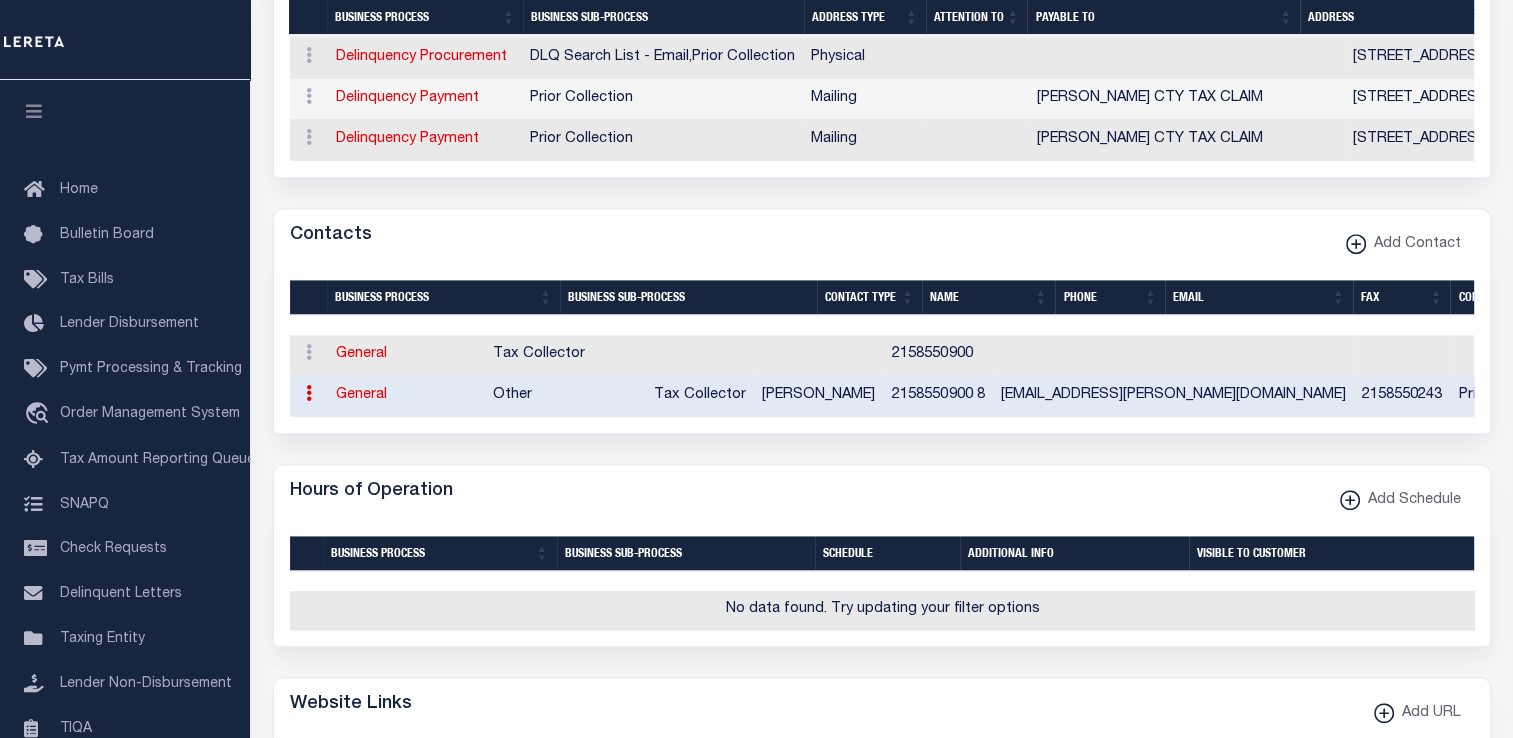 type 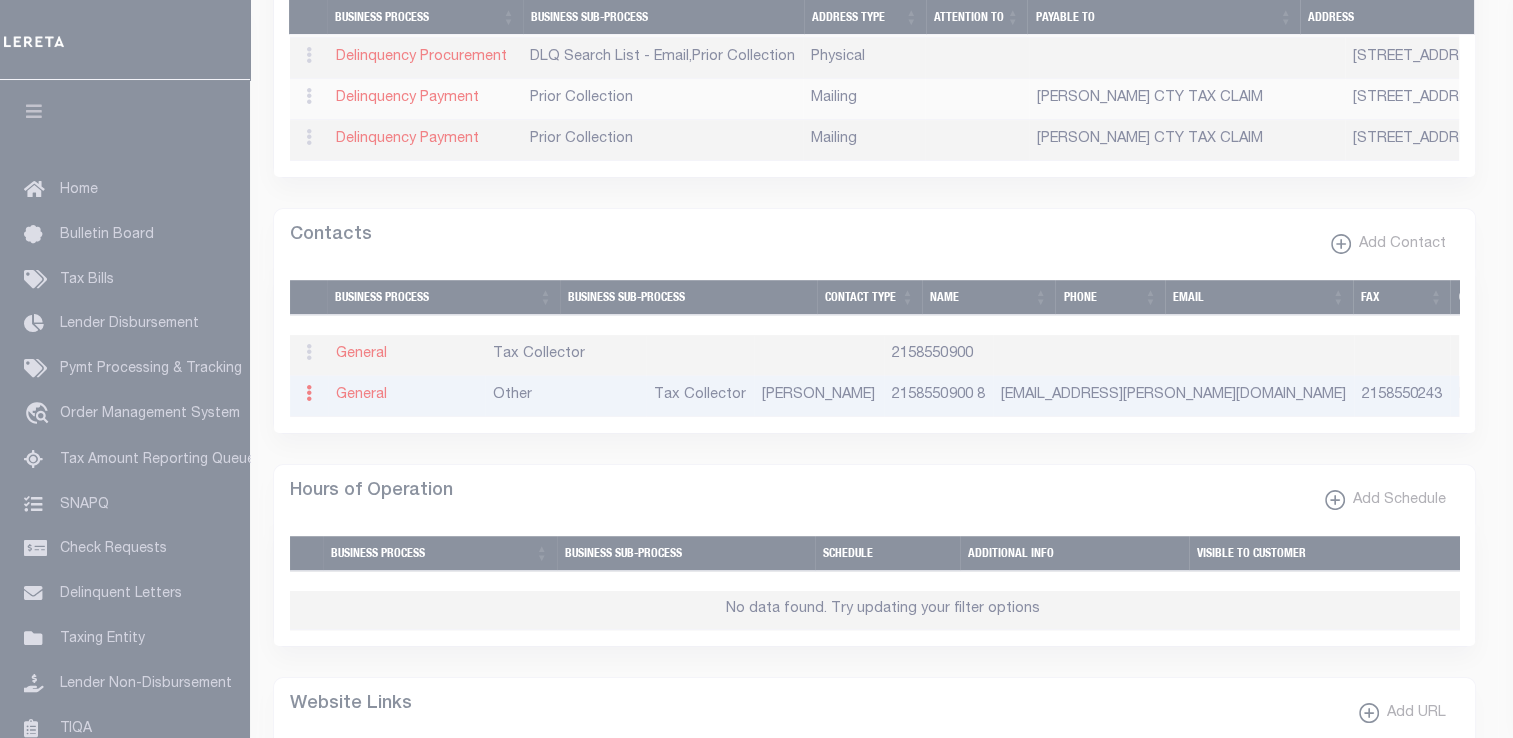 select on "2" 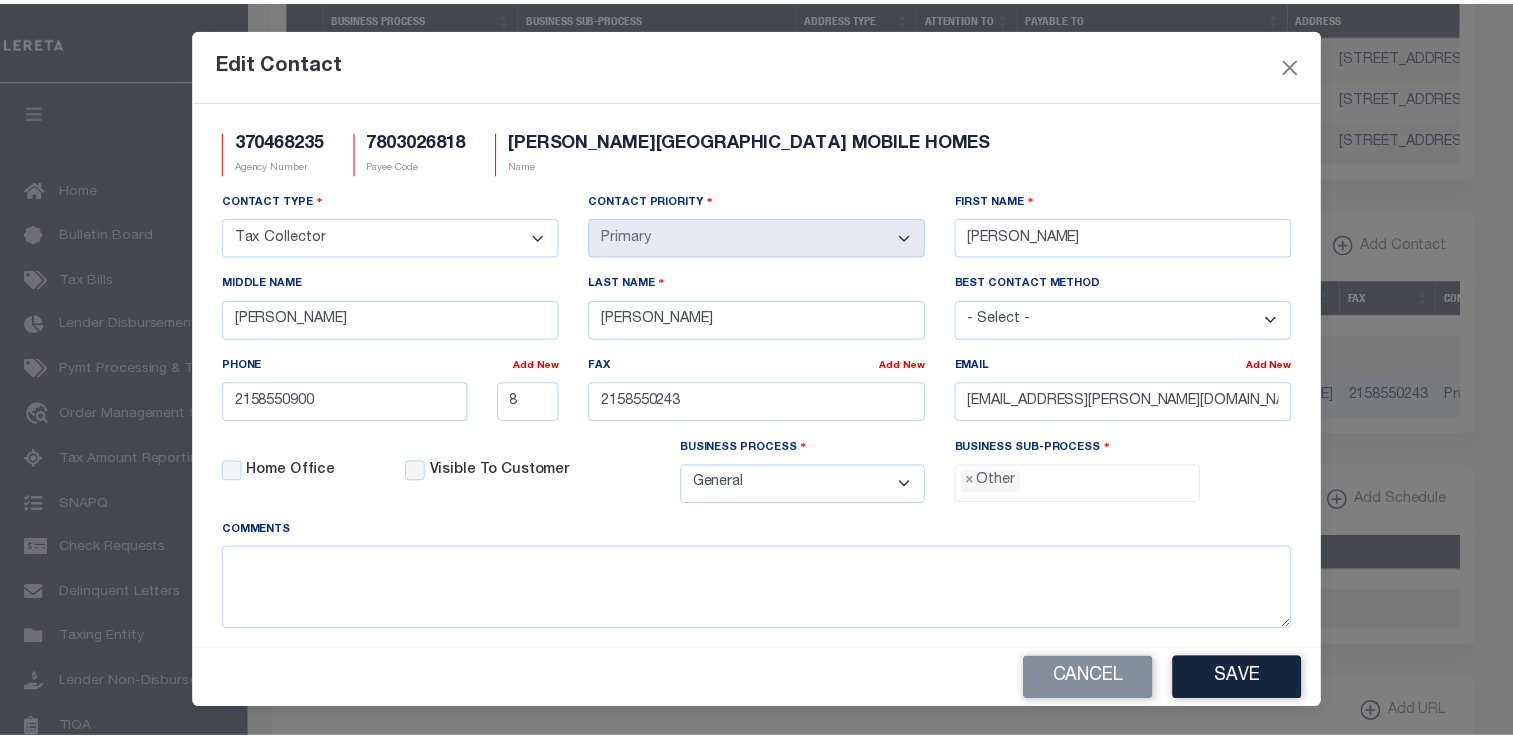 scroll, scrollTop: 37, scrollLeft: 0, axis: vertical 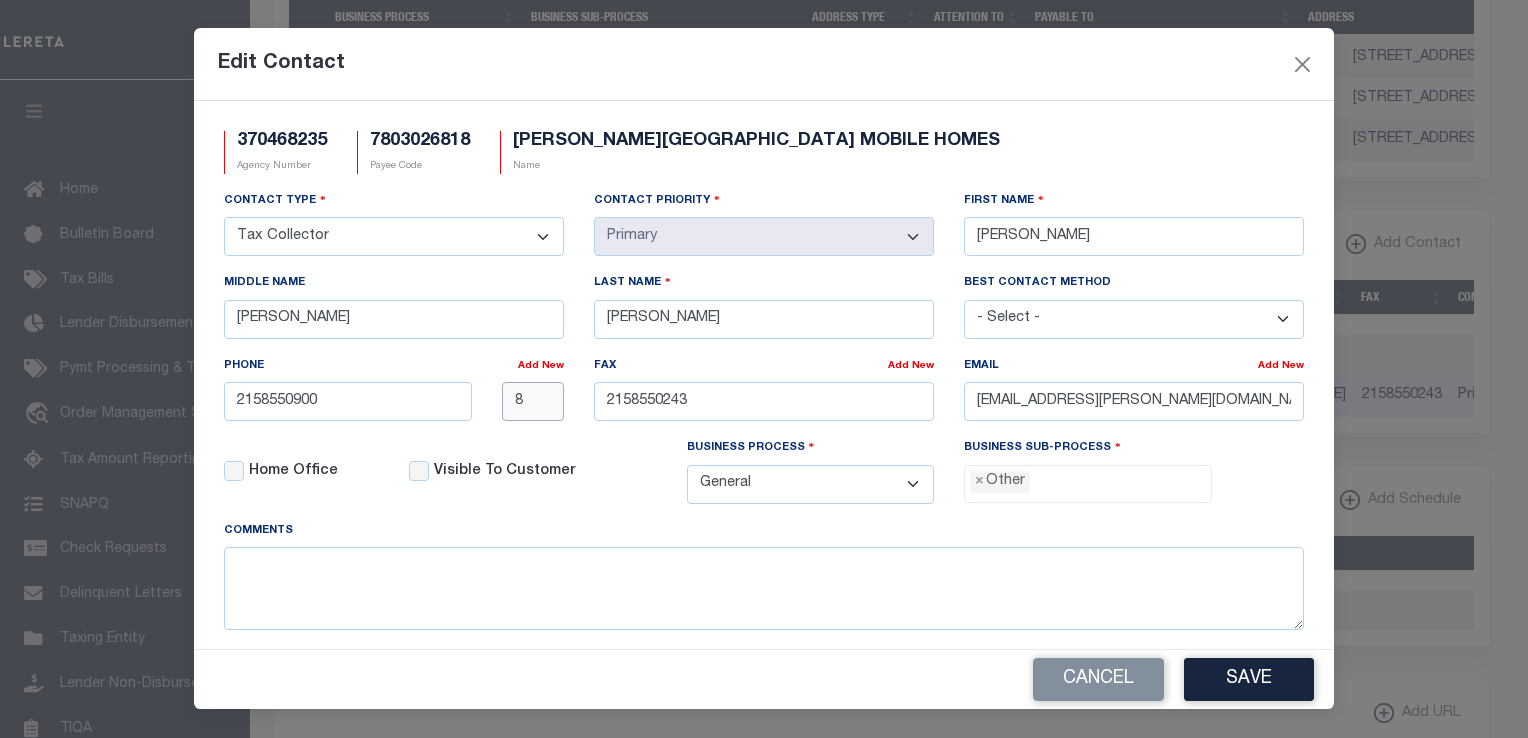 drag, startPoint x: 532, startPoint y: 403, endPoint x: 459, endPoint y: 403, distance: 73 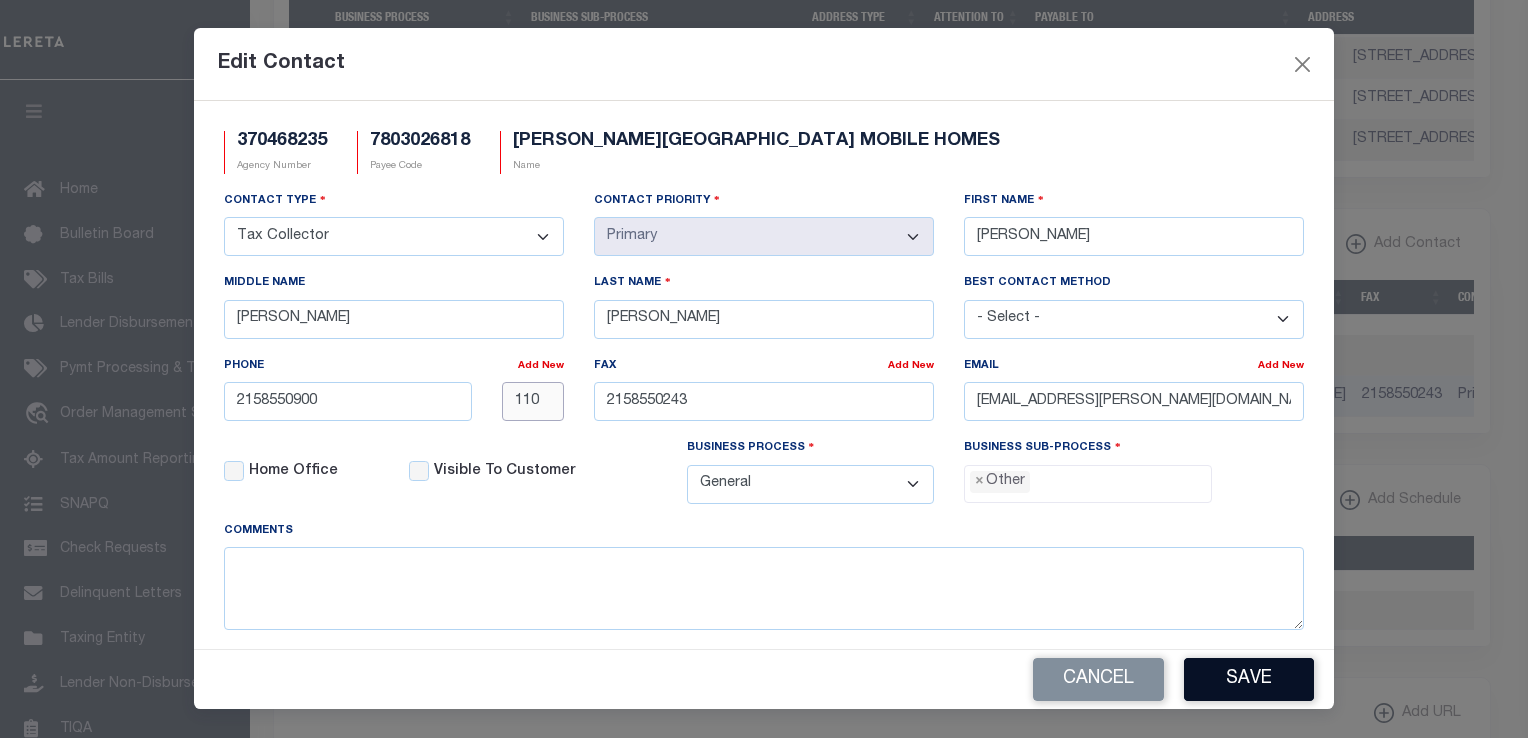 type on "110" 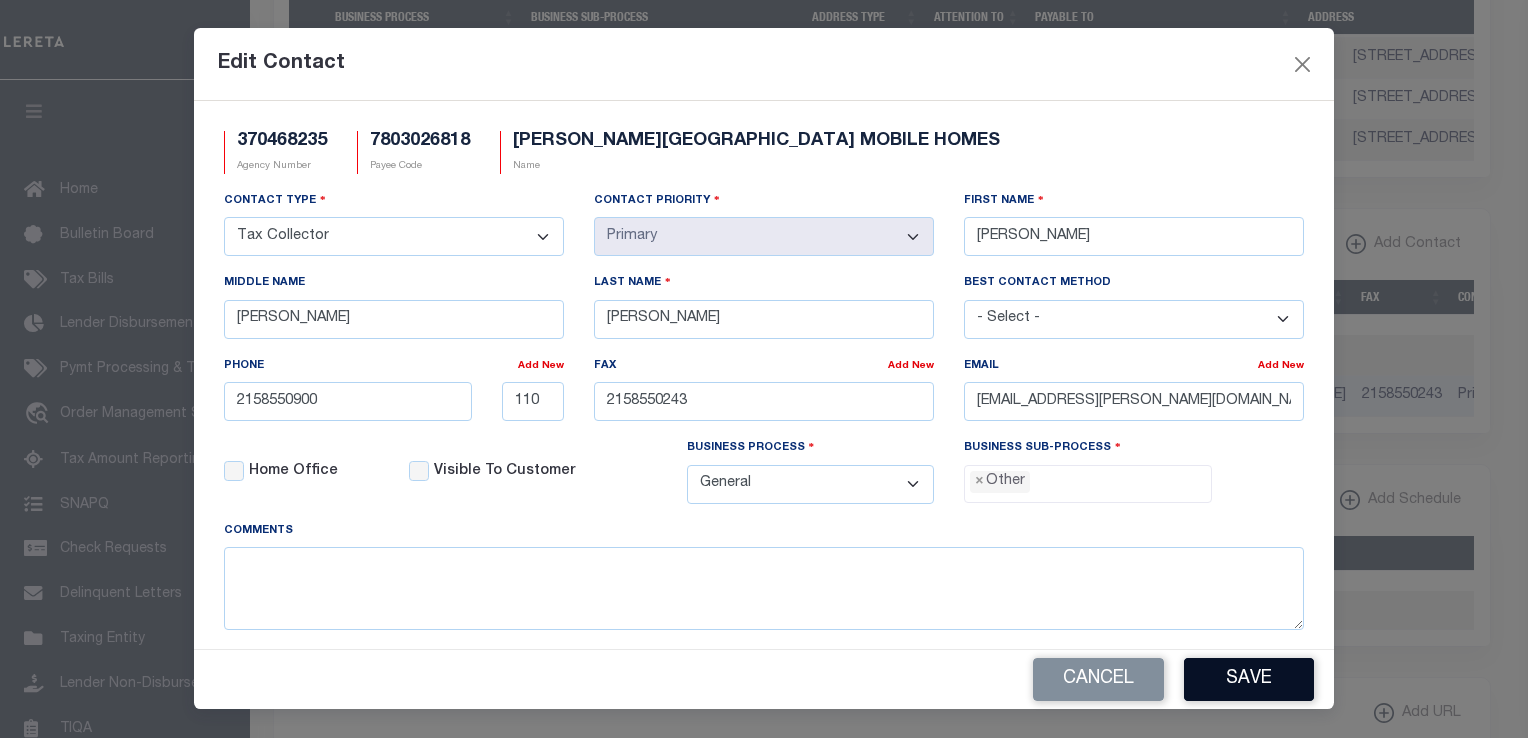 click on "Save" at bounding box center (1249, 679) 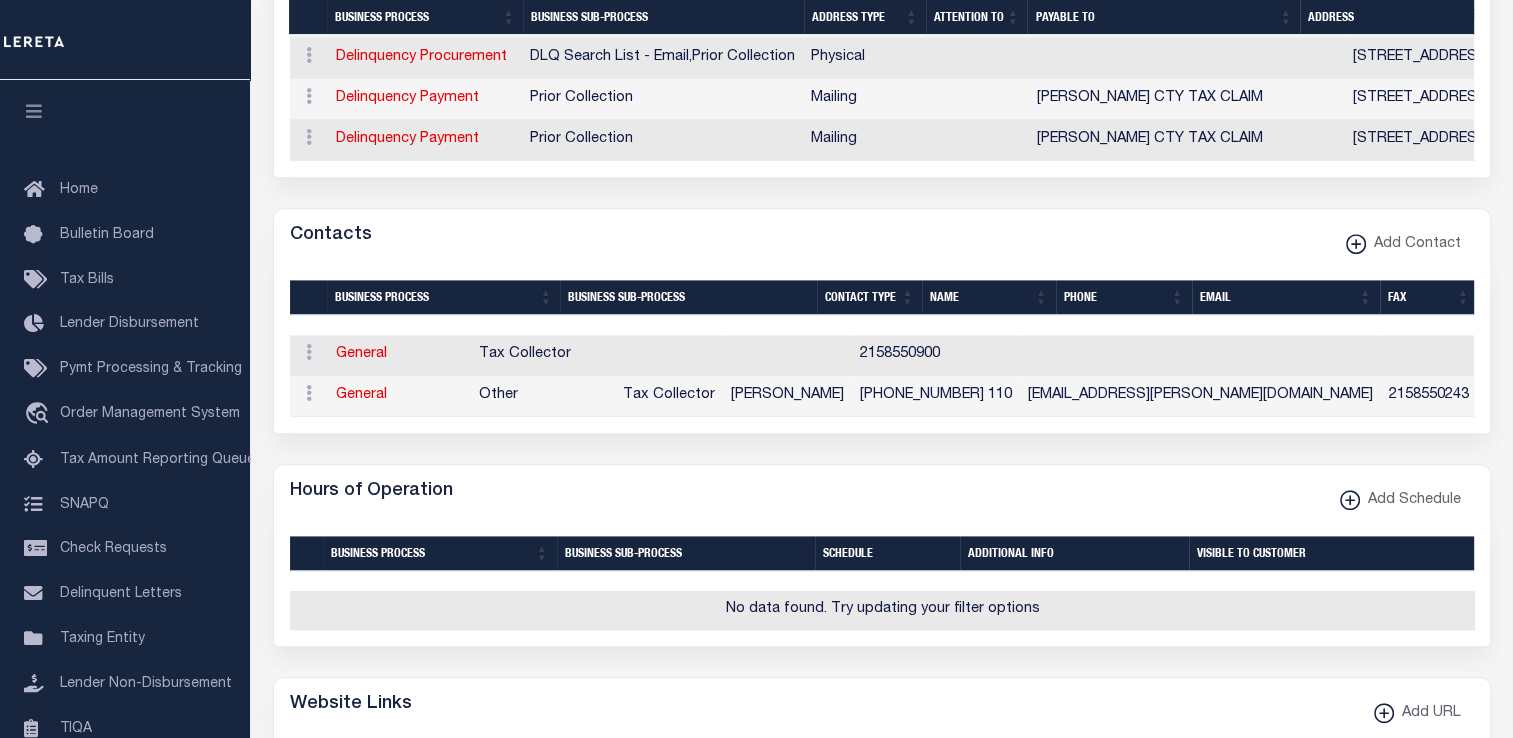 drag, startPoint x: 1128, startPoint y: 223, endPoint x: 1252, endPoint y: 218, distance: 124.10077 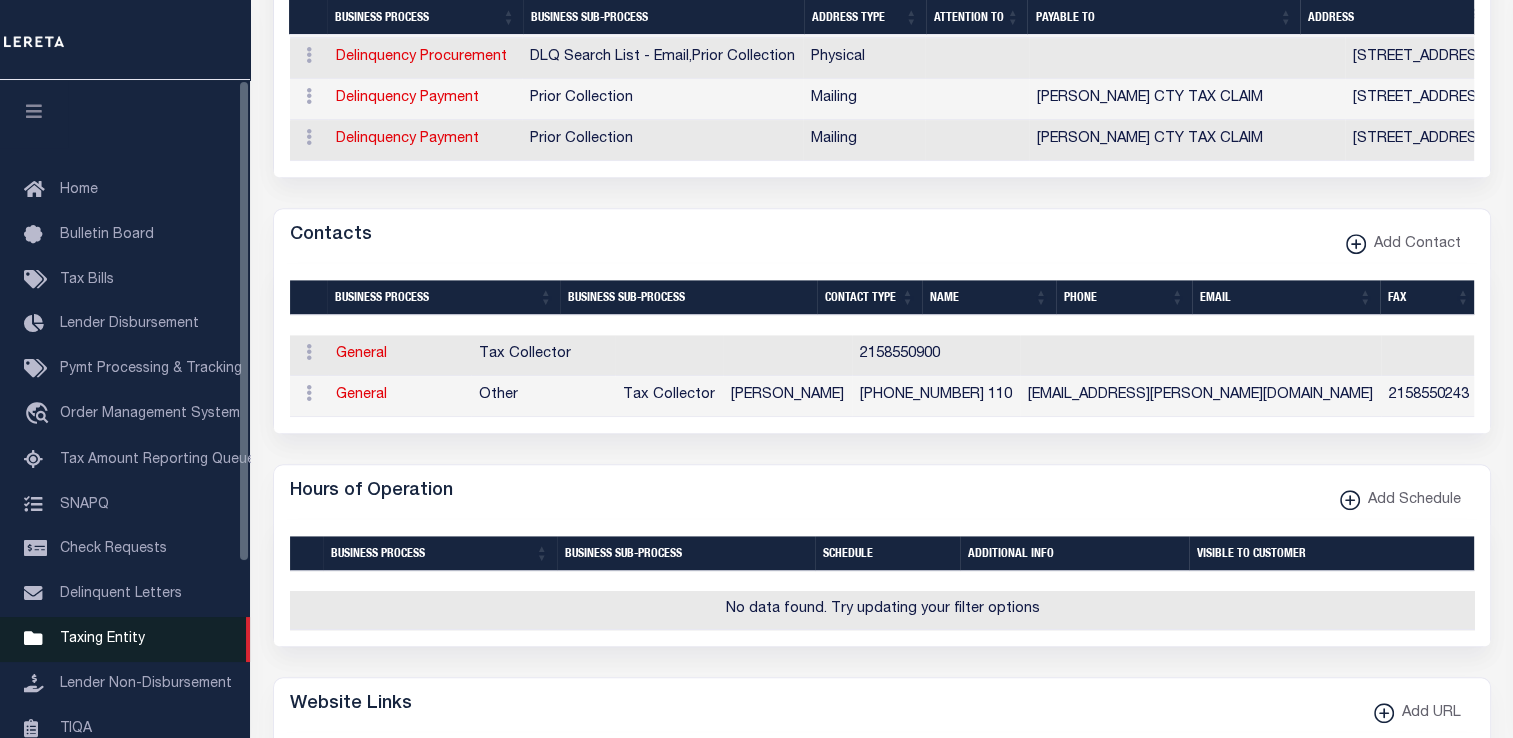 click on "Taxing Entity" at bounding box center (102, 639) 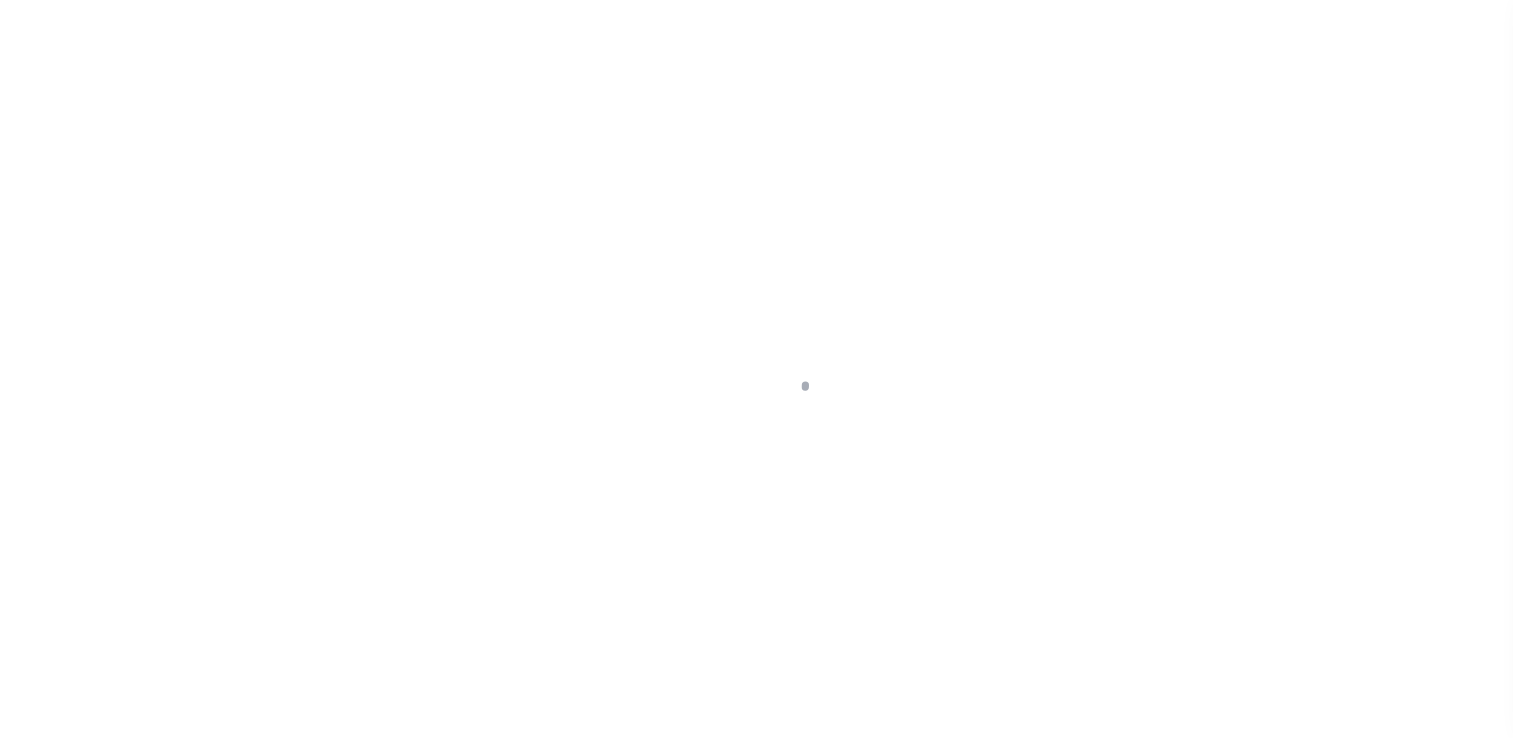 scroll, scrollTop: 0, scrollLeft: 0, axis: both 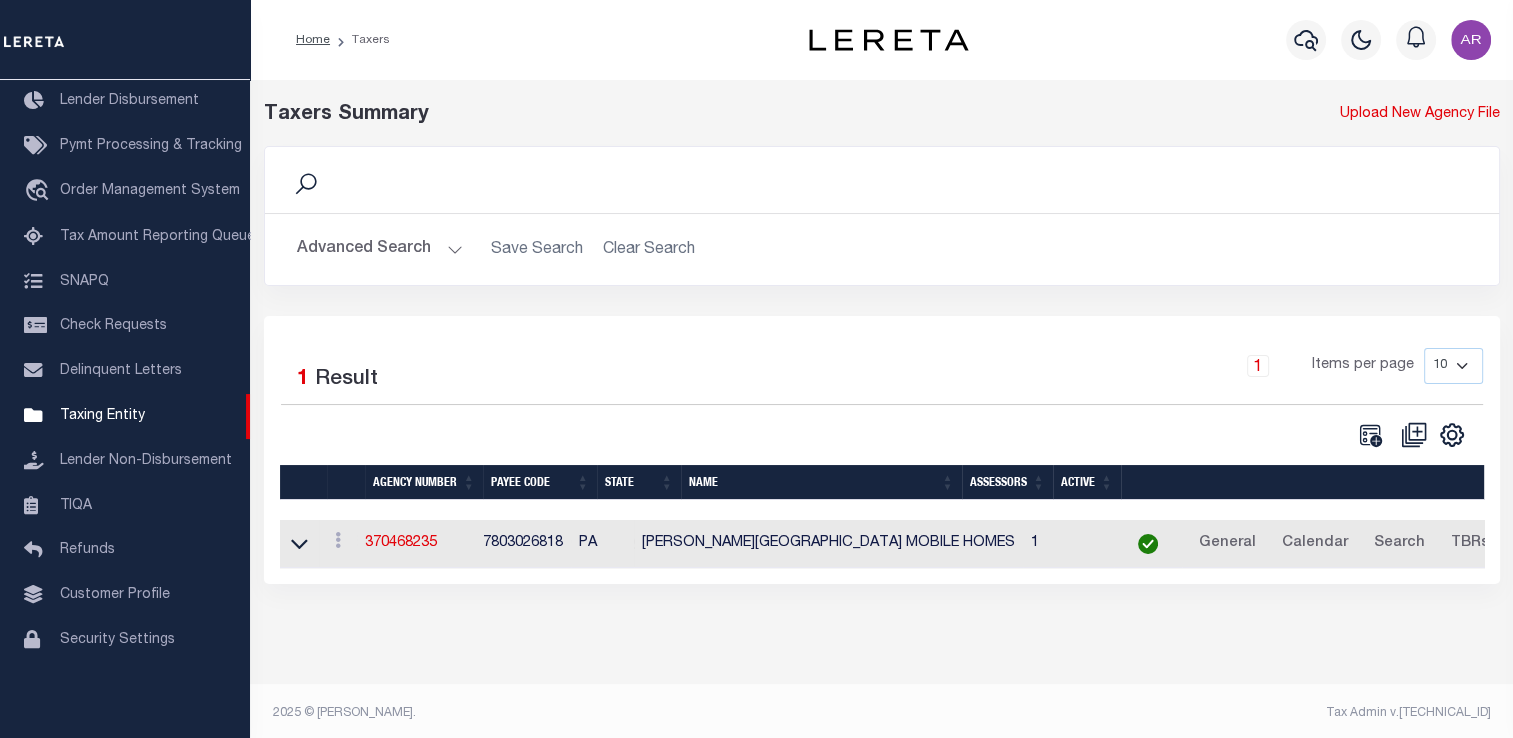 click on "Taxers Summary
Upload New Agency File
Search
Advanced Search
Save Search Clear Search
Contains Contains Is Equals" at bounding box center (881, 362) 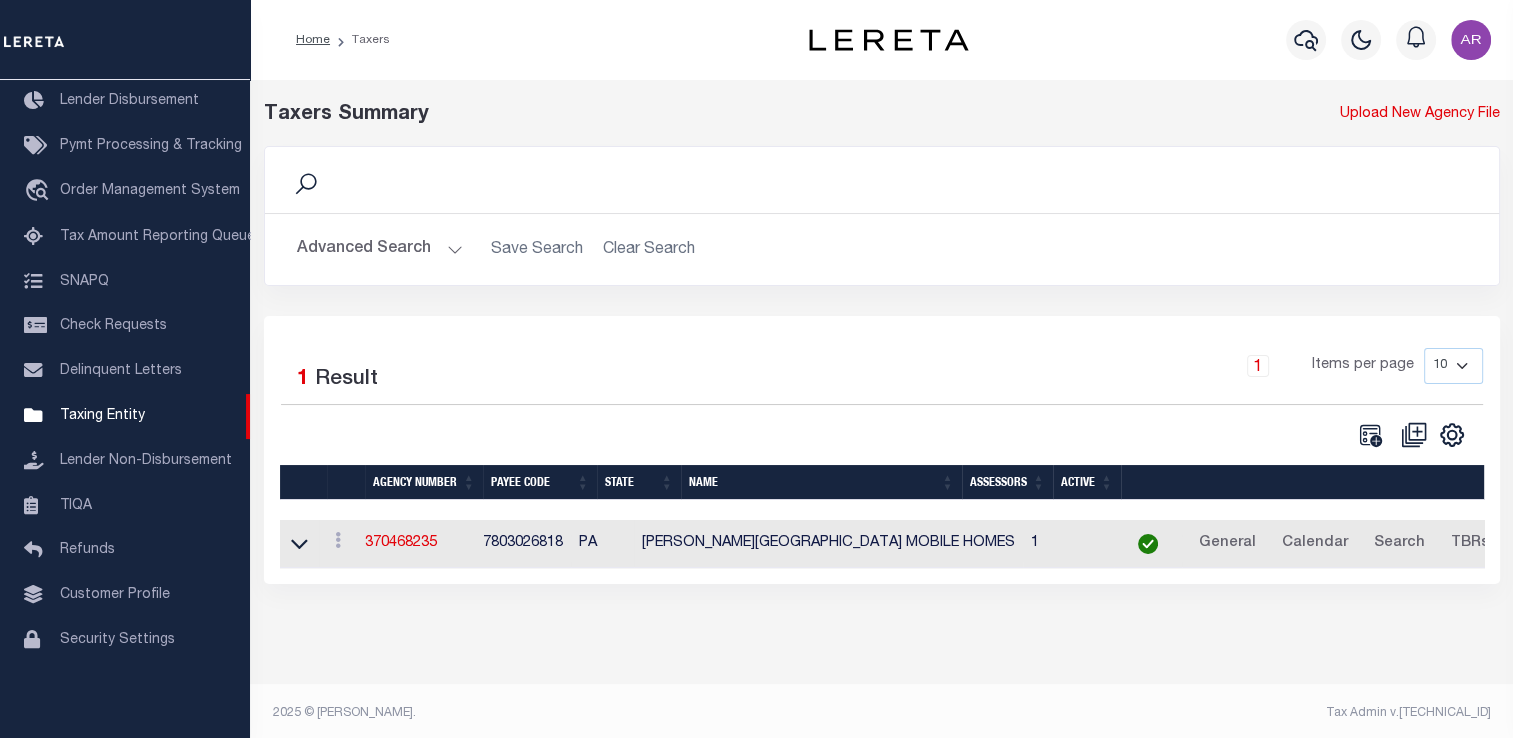 click on "Advanced Search" at bounding box center (380, 249) 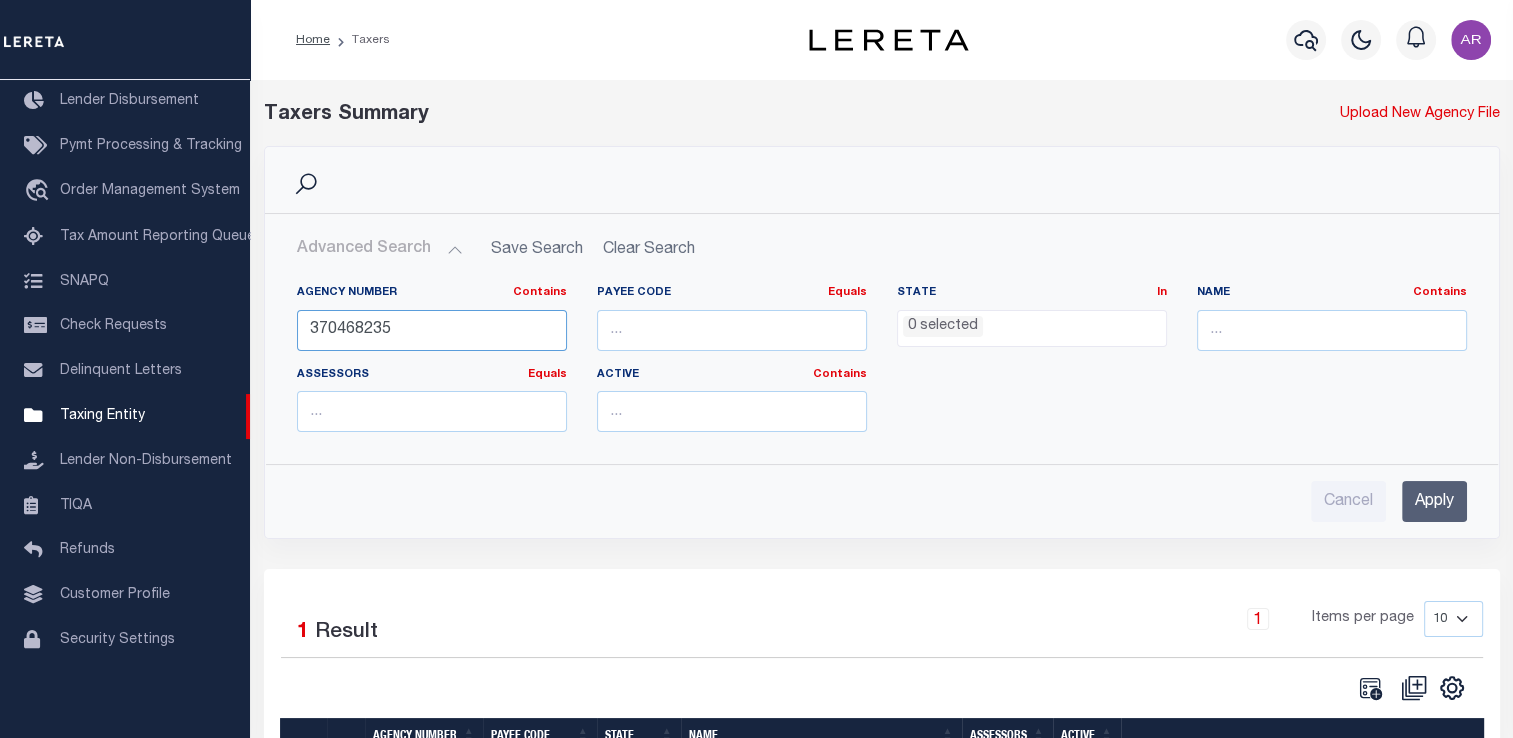 drag, startPoint x: 402, startPoint y: 325, endPoint x: 272, endPoint y: 316, distance: 130.31117 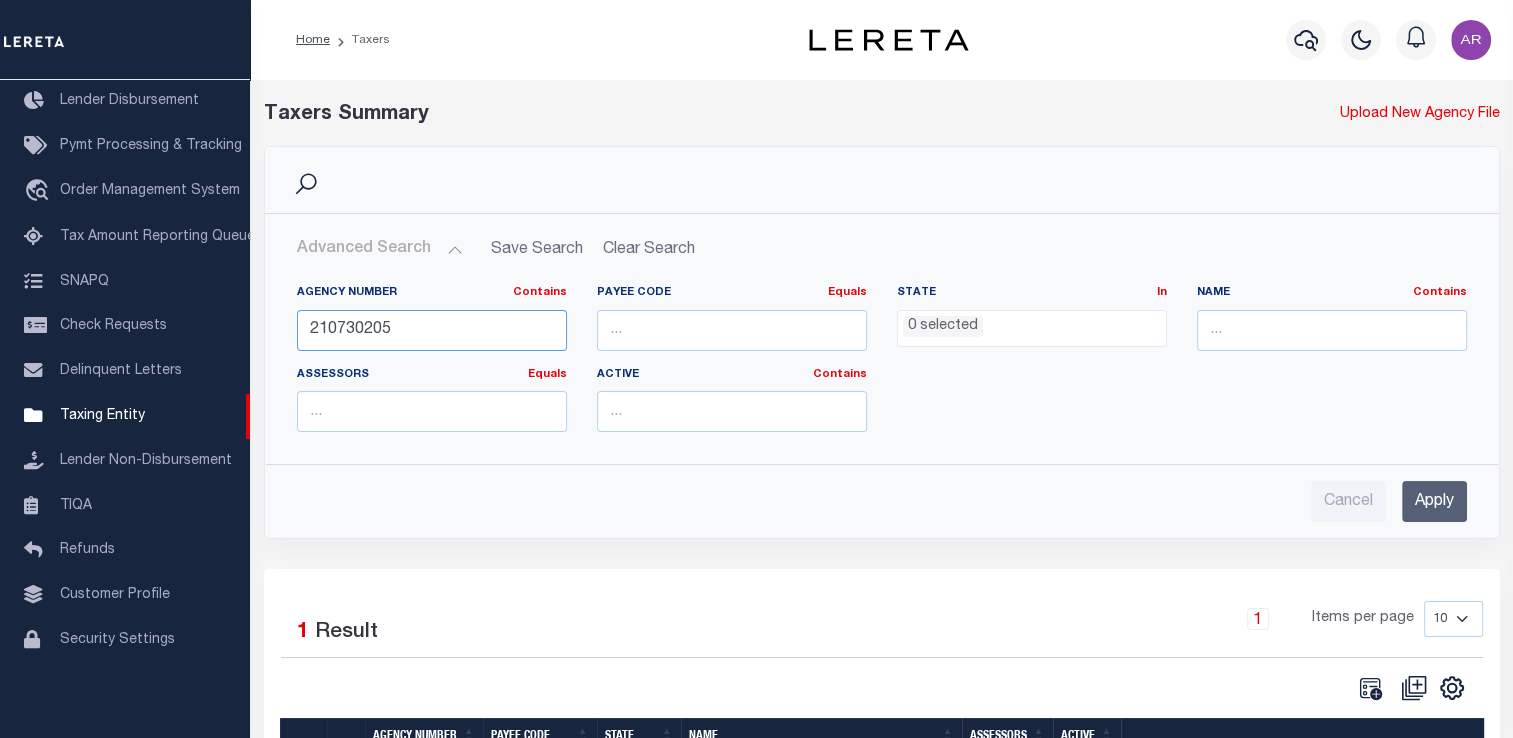 type on "210730205" 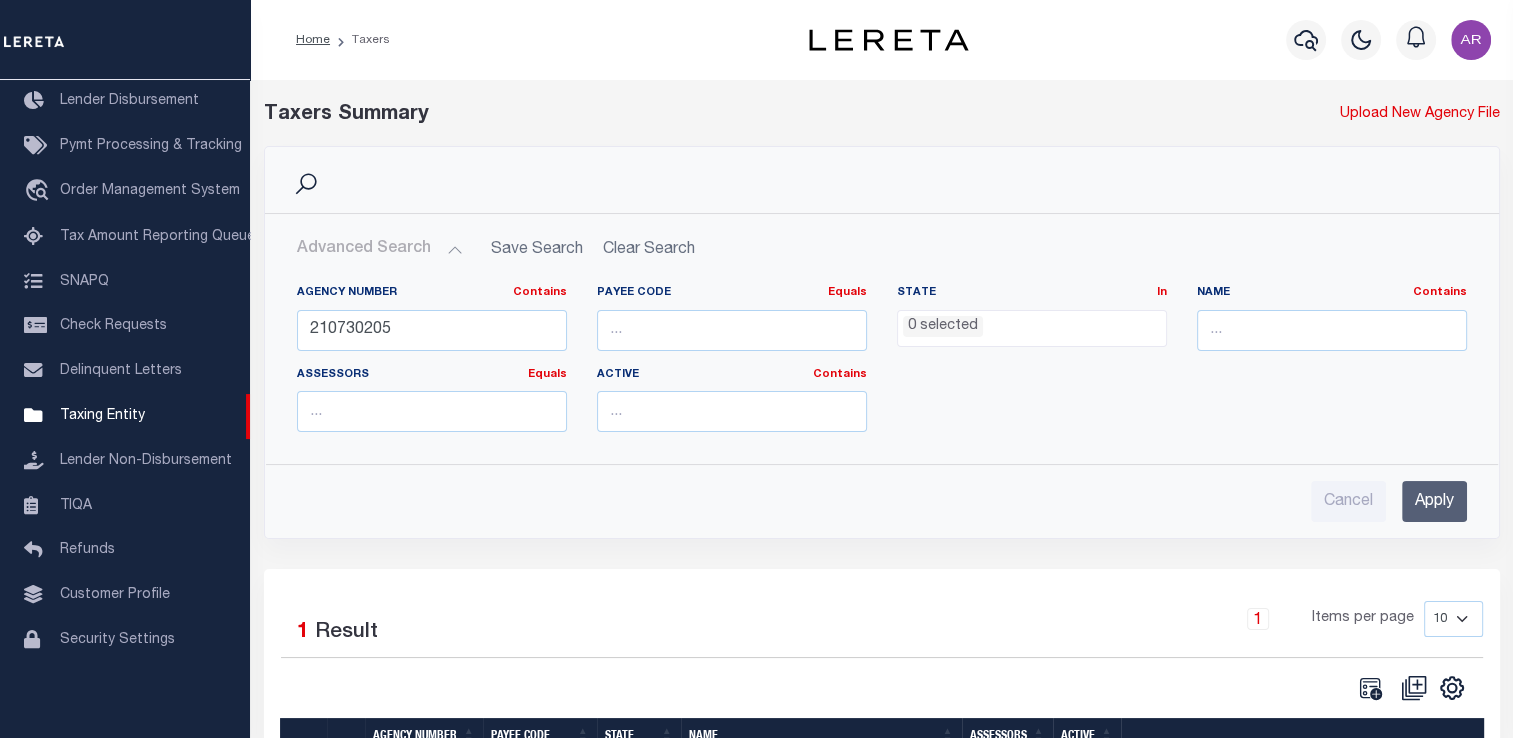 click on "Apply" at bounding box center [1434, 501] 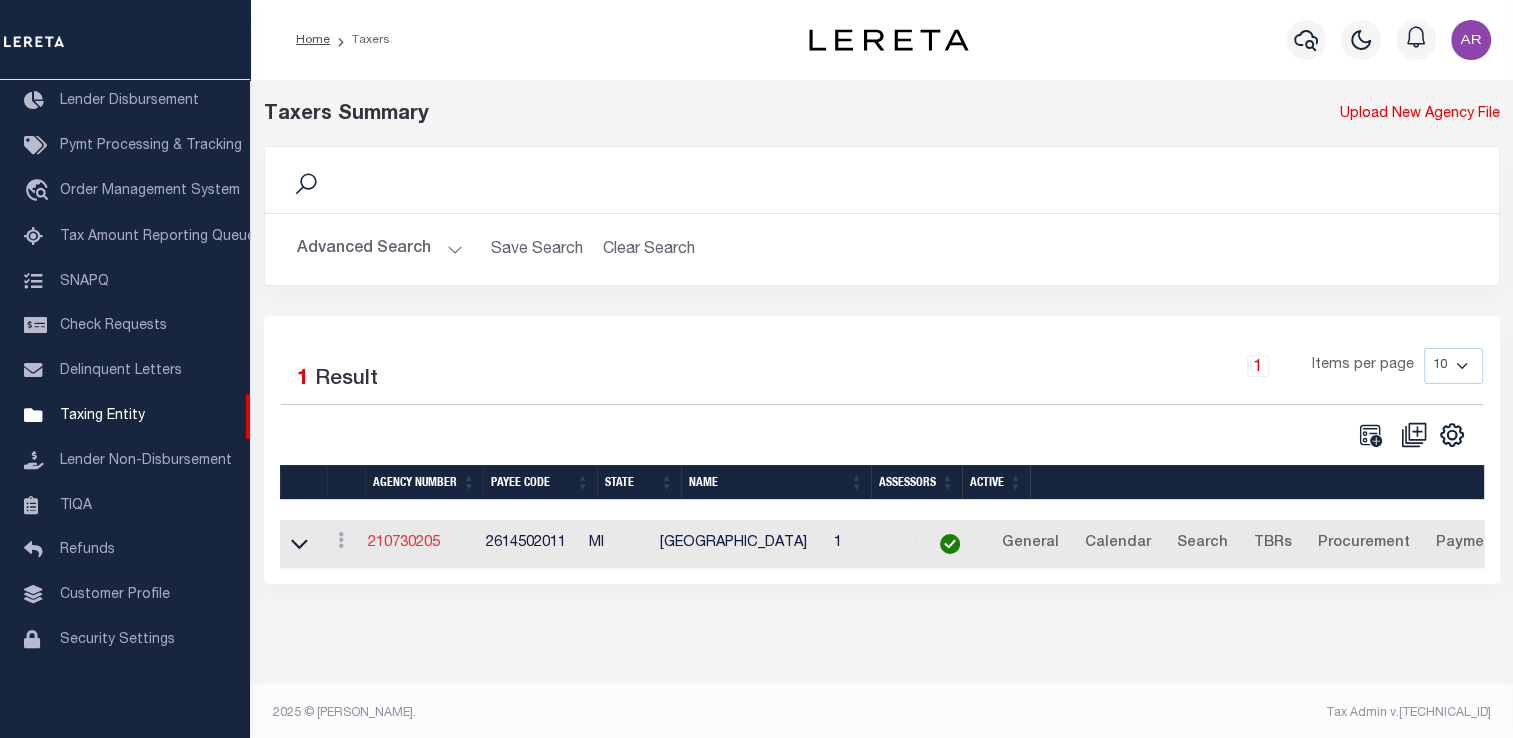 click on "210730205" at bounding box center [404, 543] 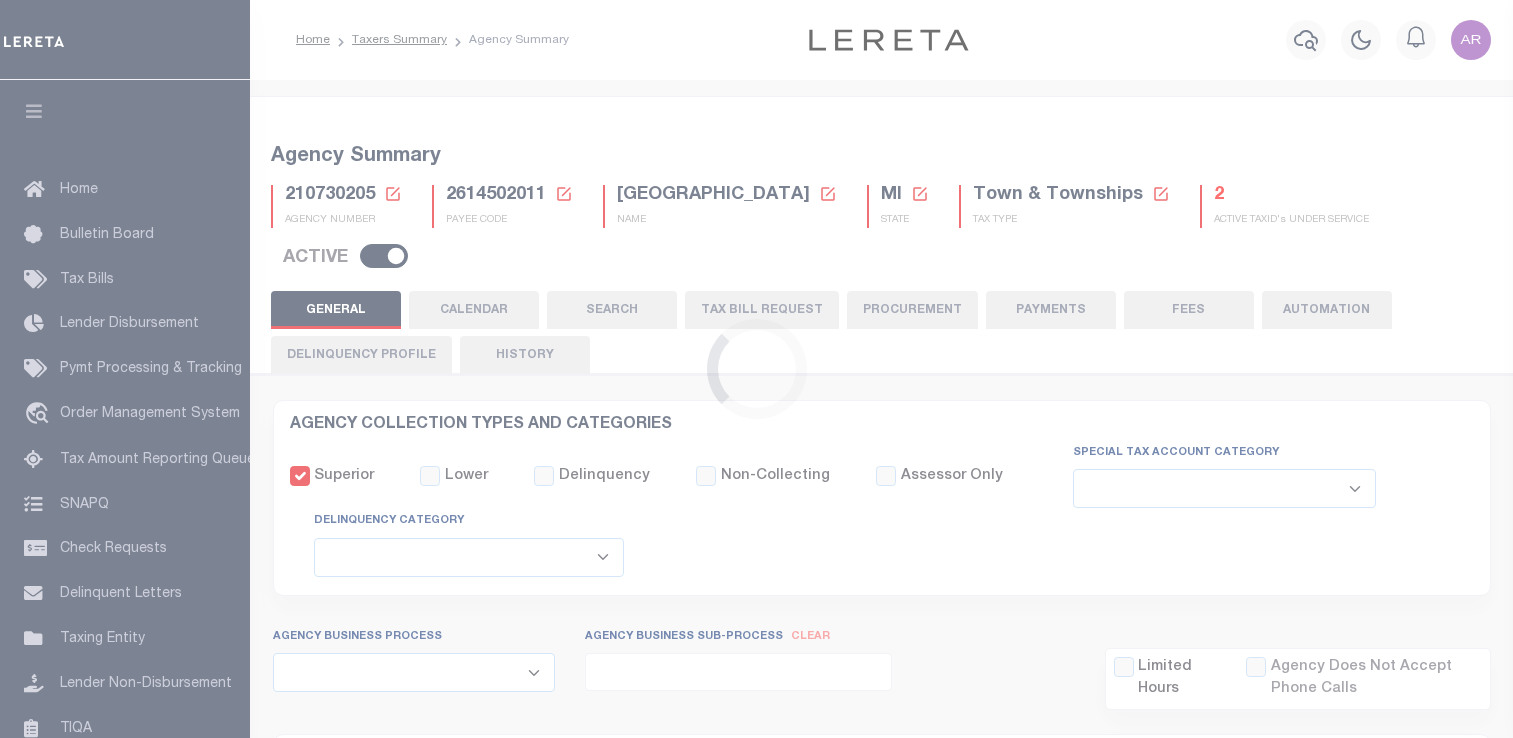 select 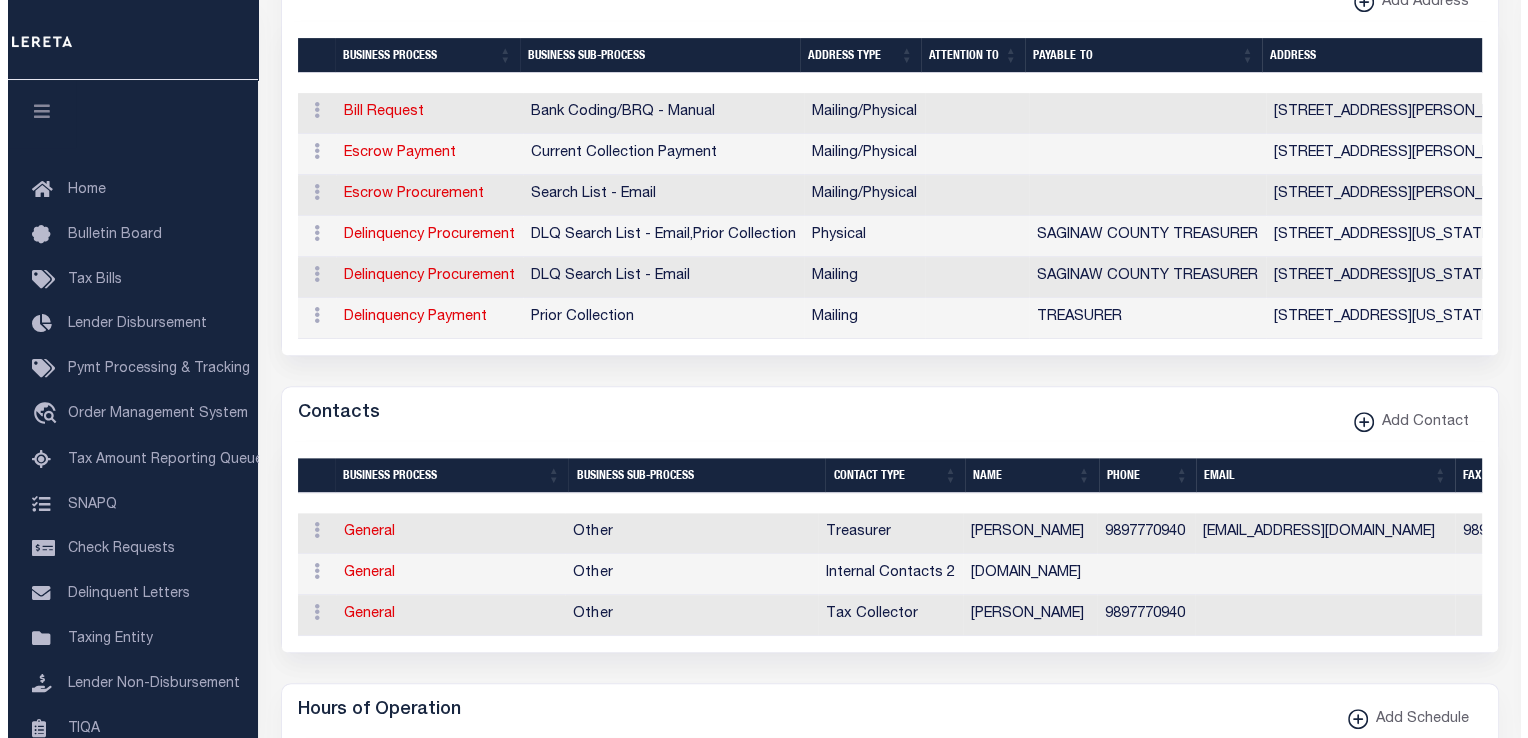 scroll, scrollTop: 755, scrollLeft: 0, axis: vertical 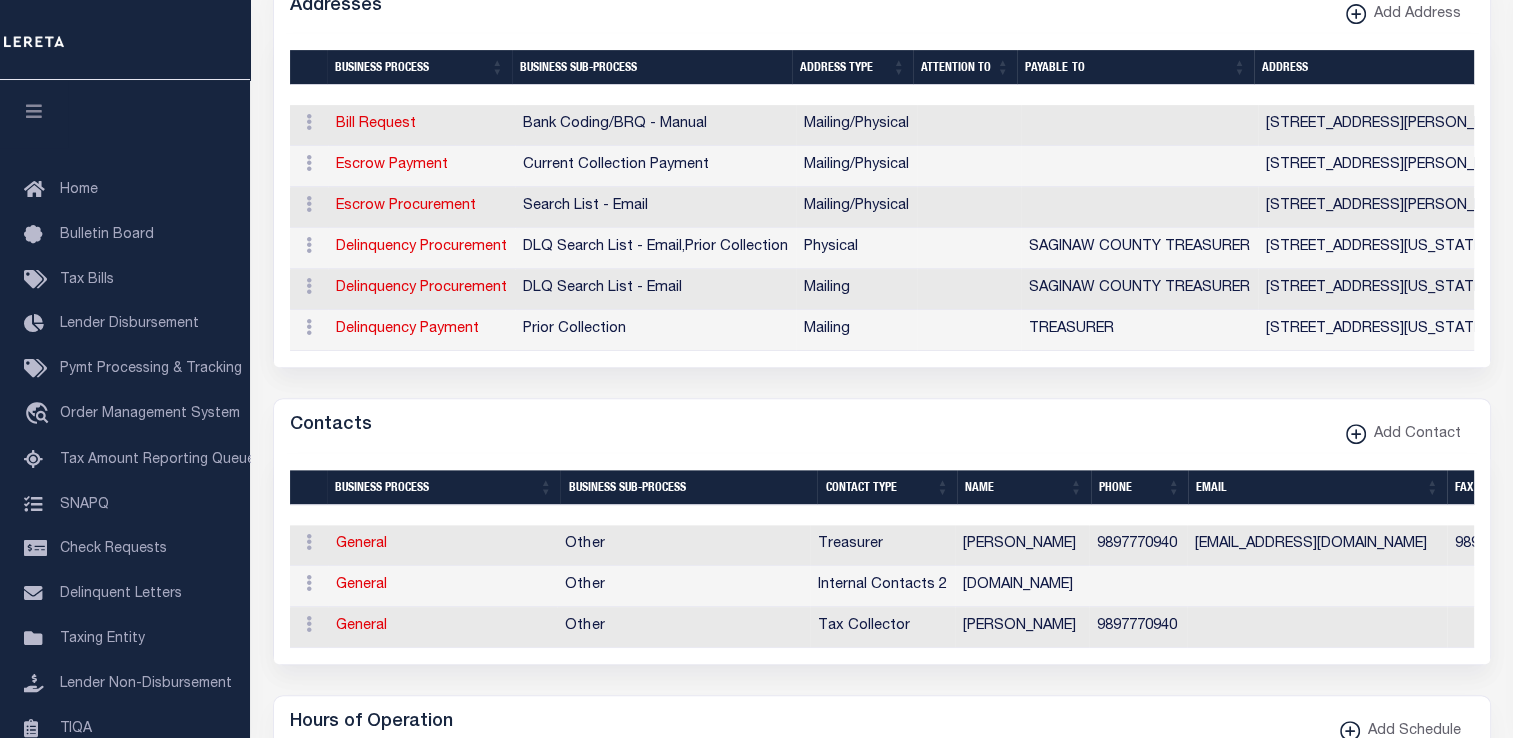 click on "Addresses
Add Address" at bounding box center (882, 7) 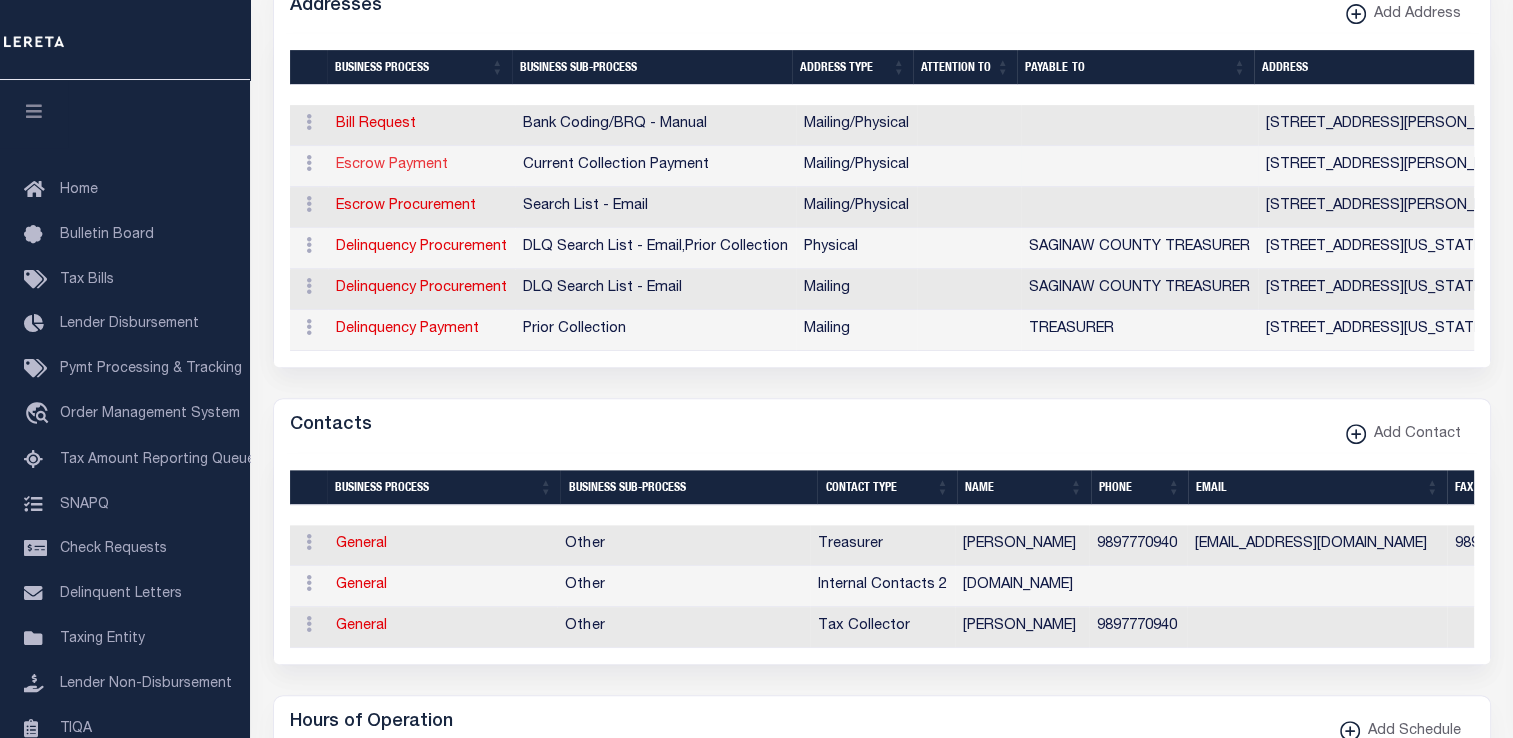 click on "Escrow Payment" at bounding box center [392, 165] 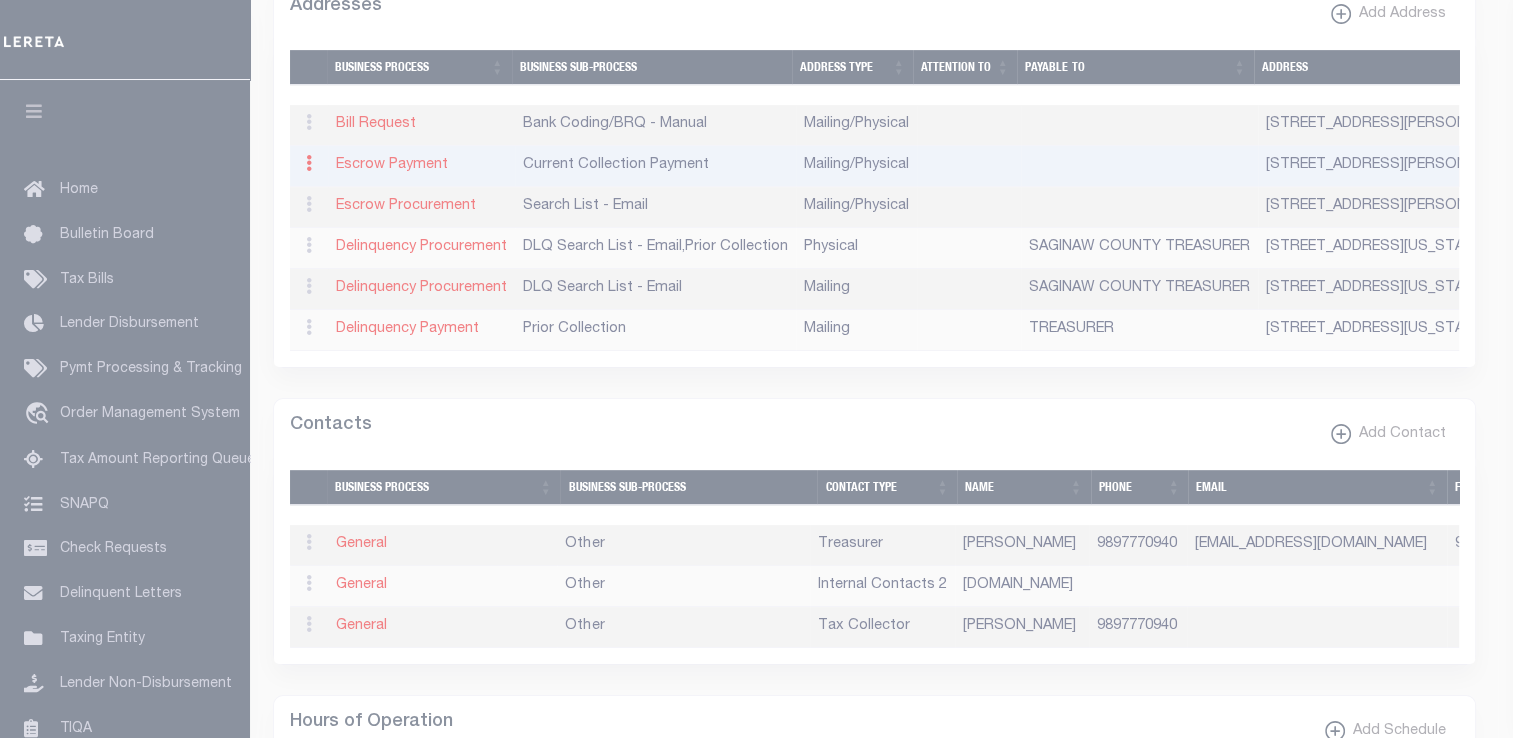 type on "[STREET_ADDRESS][PERSON_NAME]" 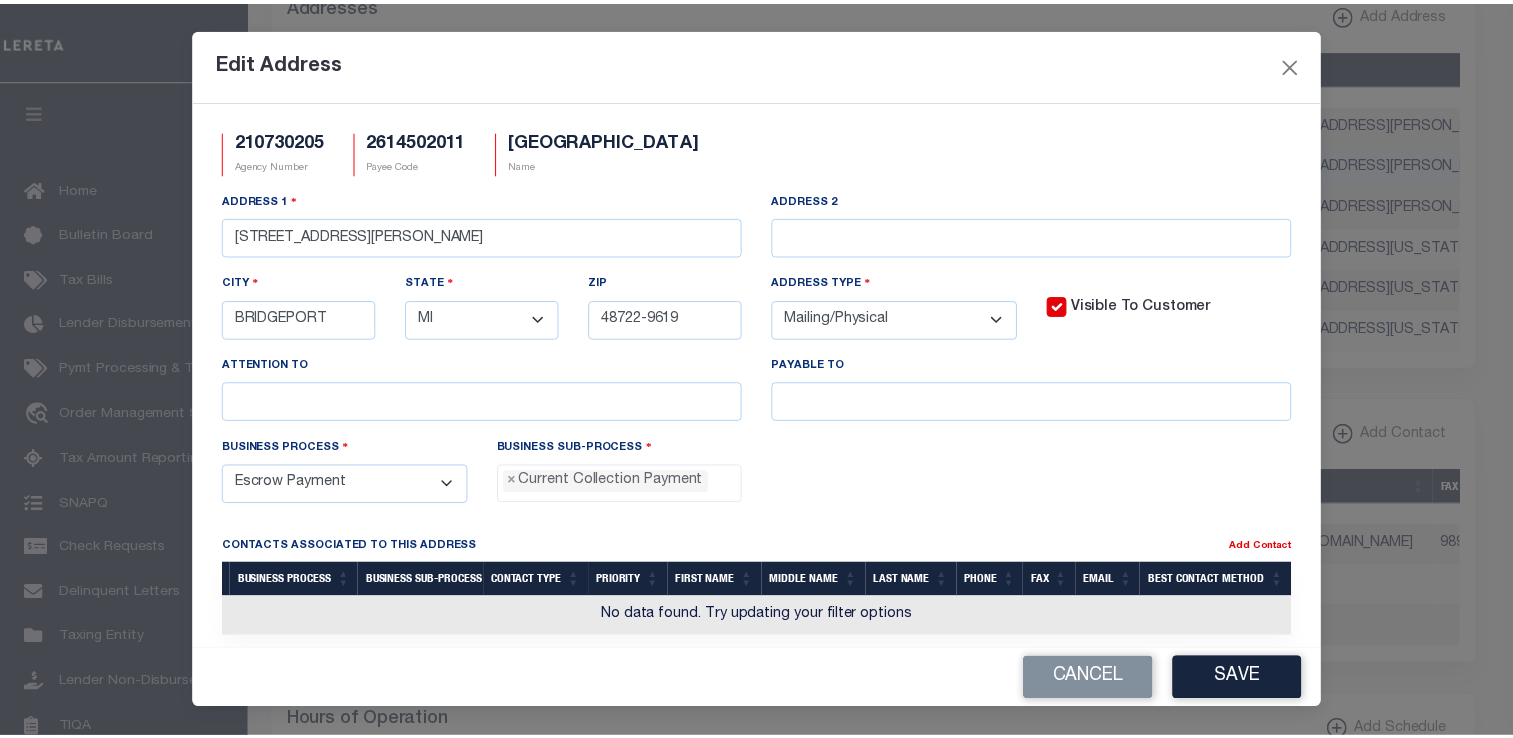 scroll, scrollTop: 18, scrollLeft: 0, axis: vertical 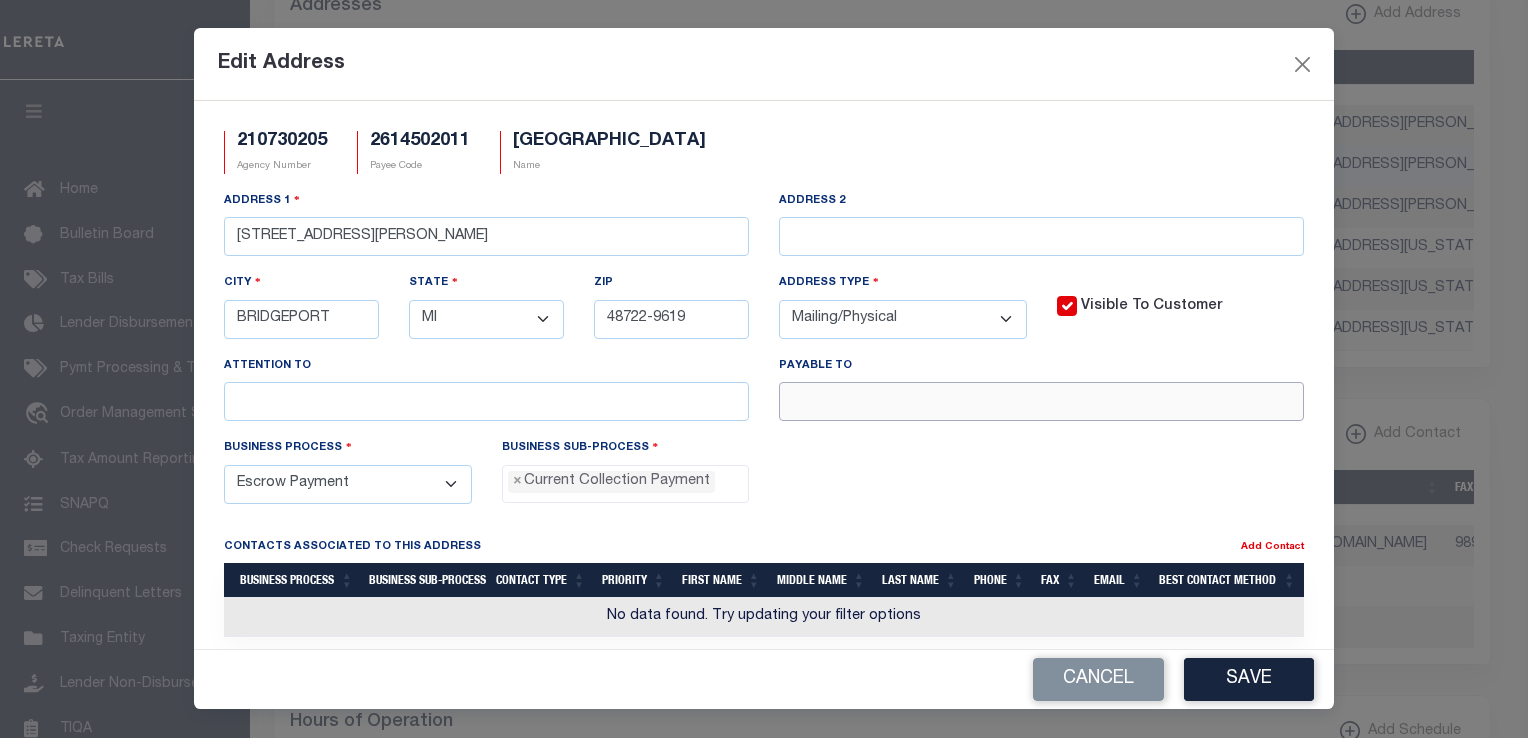 click at bounding box center [1041, 401] 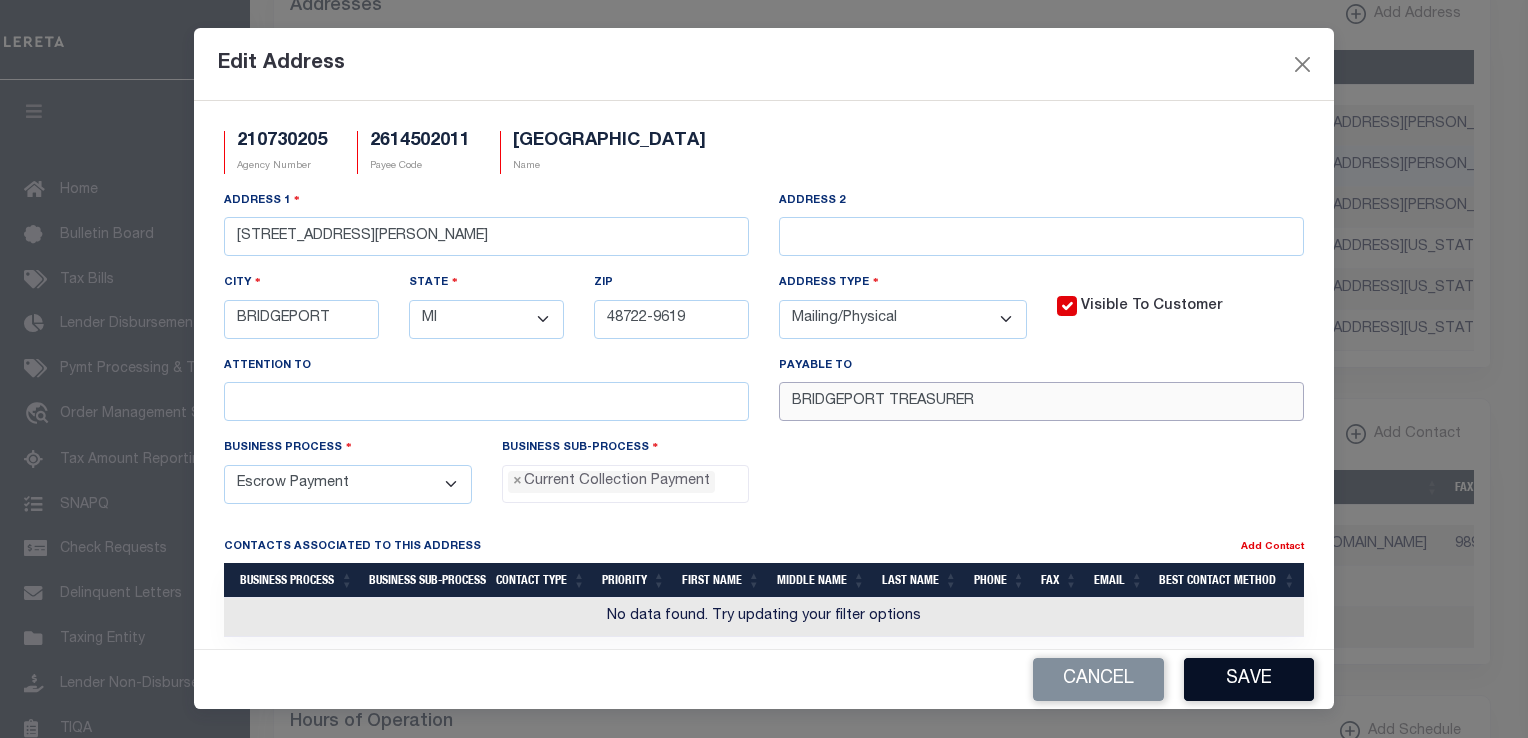 type on "BRIDGEPORT TREASURER" 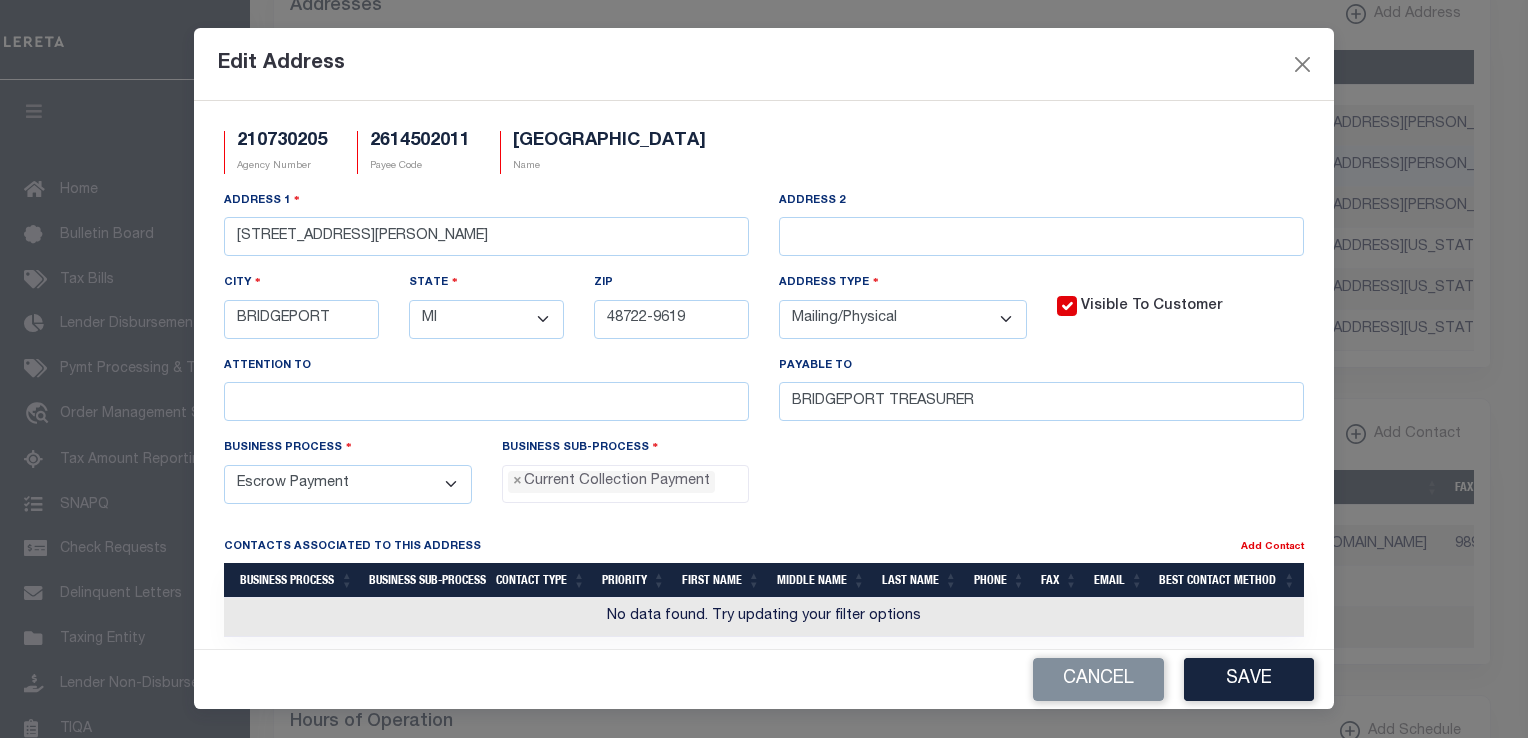 click on "Save" at bounding box center [1249, 679] 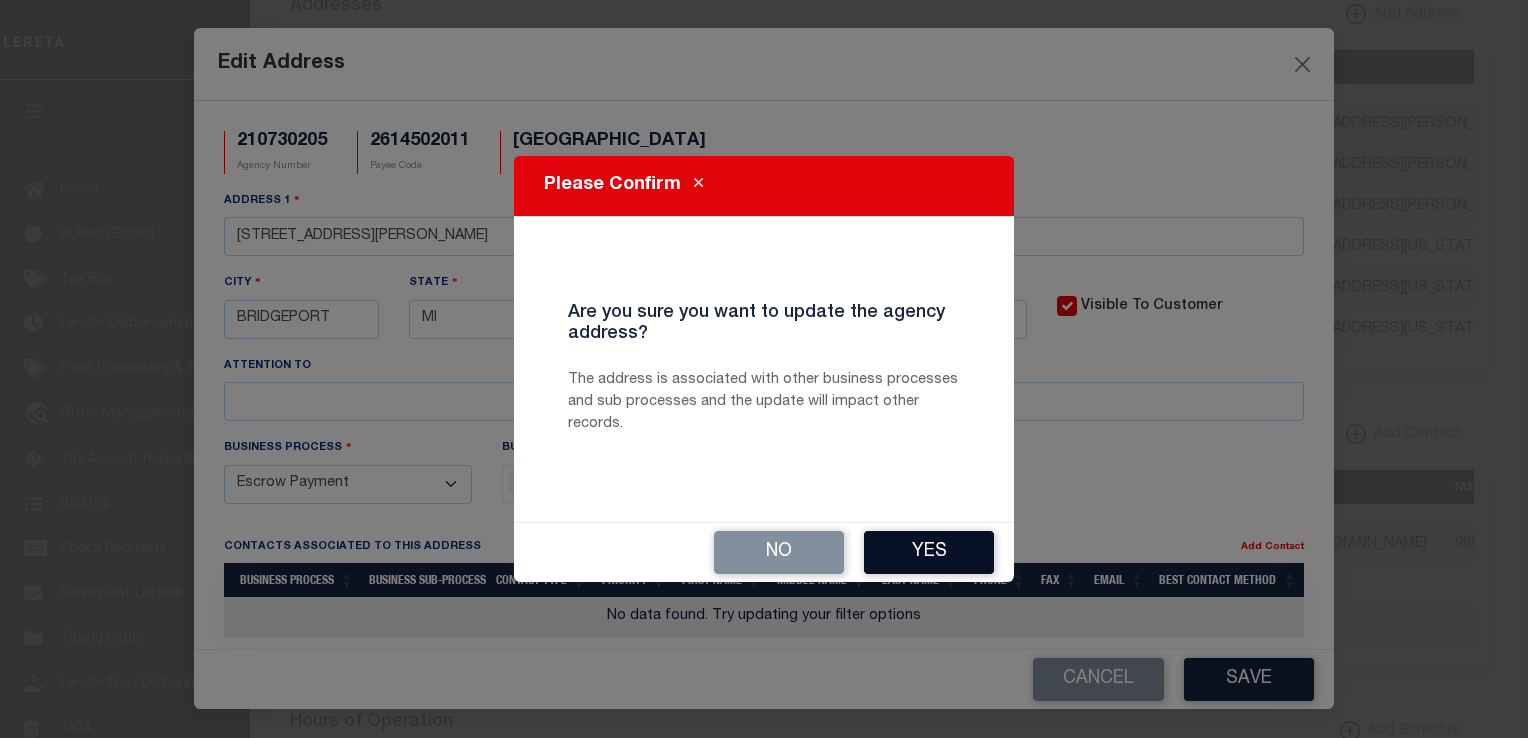 click on "Yes" at bounding box center (929, 552) 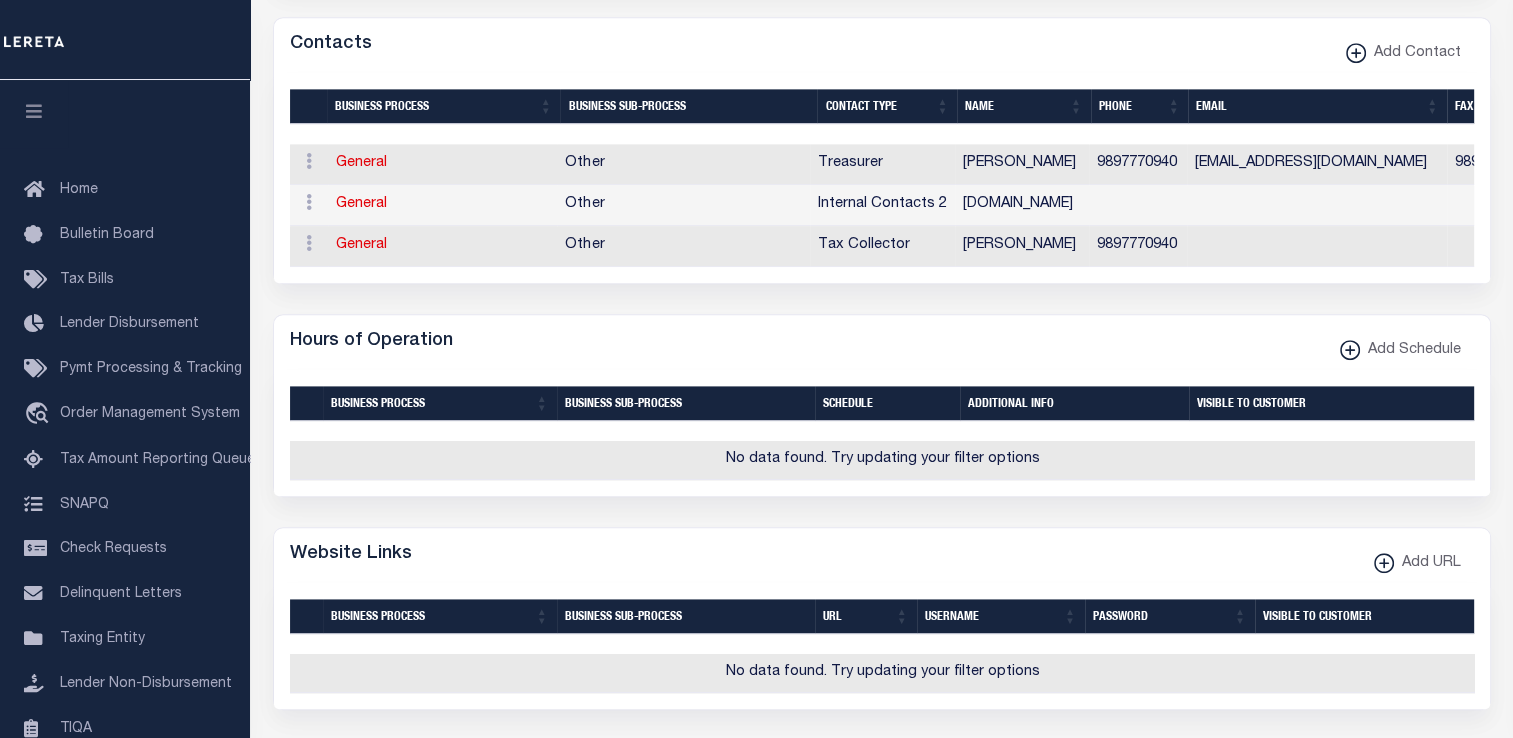 scroll, scrollTop: 1139, scrollLeft: 0, axis: vertical 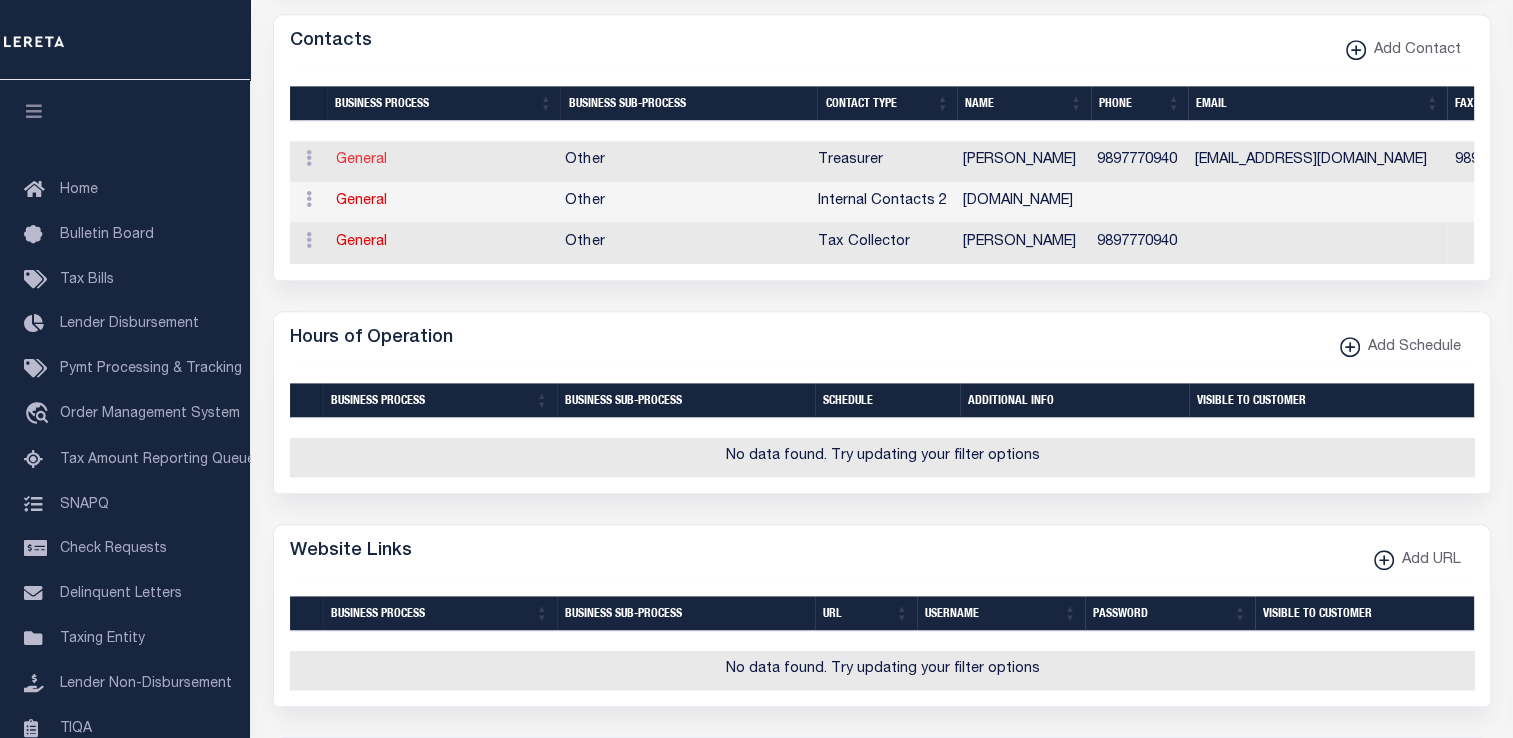 click on "General" at bounding box center (361, 160) 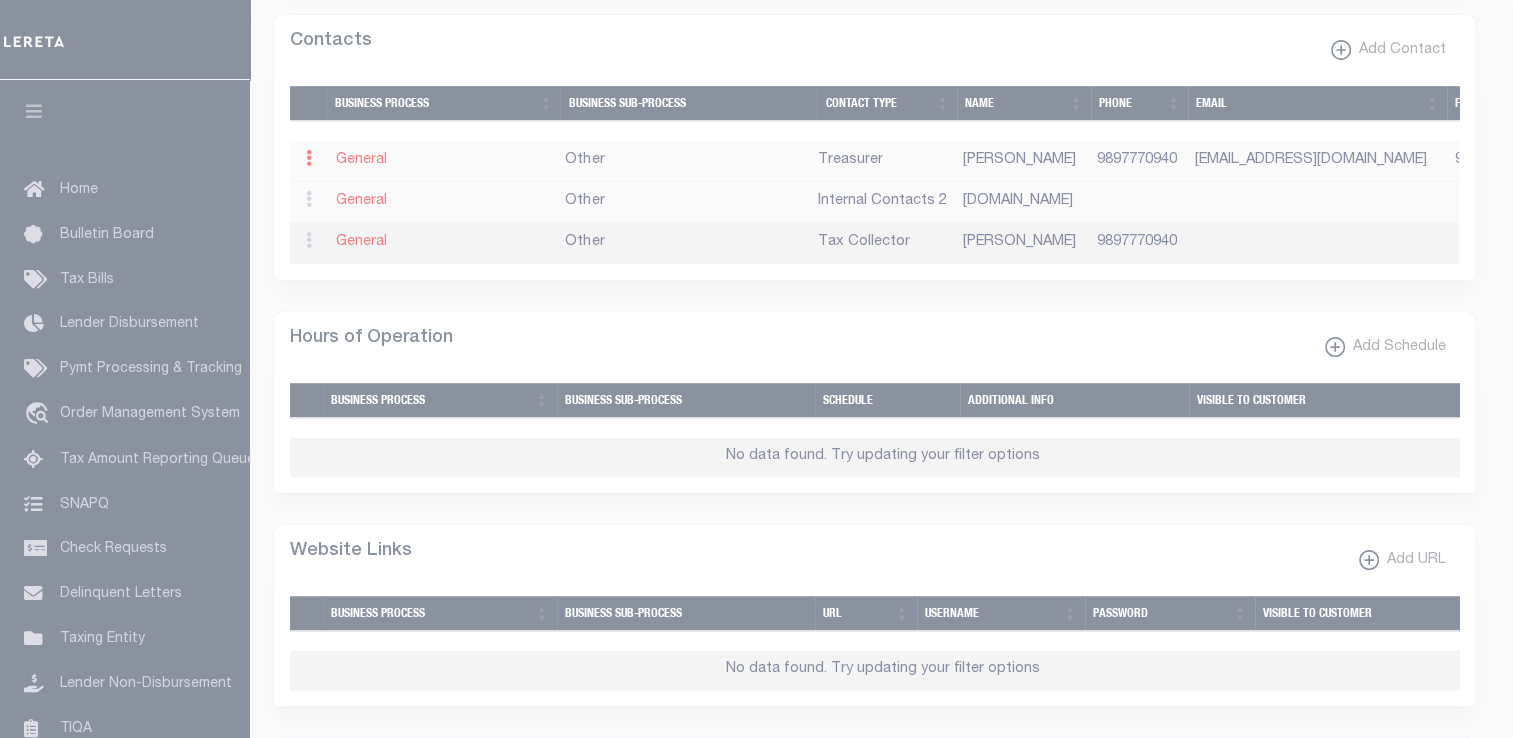 select on "3" 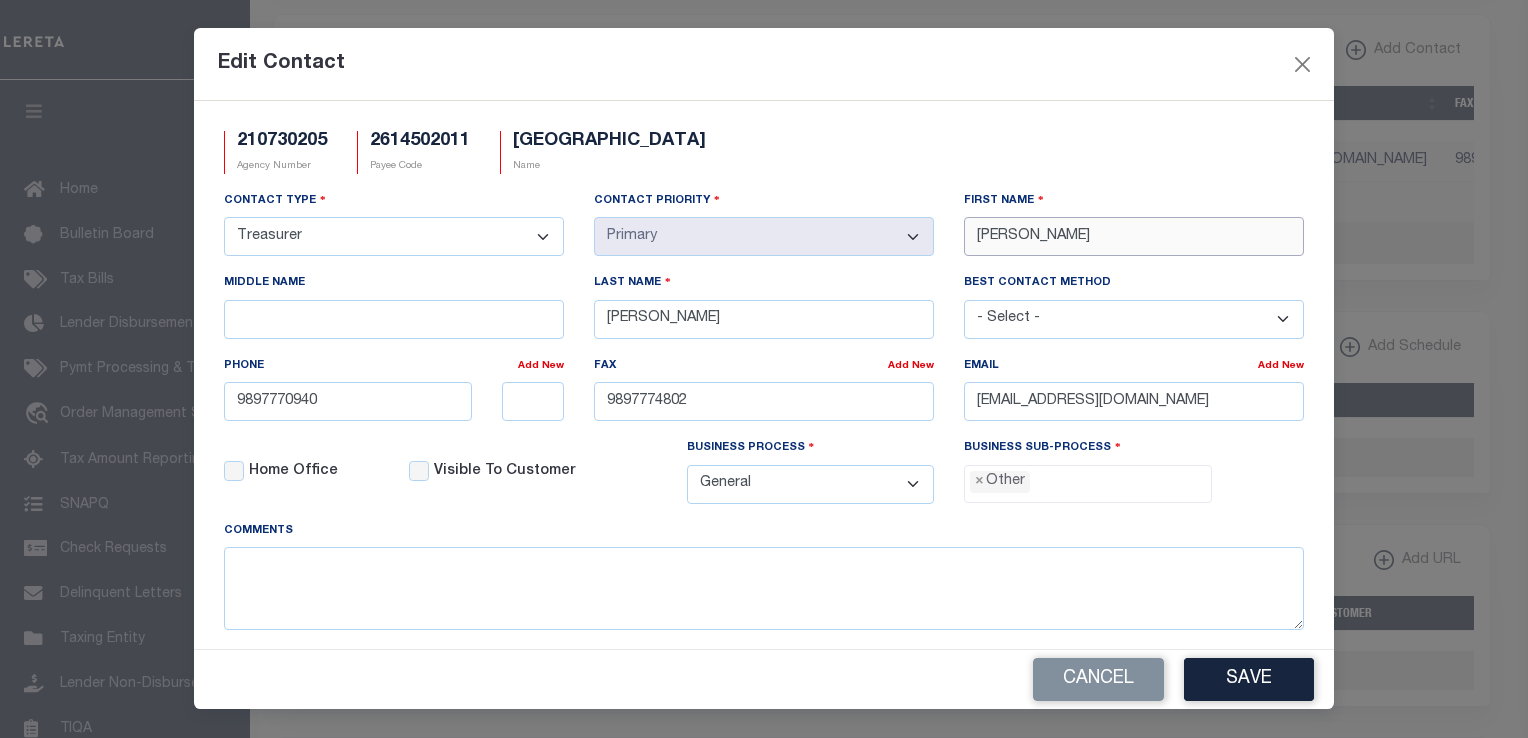 click on "Contact Type
- Select -
Assessor
Clerk
Internal Contacts 1
Internal Contacts 2
Internal Contacts 3
Internal Contacts 4
Internal Contacts 5
Tax Collector
Treasurer
Contact Priority
- Select -
Primary
Secondary
First Name
JAMES
Middle Name Last Name" at bounding box center (764, 355) 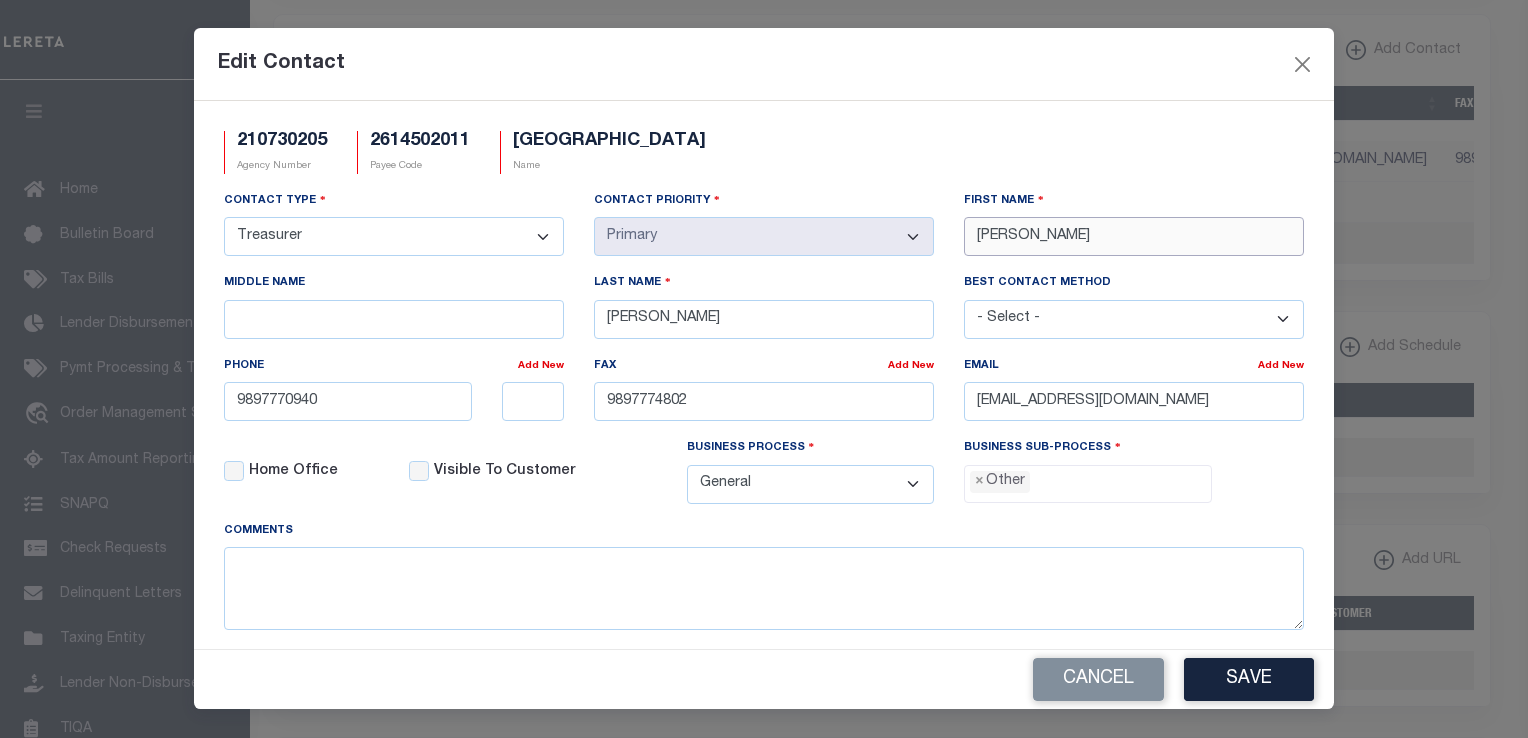paste on "PATRICK" 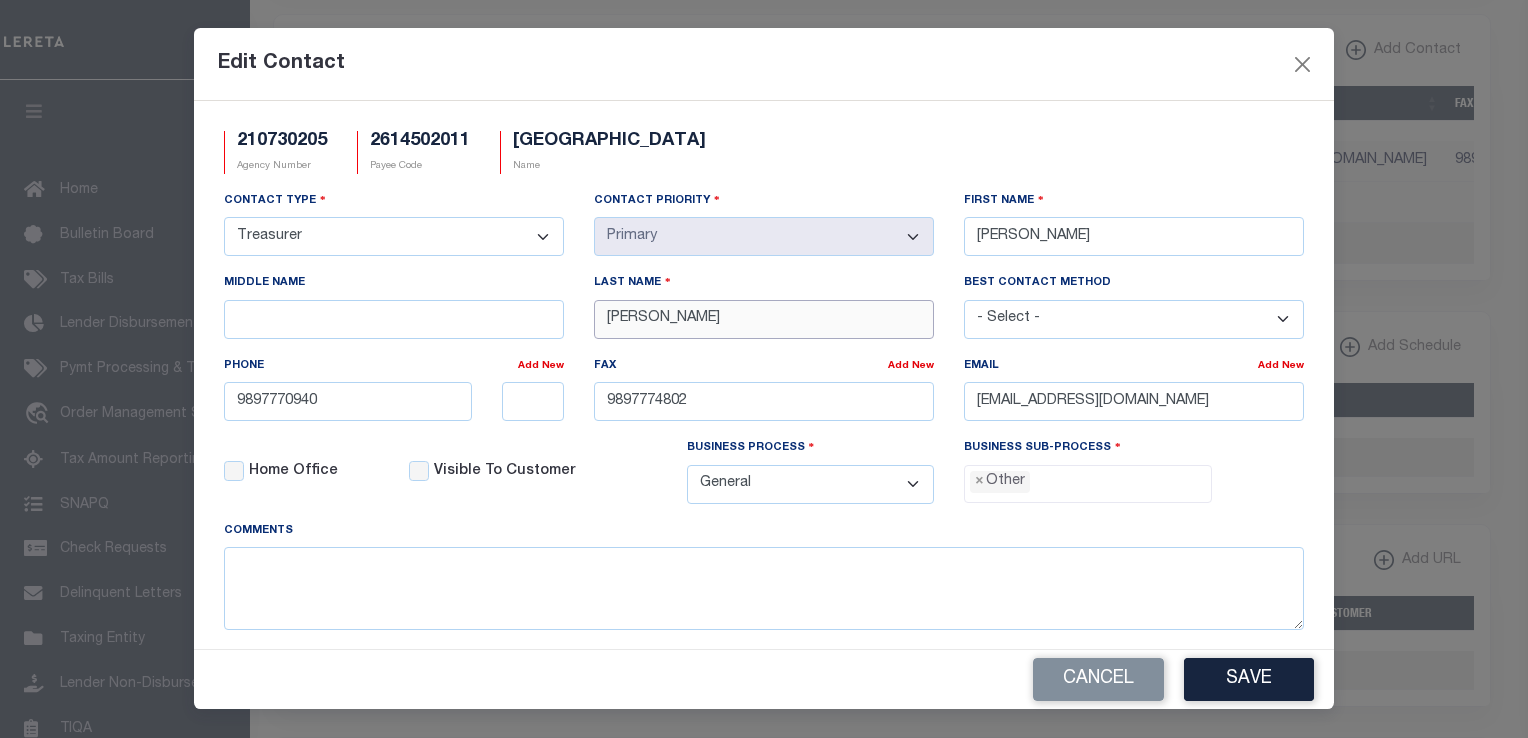 drag, startPoint x: 732, startPoint y: 320, endPoint x: 517, endPoint y: 321, distance: 215.00232 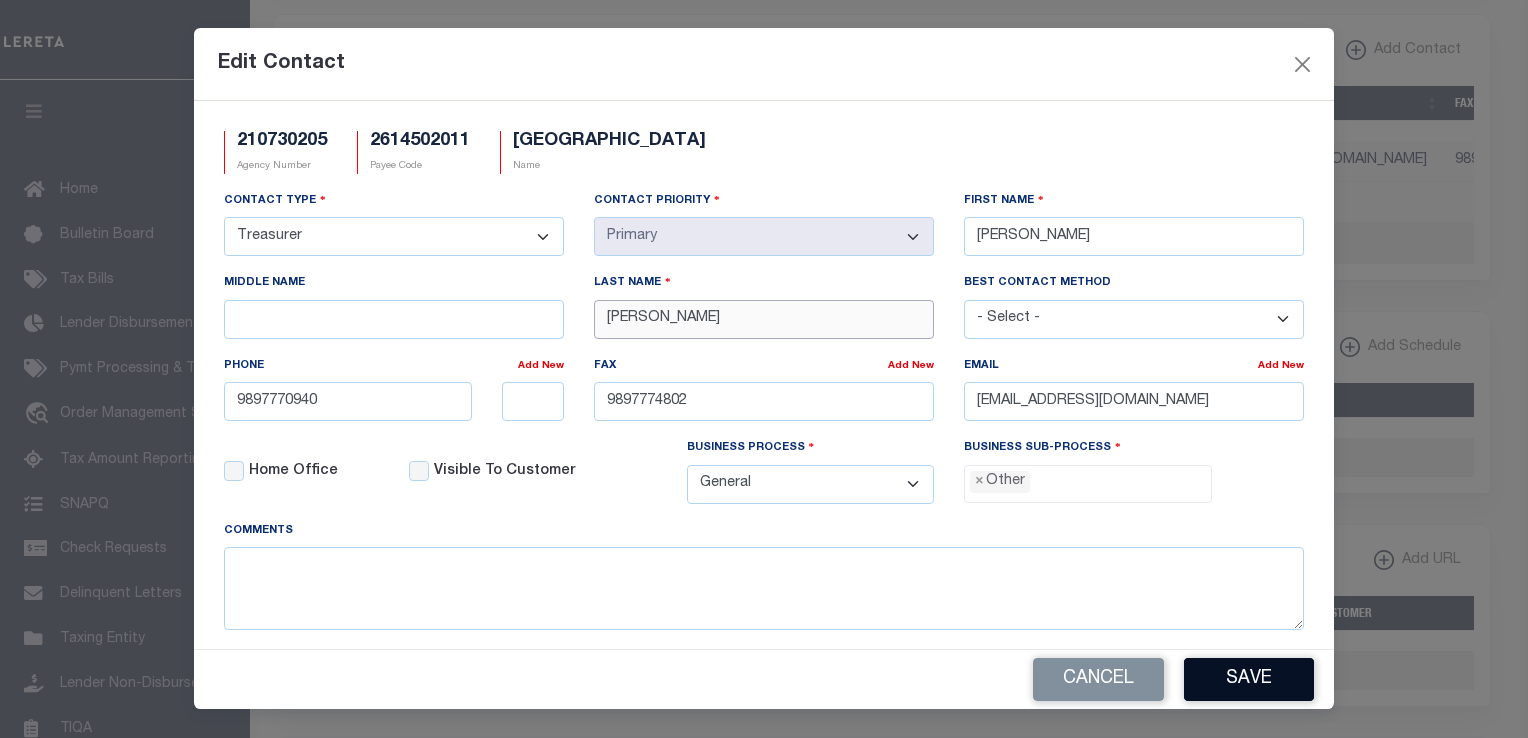 type on "NELSON" 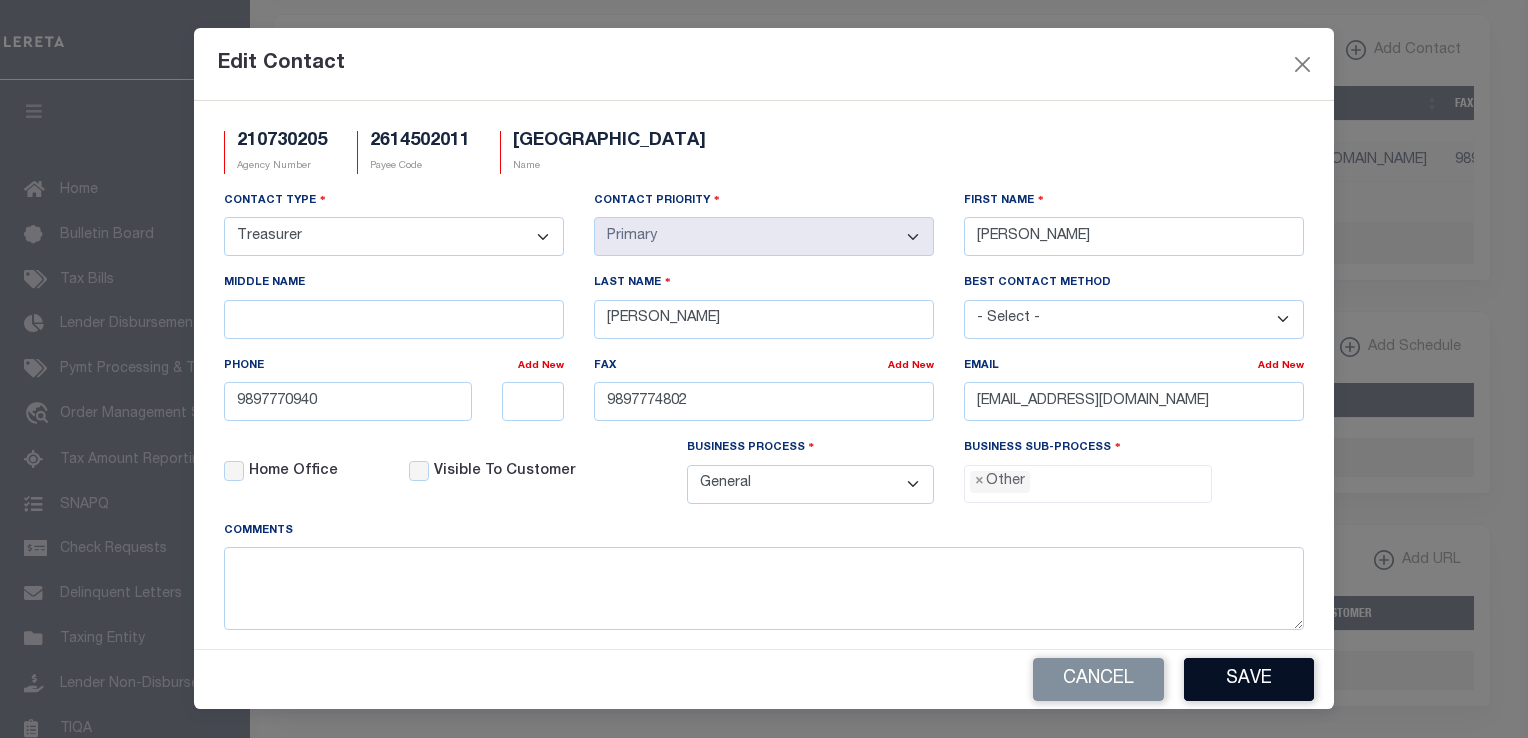 click on "Save" at bounding box center (1249, 679) 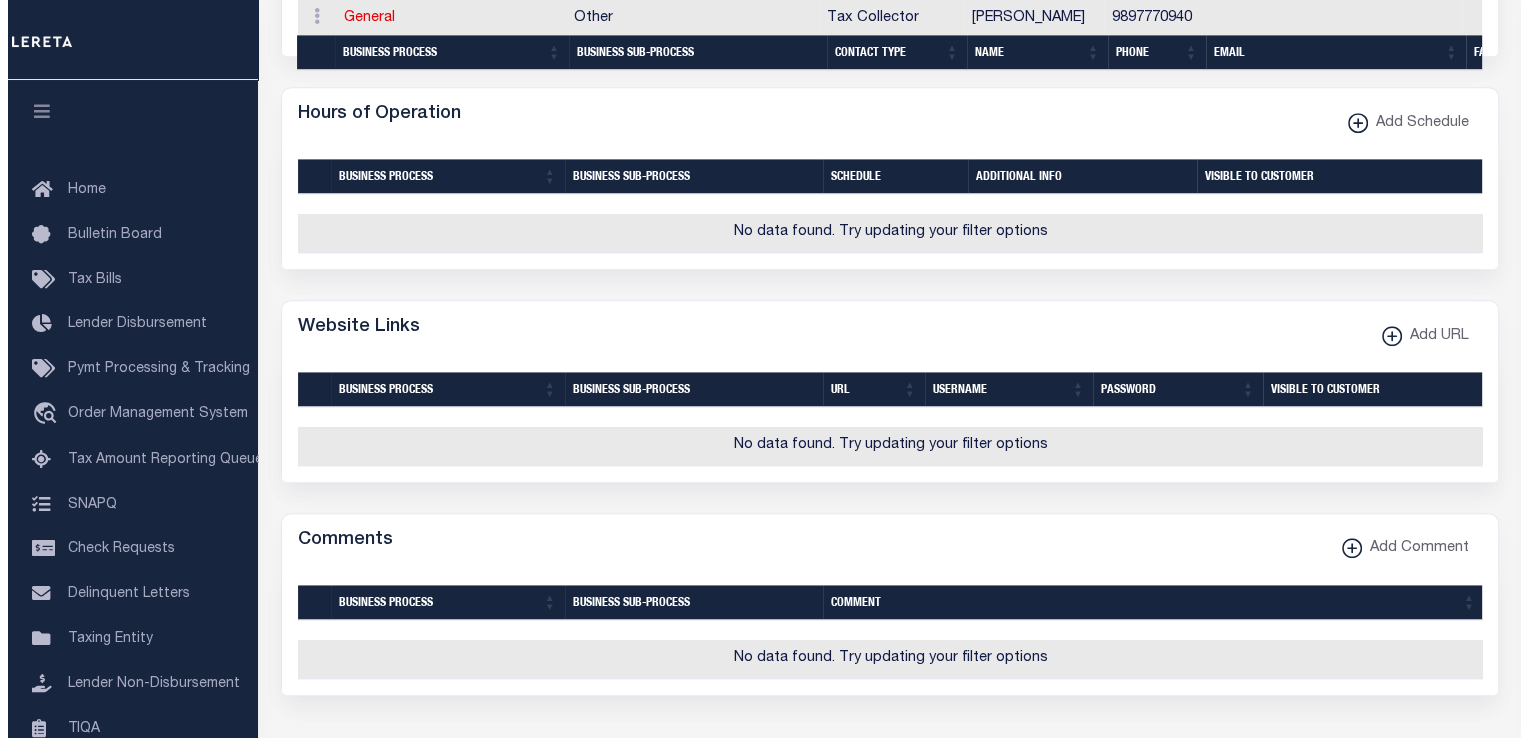 scroll, scrollTop: 1375, scrollLeft: 0, axis: vertical 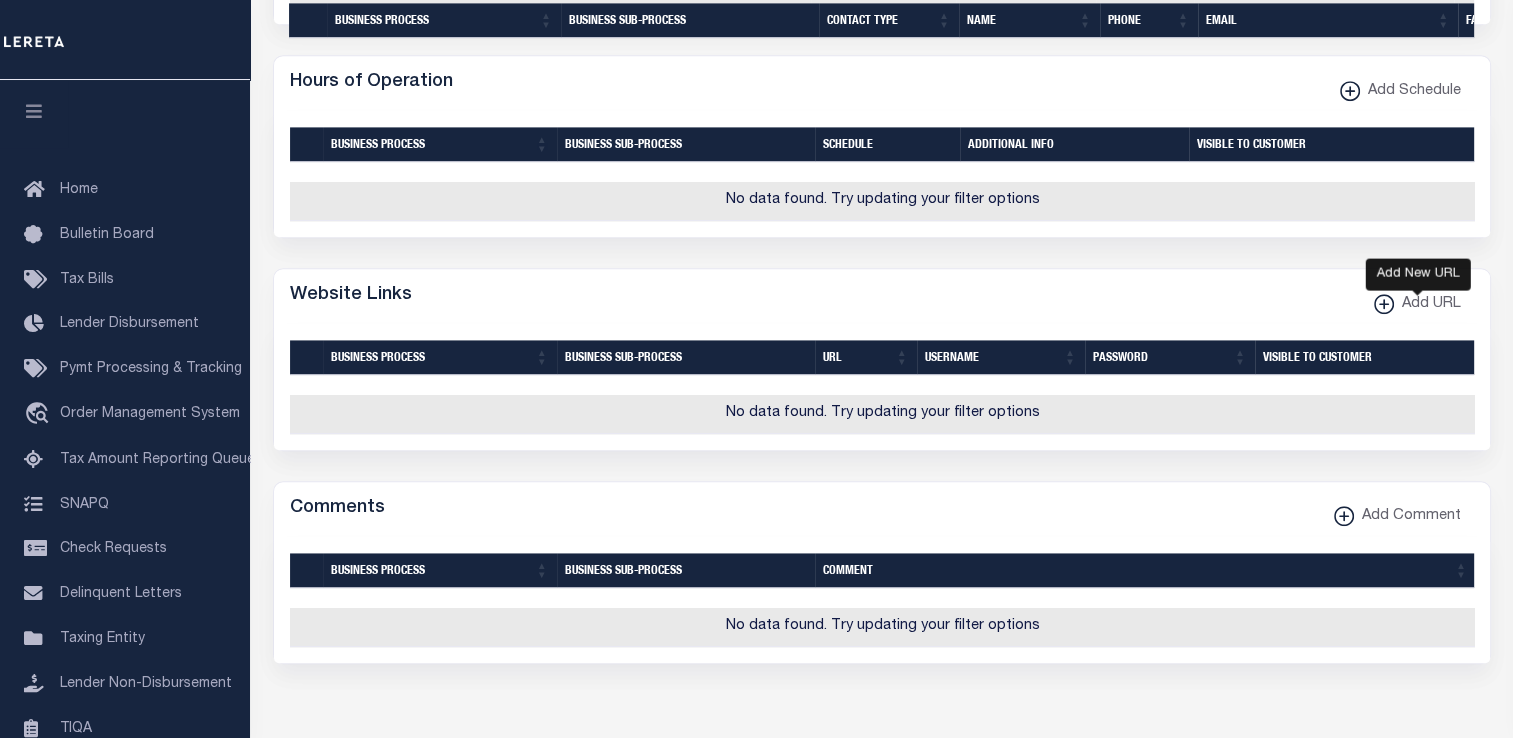 click 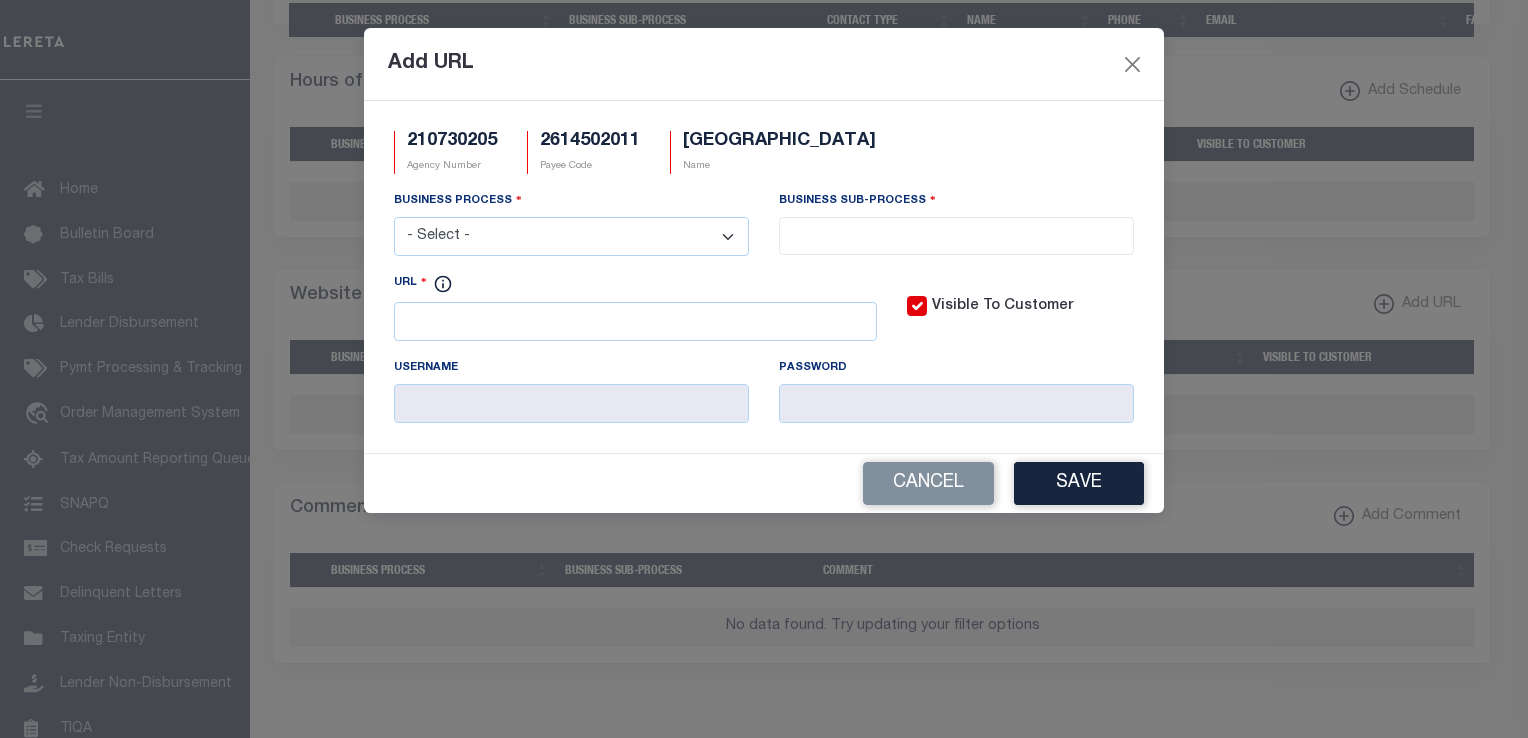 click on "- Select - All
Automation
Bill Request
Delinquency Payment
Delinquency Procurement
Escrow Payment
Escrow Procurement
General" at bounding box center (571, 236) 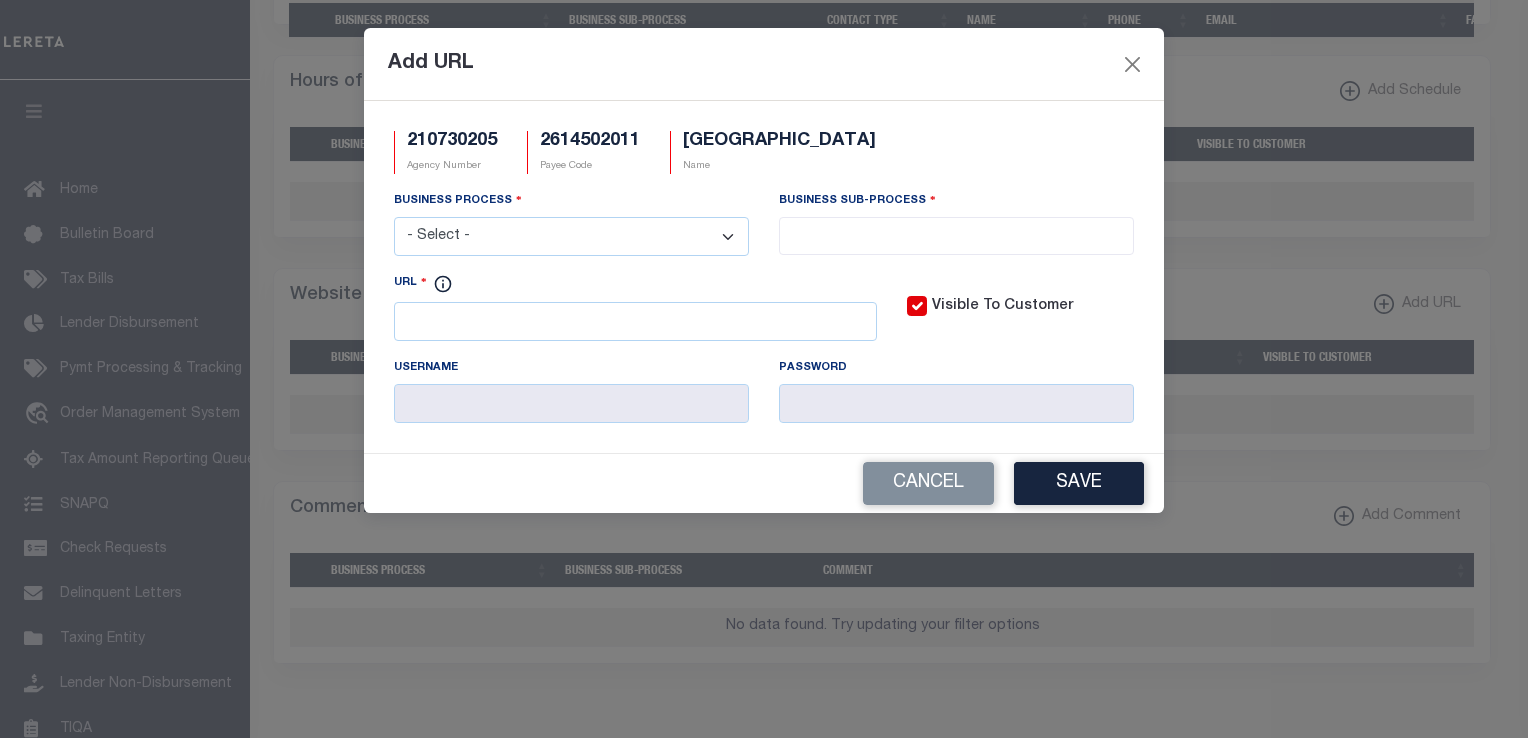 select on "6" 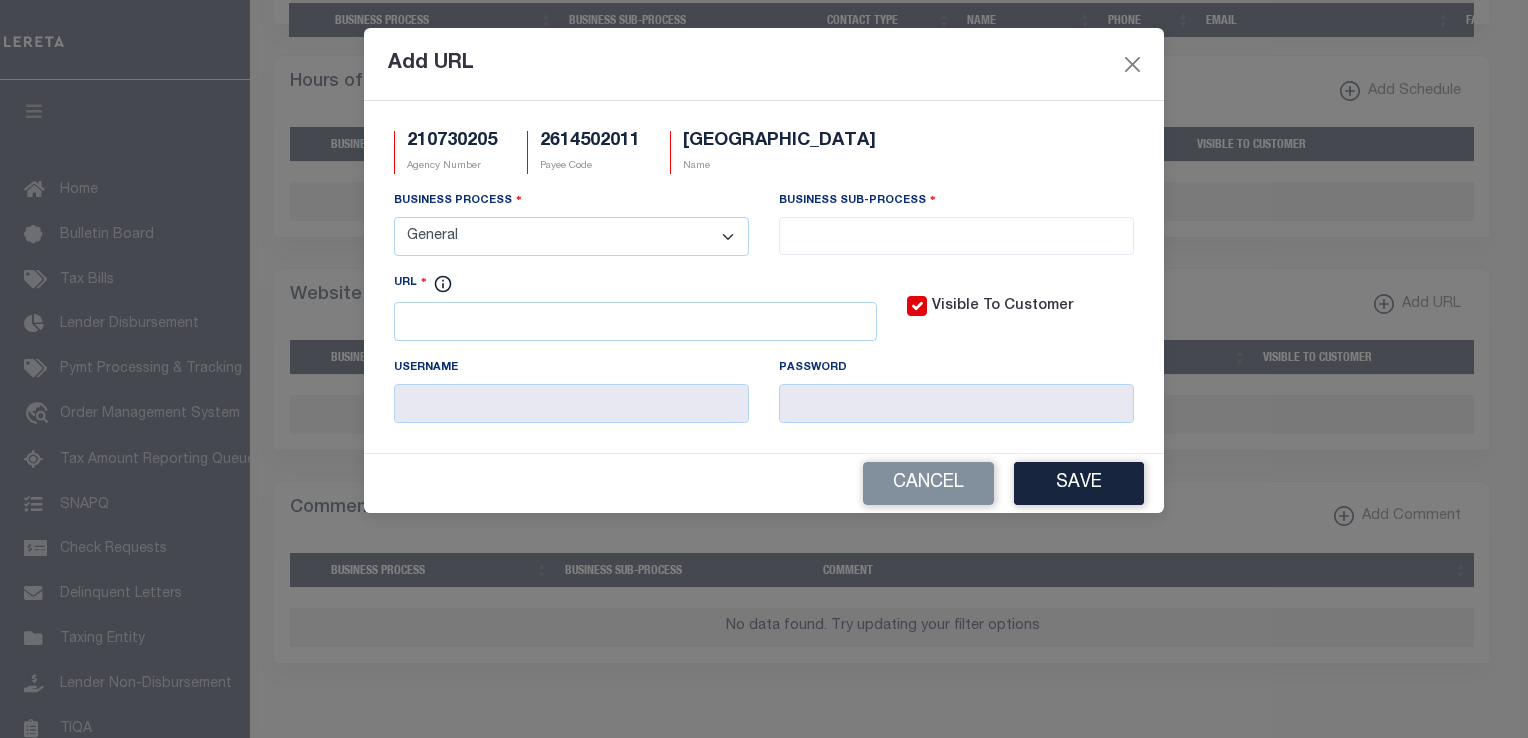 click on "- Select - All
Automation
Bill Request
Delinquency Payment
Delinquency Procurement
Escrow Payment
Escrow Procurement
General" at bounding box center (571, 236) 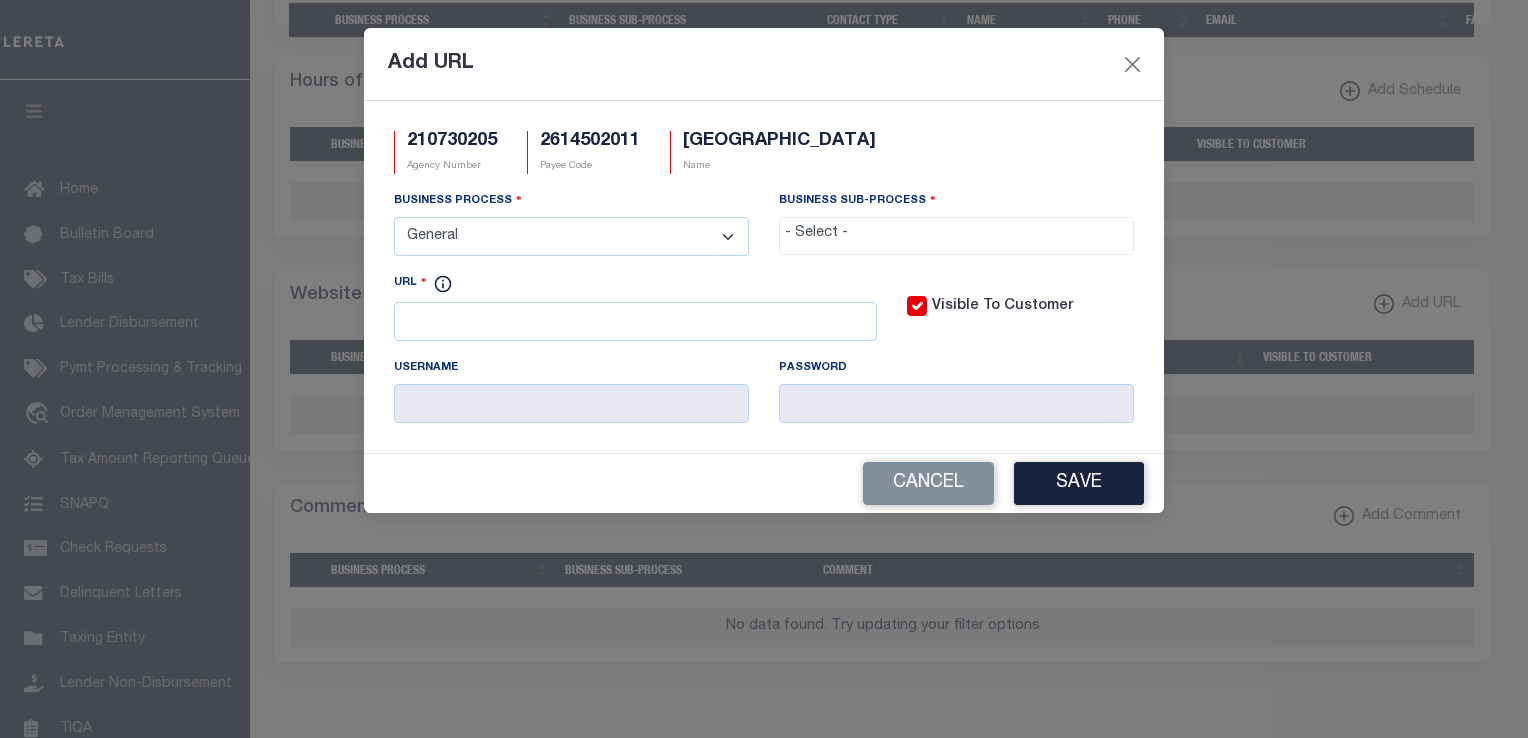 click at bounding box center [956, 234] 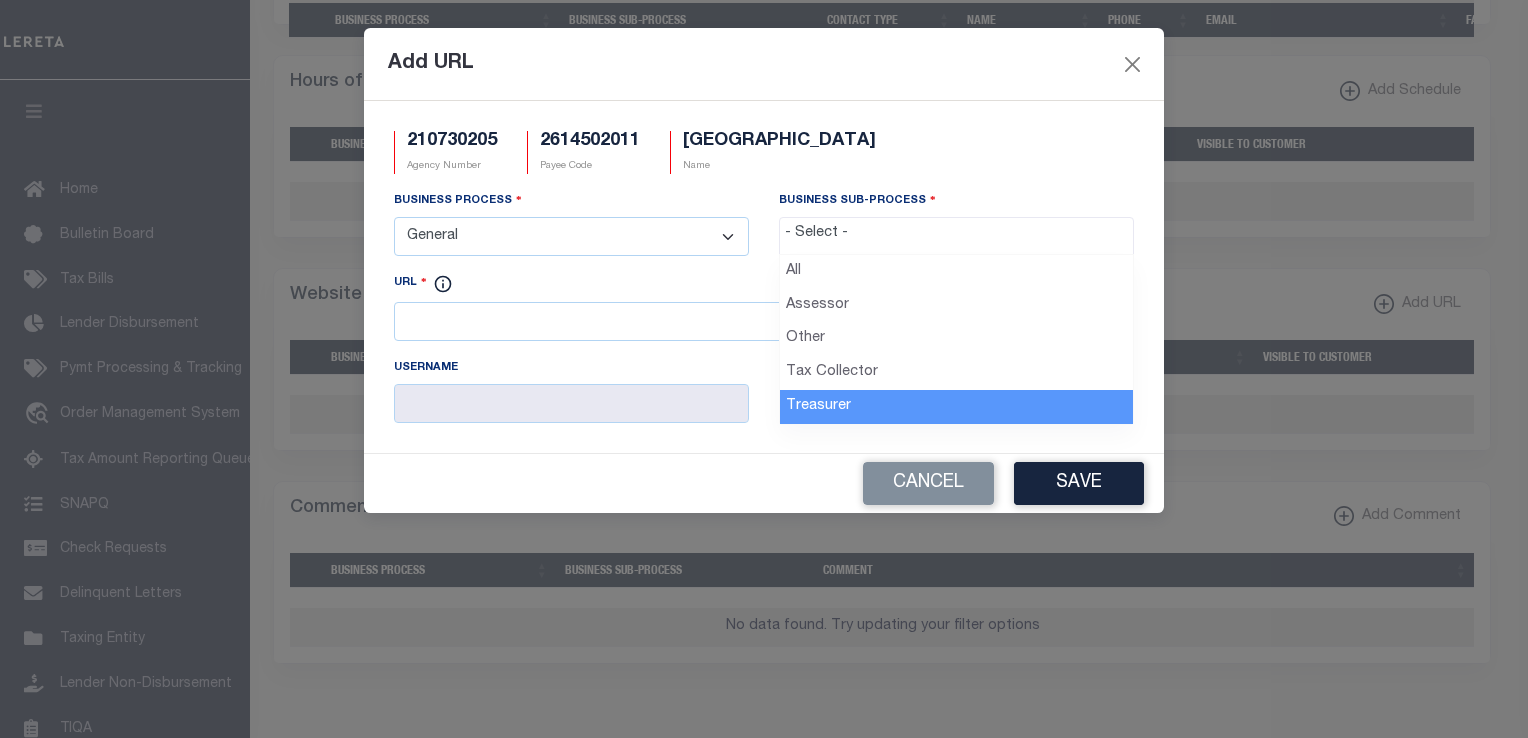 select on "32" 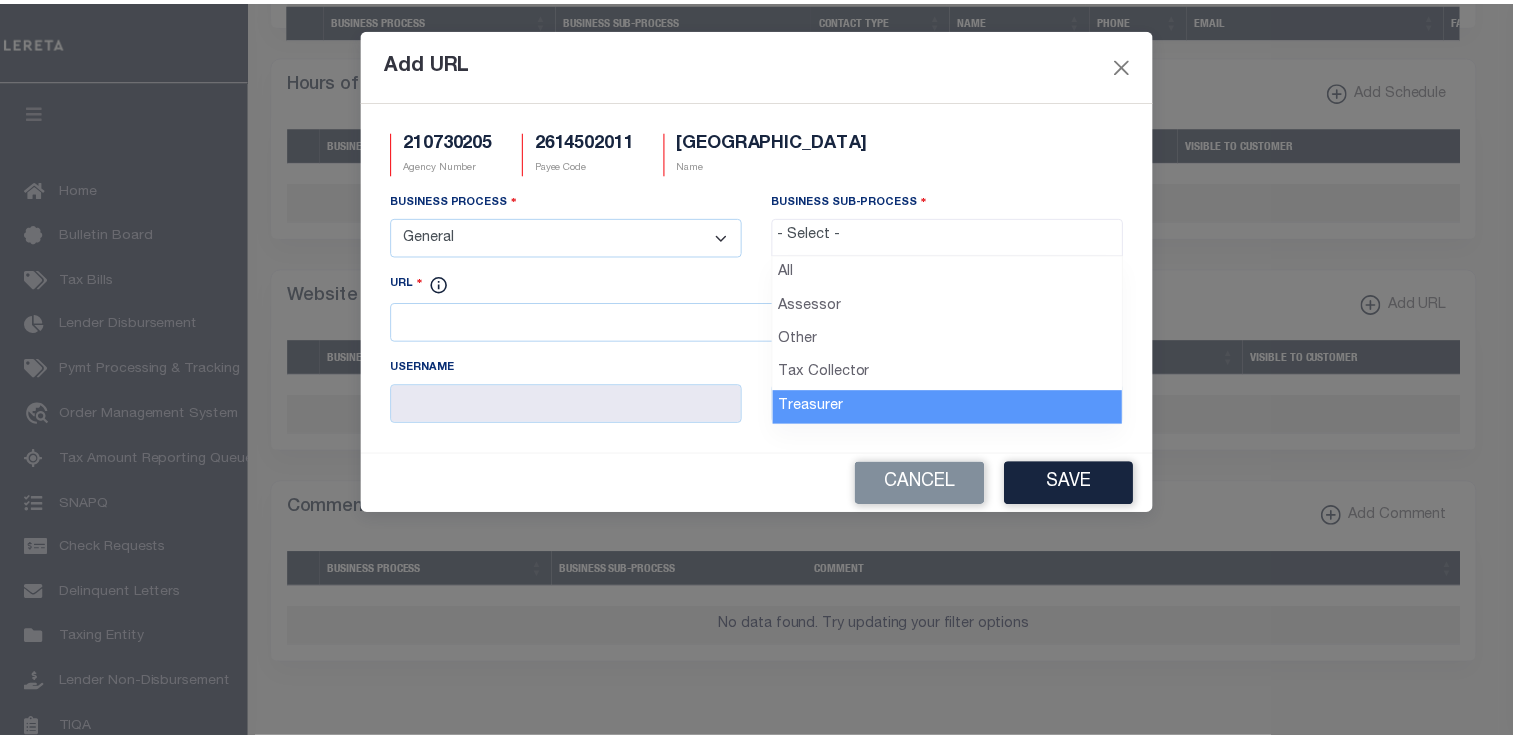 scroll, scrollTop: 74, scrollLeft: 0, axis: vertical 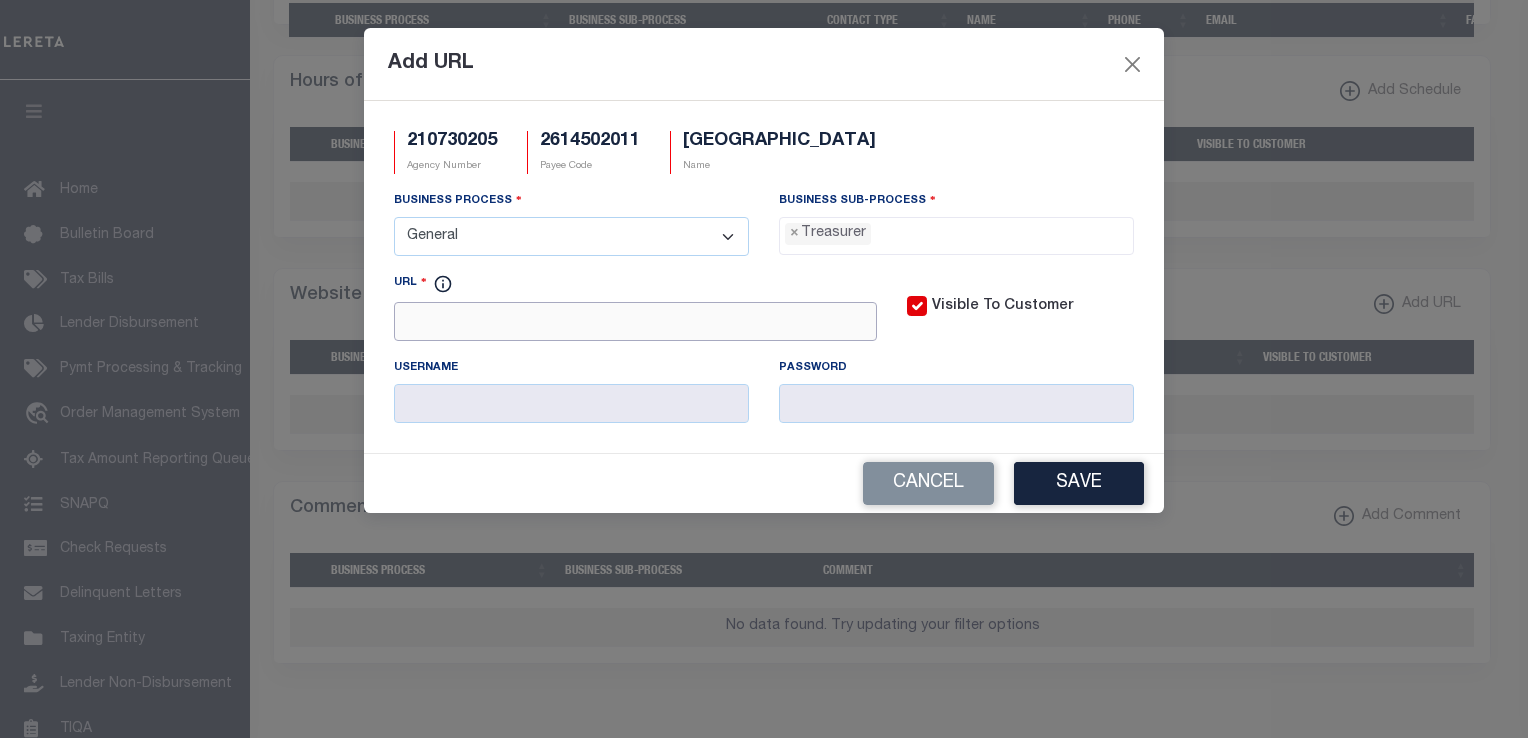 click on "URL" at bounding box center [635, 321] 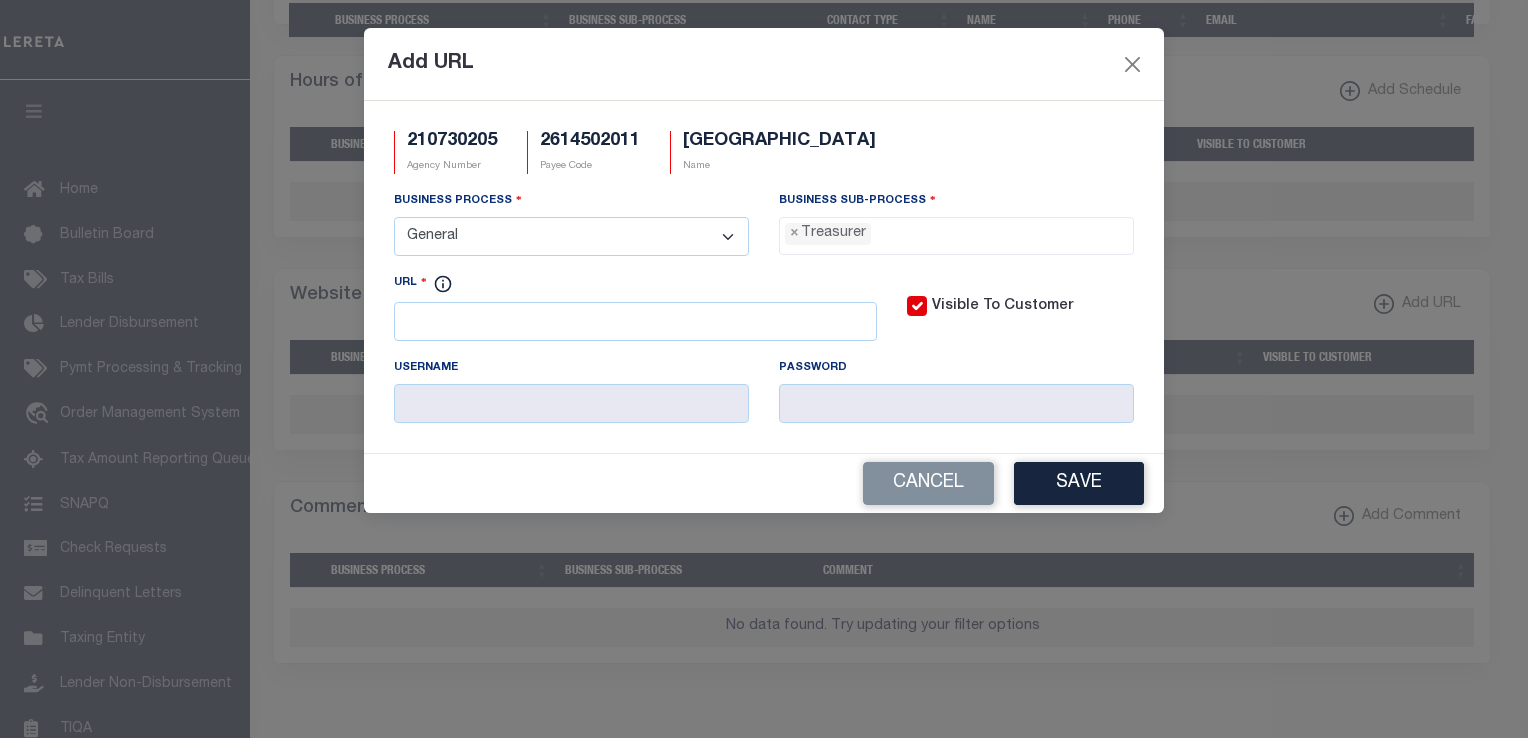 click on "Add URL" at bounding box center (764, 64) 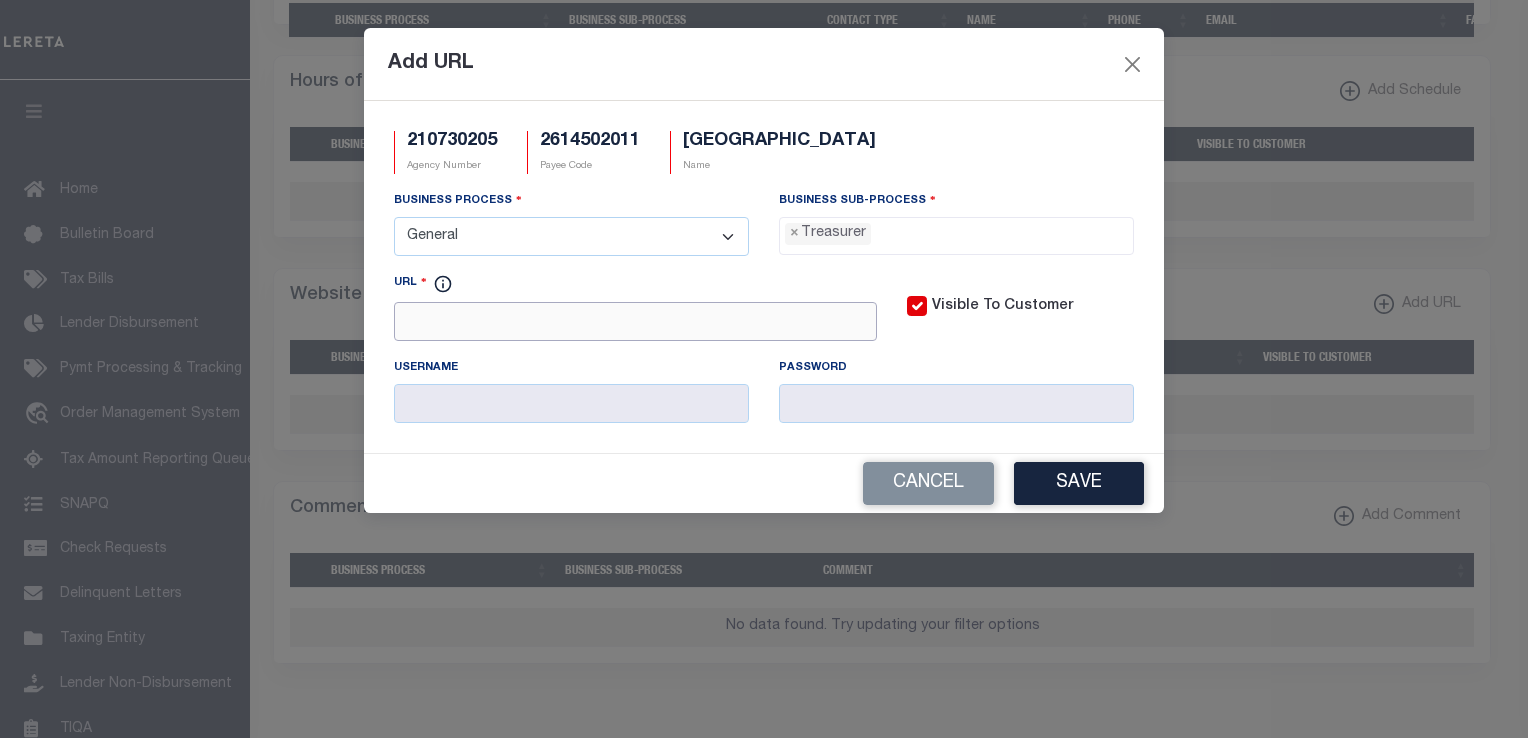 click on "URL" at bounding box center [635, 321] 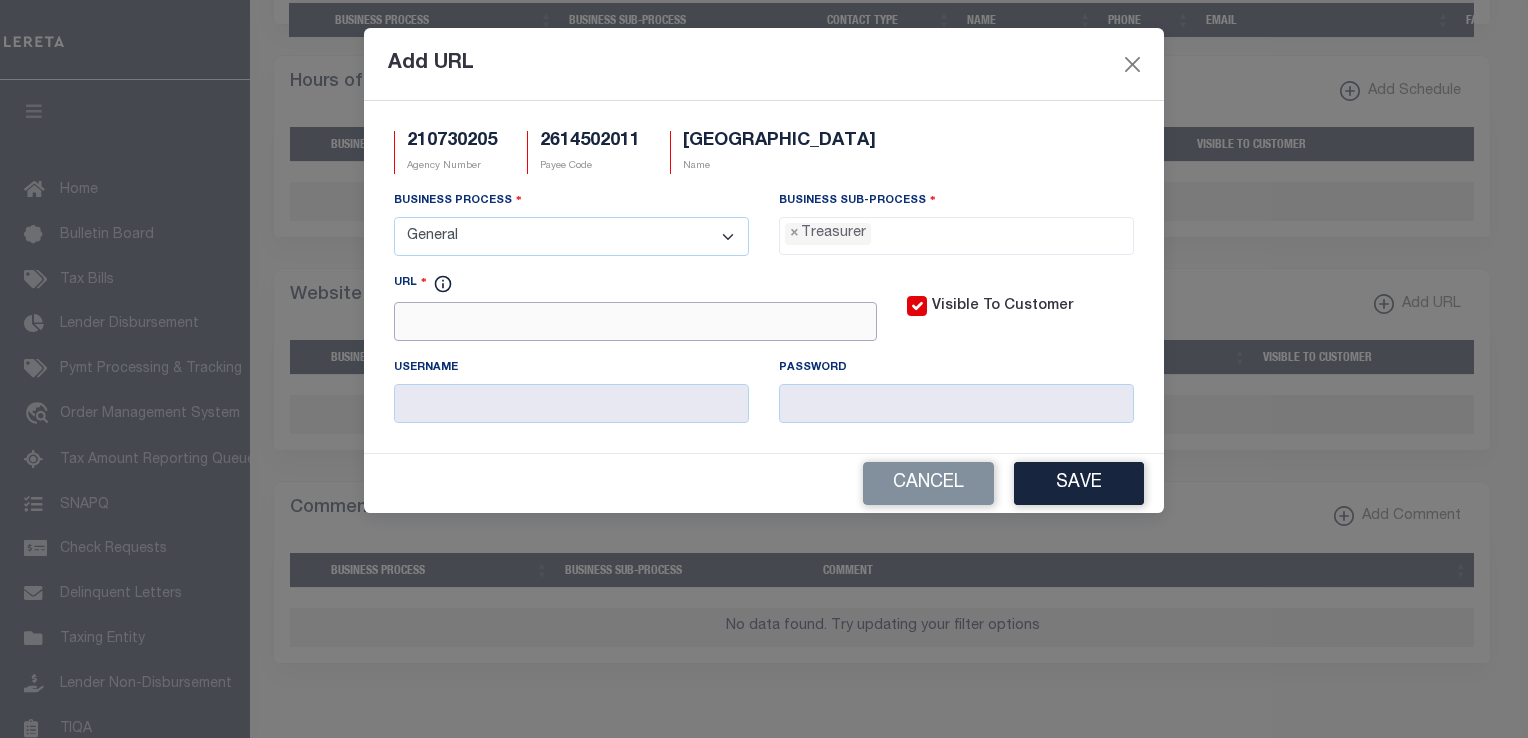 paste on "http://www.sagagis.org/search/index.php" 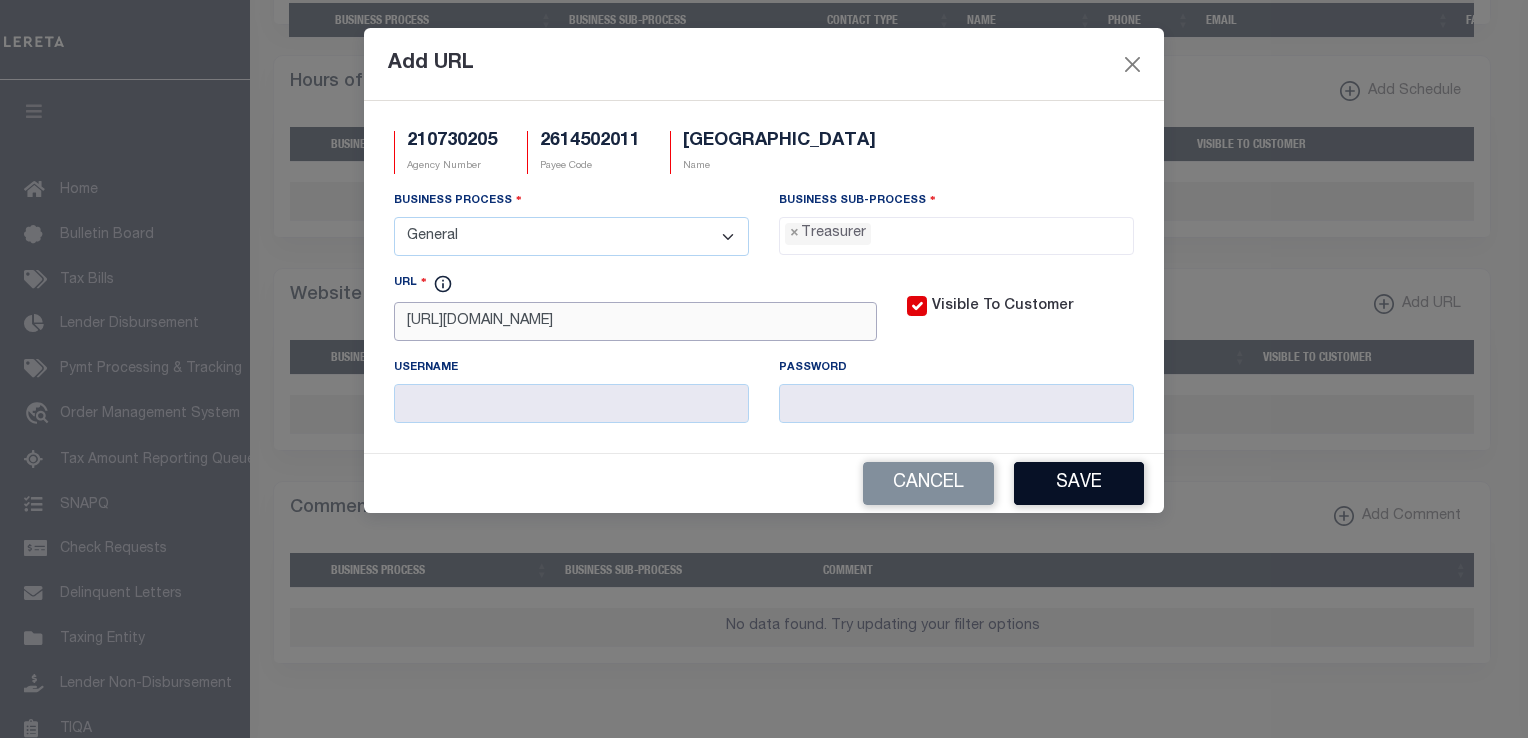 type on "http://www.sagagis.org/search/index.php" 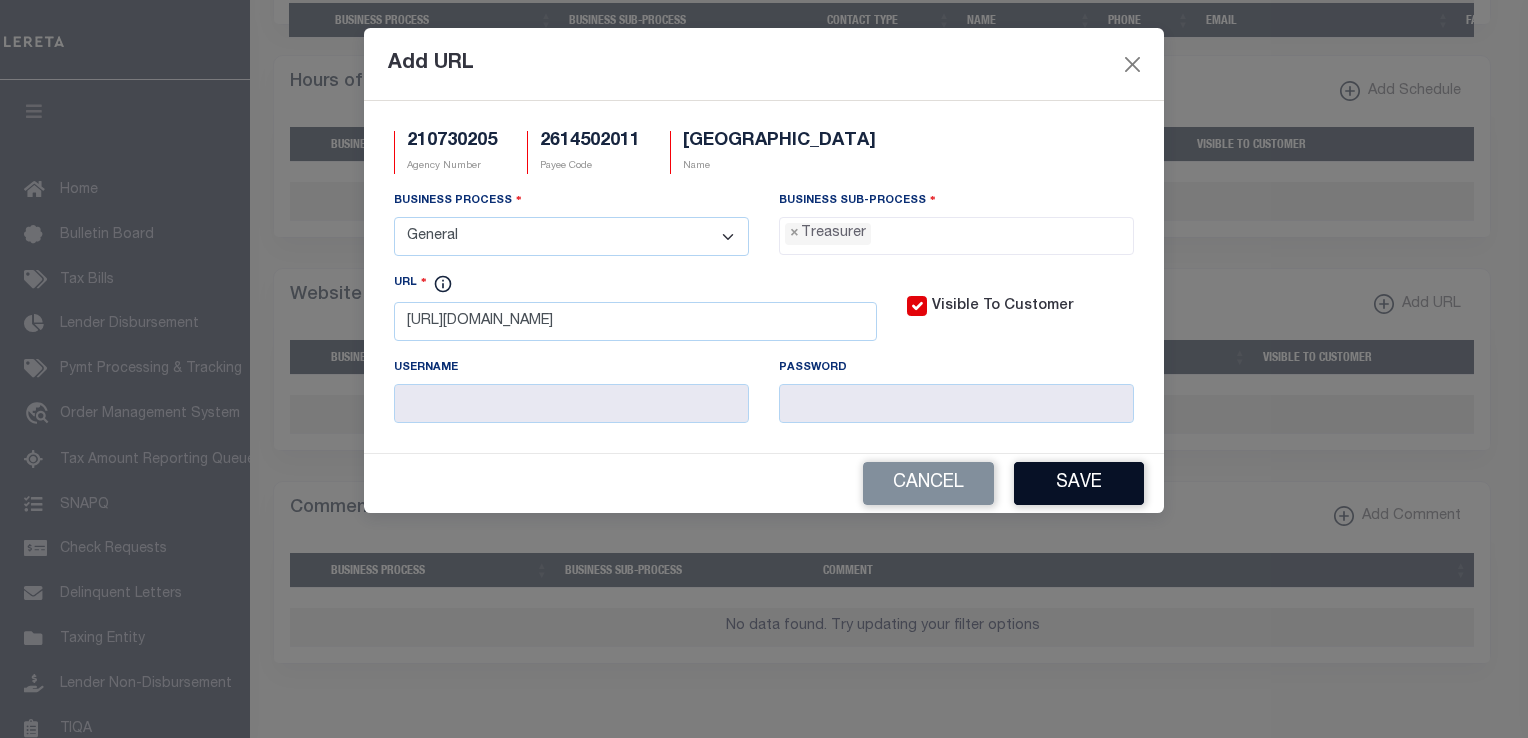 click on "Save" at bounding box center [1079, 483] 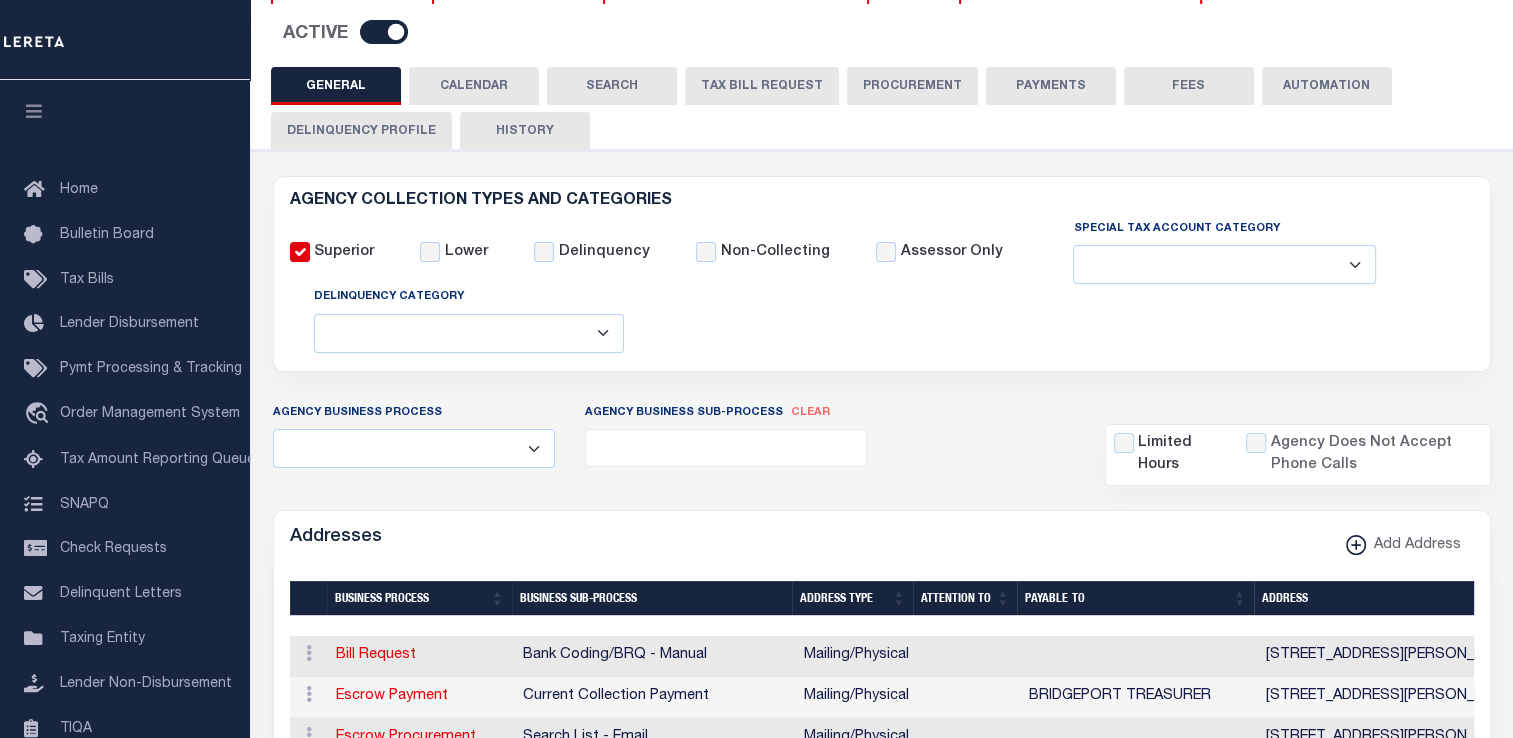scroll, scrollTop: 201, scrollLeft: 0, axis: vertical 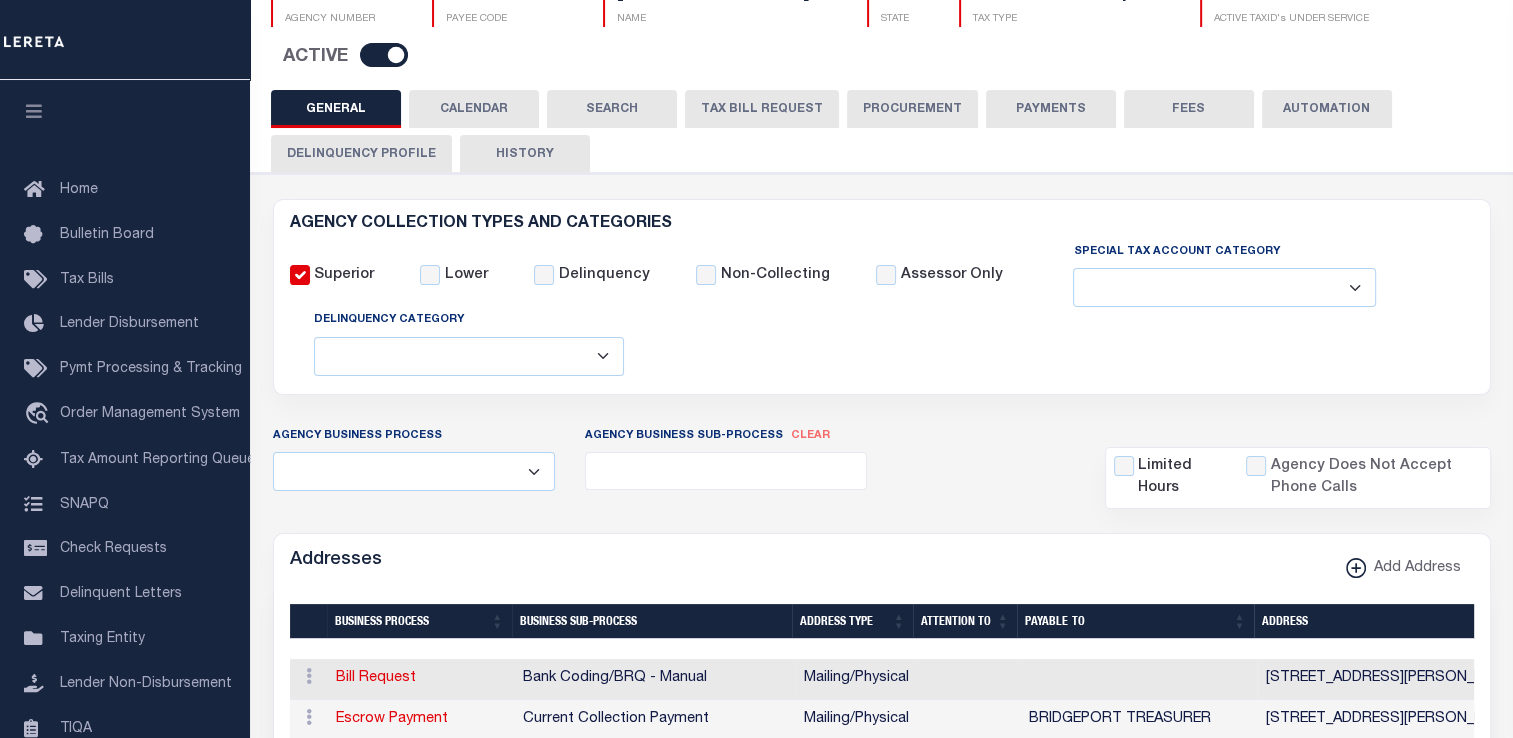 click on "PAYMENTS" at bounding box center (1051, 109) 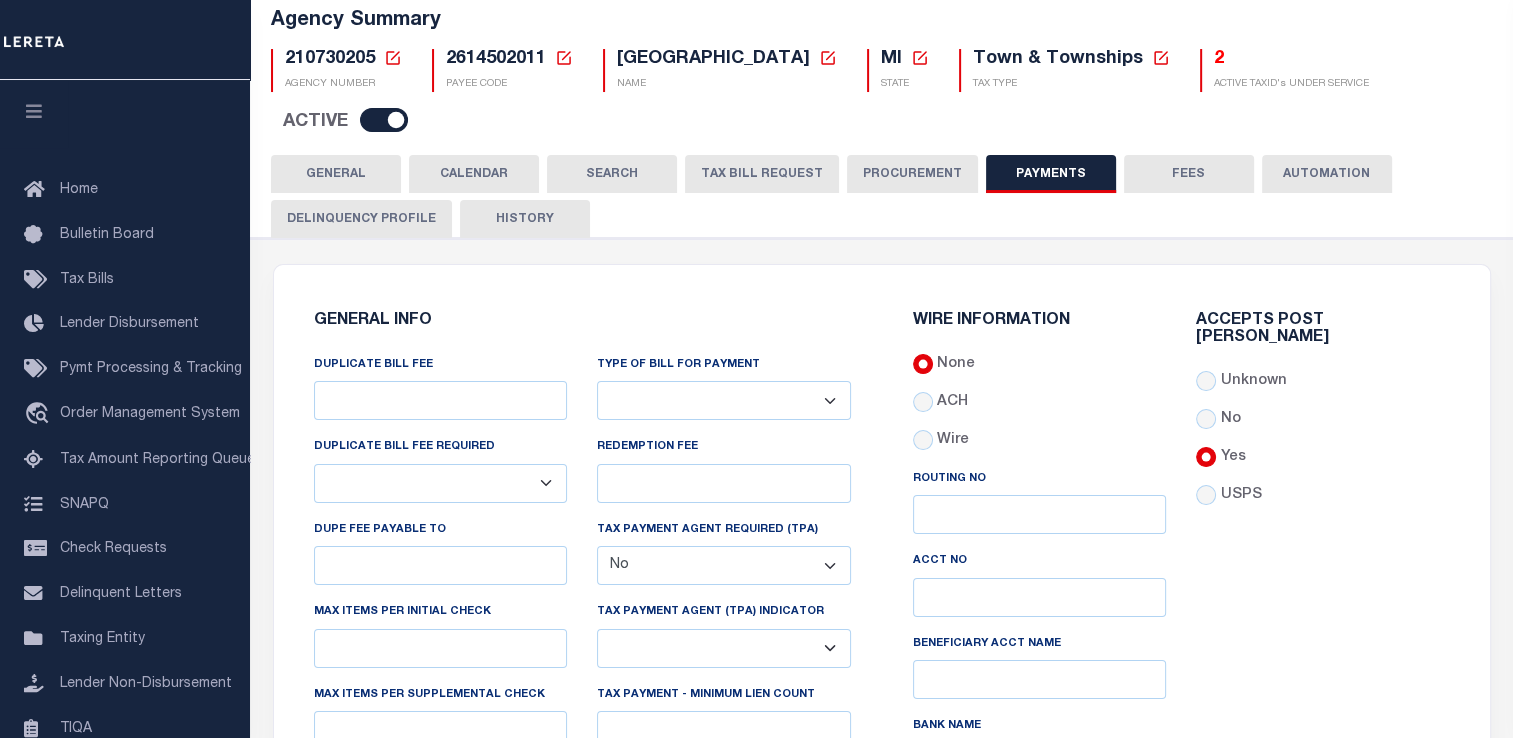 scroll, scrollTop: 0, scrollLeft: 0, axis: both 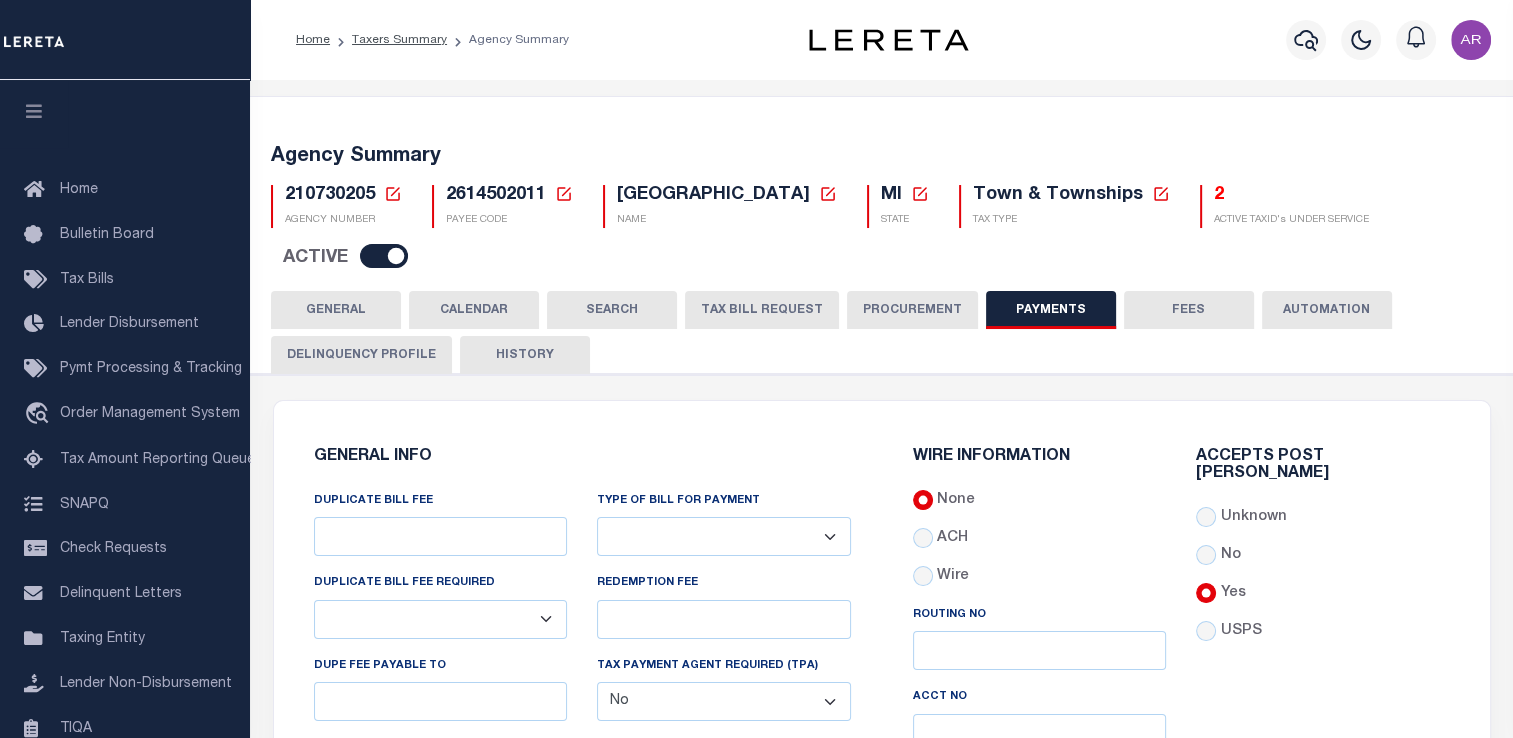 click on "FEES" at bounding box center [1189, 310] 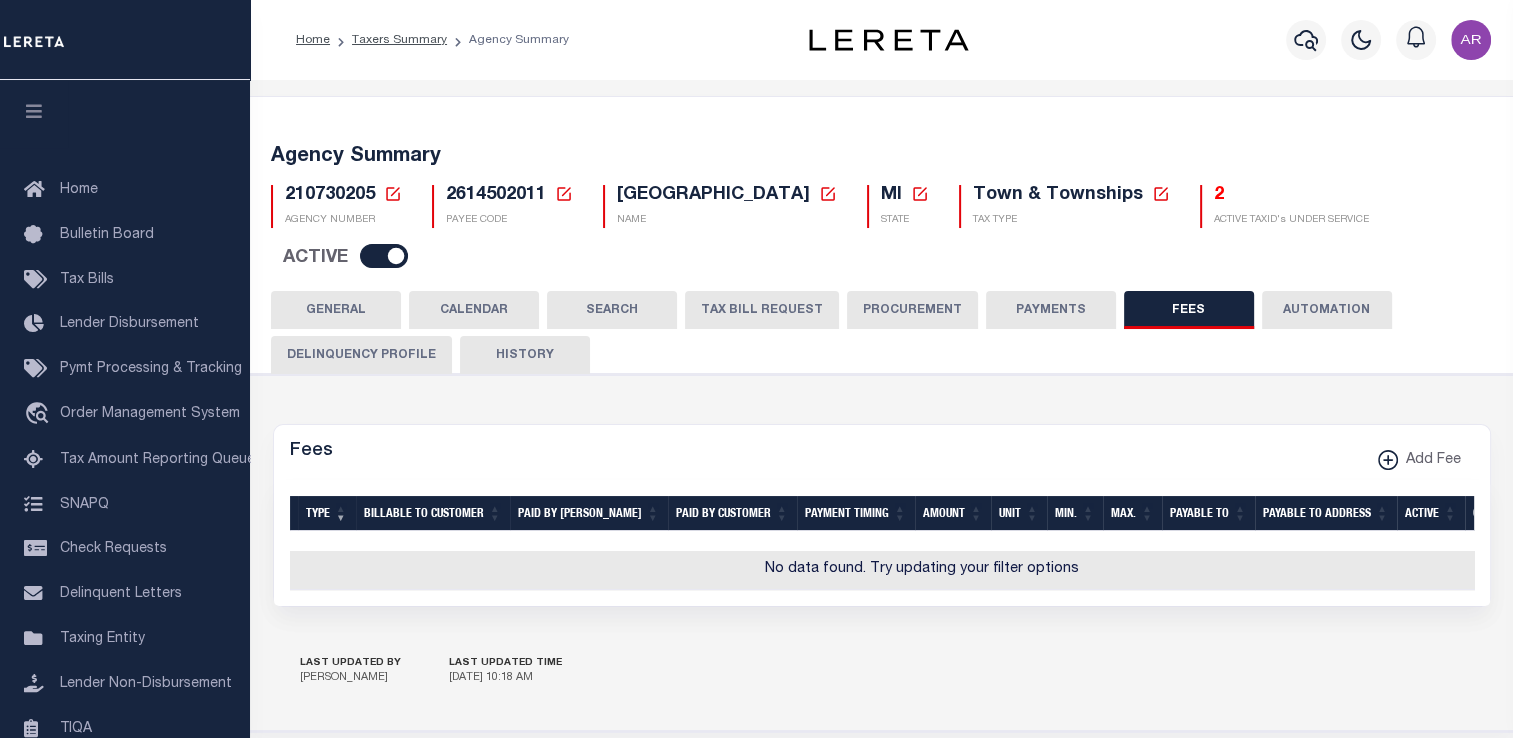 click on "PAYMENTS" at bounding box center (1051, 310) 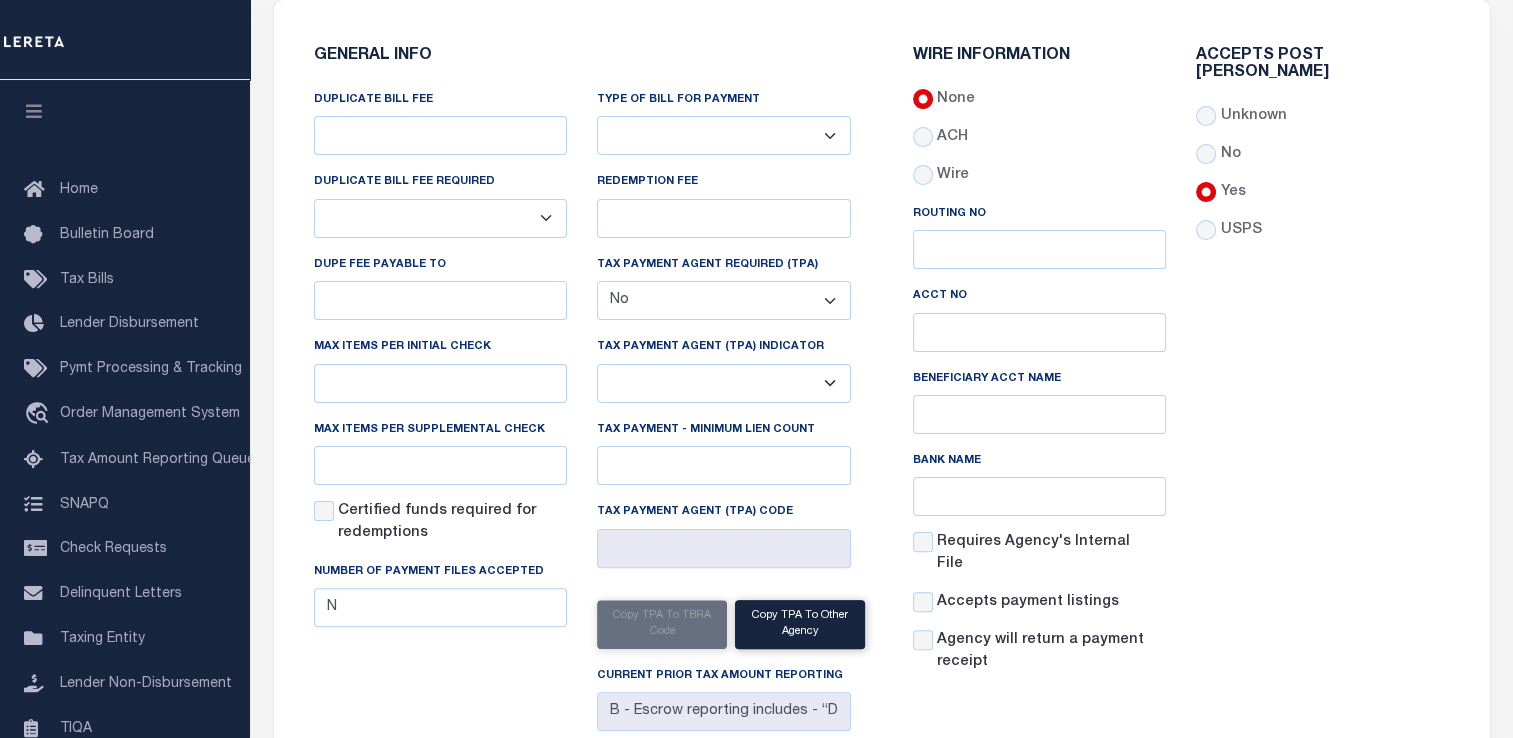 scroll, scrollTop: 0, scrollLeft: 0, axis: both 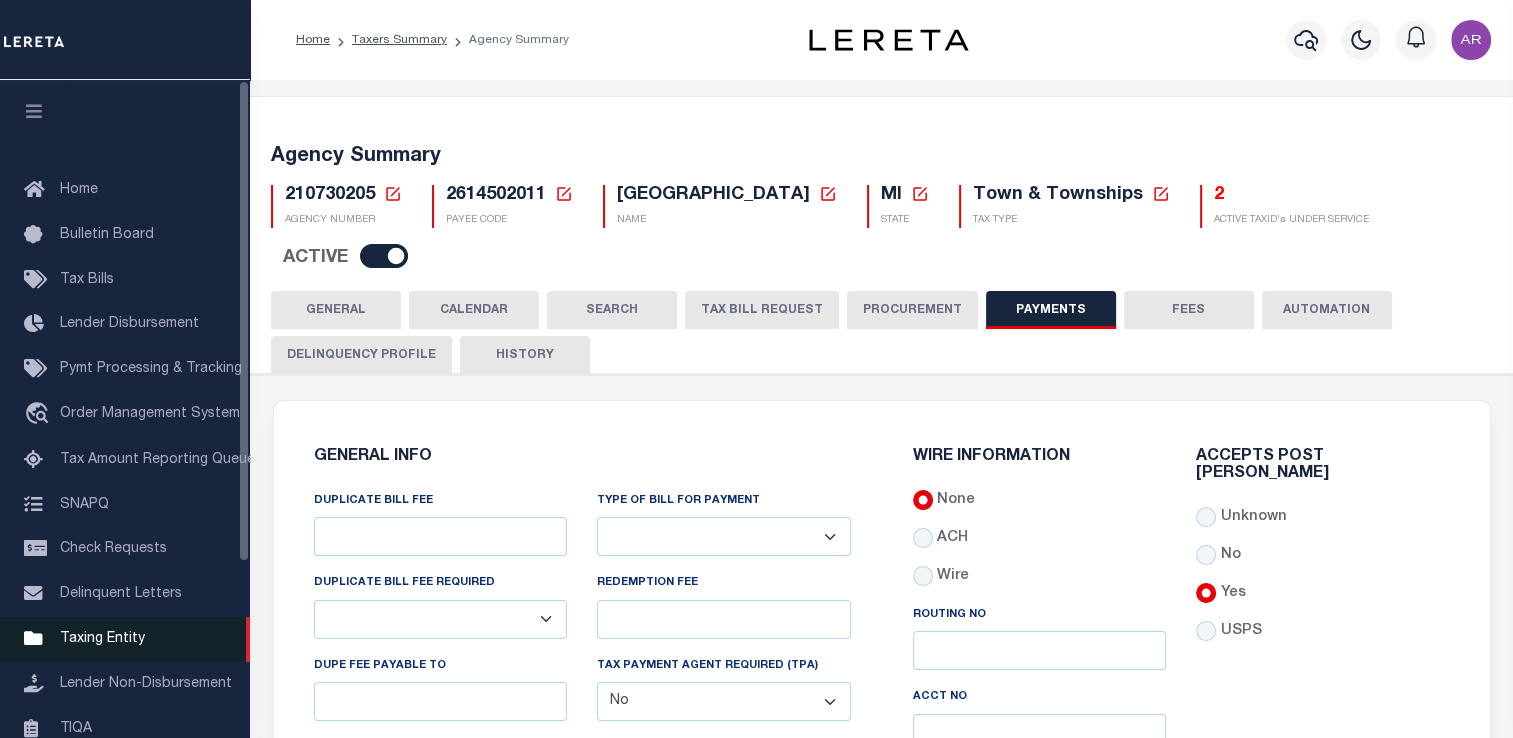 click on "Taxing Entity" at bounding box center (102, 639) 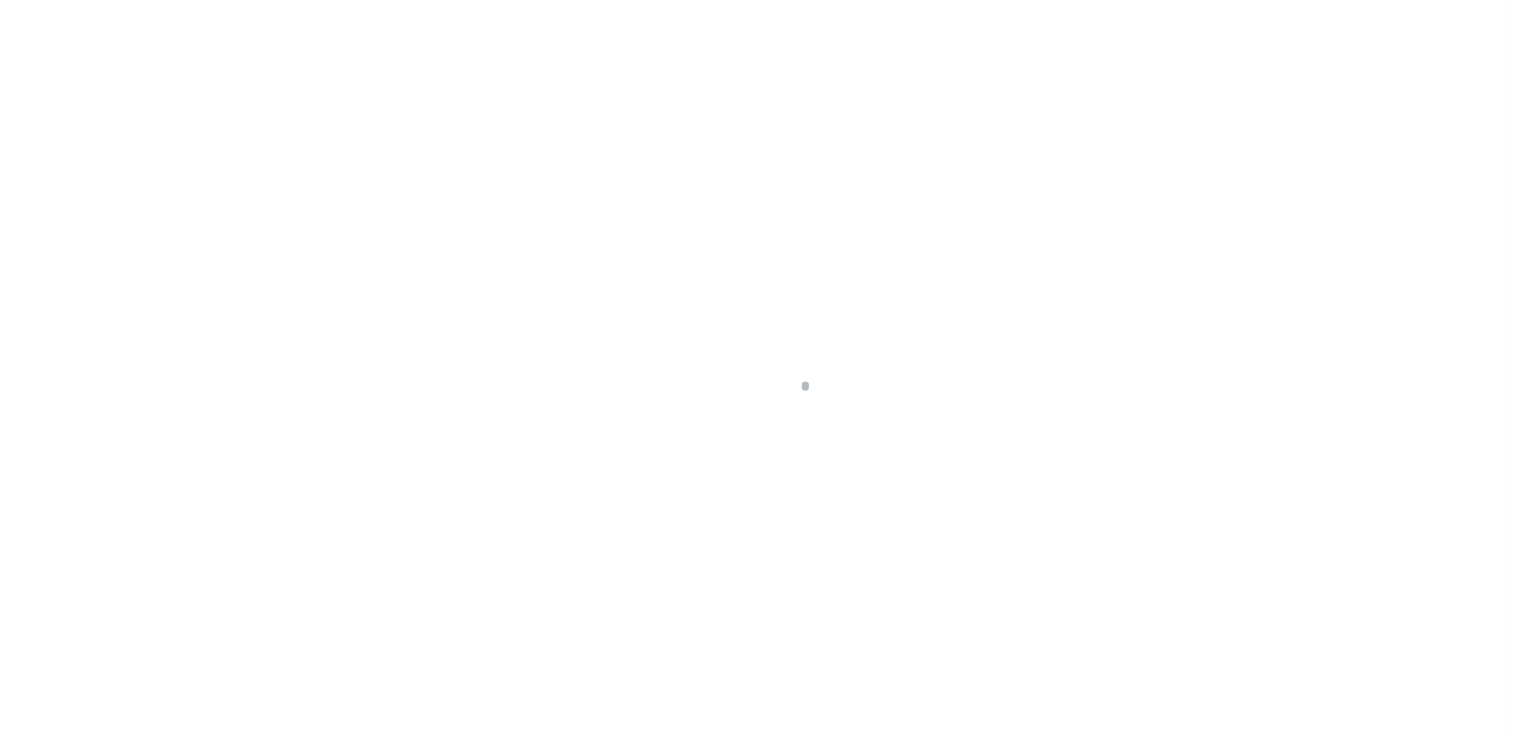 scroll, scrollTop: 0, scrollLeft: 0, axis: both 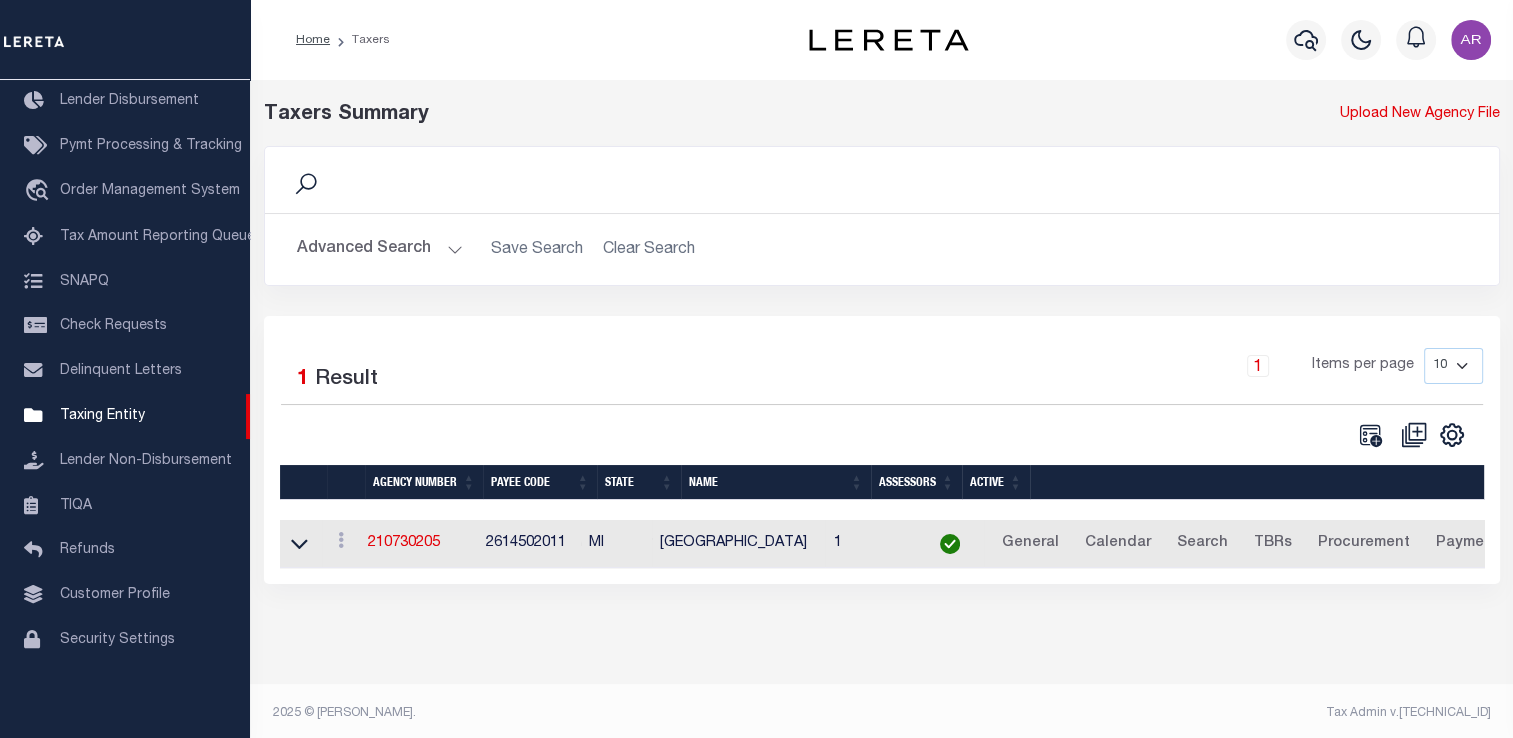 click at bounding box center [1471, 40] 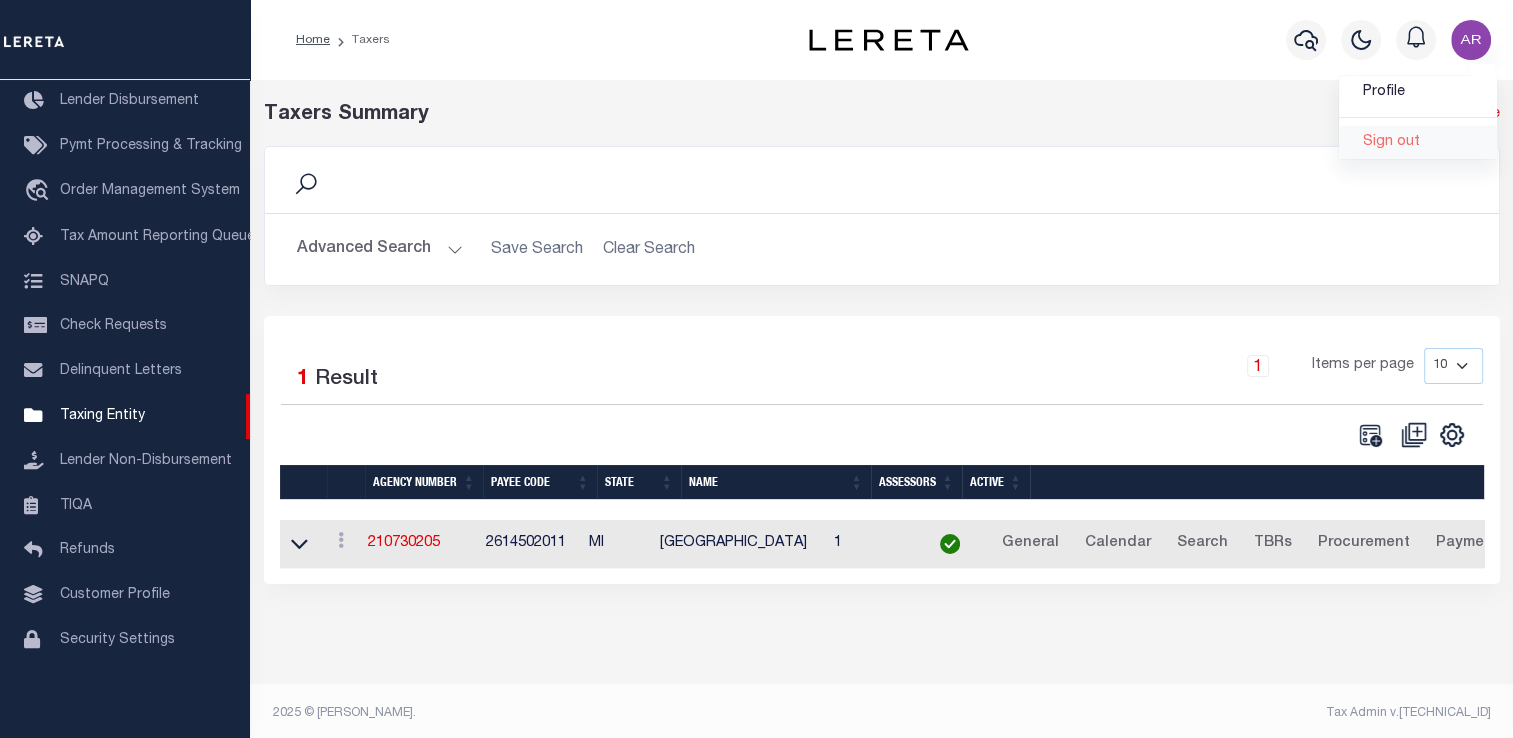 click on "Sign out" at bounding box center [1391, 142] 